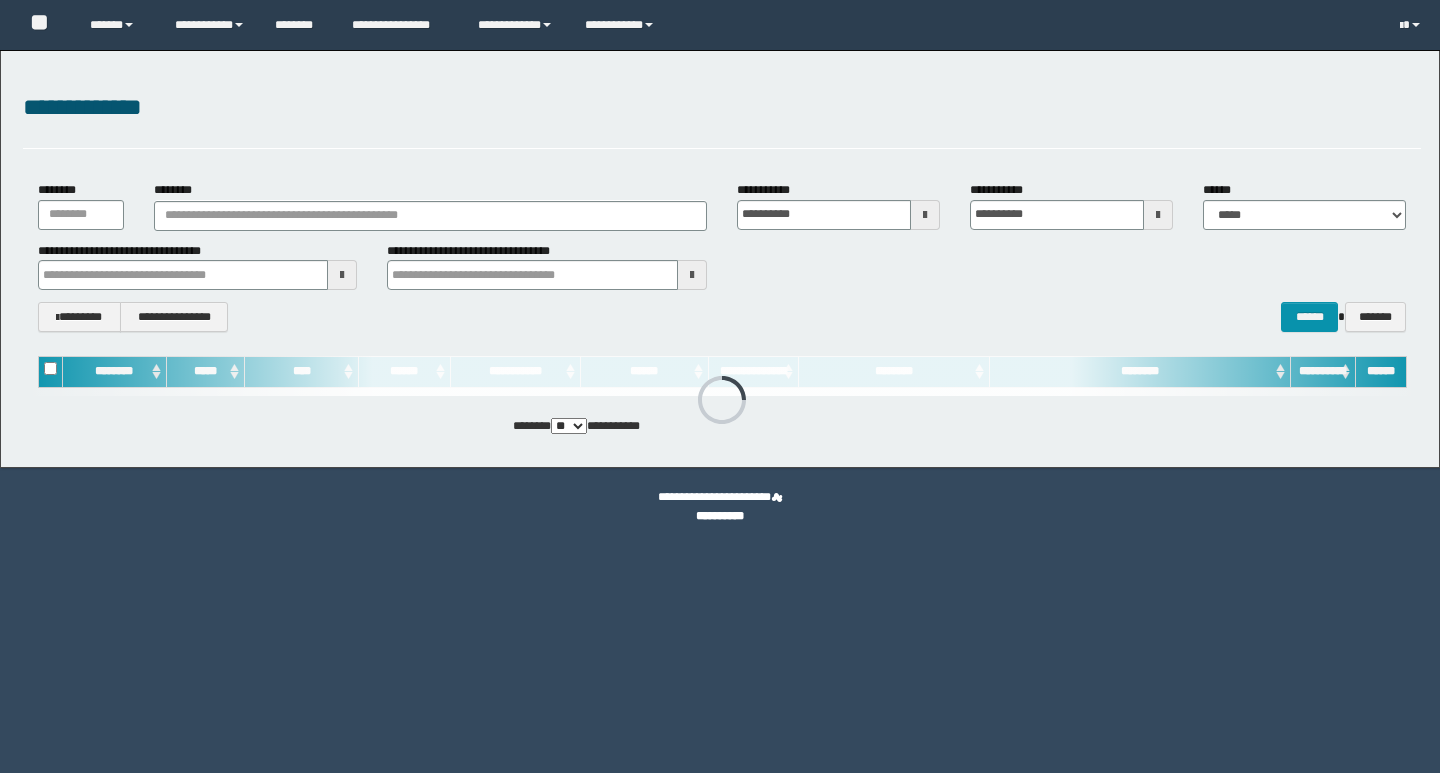 scroll, scrollTop: 0, scrollLeft: 0, axis: both 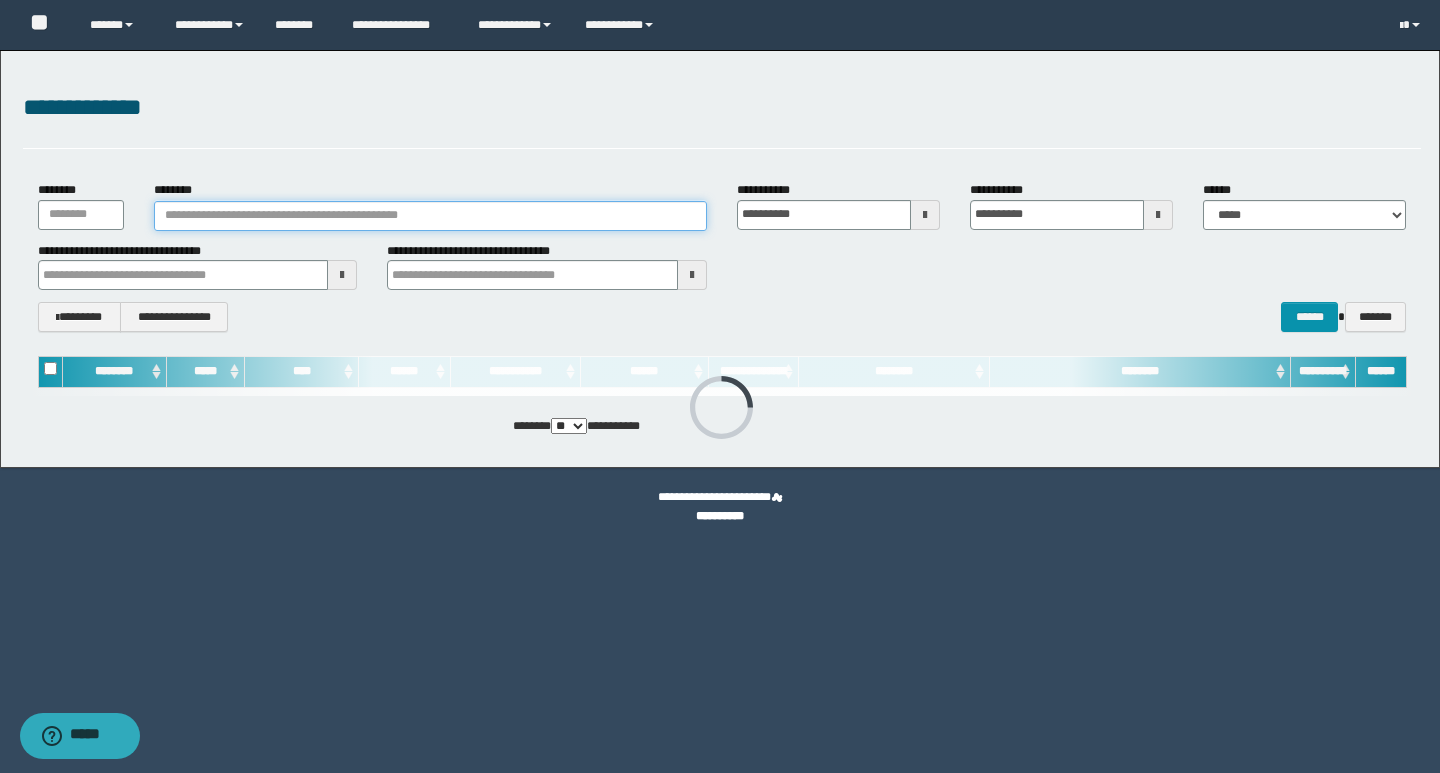 click on "********" at bounding box center (430, 216) 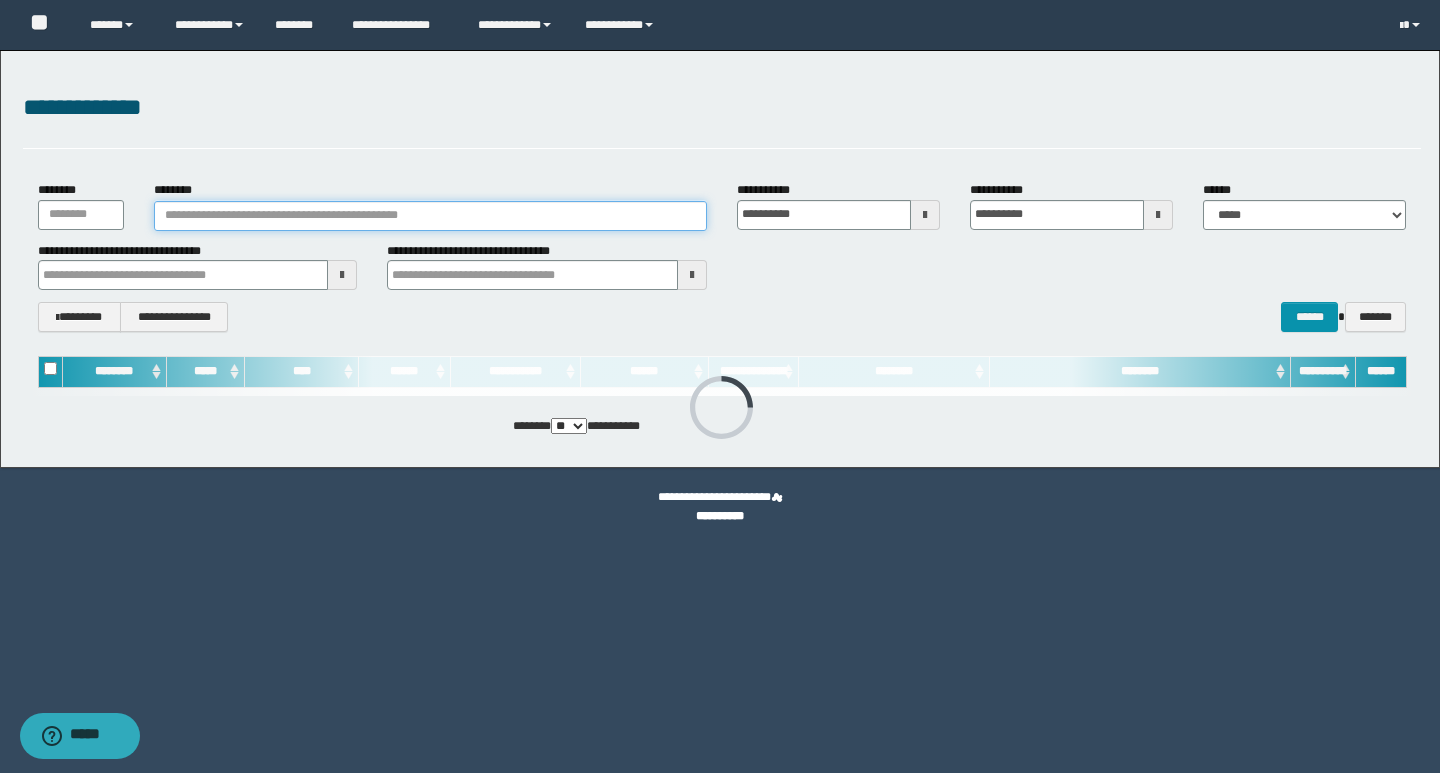 paste on "********" 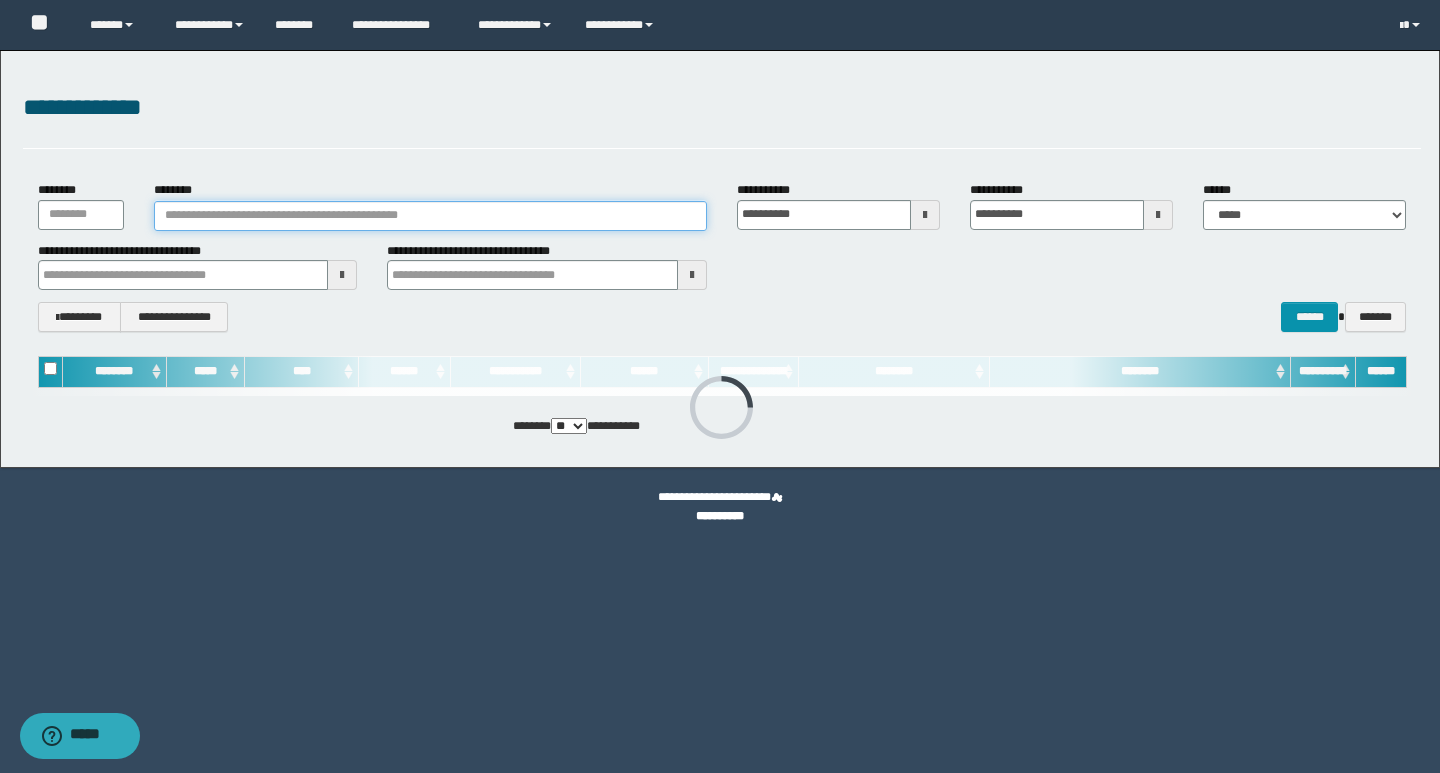 type on "********" 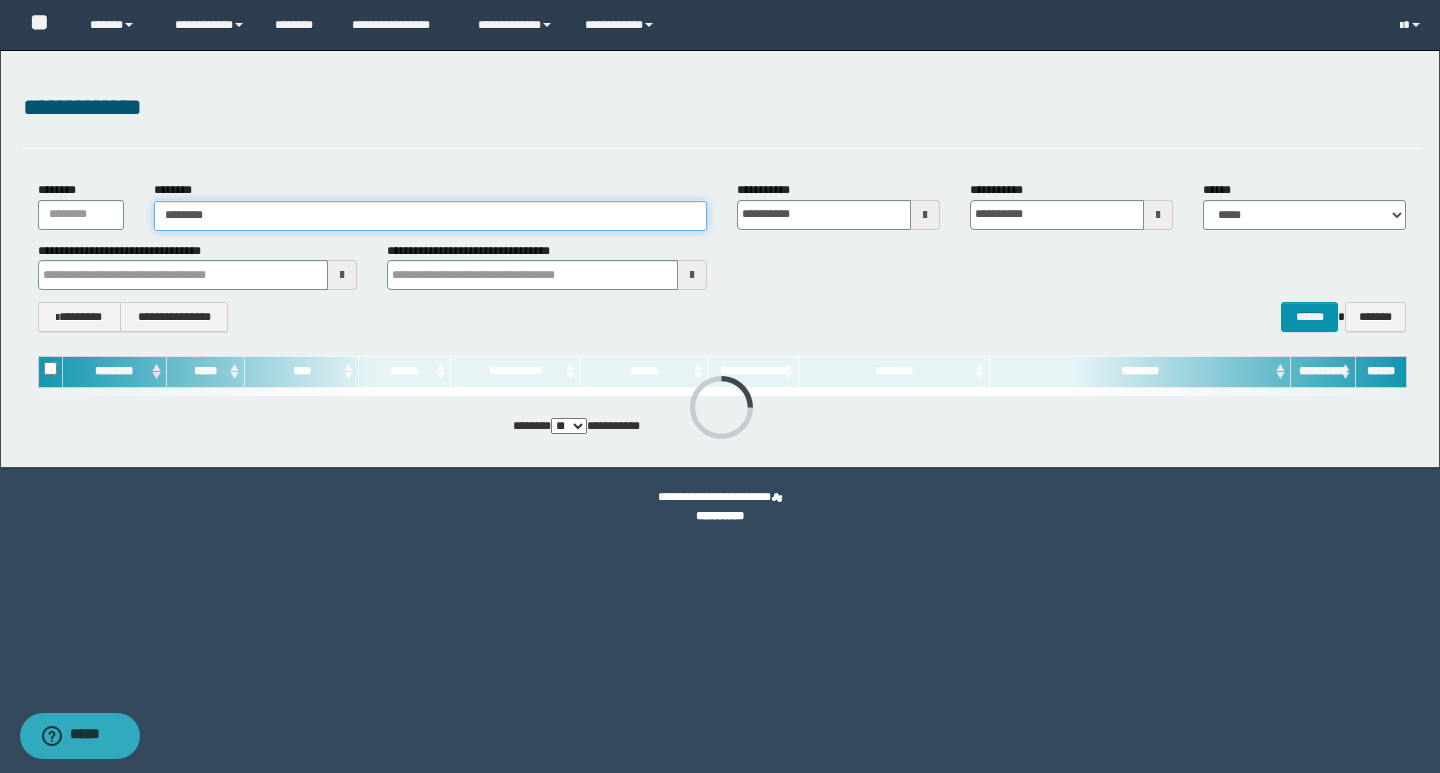 type on "********" 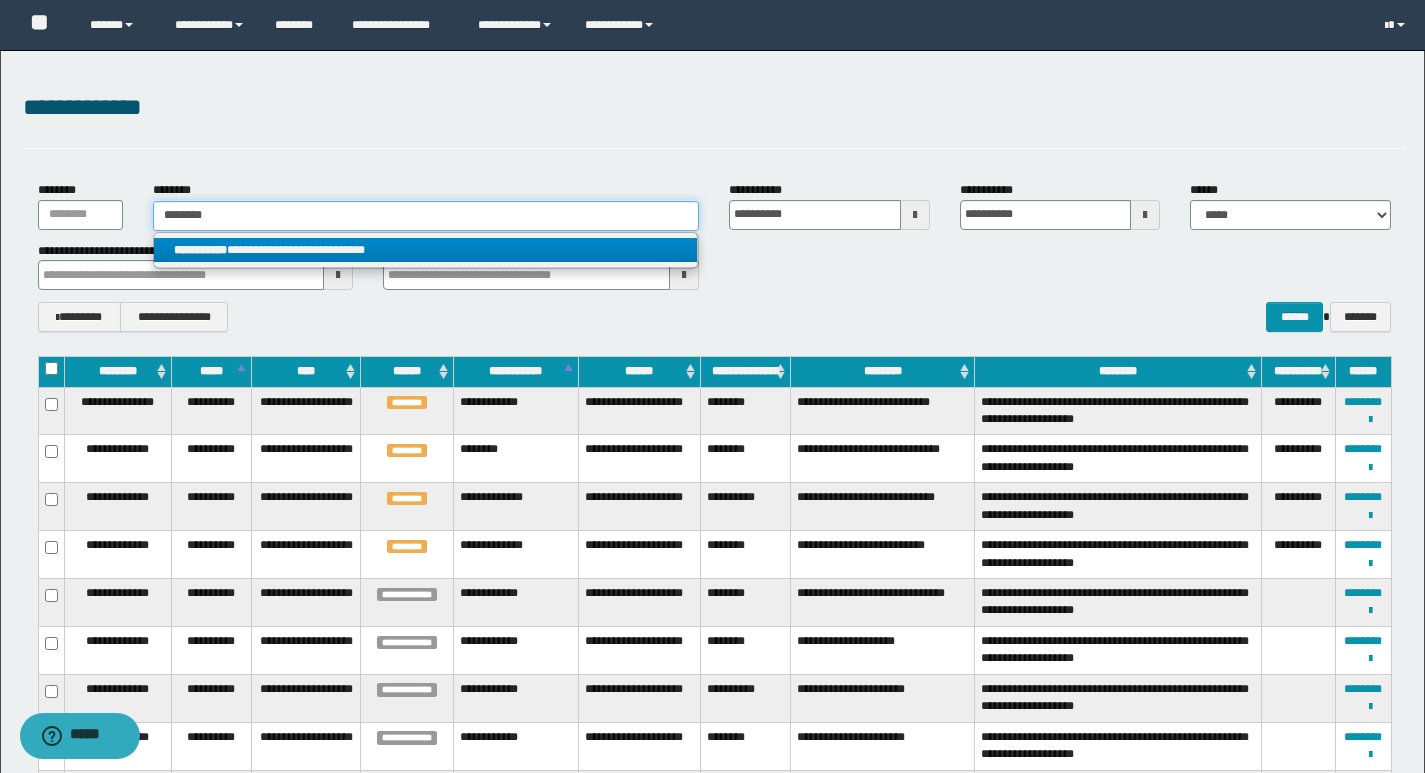 type on "********" 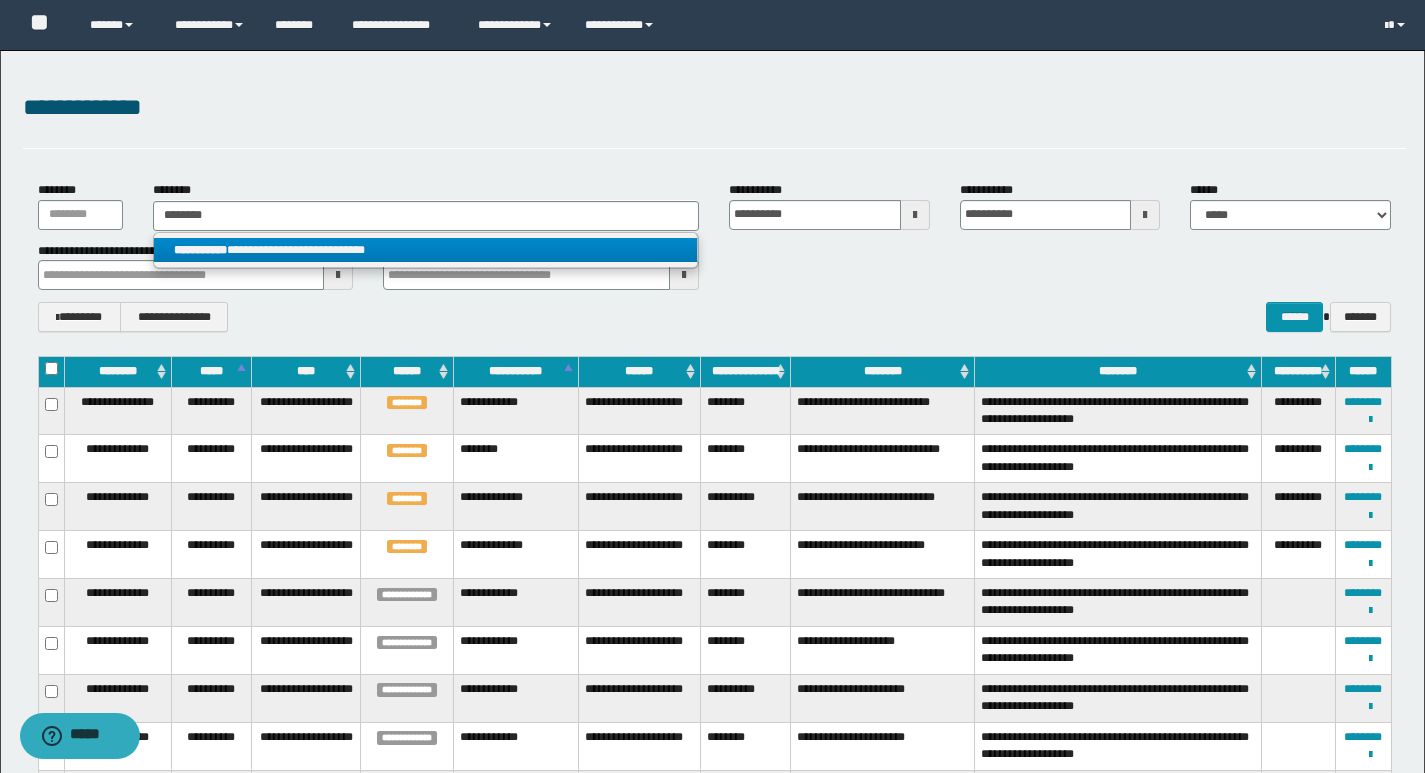 click on "**********" at bounding box center [425, 250] 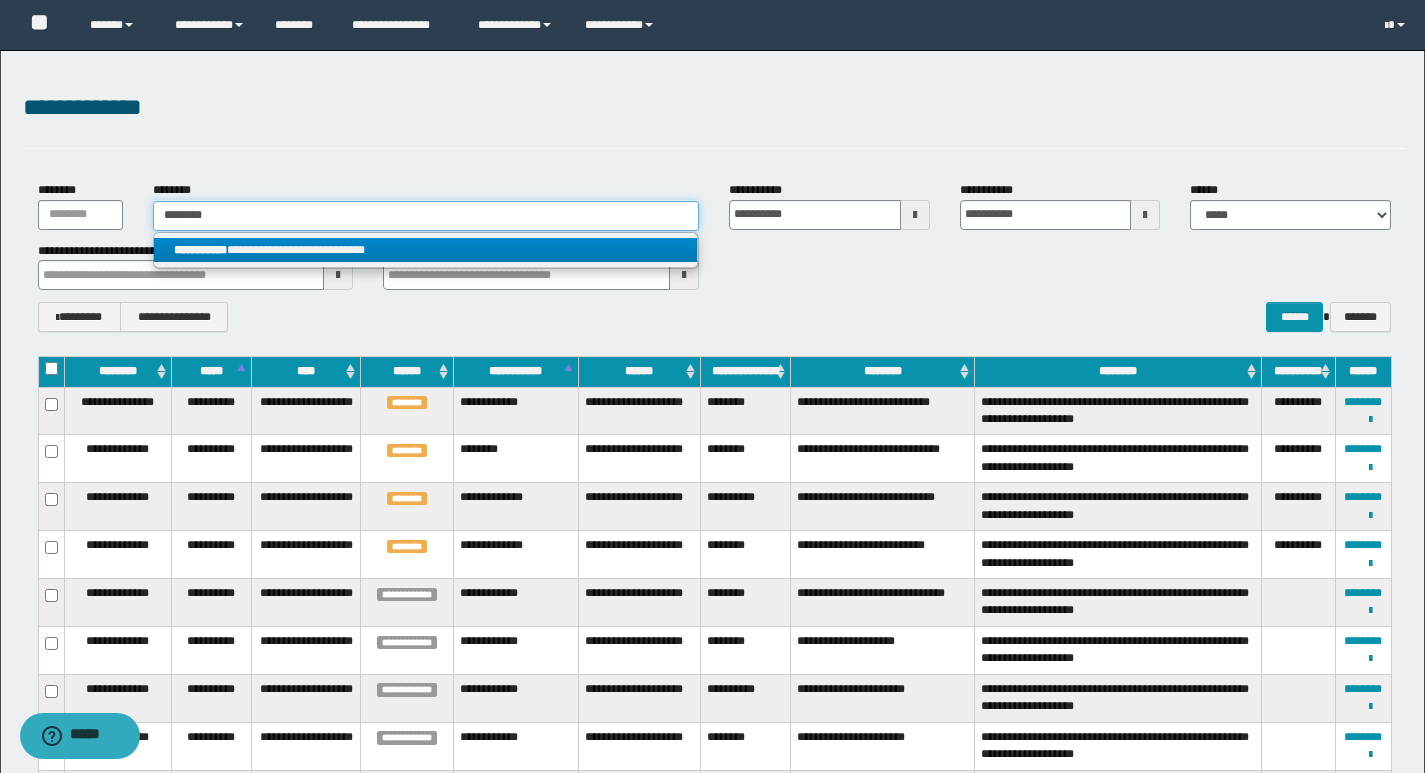 type 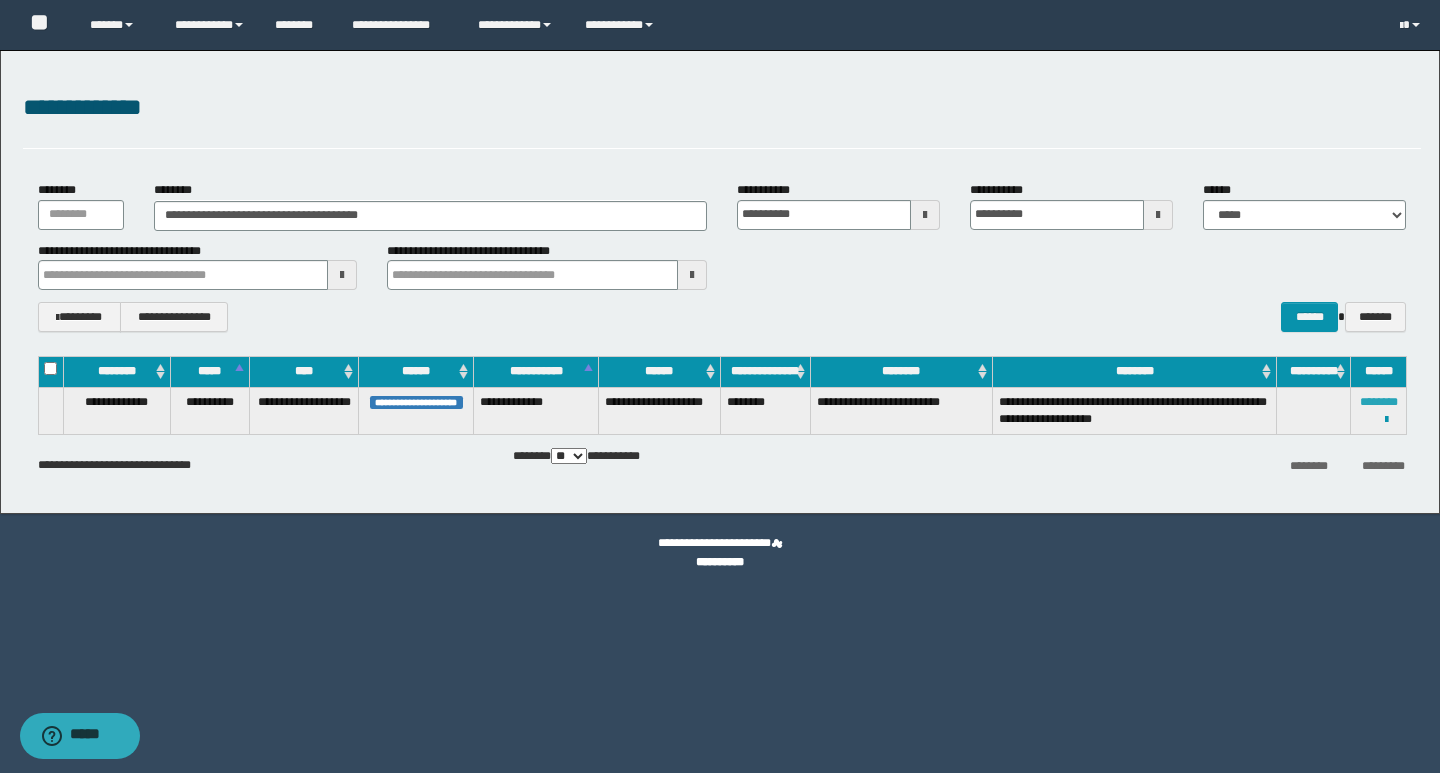 click on "********" at bounding box center (1379, 402) 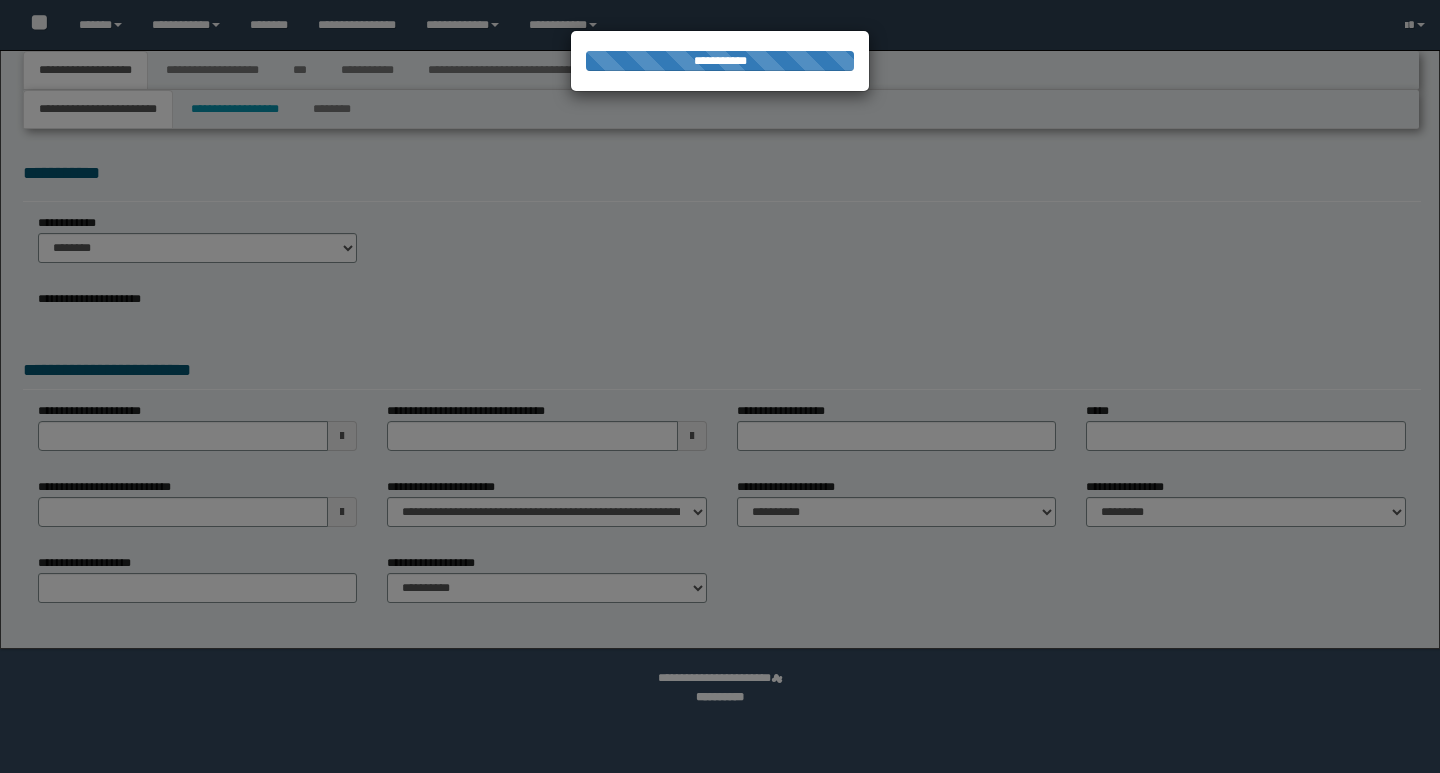 scroll, scrollTop: 0, scrollLeft: 0, axis: both 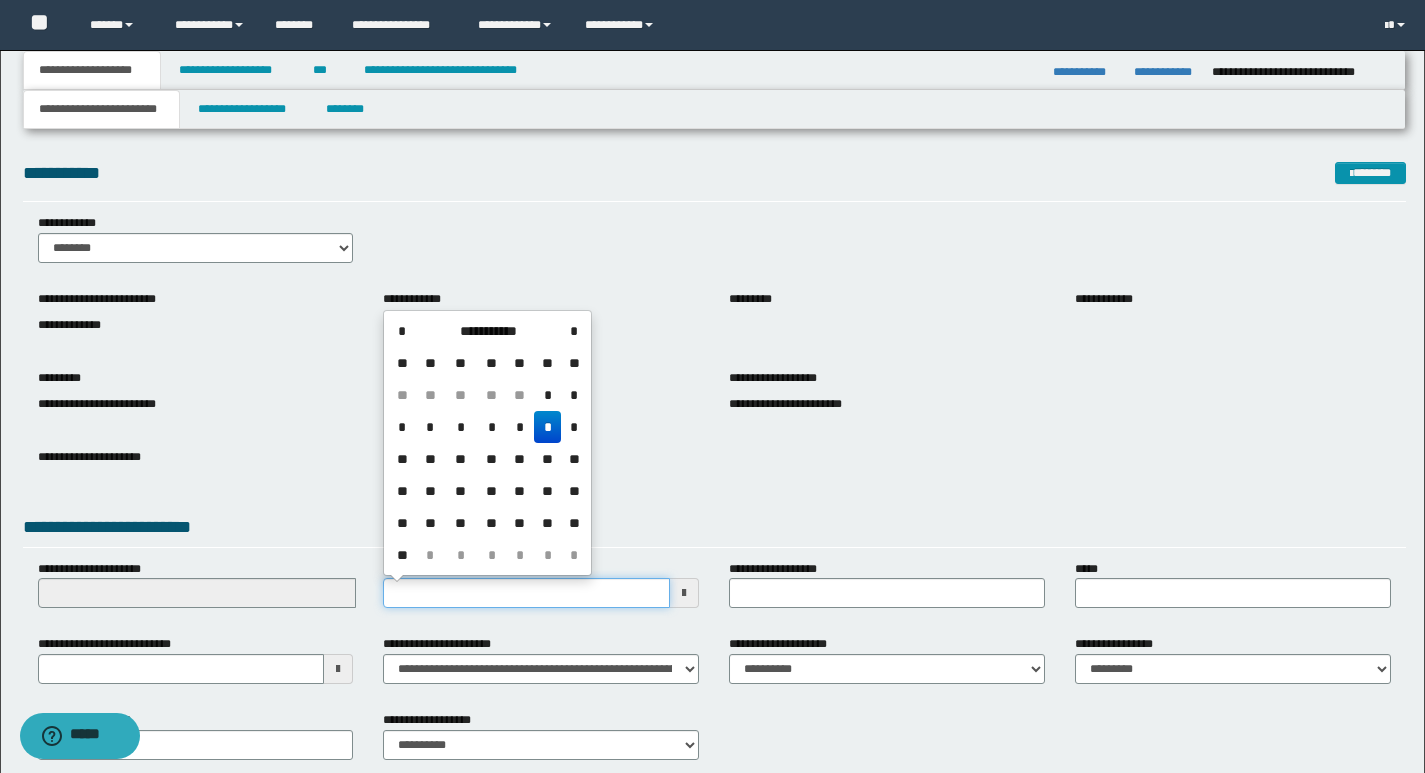 click on "**********" at bounding box center (526, 593) 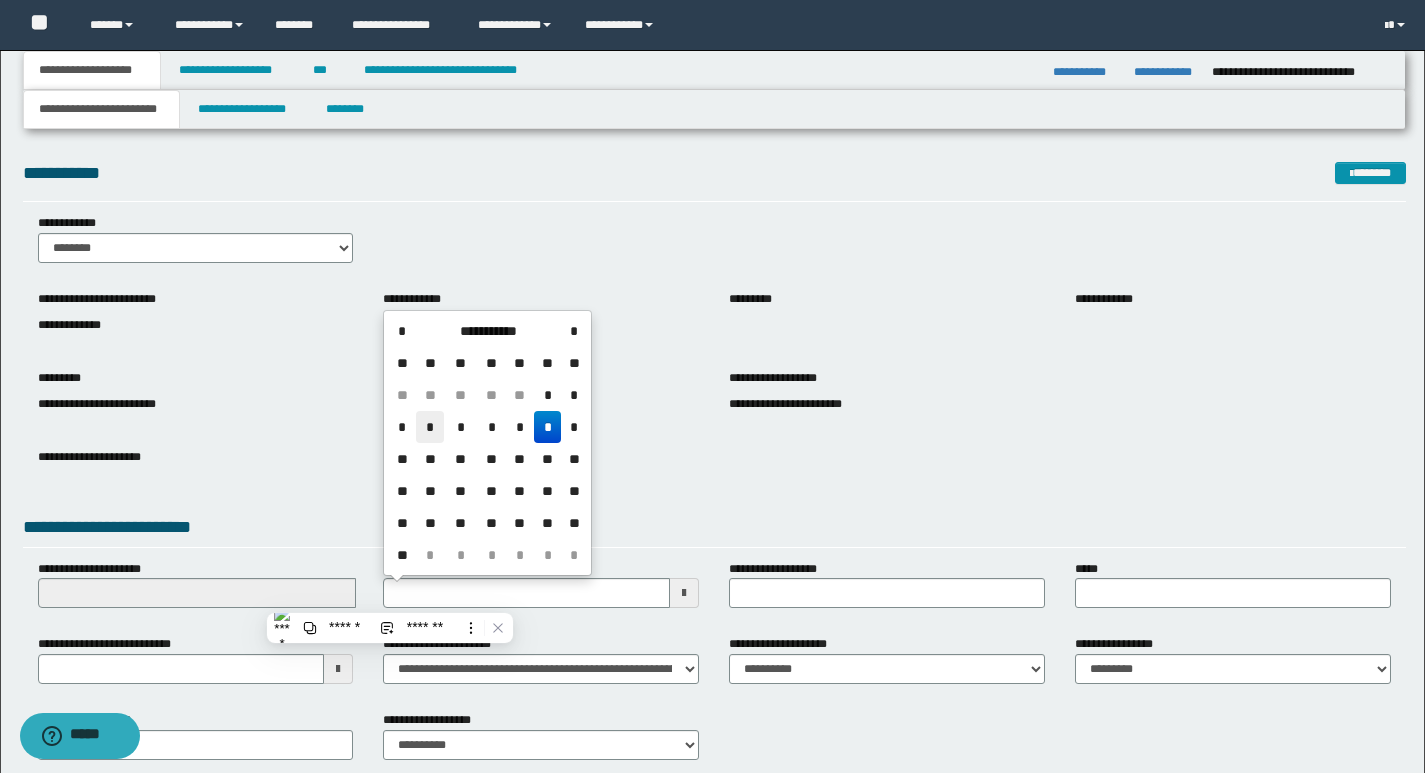 click on "*" at bounding box center [430, 427] 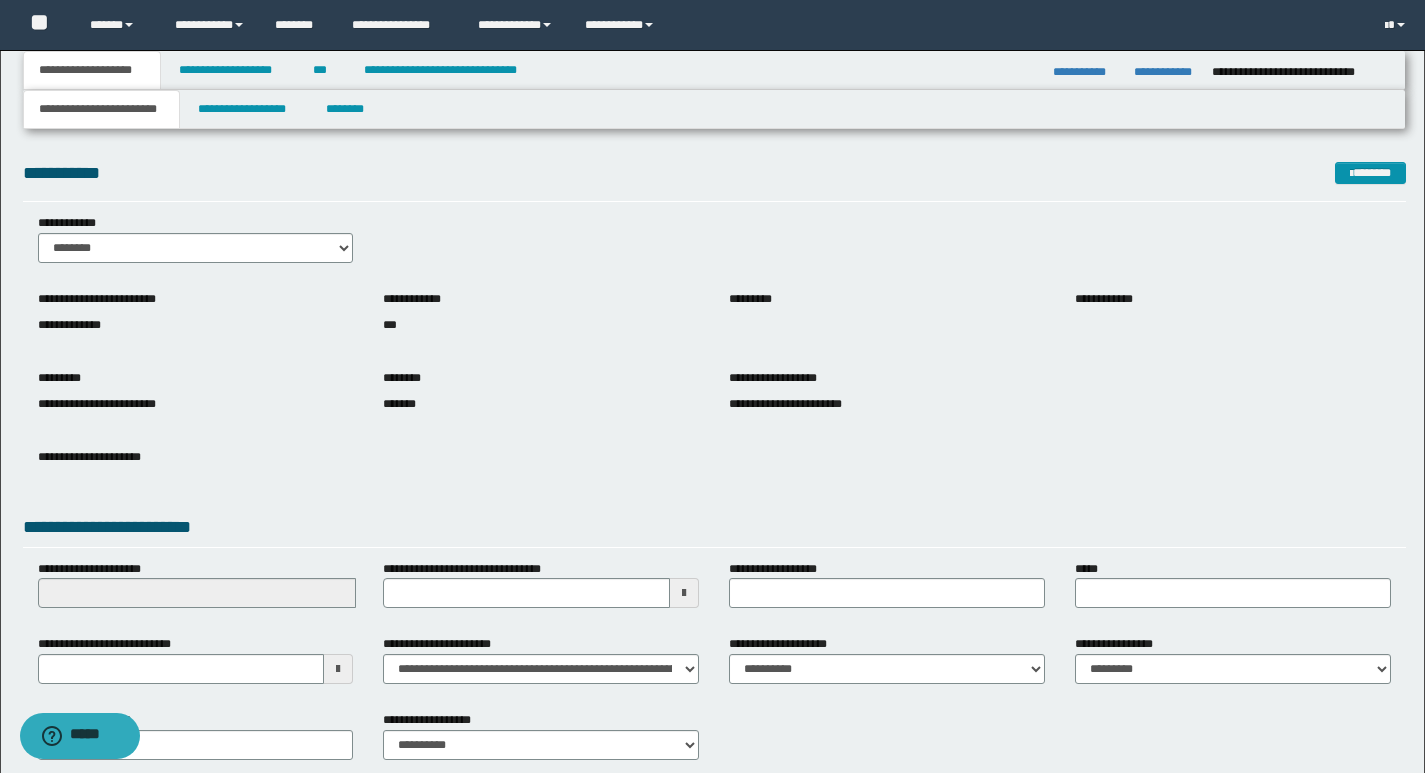 click at bounding box center (684, 593) 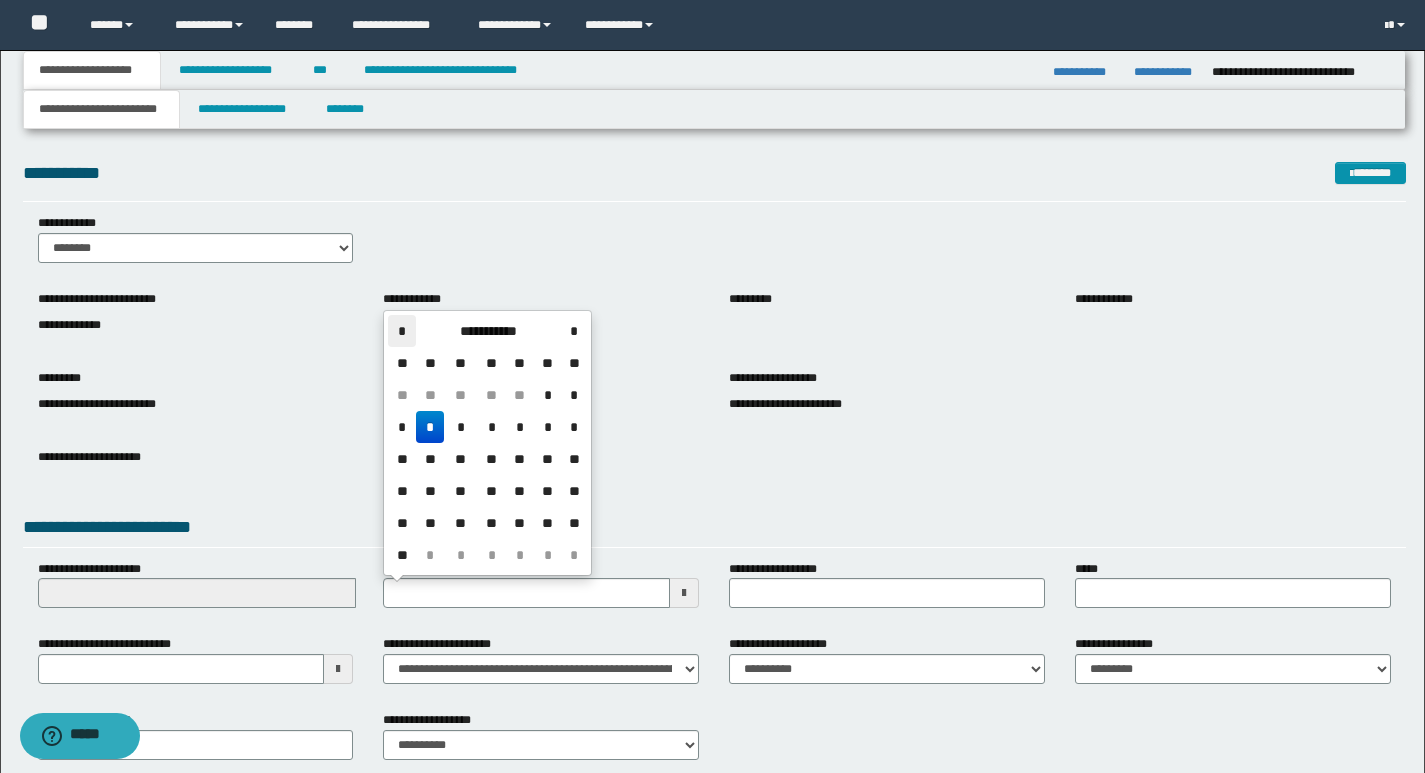 click on "*" at bounding box center (402, 331) 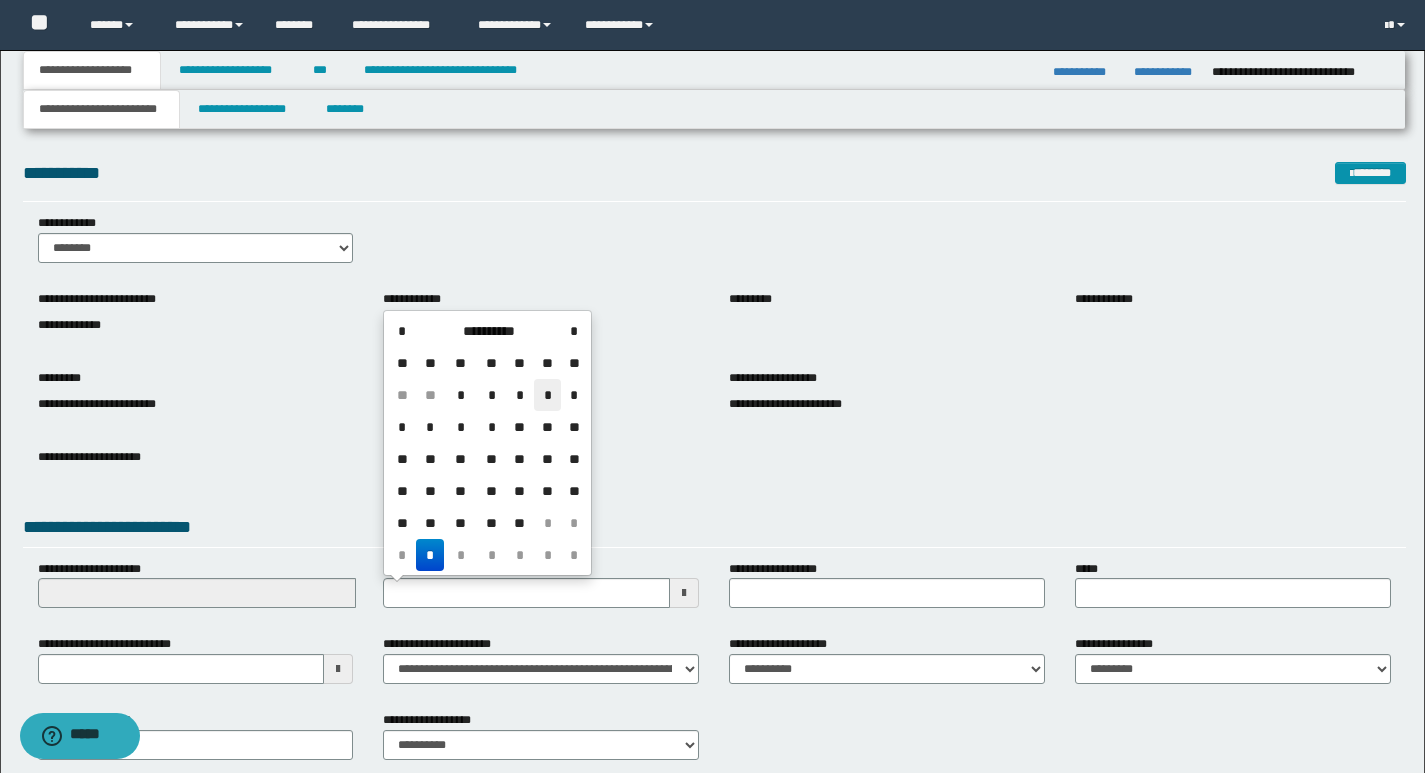click on "*" at bounding box center [548, 395] 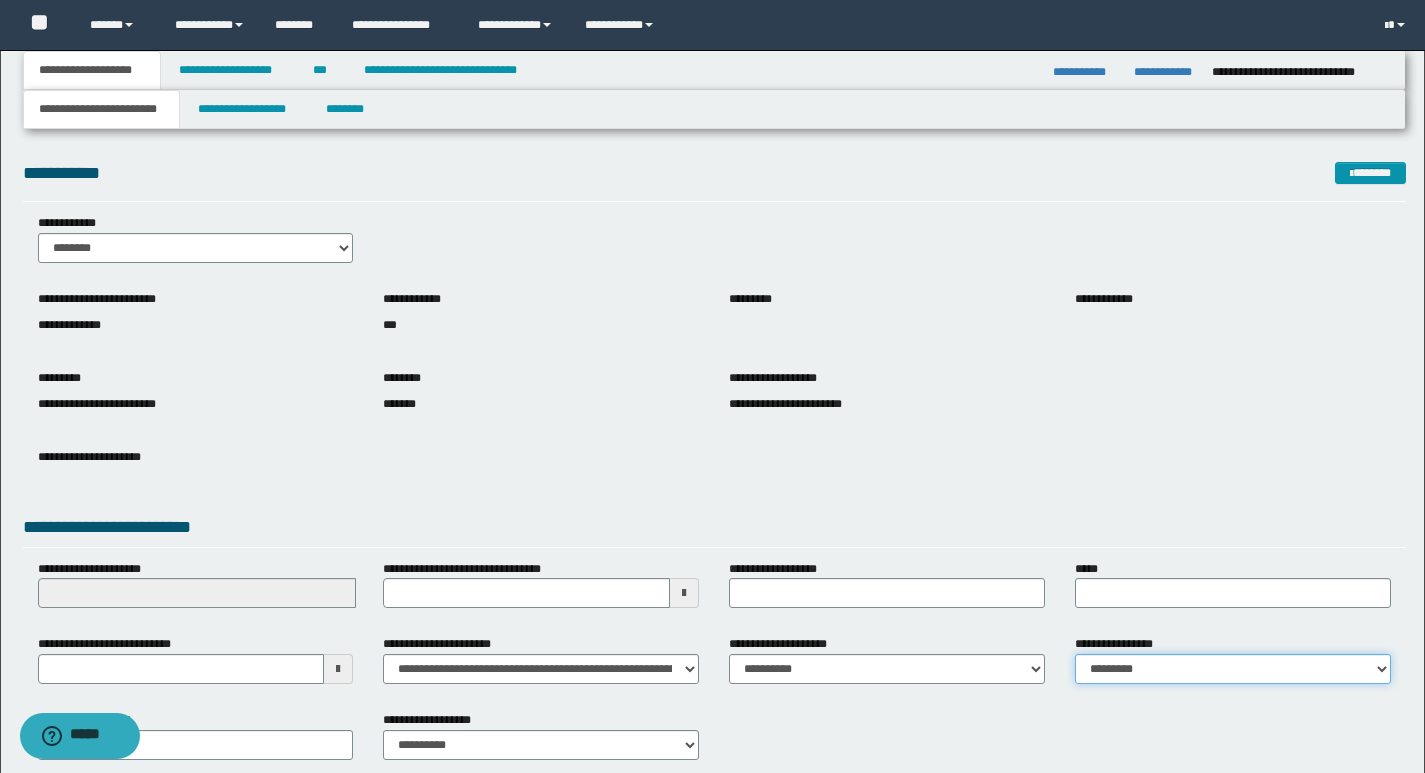 click on "**********" at bounding box center [1233, 669] 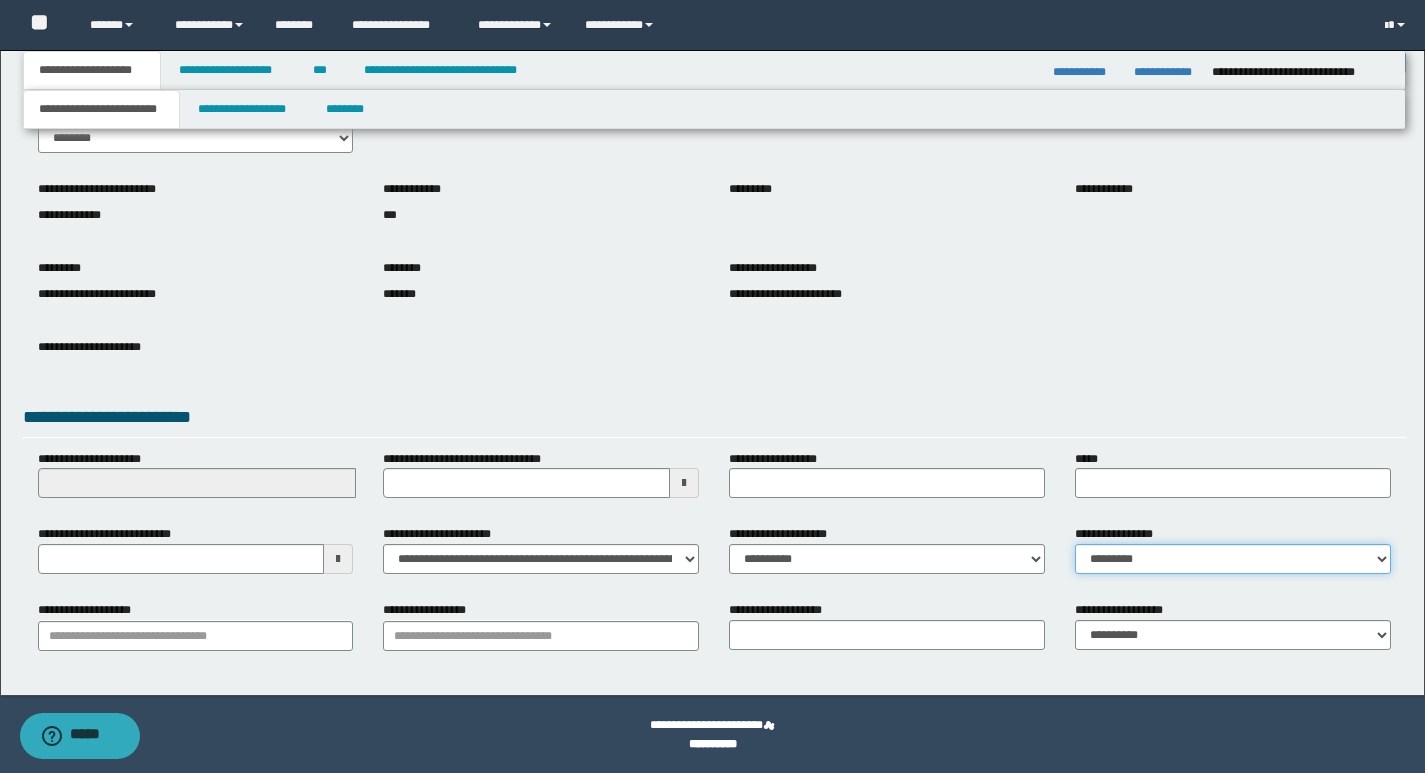 scroll, scrollTop: 111, scrollLeft: 0, axis: vertical 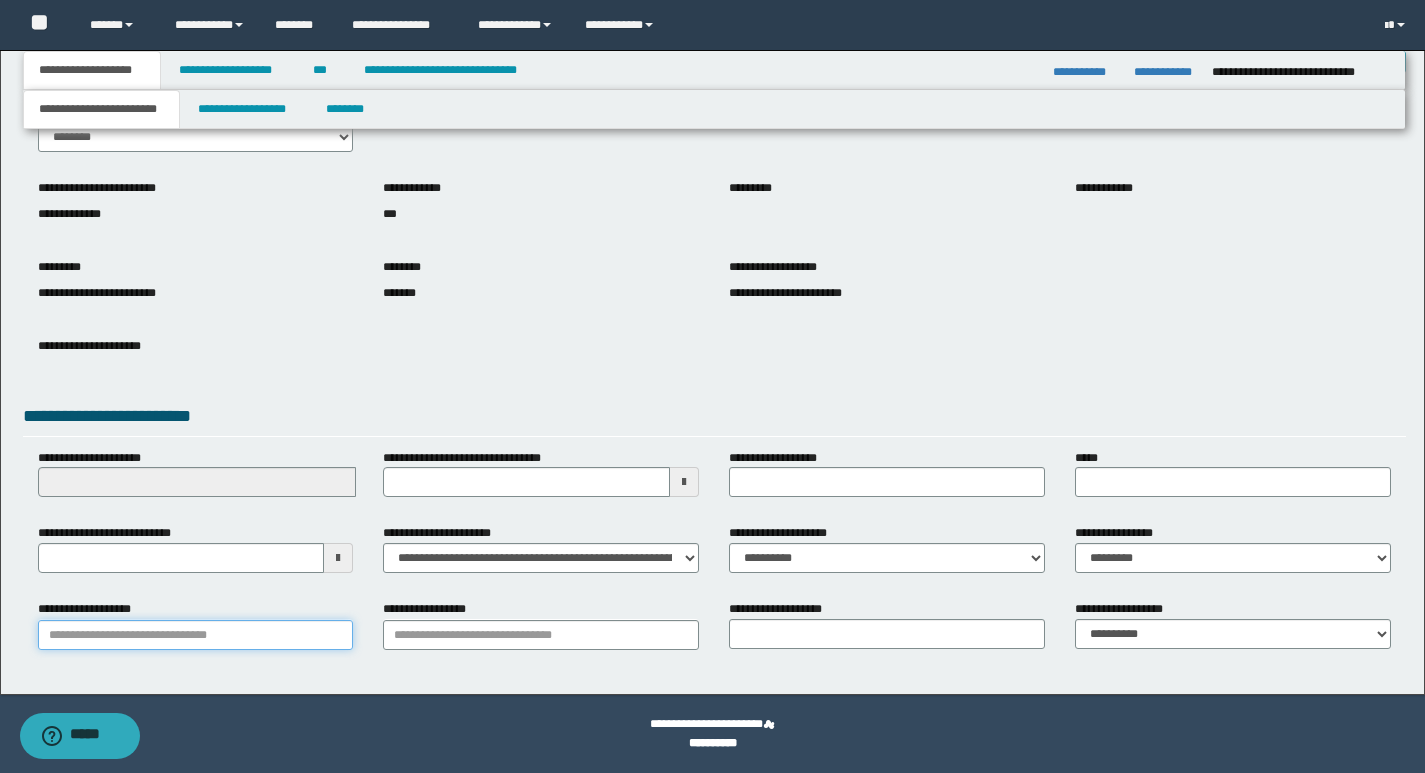 click on "**********" at bounding box center [196, 635] 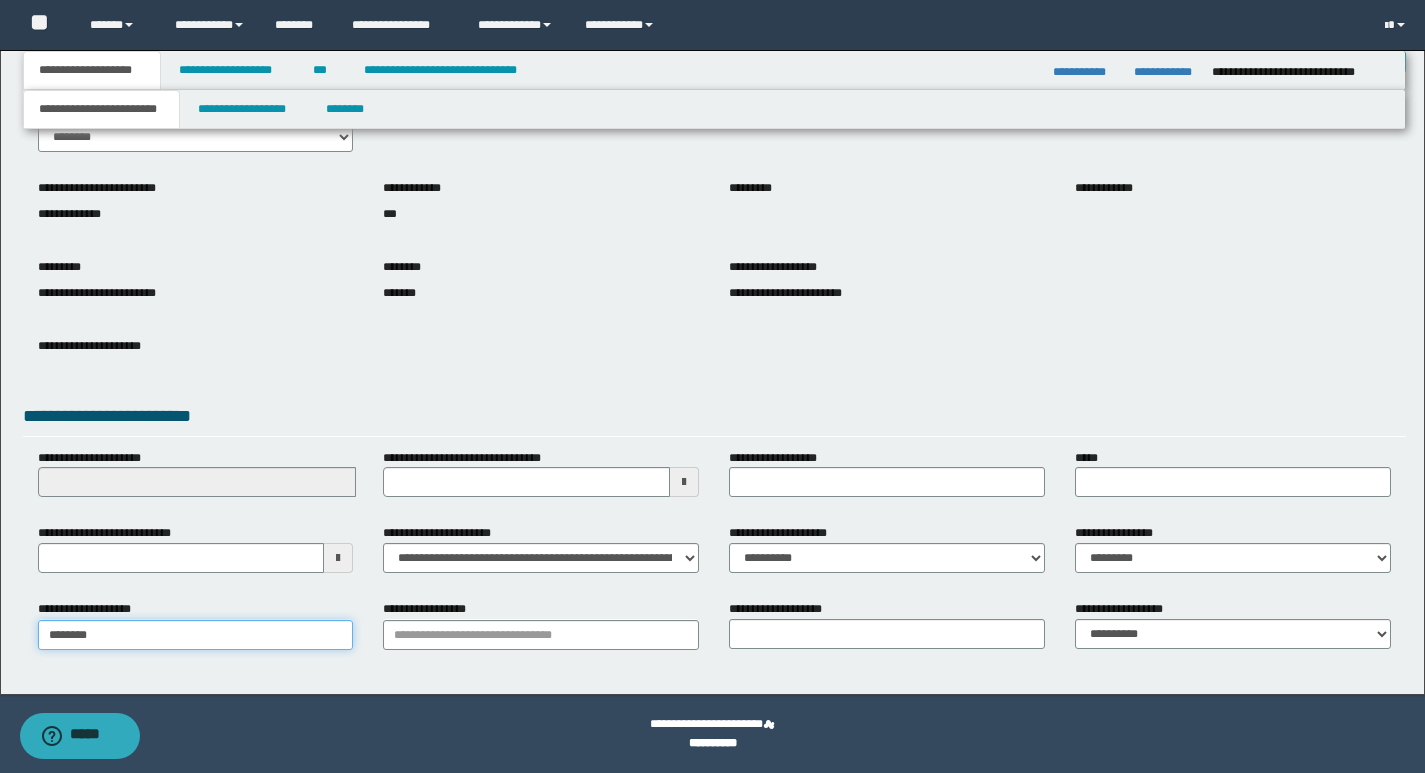type on "*********" 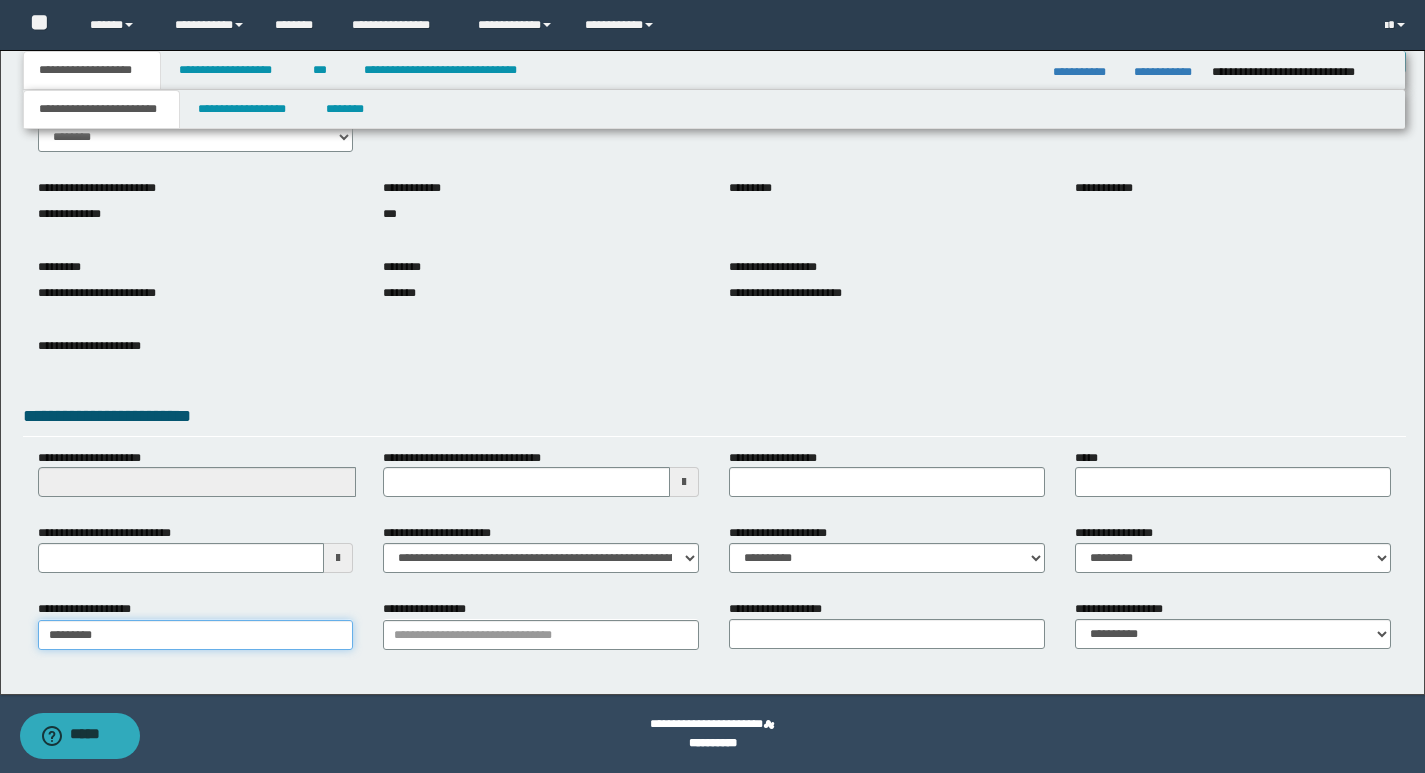 type on "*********" 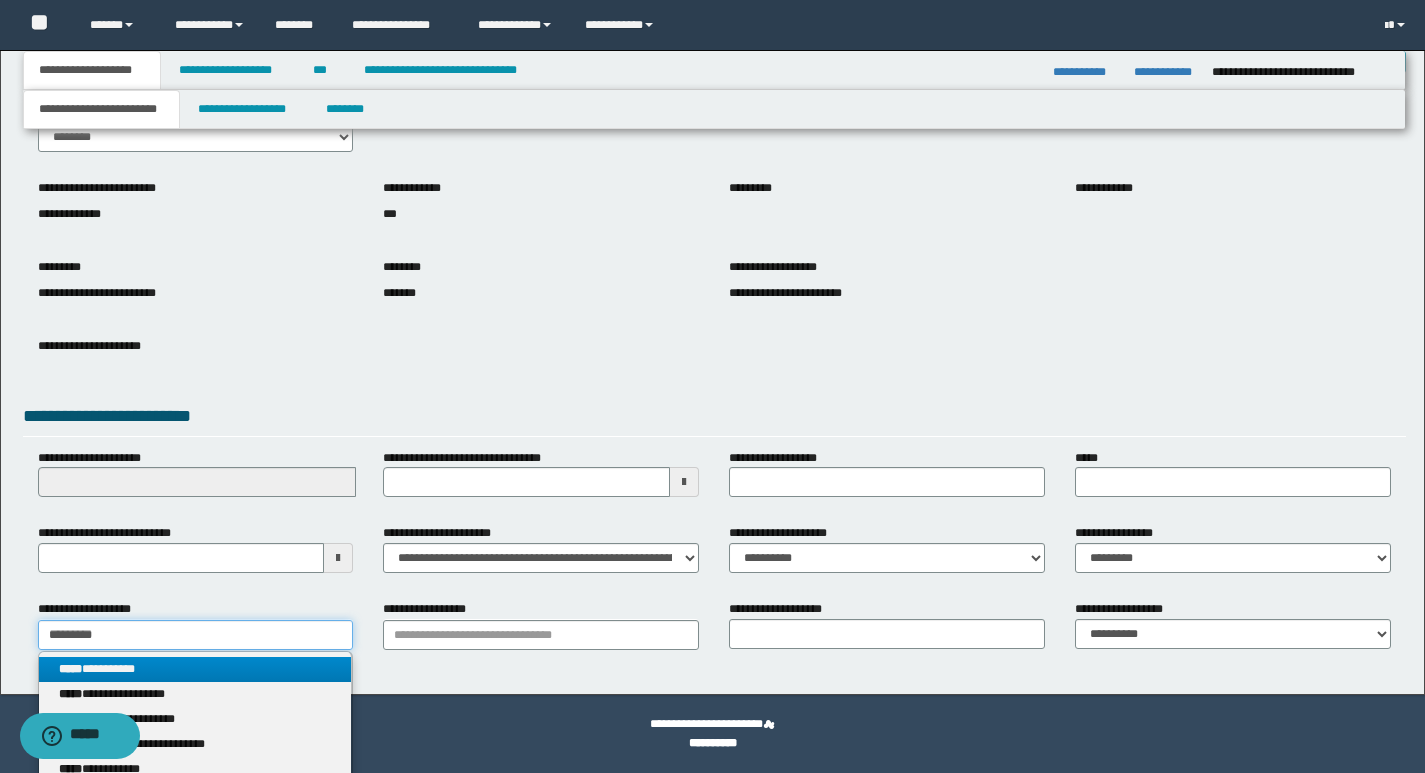 type on "*********" 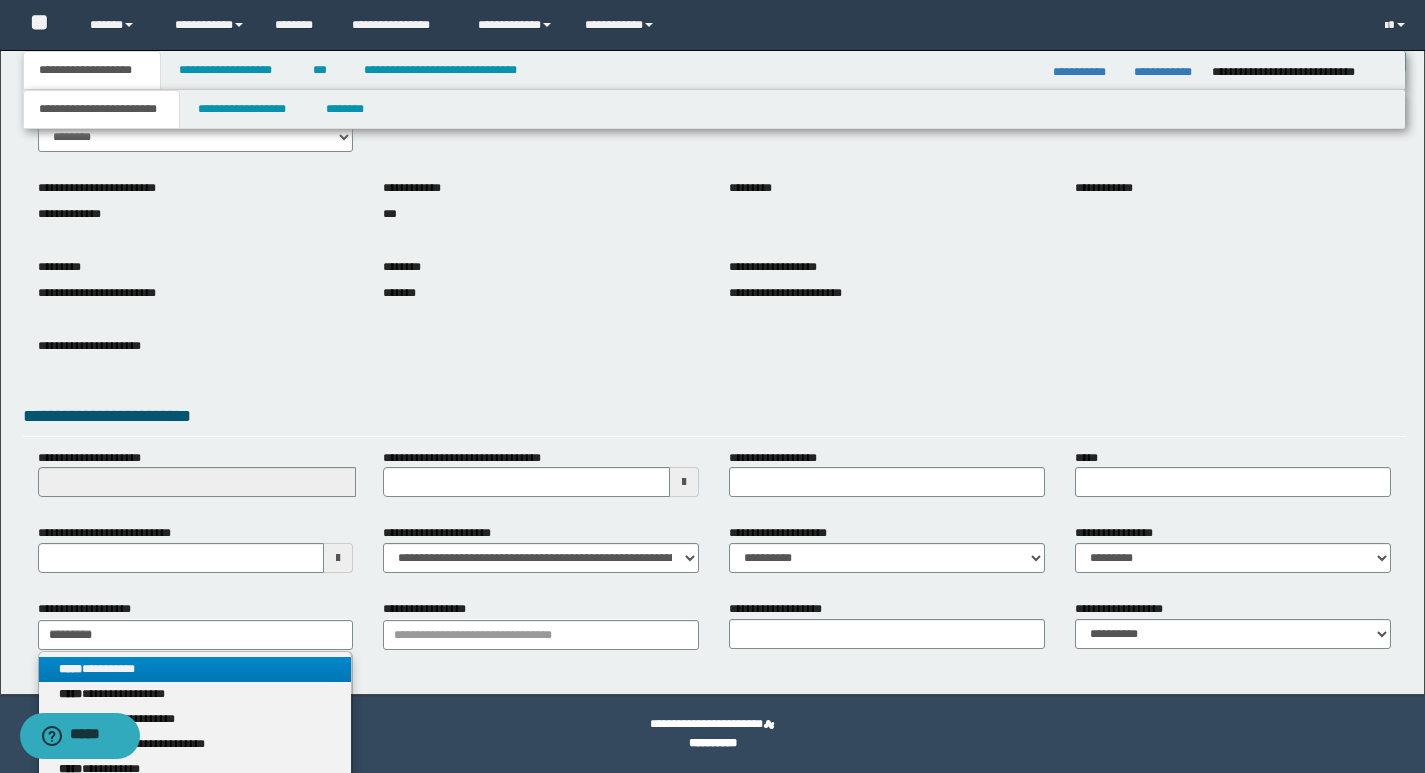 click on "**********" at bounding box center [195, 669] 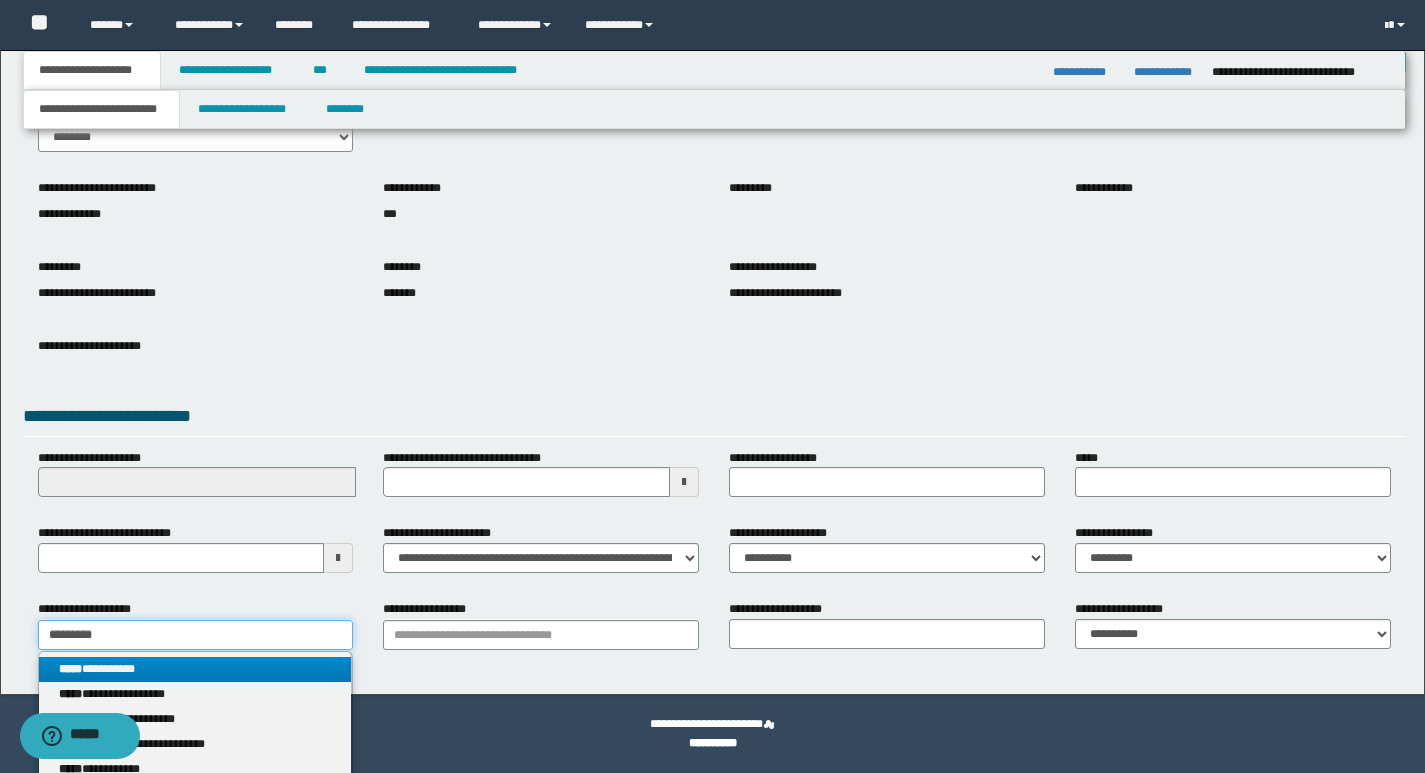 type 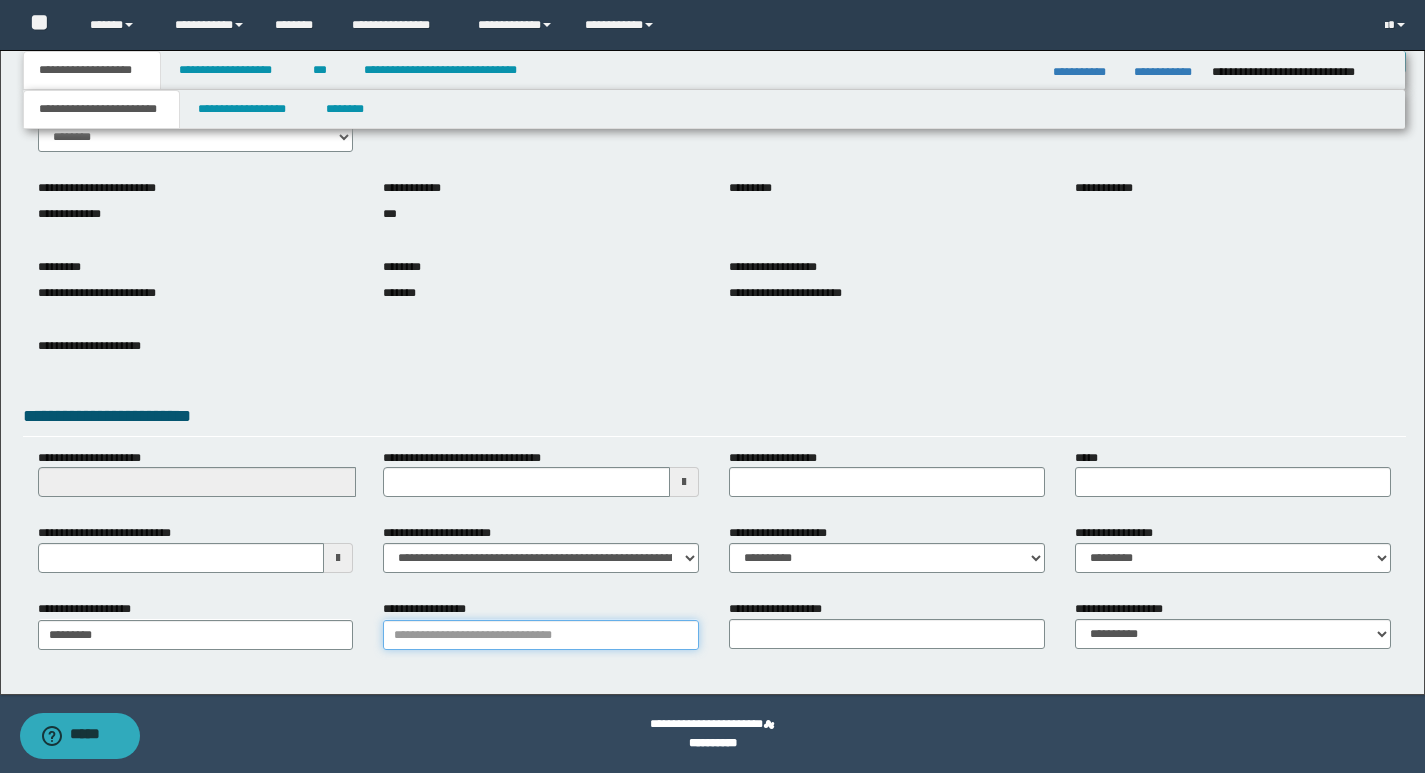 click on "**********" at bounding box center (541, 635) 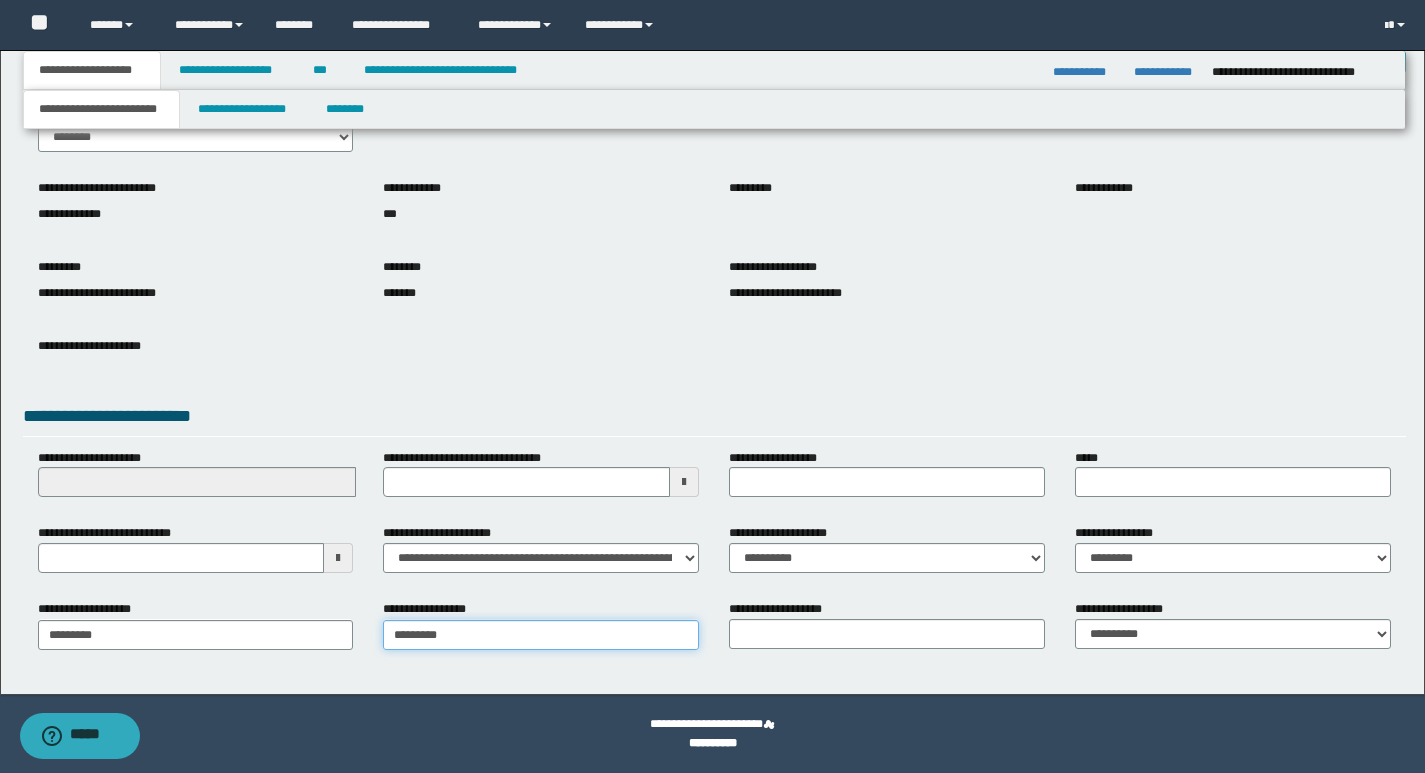 type on "**********" 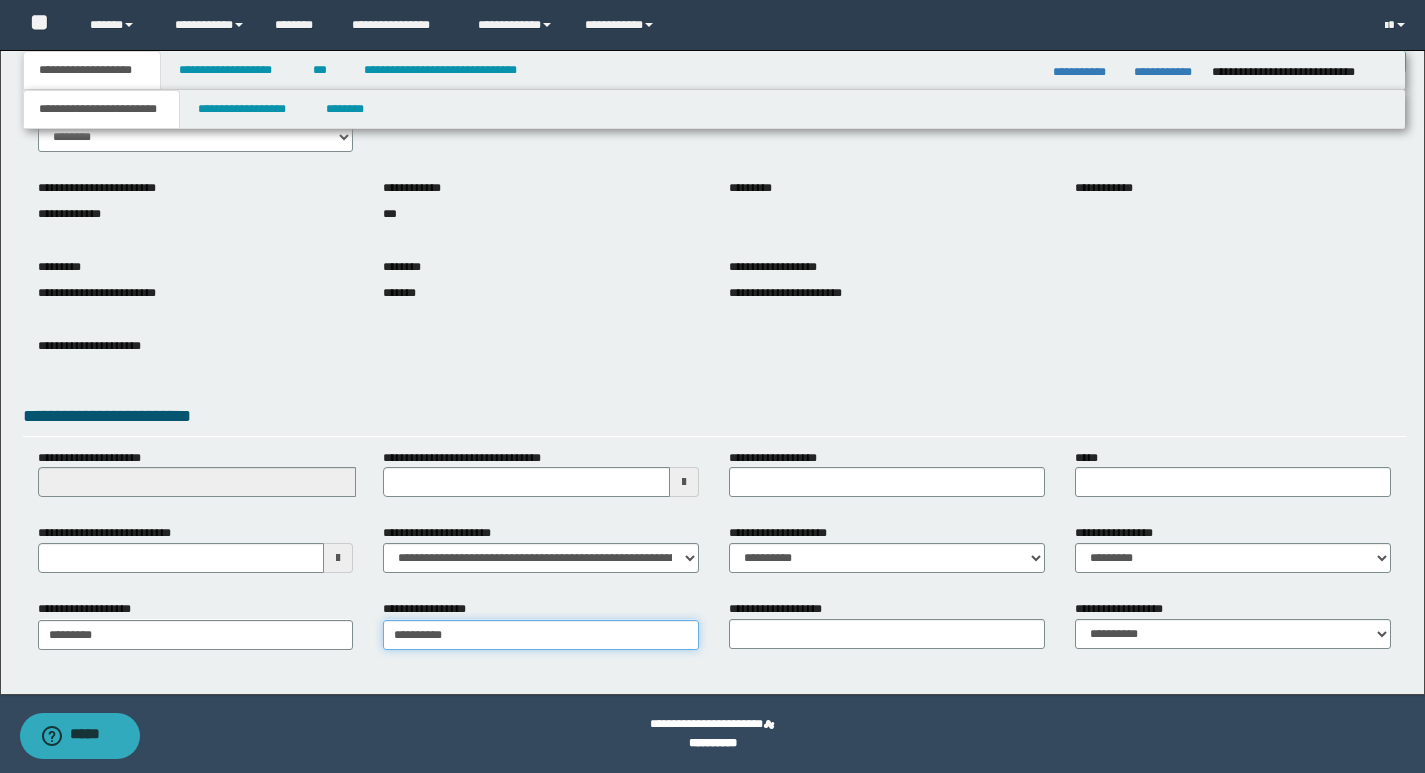 type on "**********" 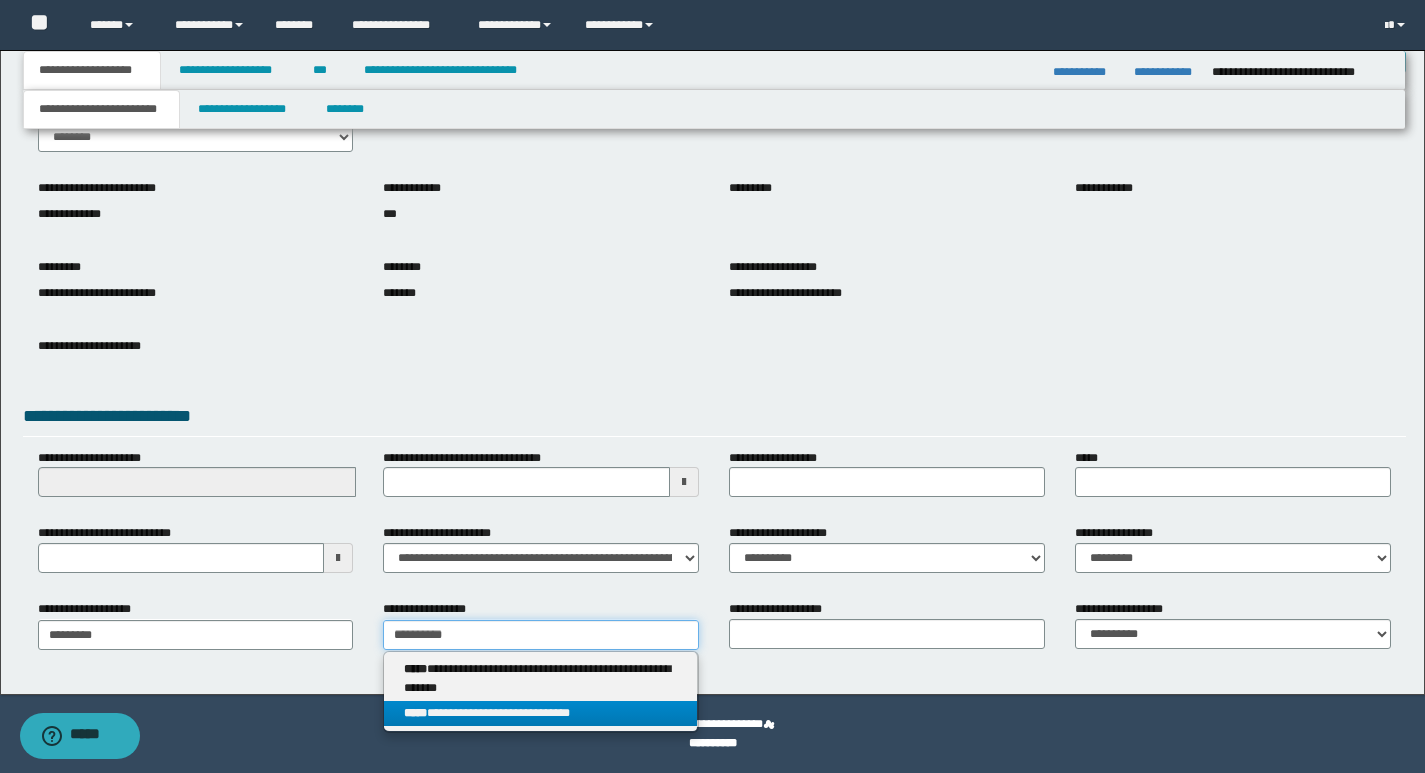 type on "**********" 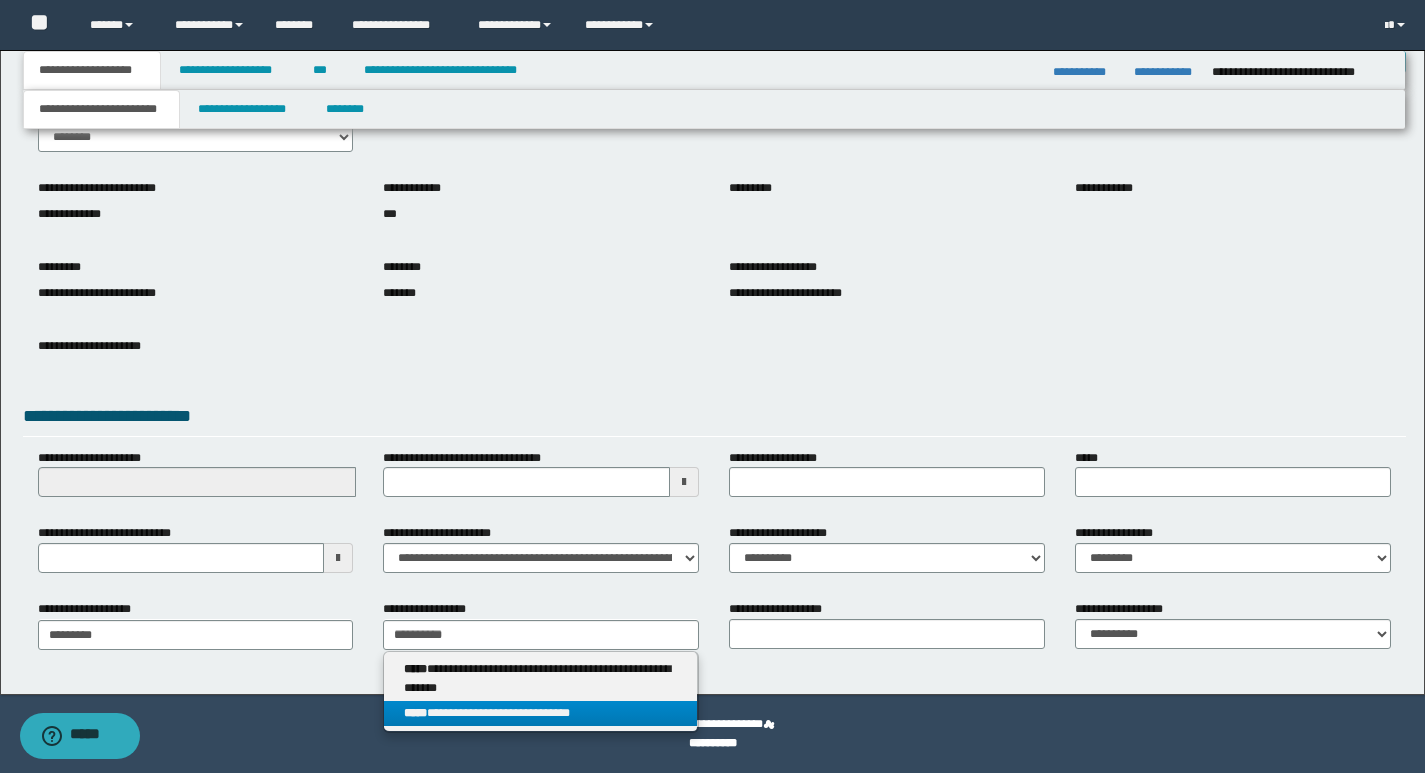 click on "**********" at bounding box center [540, 713] 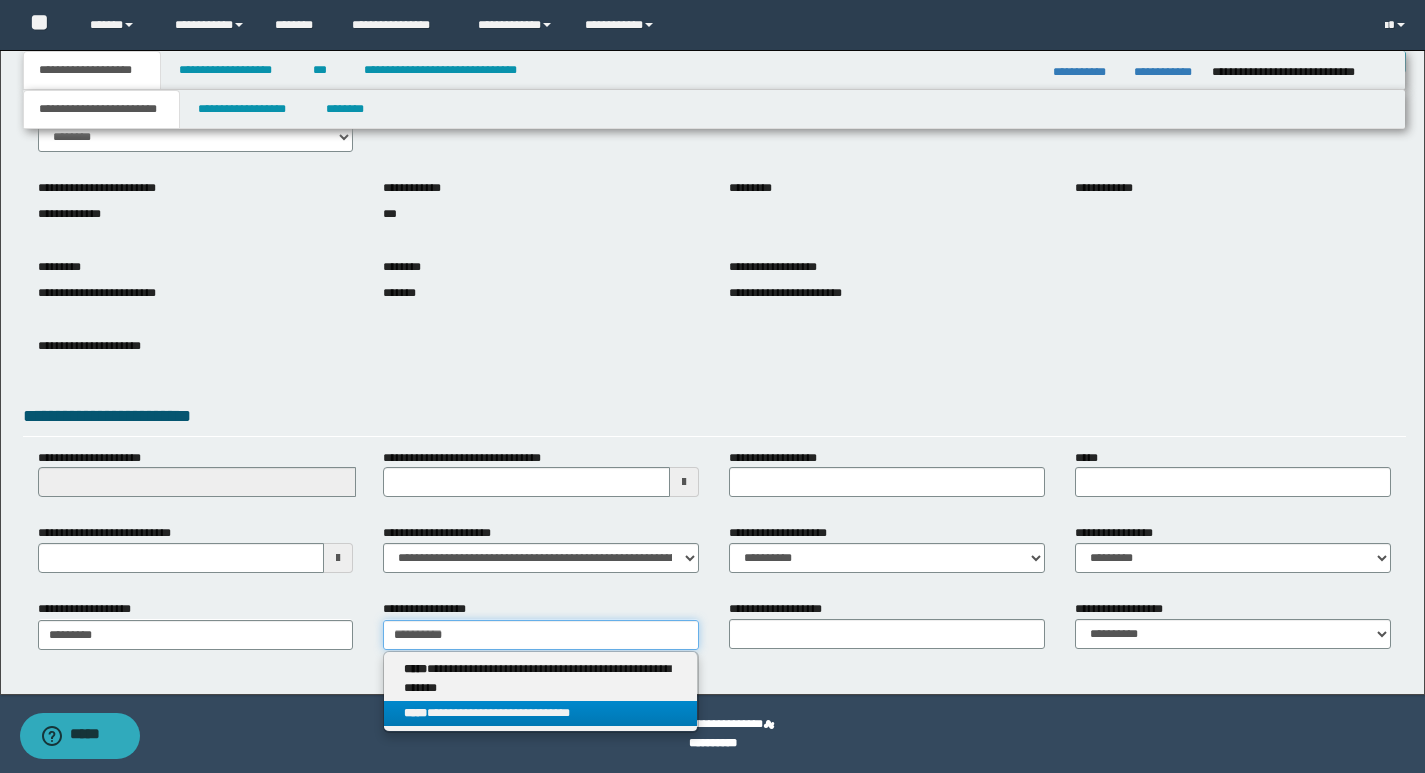 type 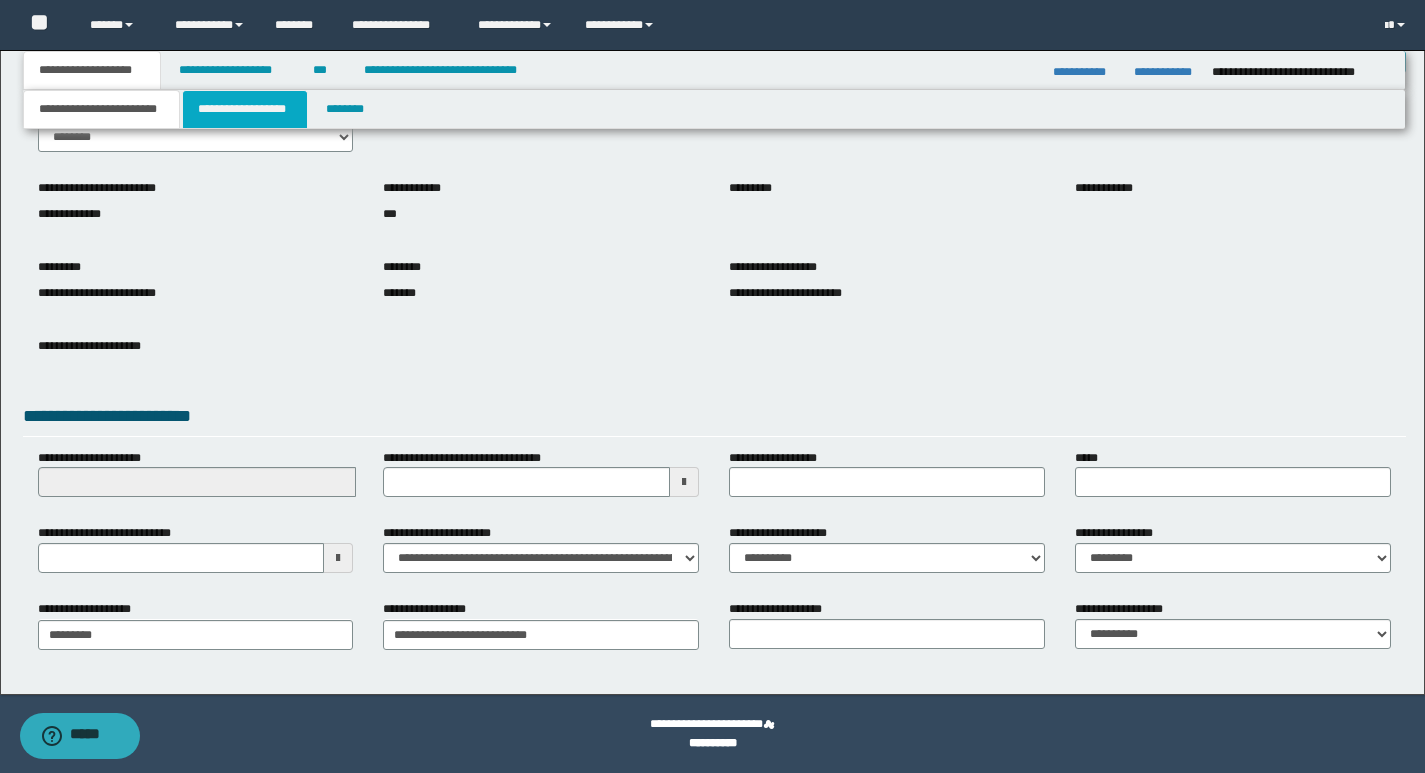 click on "**********" at bounding box center (245, 109) 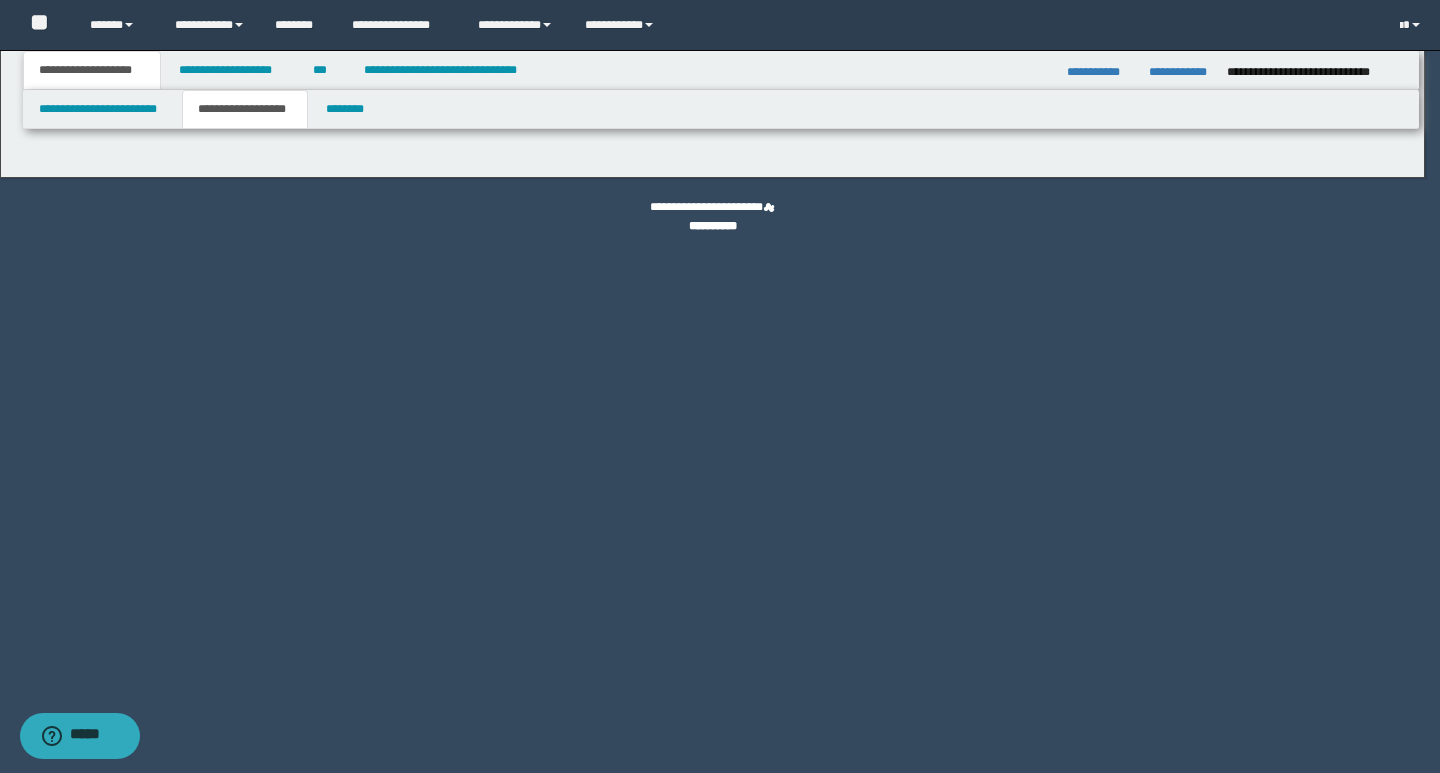 type on "********" 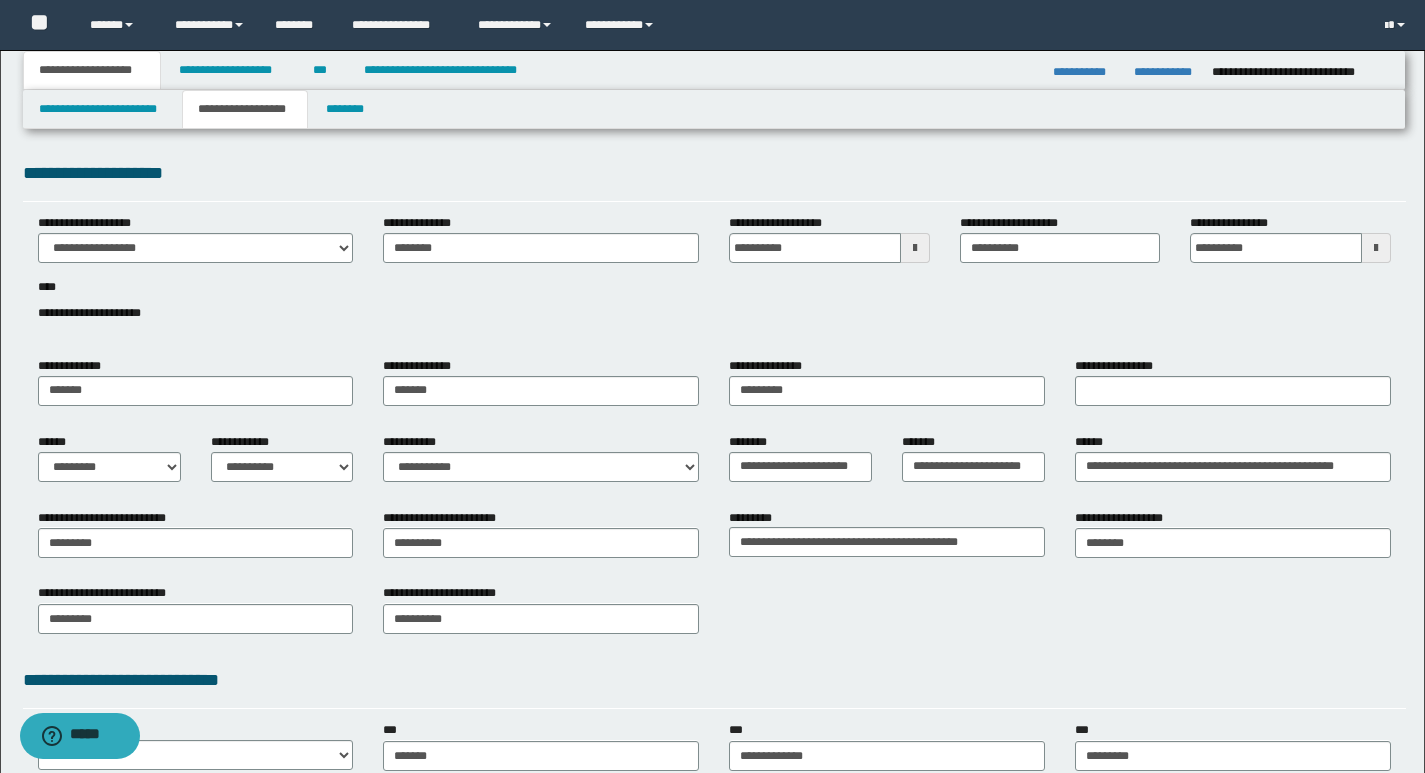 click on "**********" at bounding box center [714, 173] 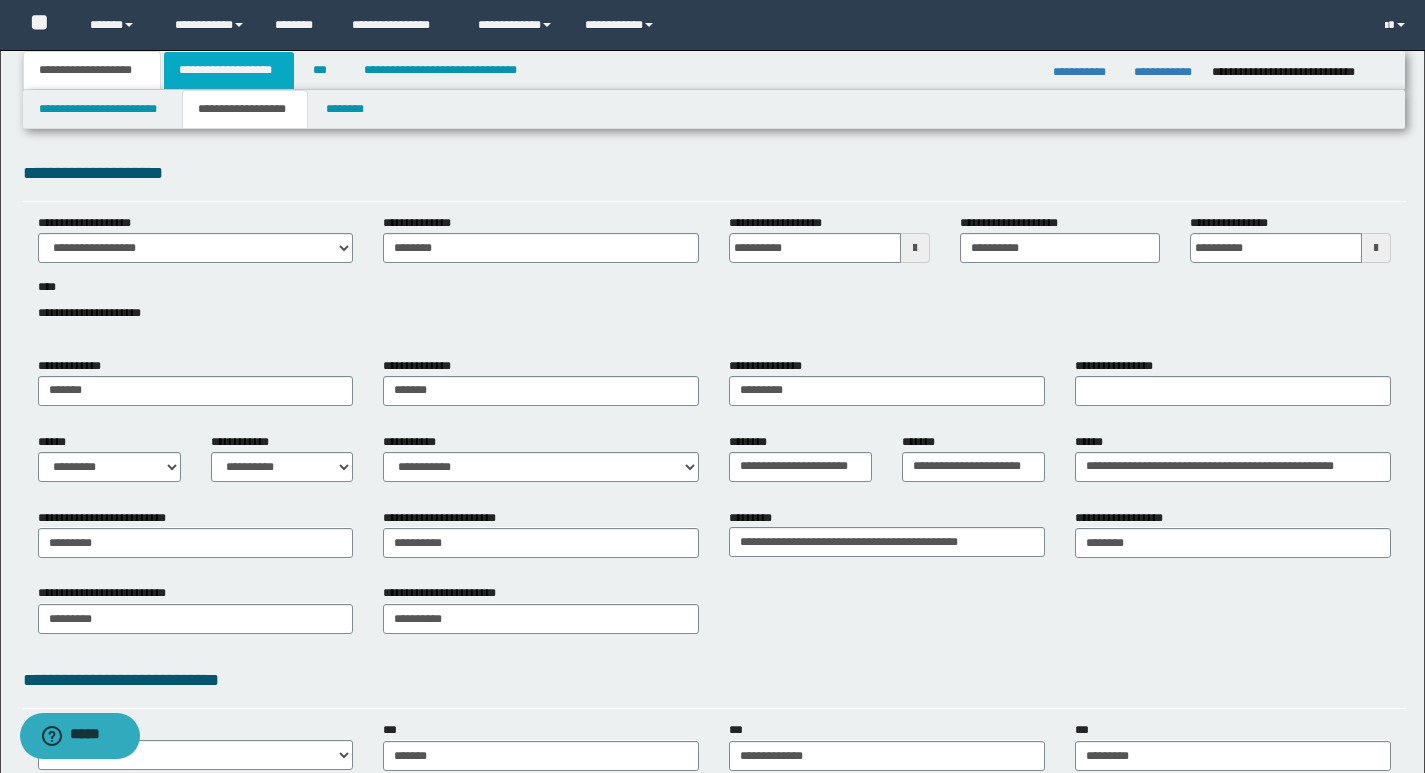 click on "**********" at bounding box center (229, 70) 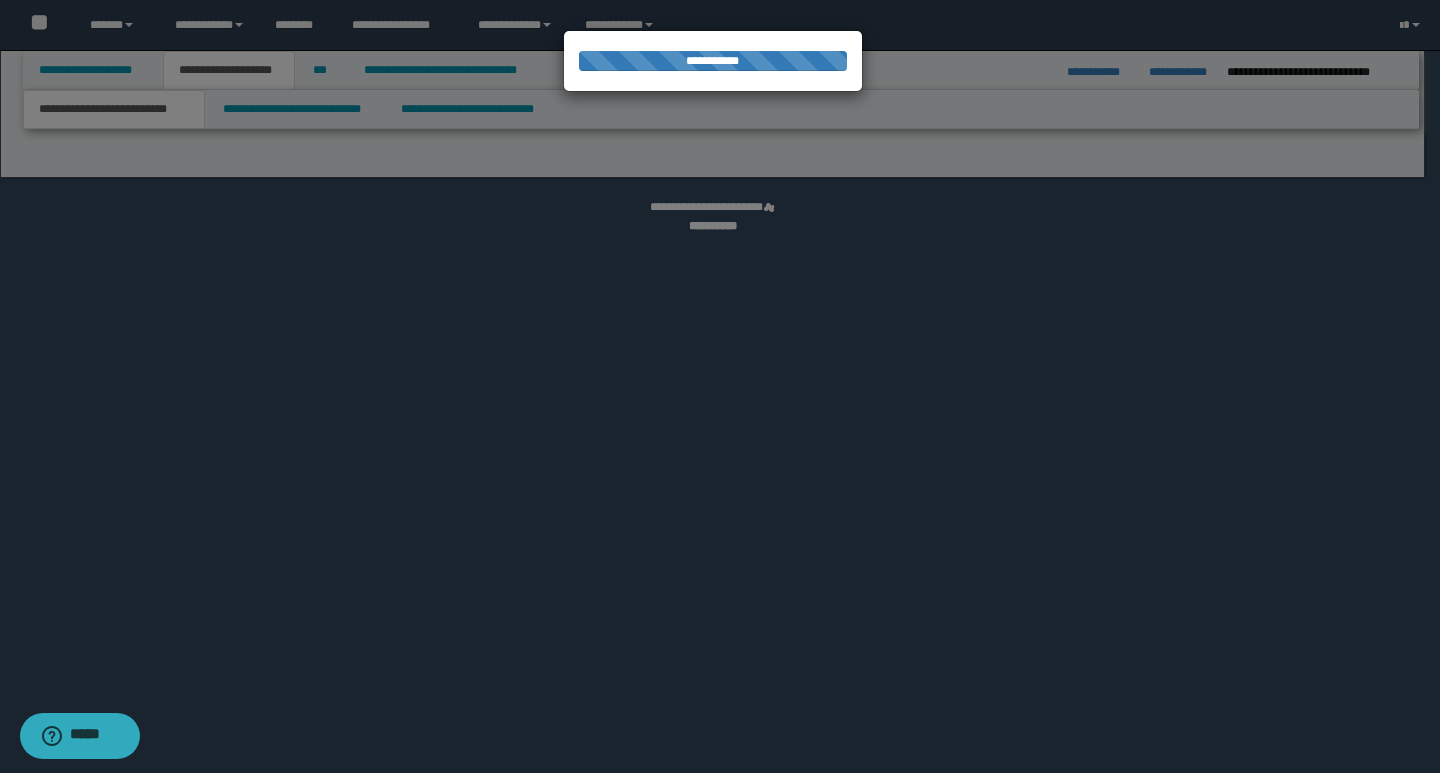 click at bounding box center [720, 386] 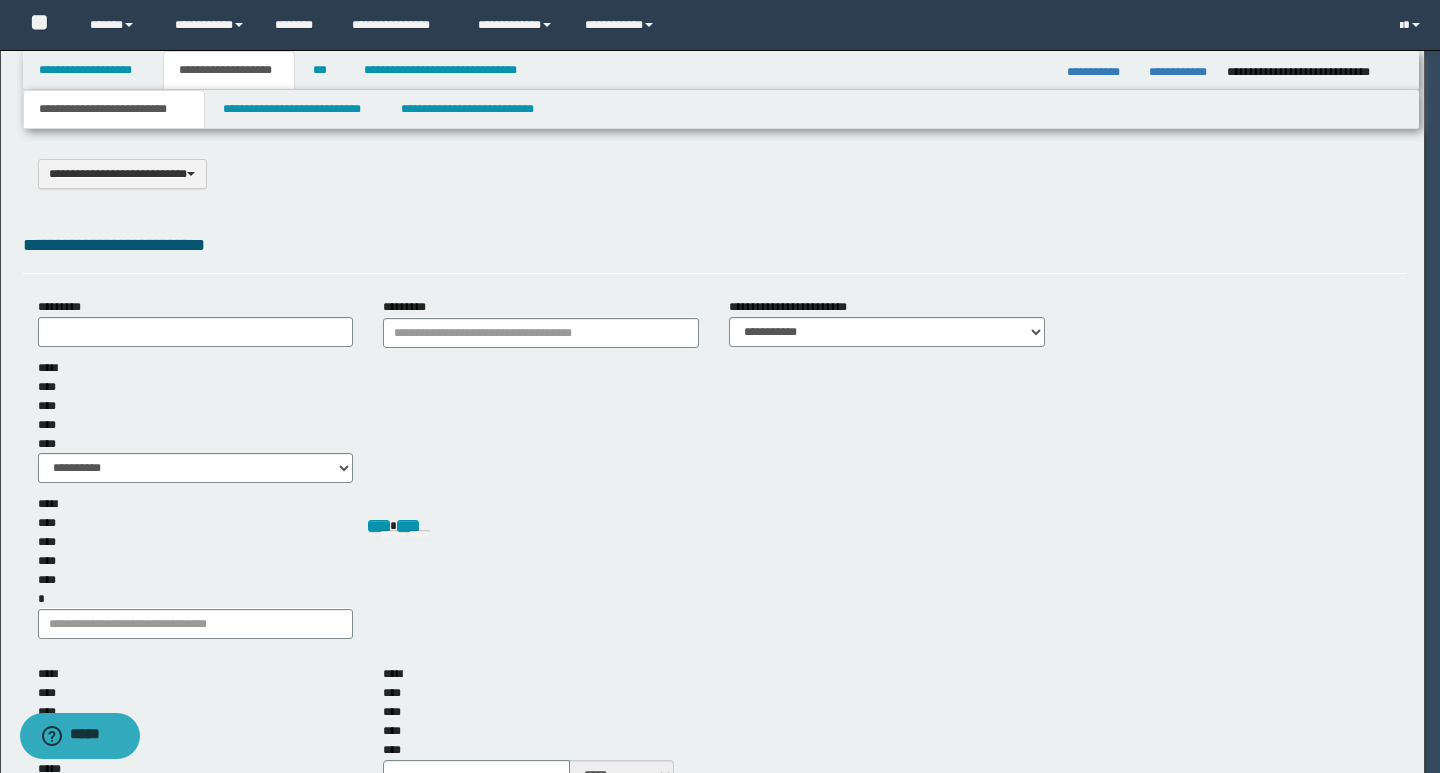 select on "*" 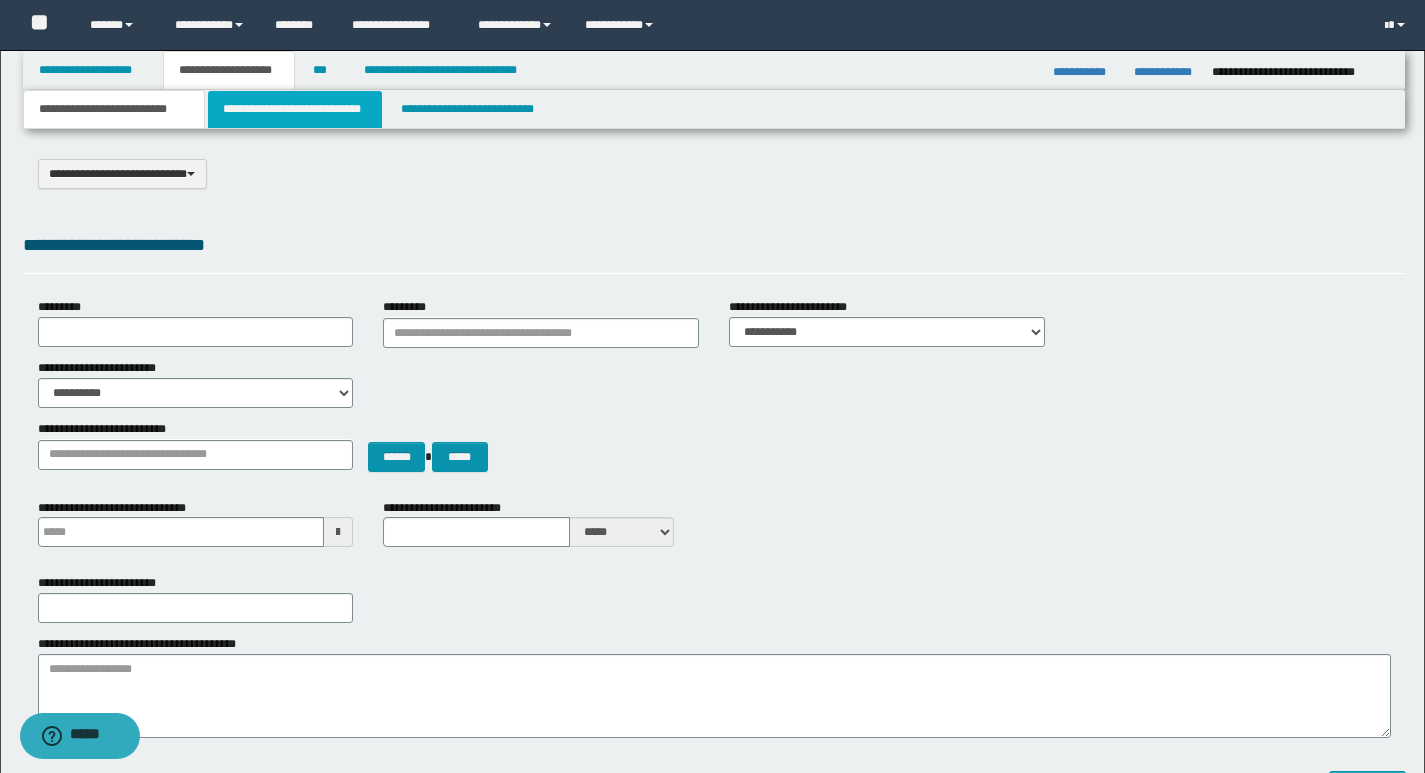 click on "**********" at bounding box center [295, 109] 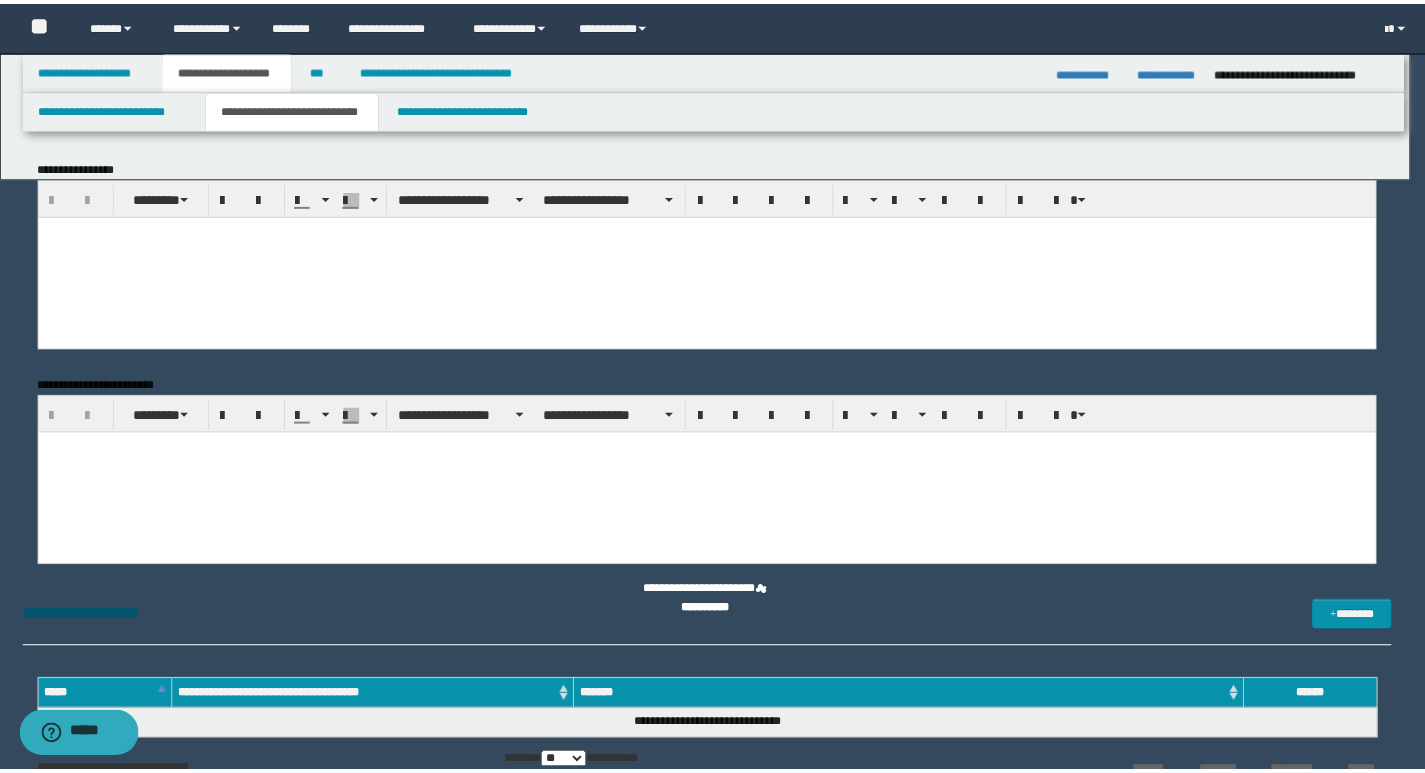 scroll, scrollTop: 0, scrollLeft: 0, axis: both 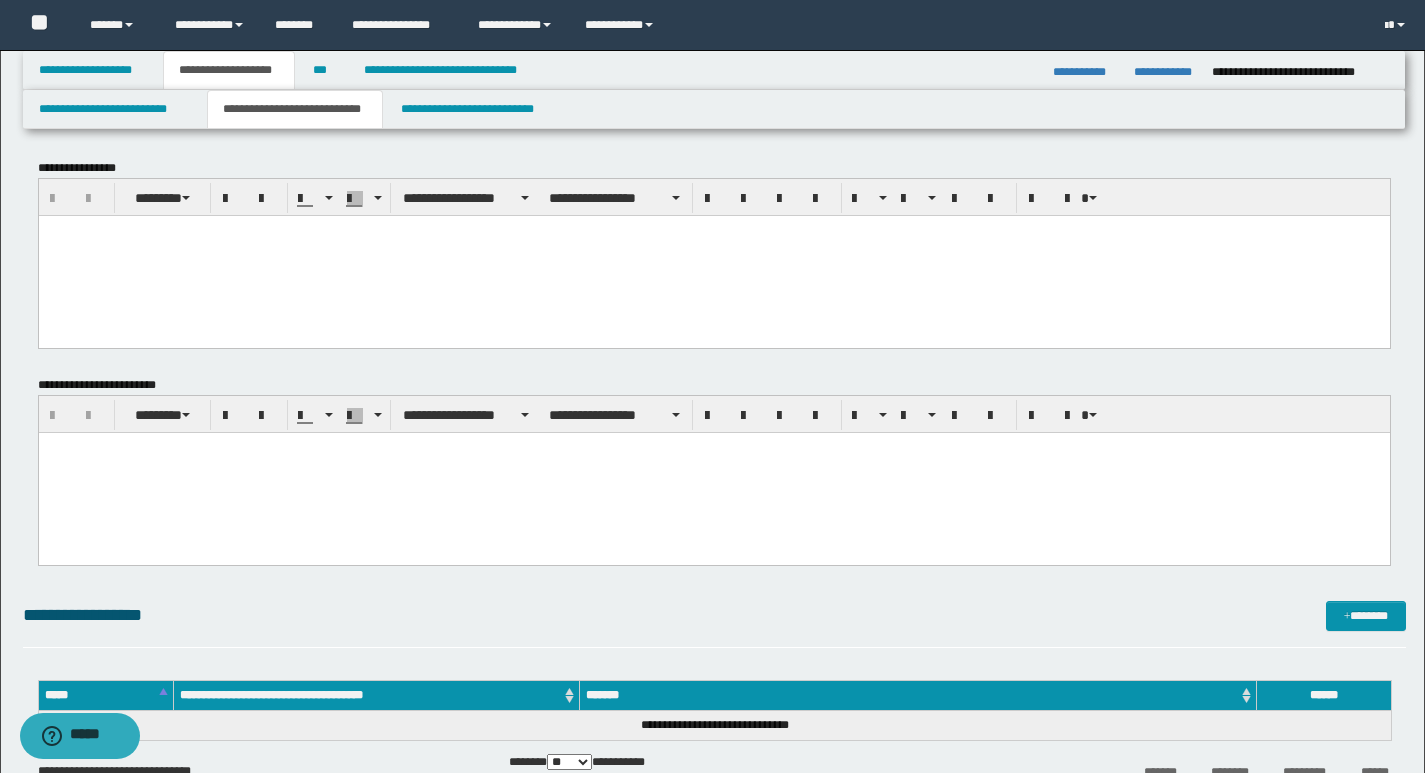 click at bounding box center (713, 255) 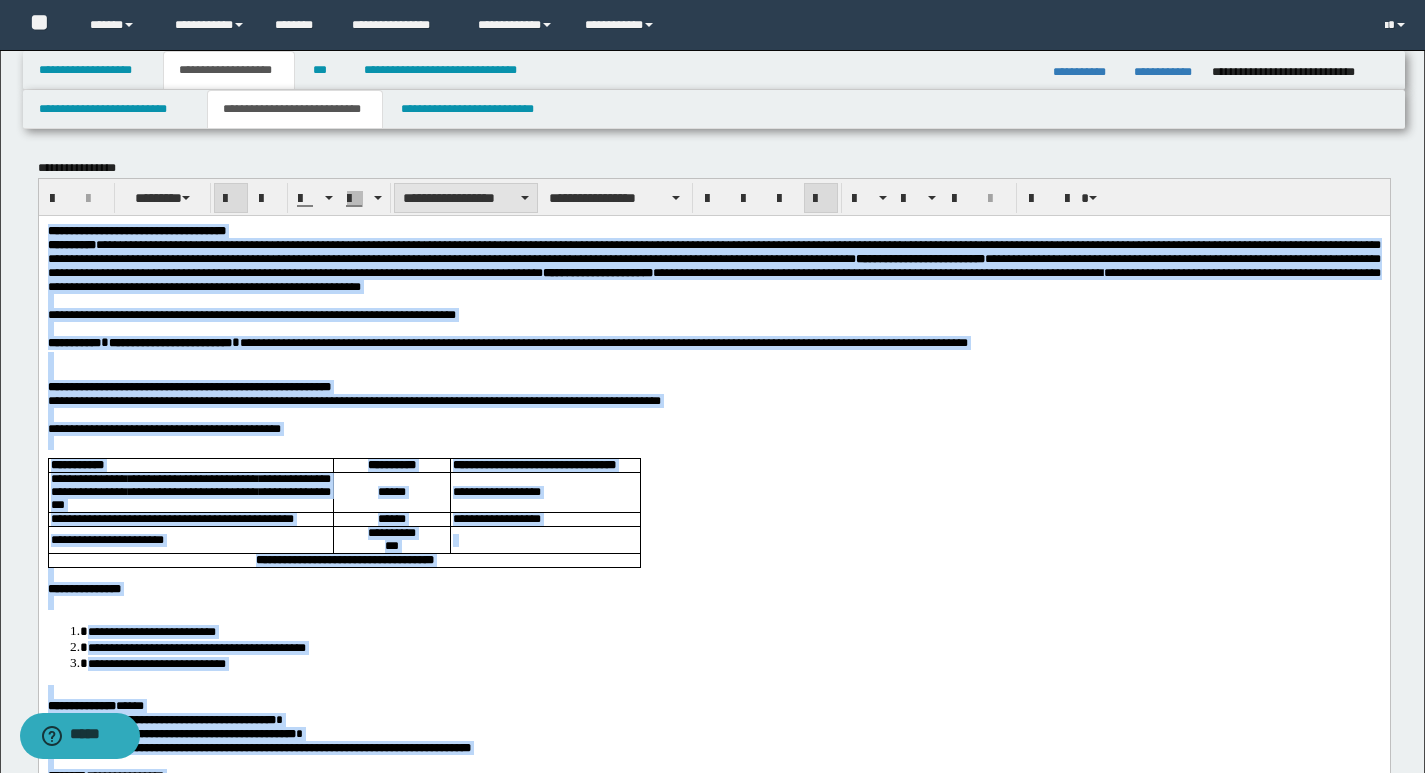click on "**********" at bounding box center [466, 198] 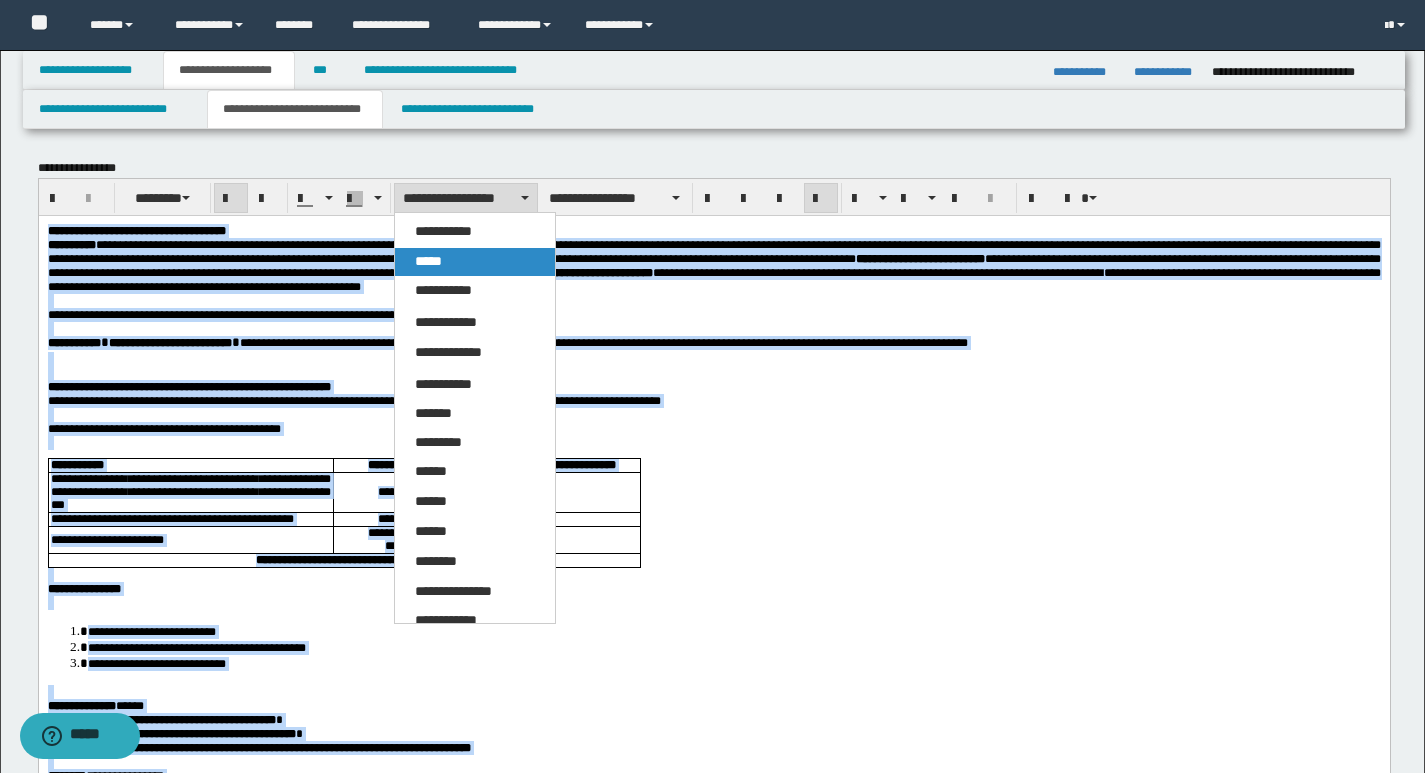 click on "*****" at bounding box center (475, 262) 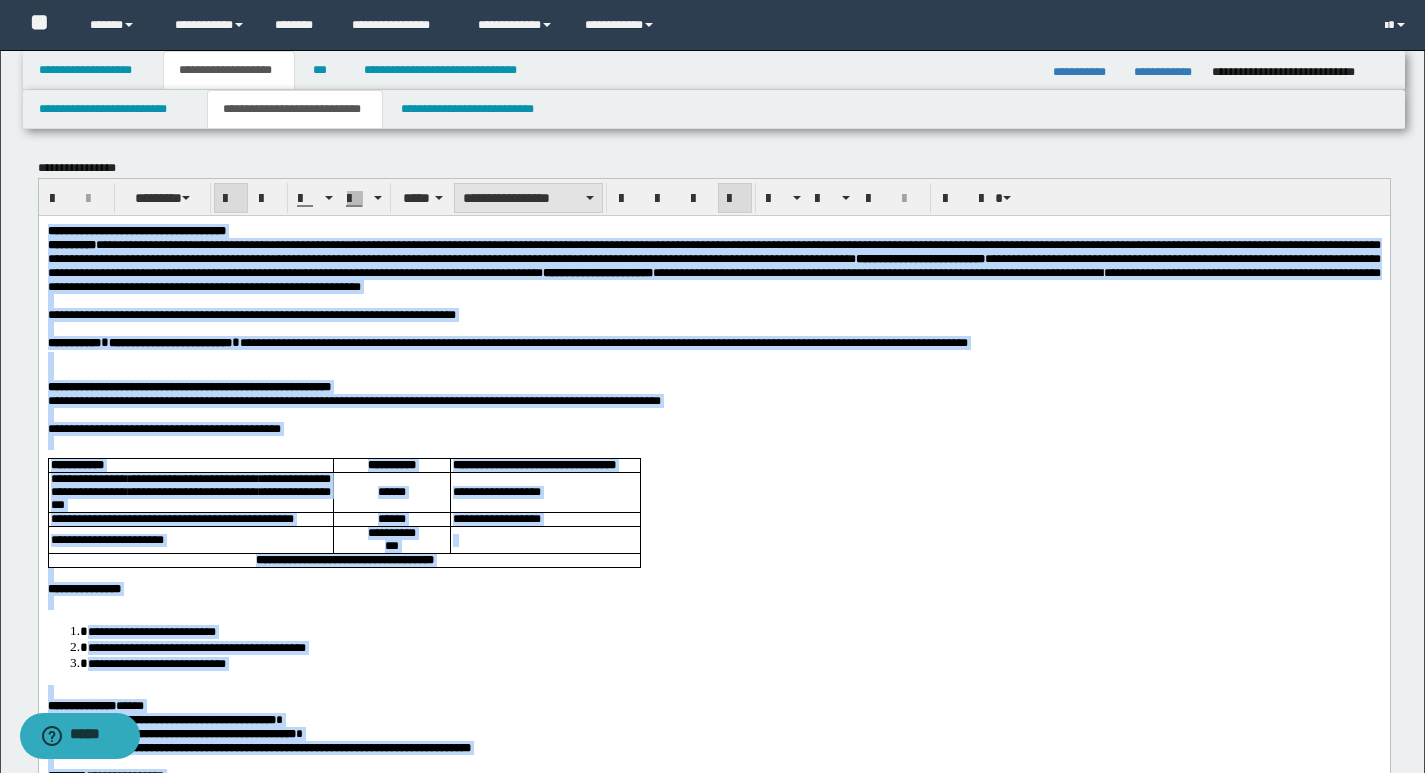 click on "**********" at bounding box center (528, 198) 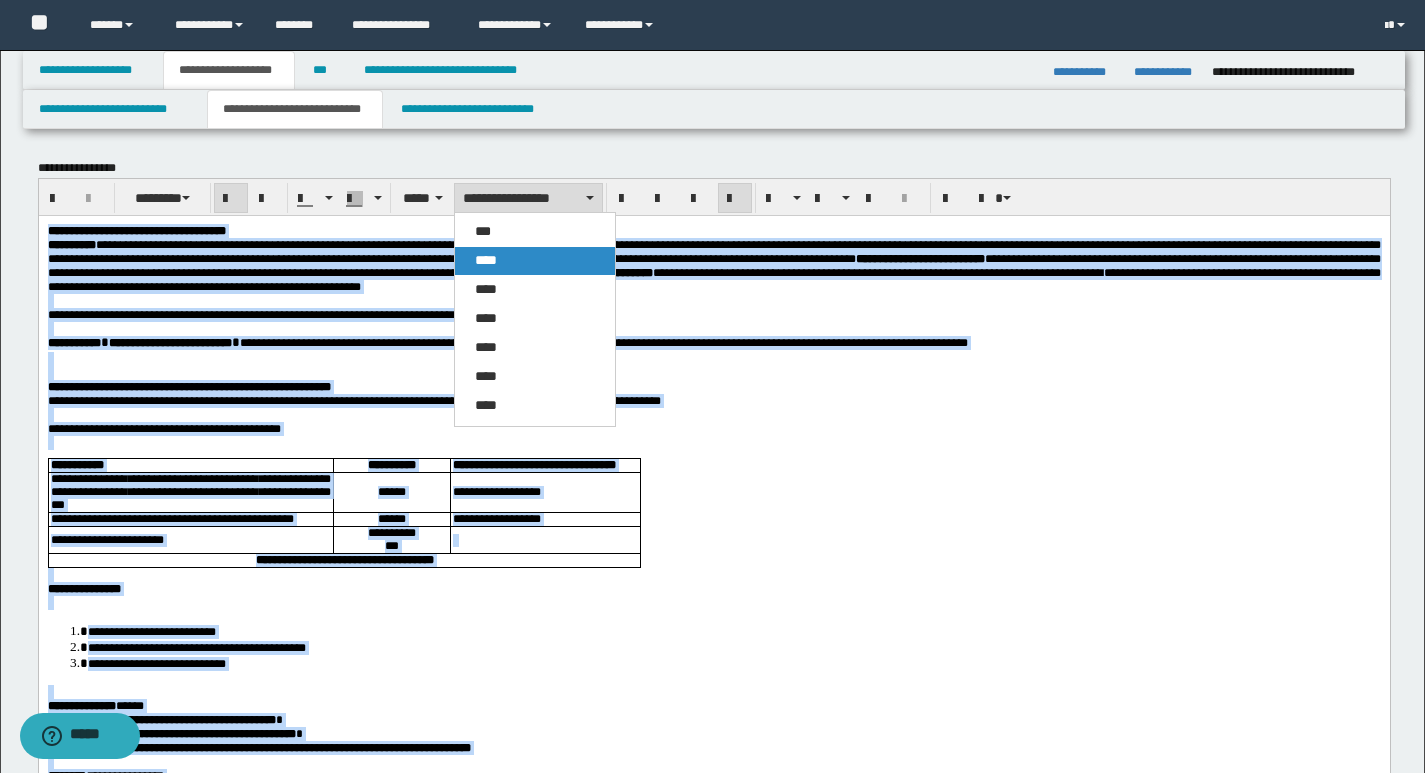 click on "****" at bounding box center (486, 260) 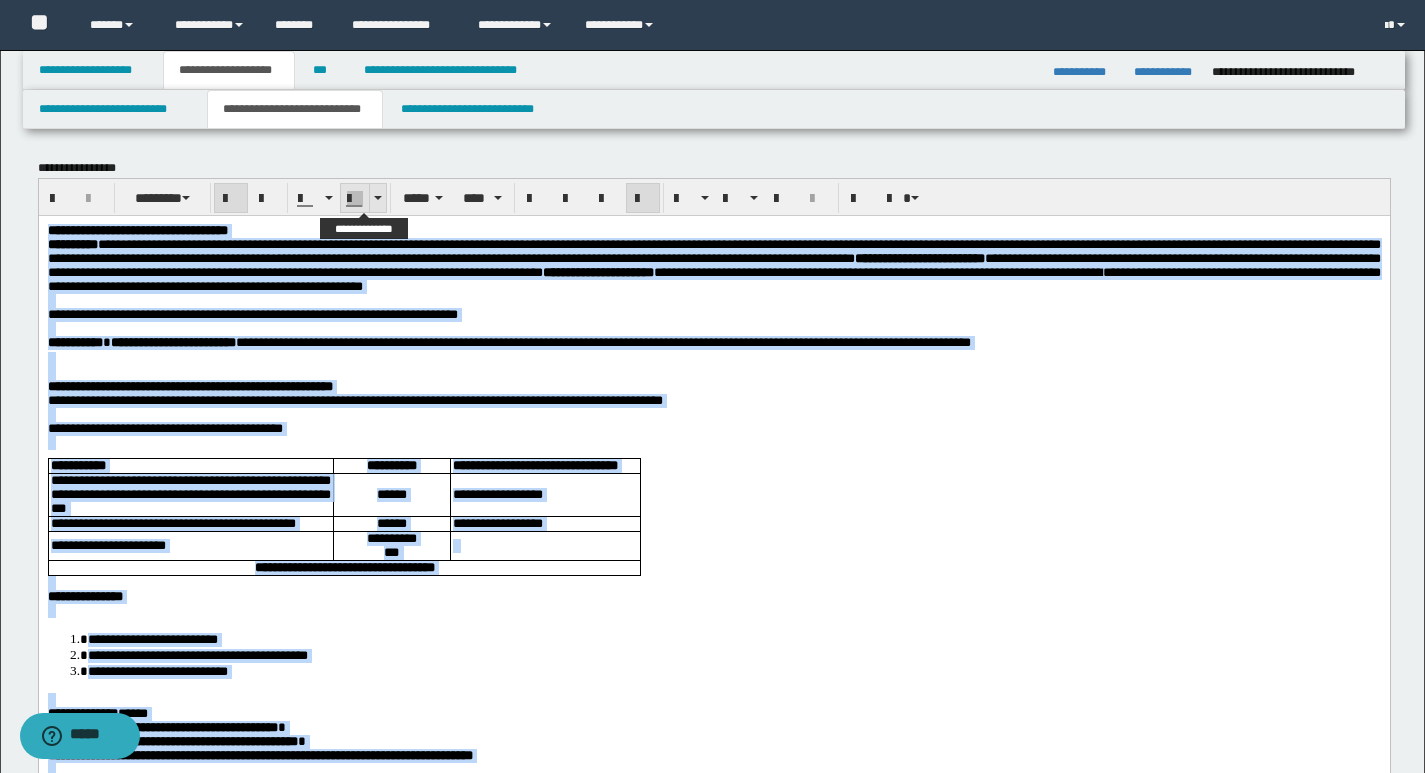click at bounding box center [378, 198] 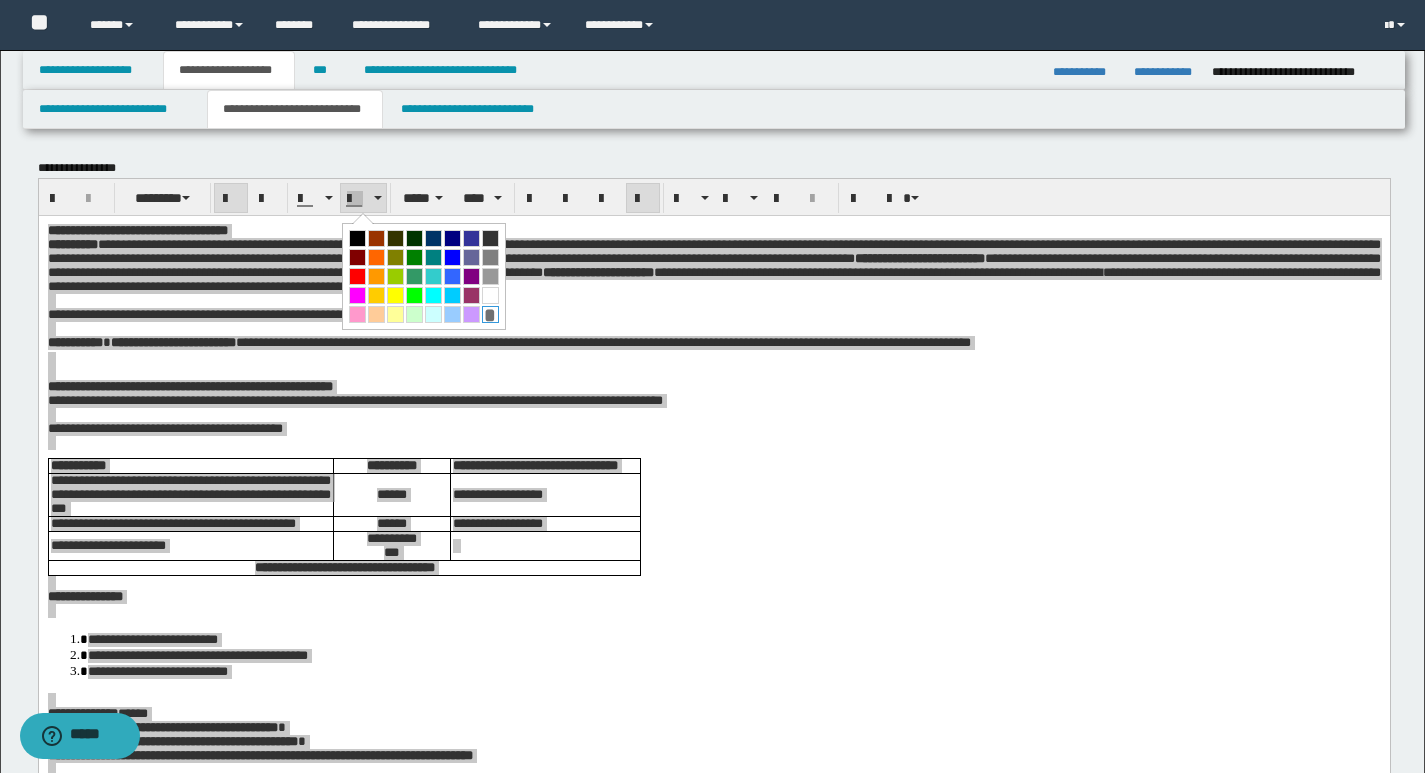 click on "*" at bounding box center [490, 314] 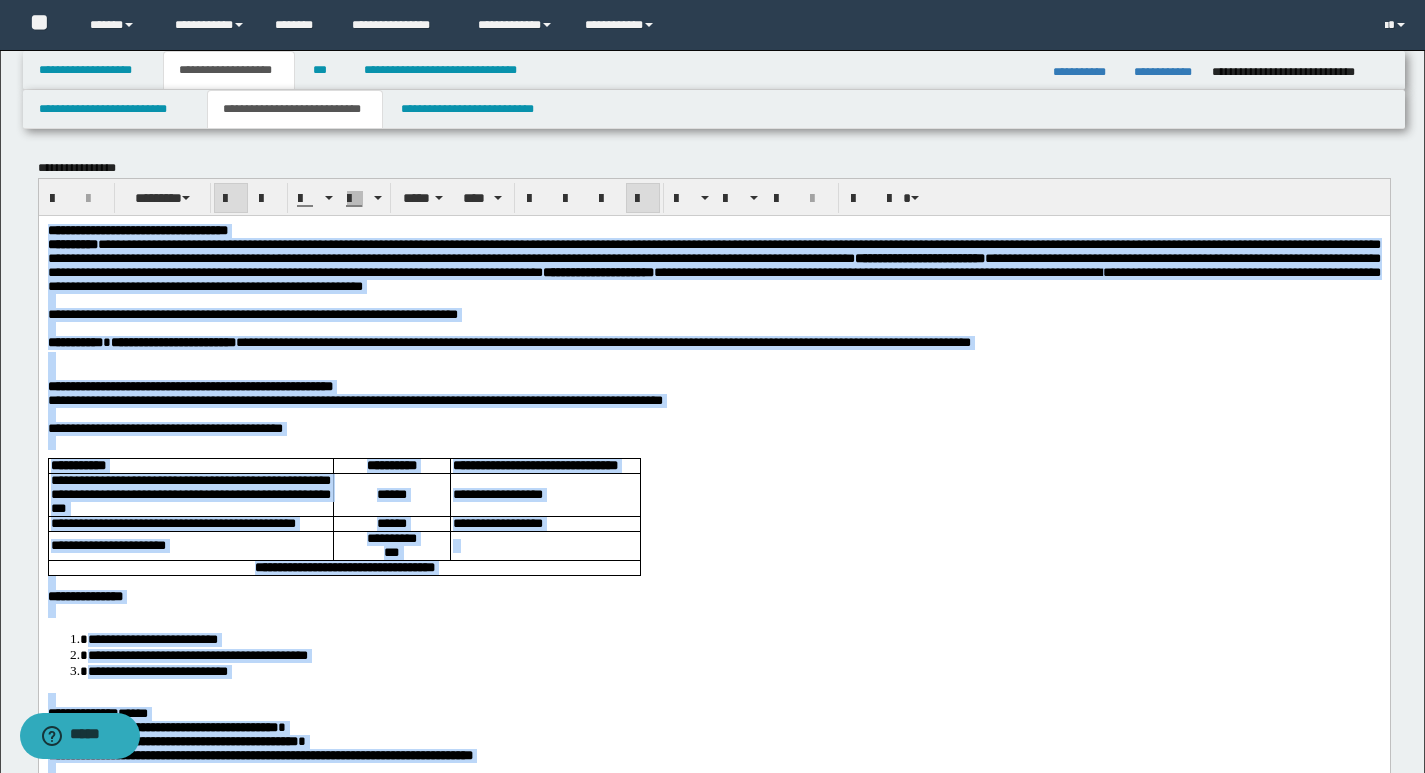 click on "**********" at bounding box center [713, 1061] 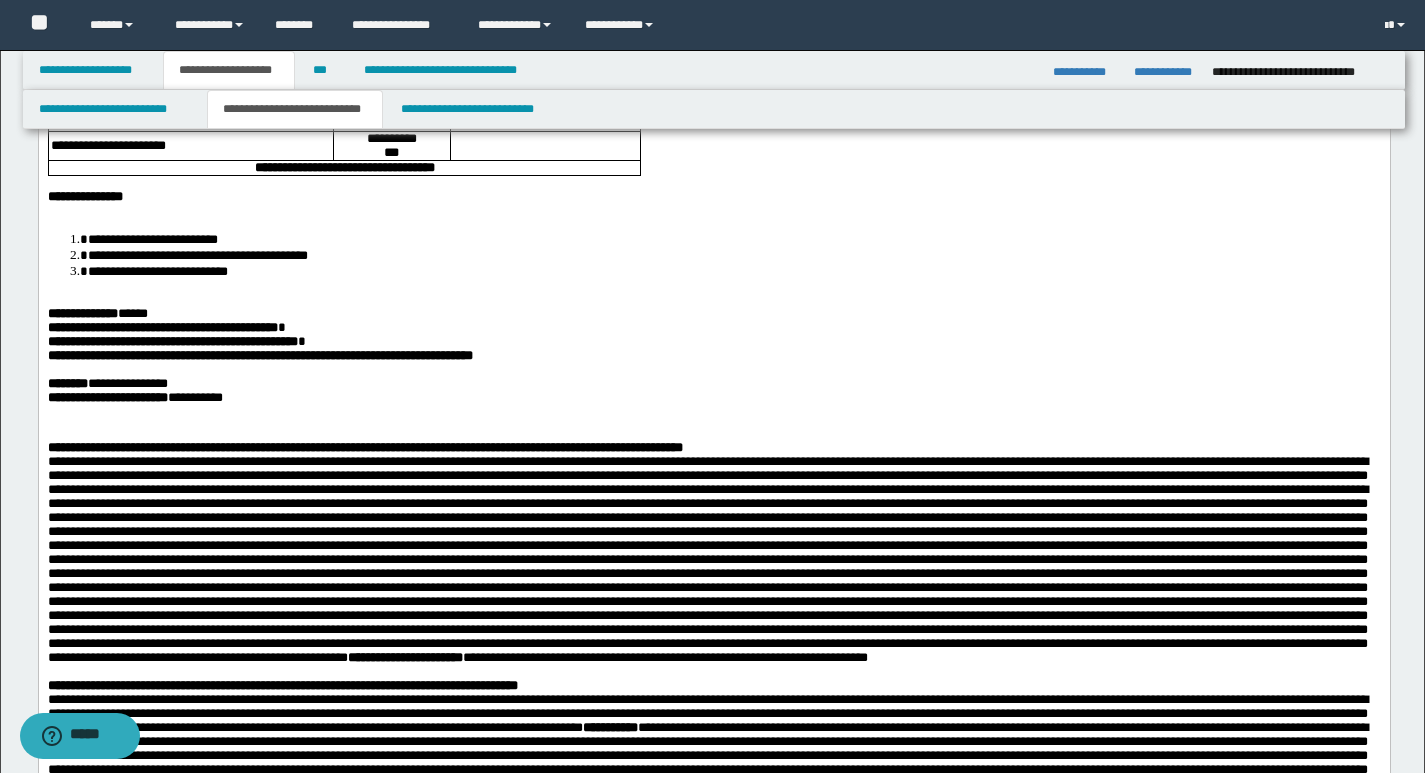 scroll, scrollTop: 0, scrollLeft: 0, axis: both 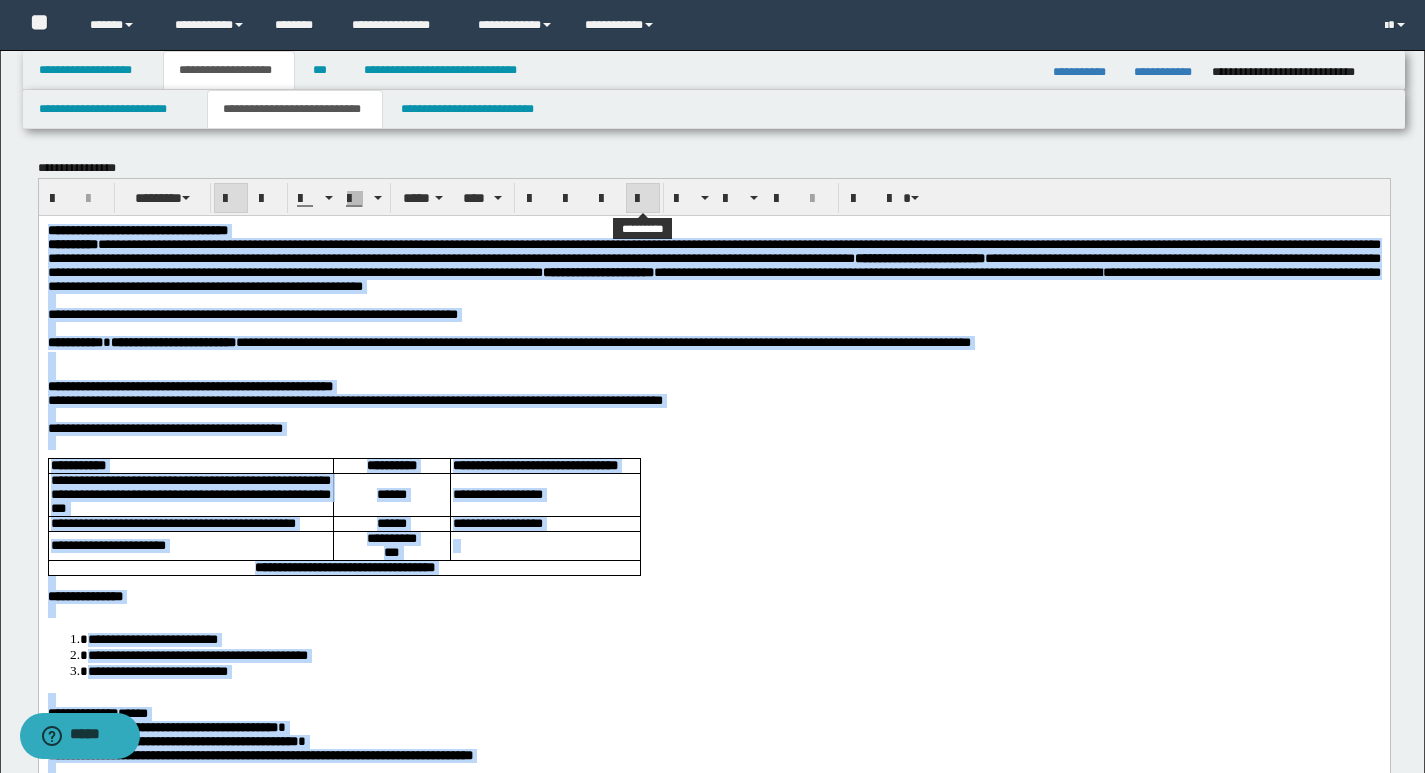 click at bounding box center (643, 199) 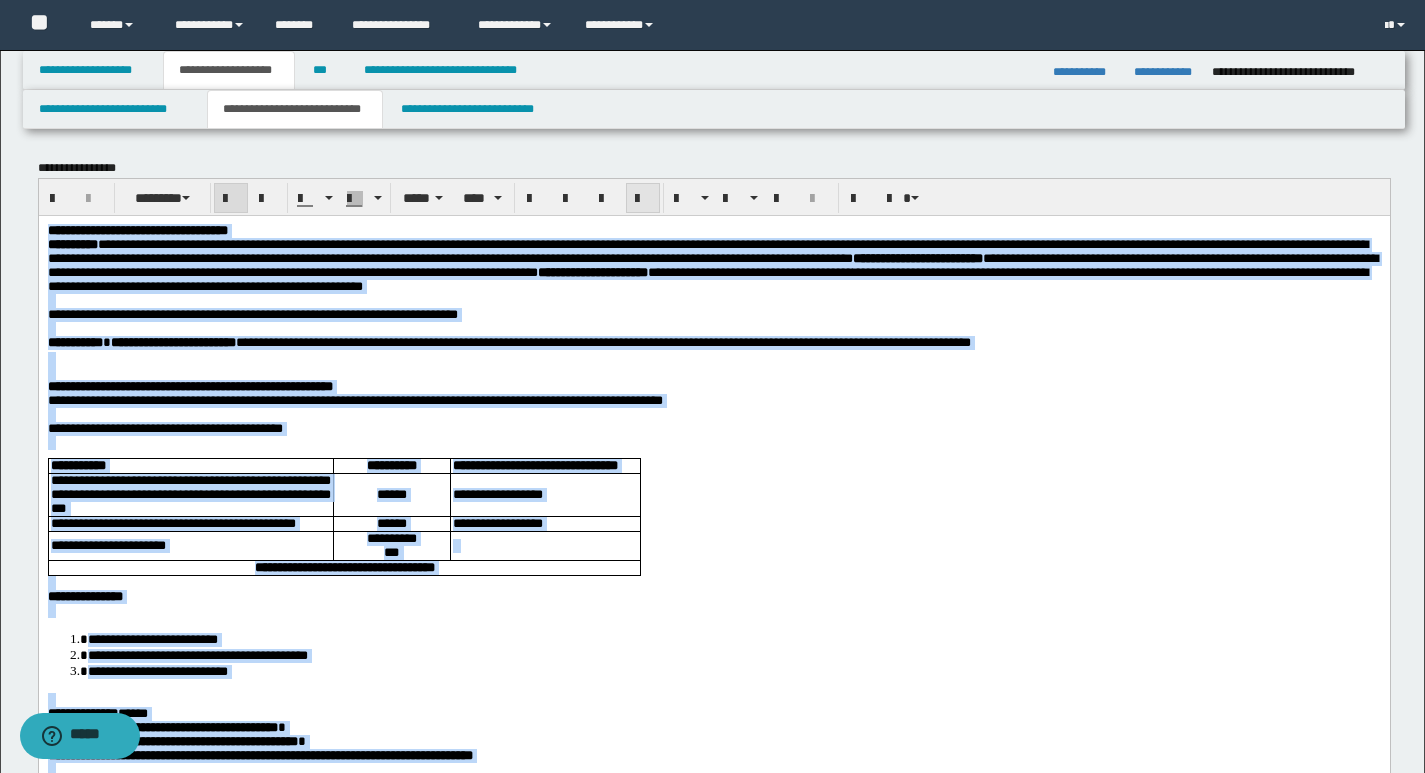 click at bounding box center [643, 199] 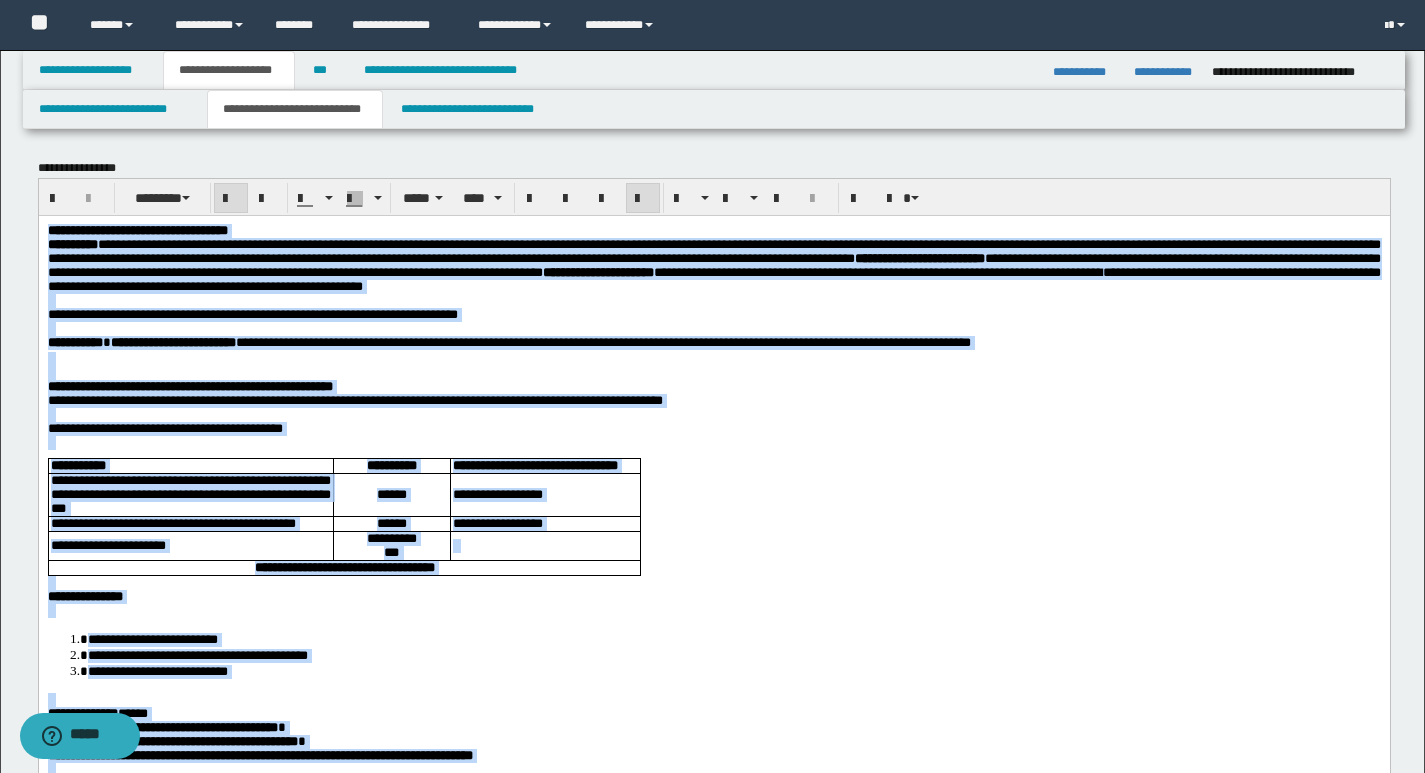 click on "**********" at bounding box center [713, 1061] 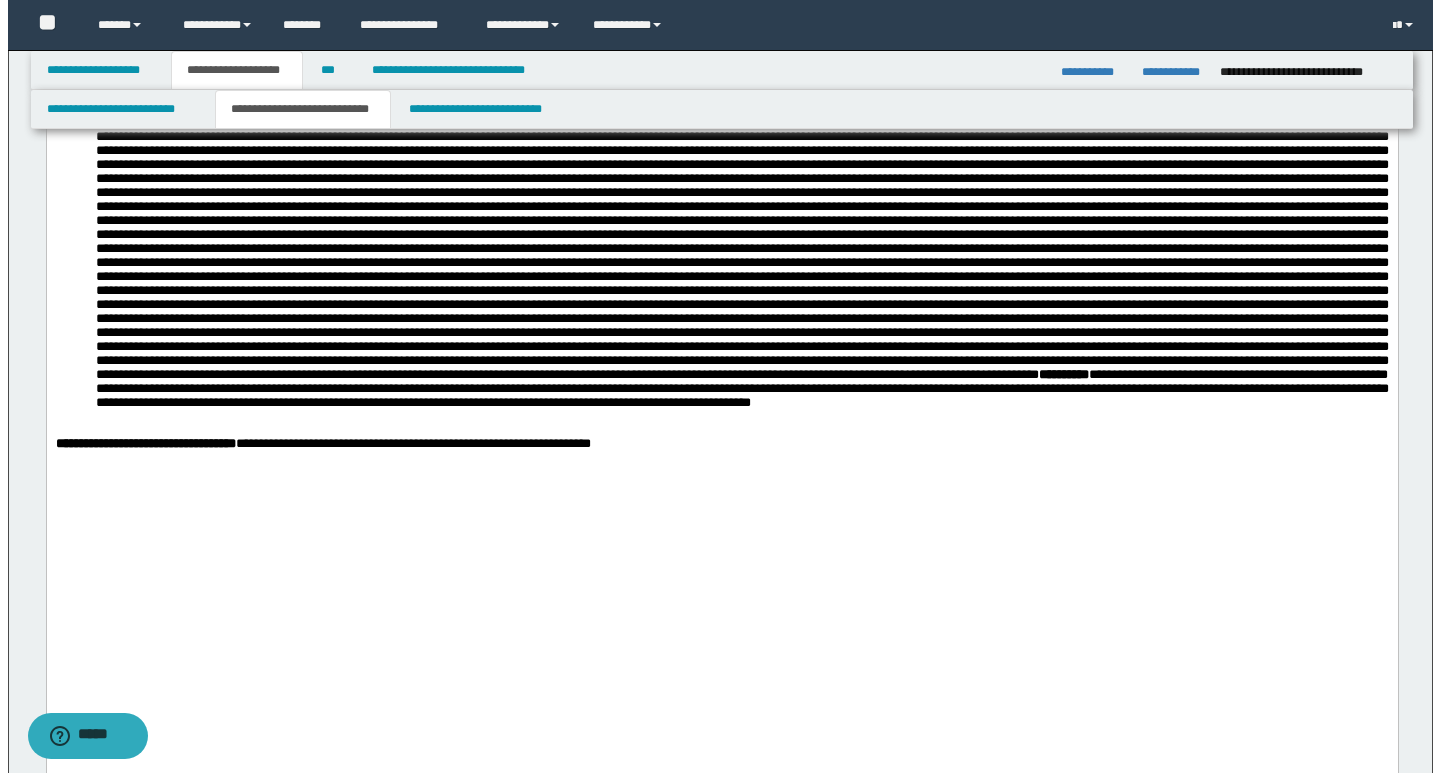 scroll, scrollTop: 2000, scrollLeft: 0, axis: vertical 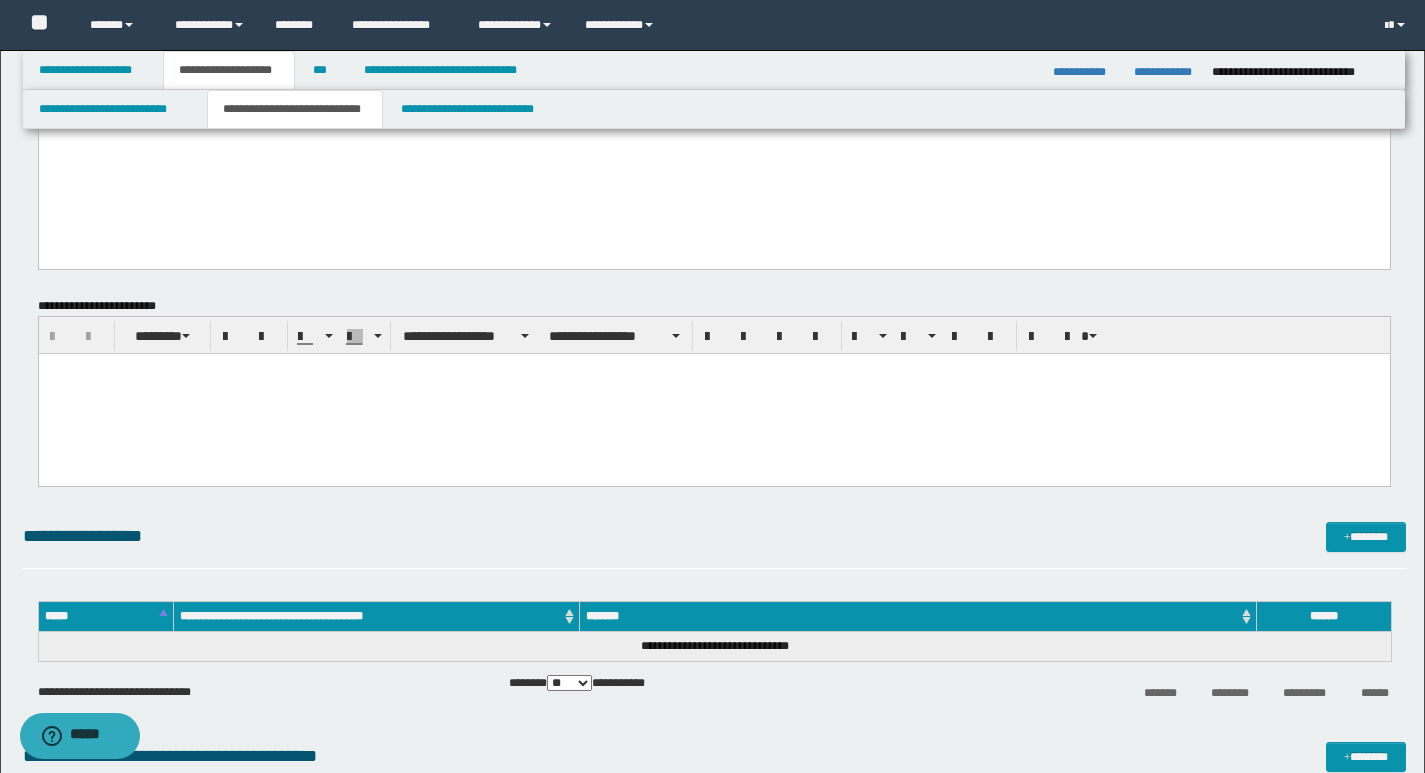 click at bounding box center (713, 393) 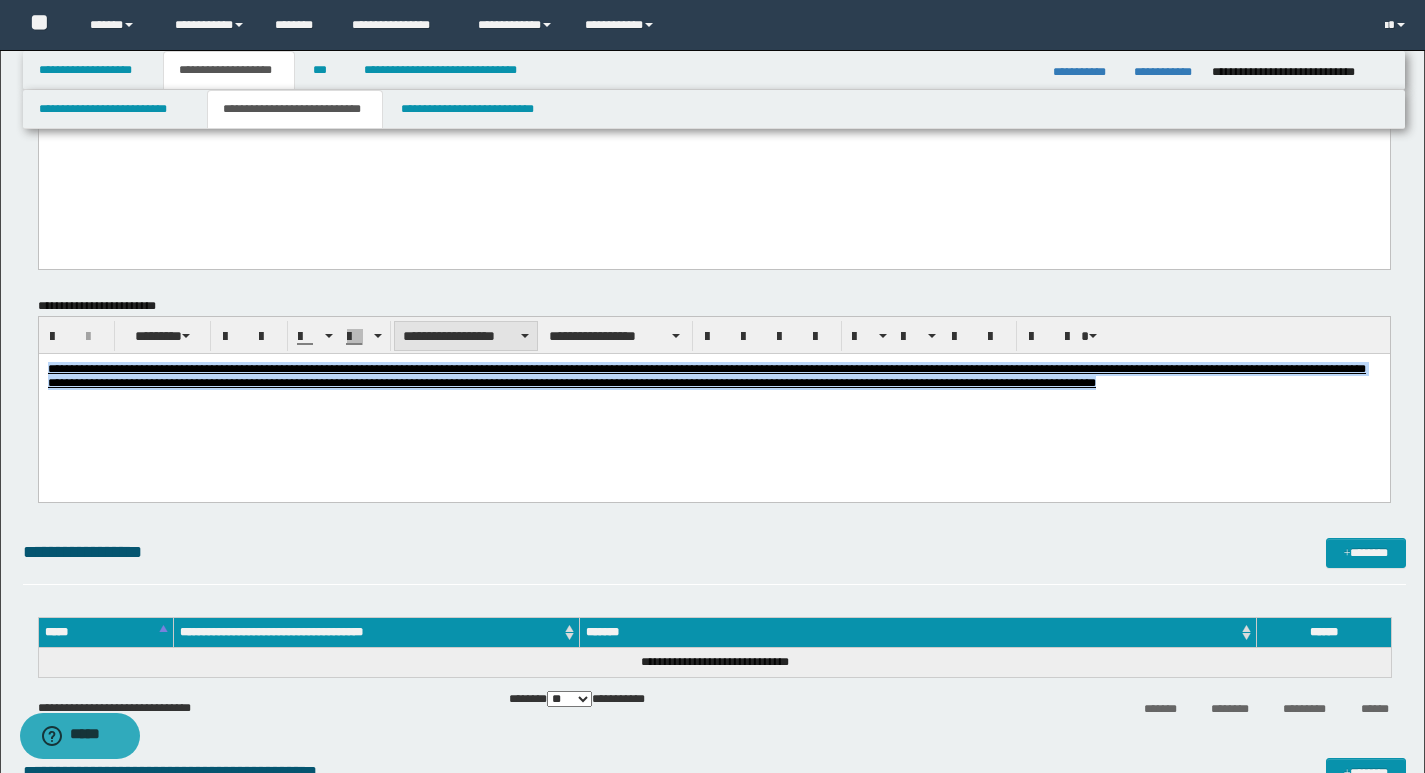 click on "**********" at bounding box center (466, 336) 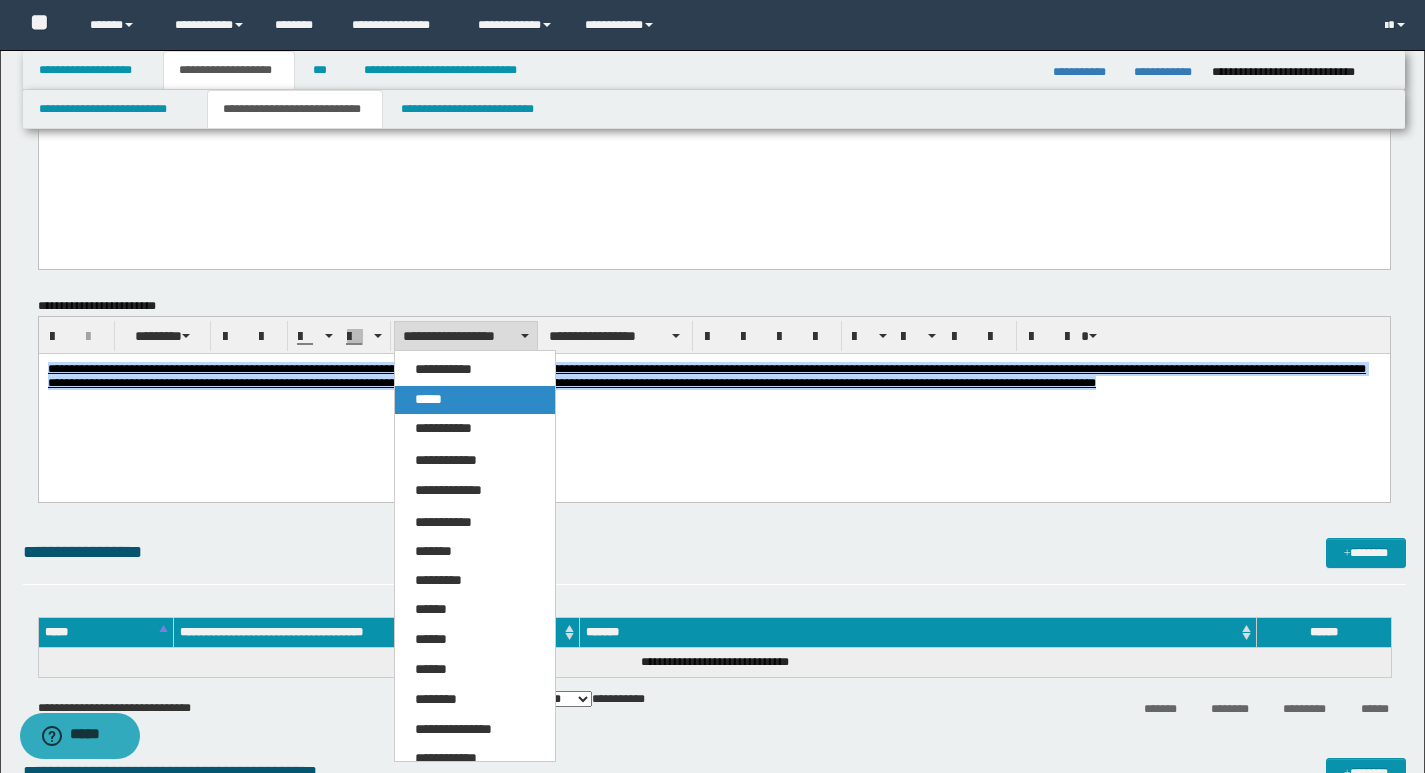 click on "*****" at bounding box center (428, 399) 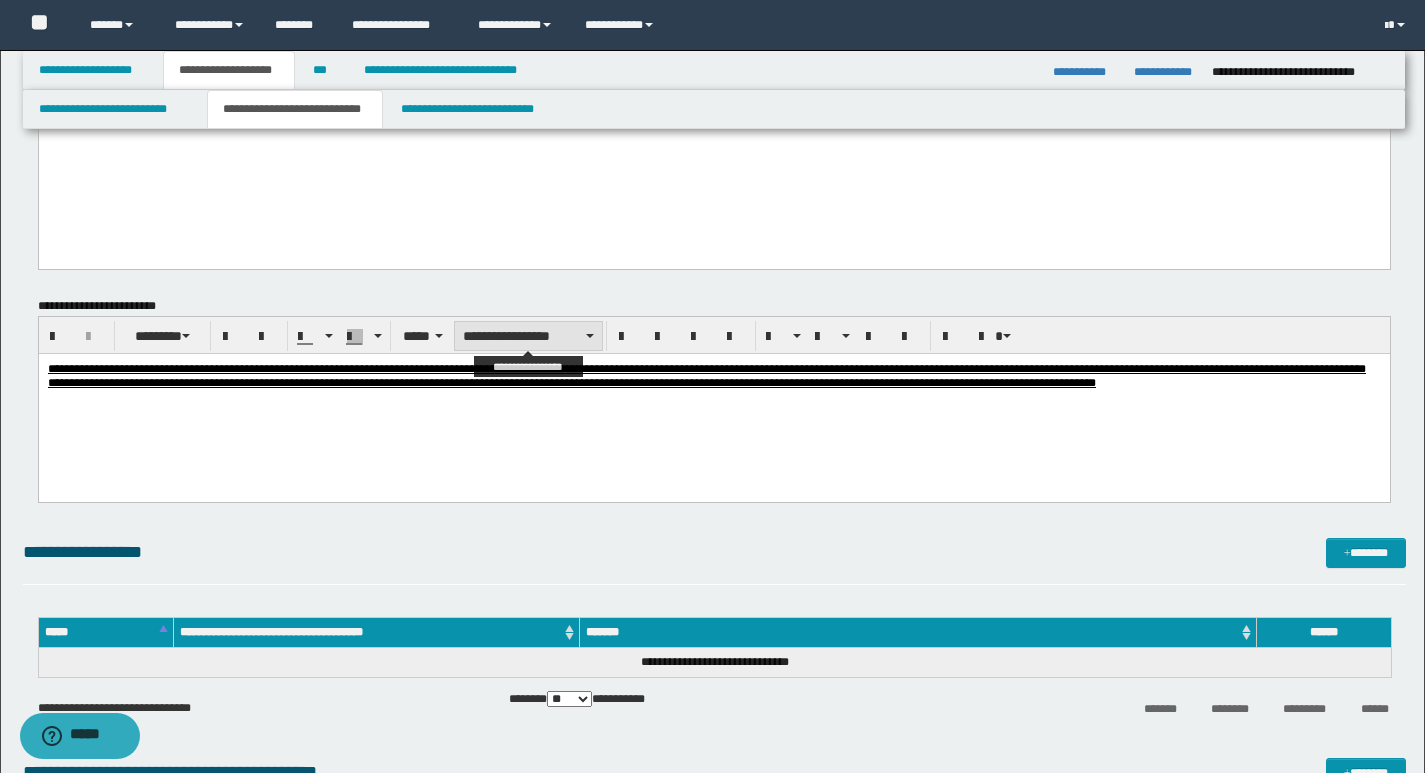 click on "**********" at bounding box center [528, 336] 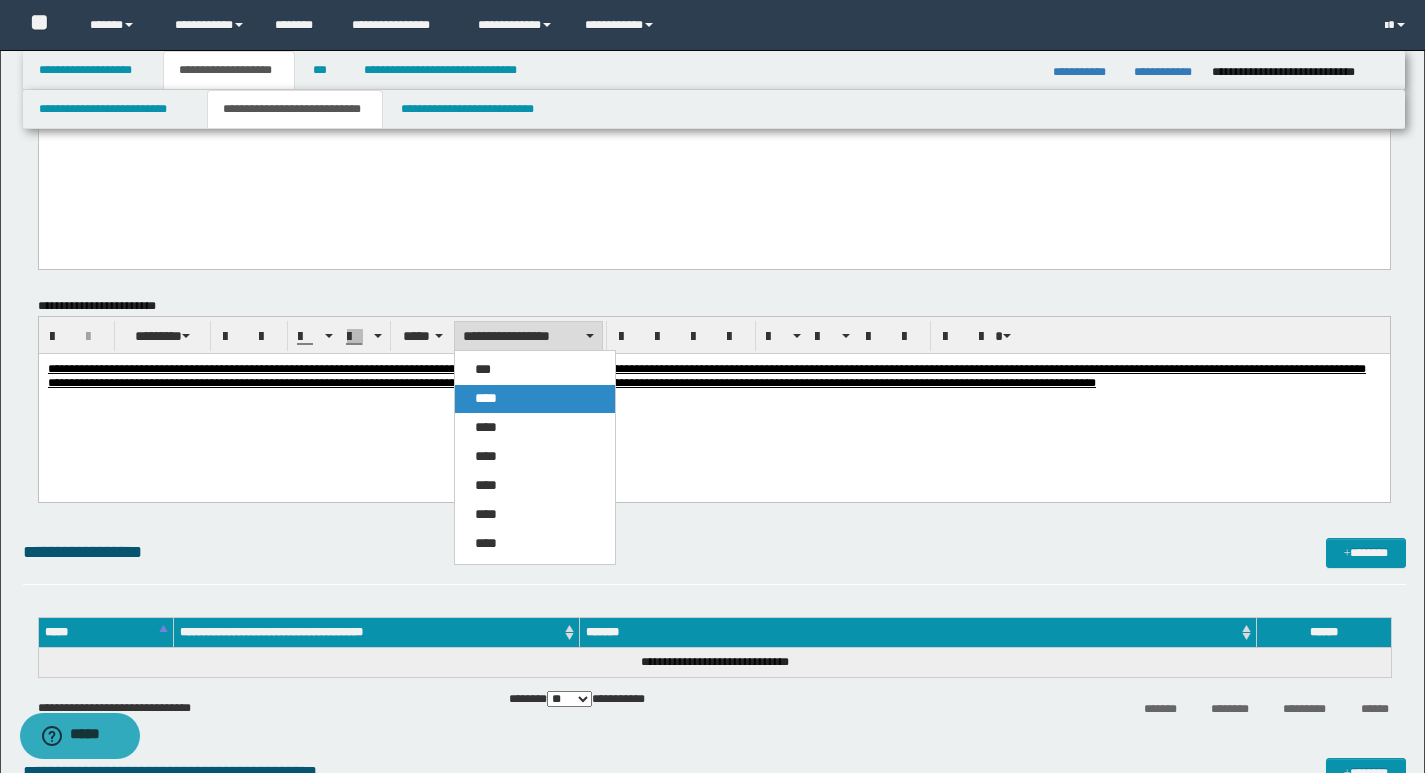 click on "****" at bounding box center (535, 399) 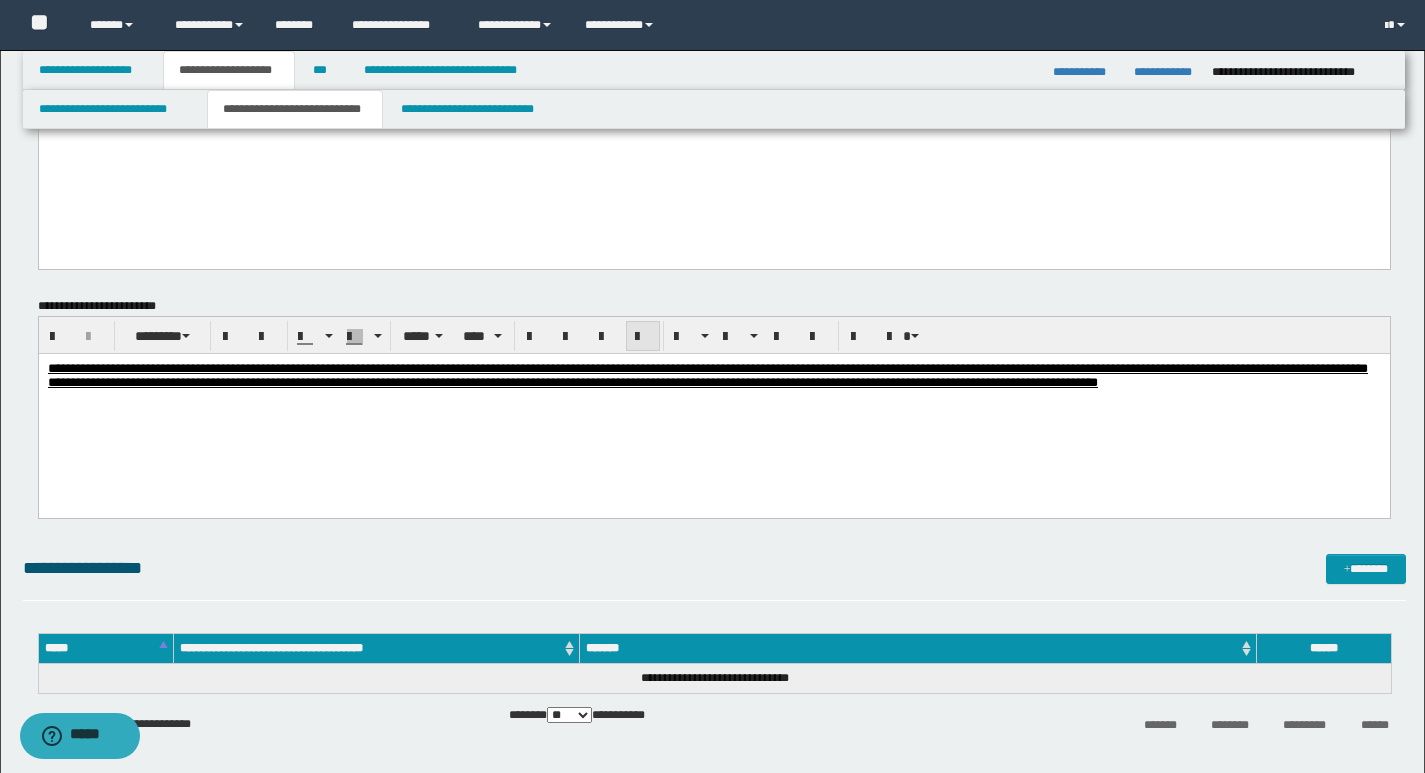 click at bounding box center [643, 337] 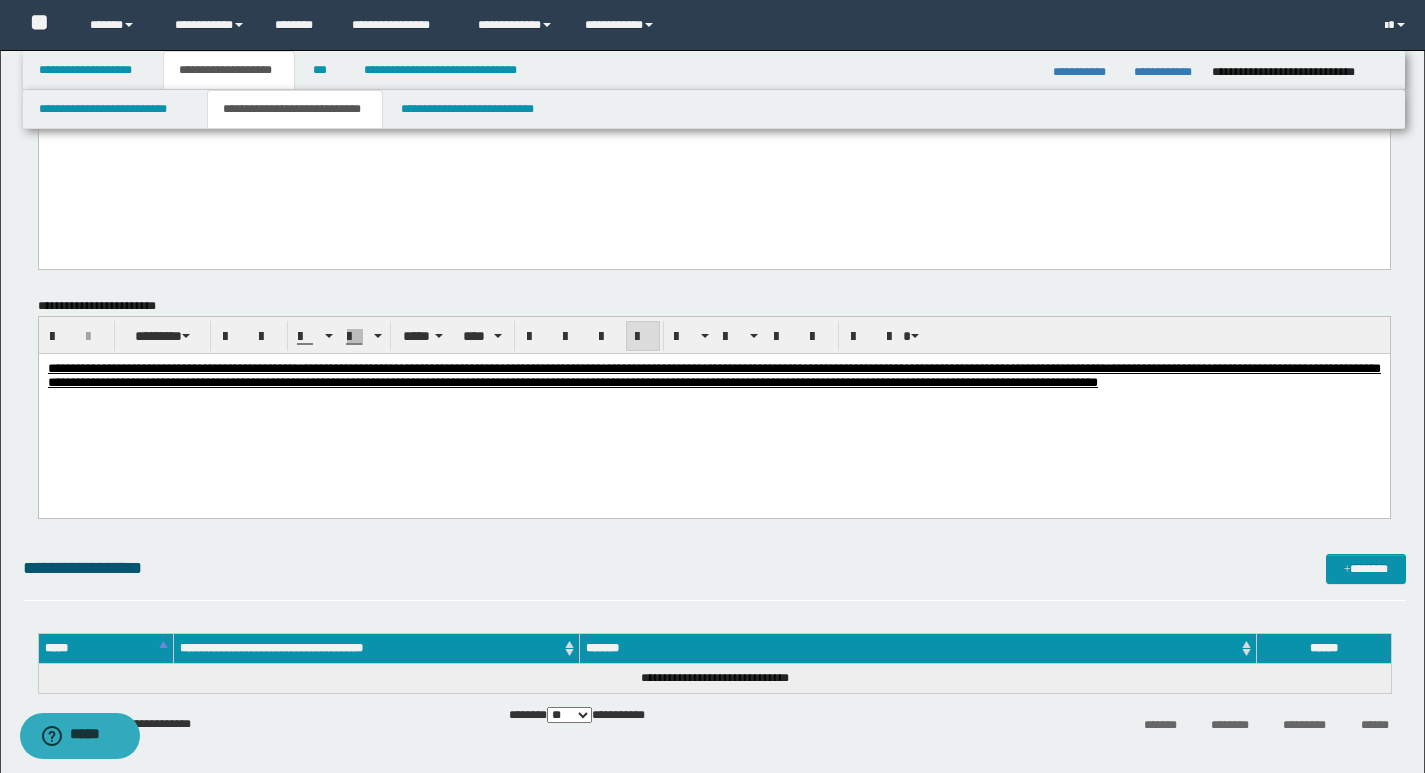 click on "**********" at bounding box center (713, 400) 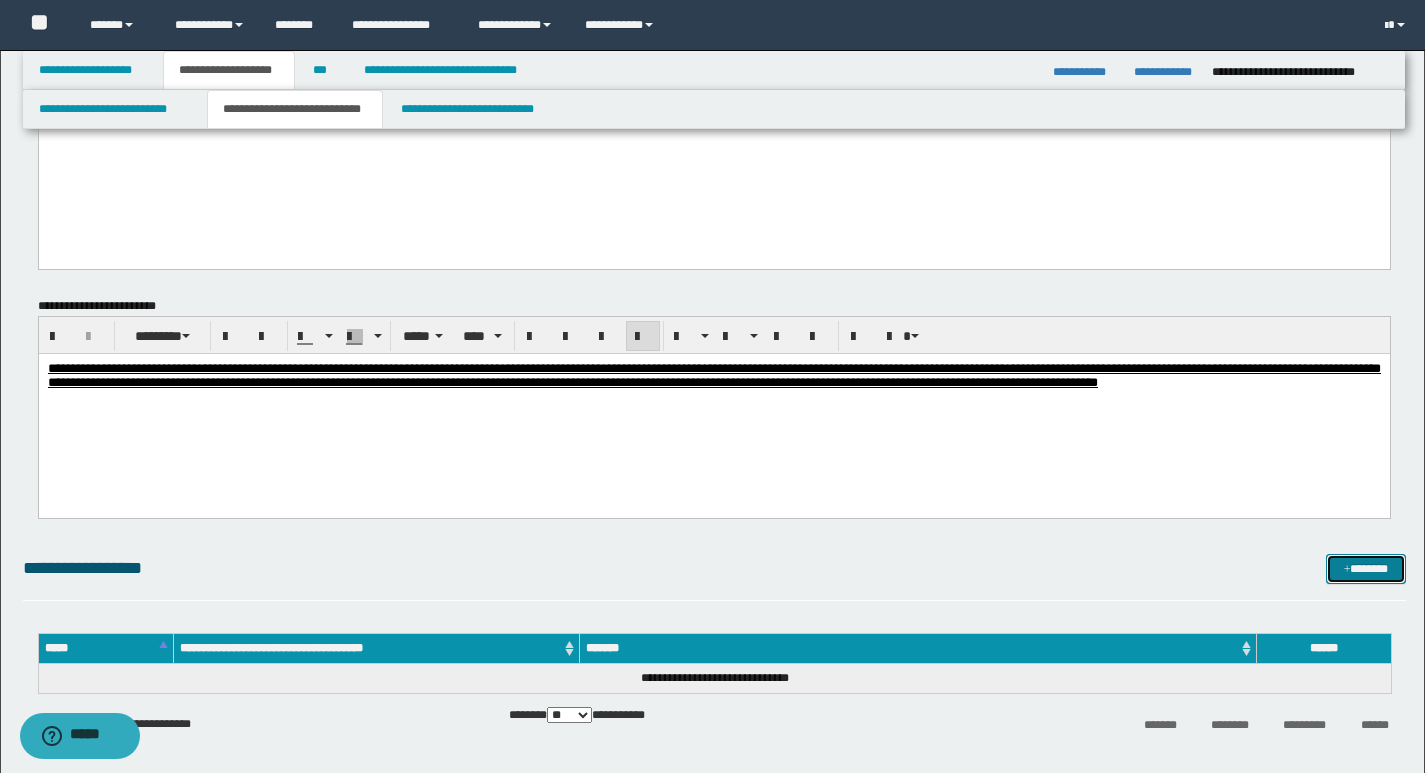 click on "*******" at bounding box center (1366, 569) 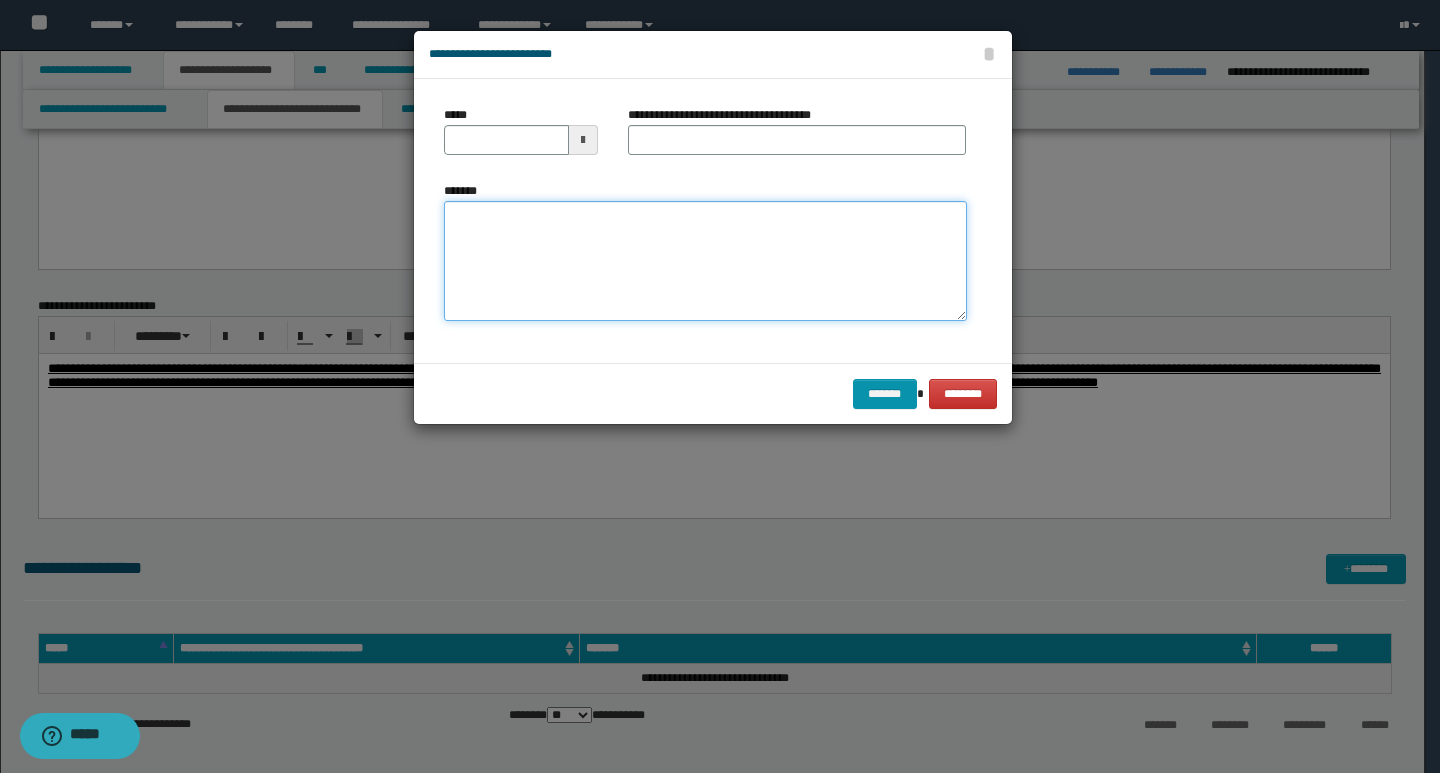 click on "*******" at bounding box center (705, 261) 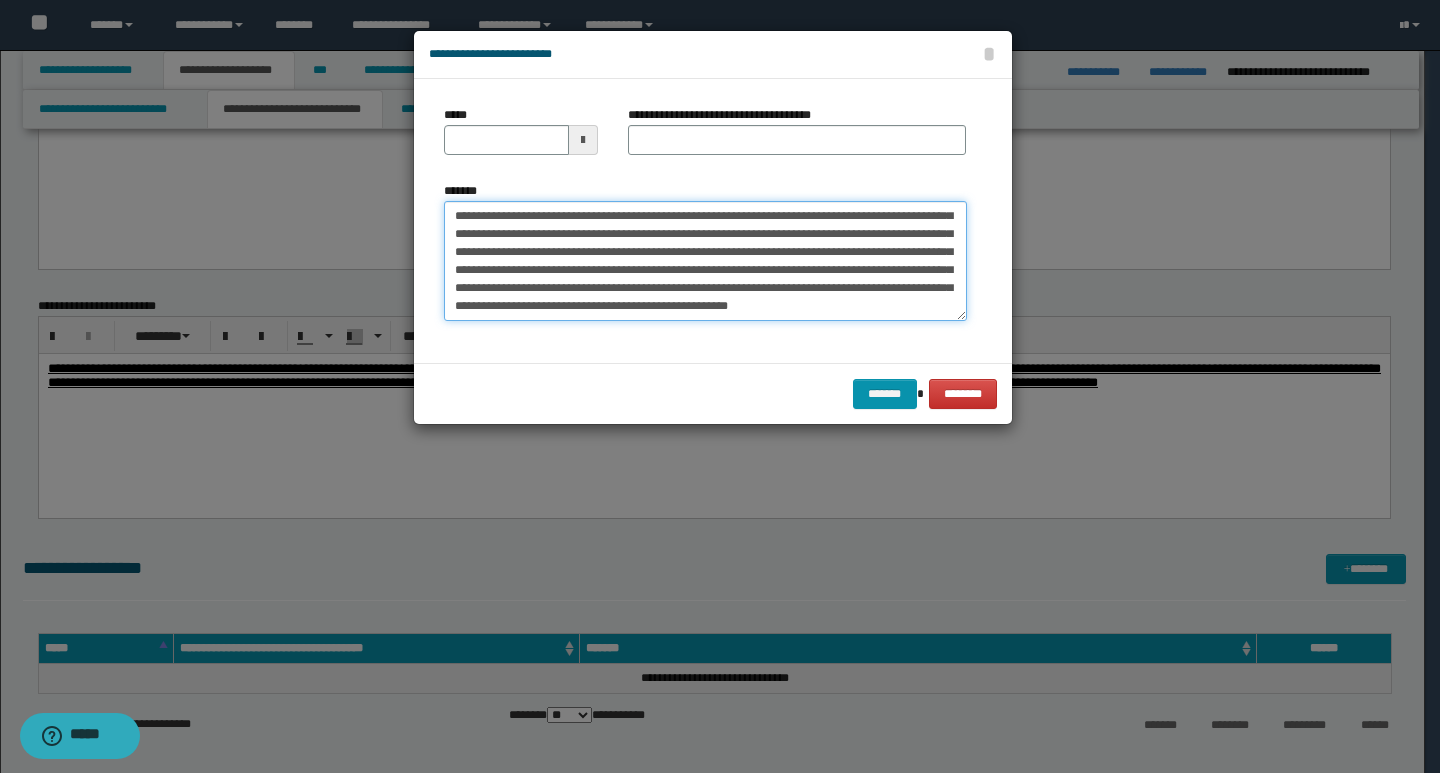 scroll, scrollTop: 0, scrollLeft: 0, axis: both 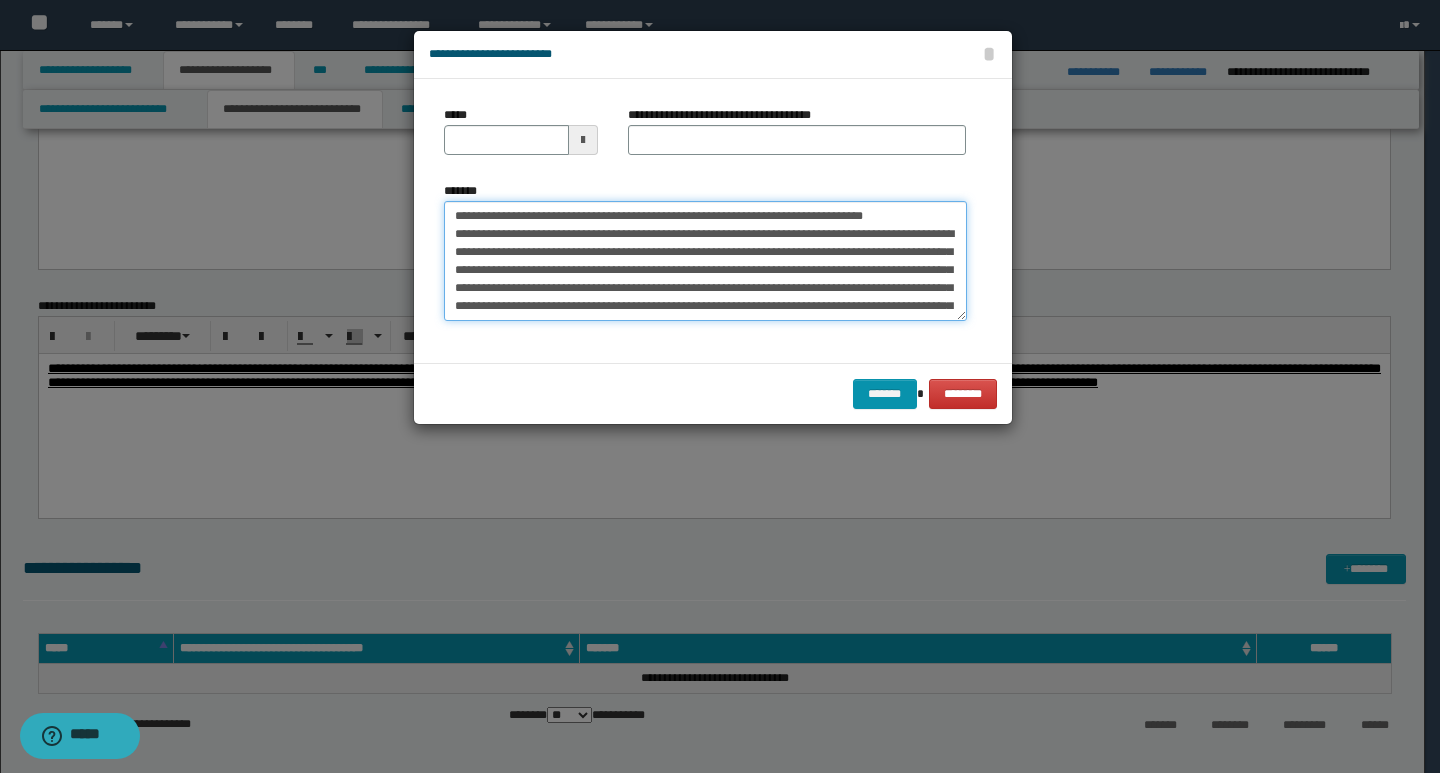drag, startPoint x: 448, startPoint y: 216, endPoint x: 516, endPoint y: 215, distance: 68.007355 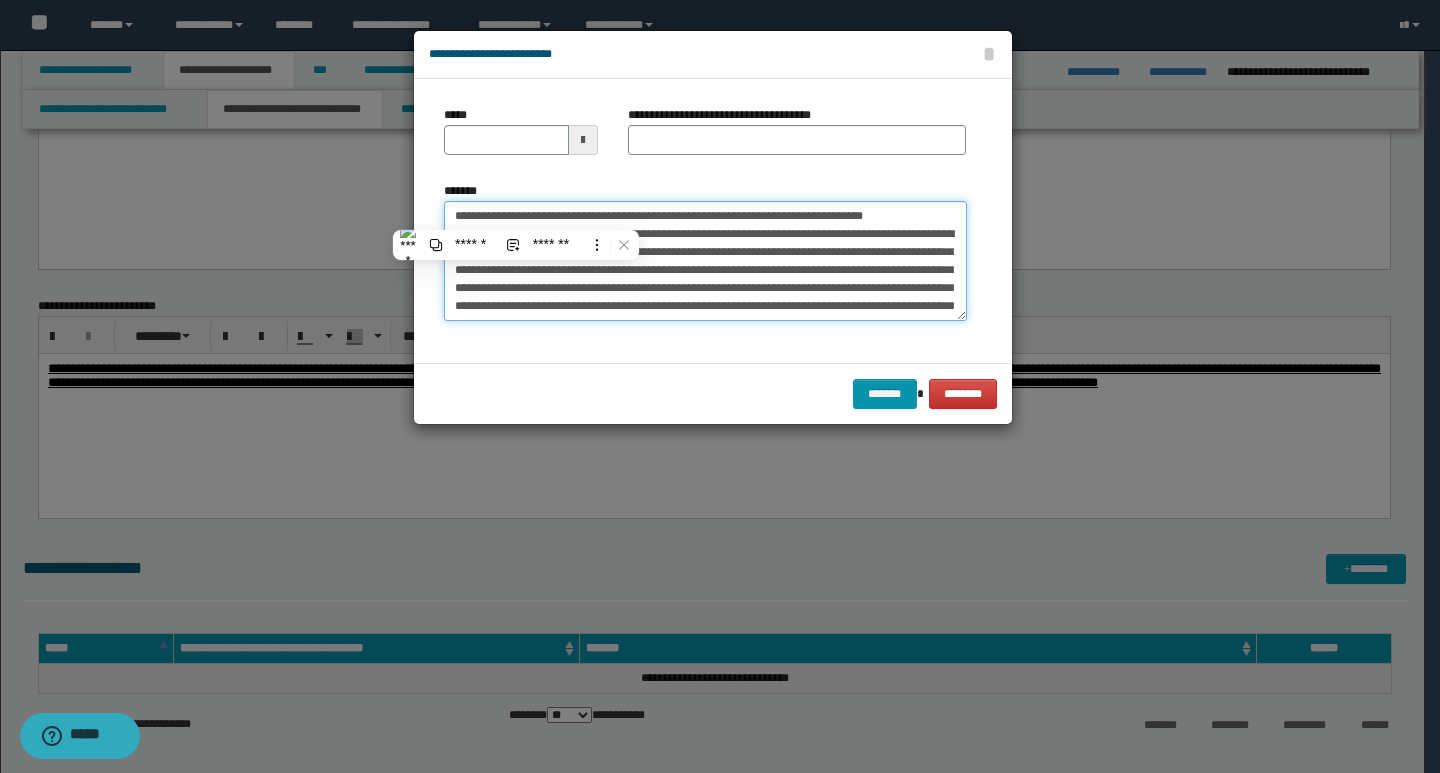 type on "**********" 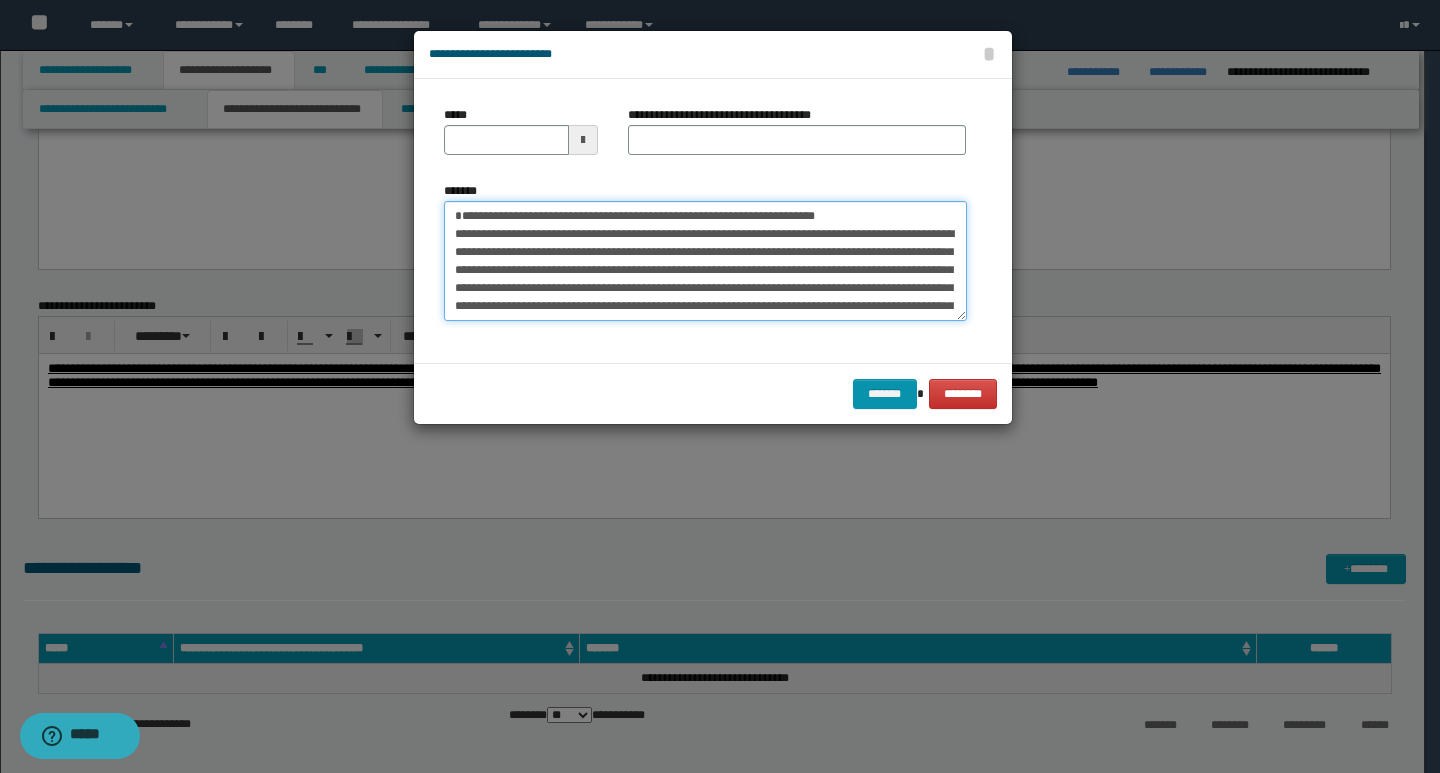 type 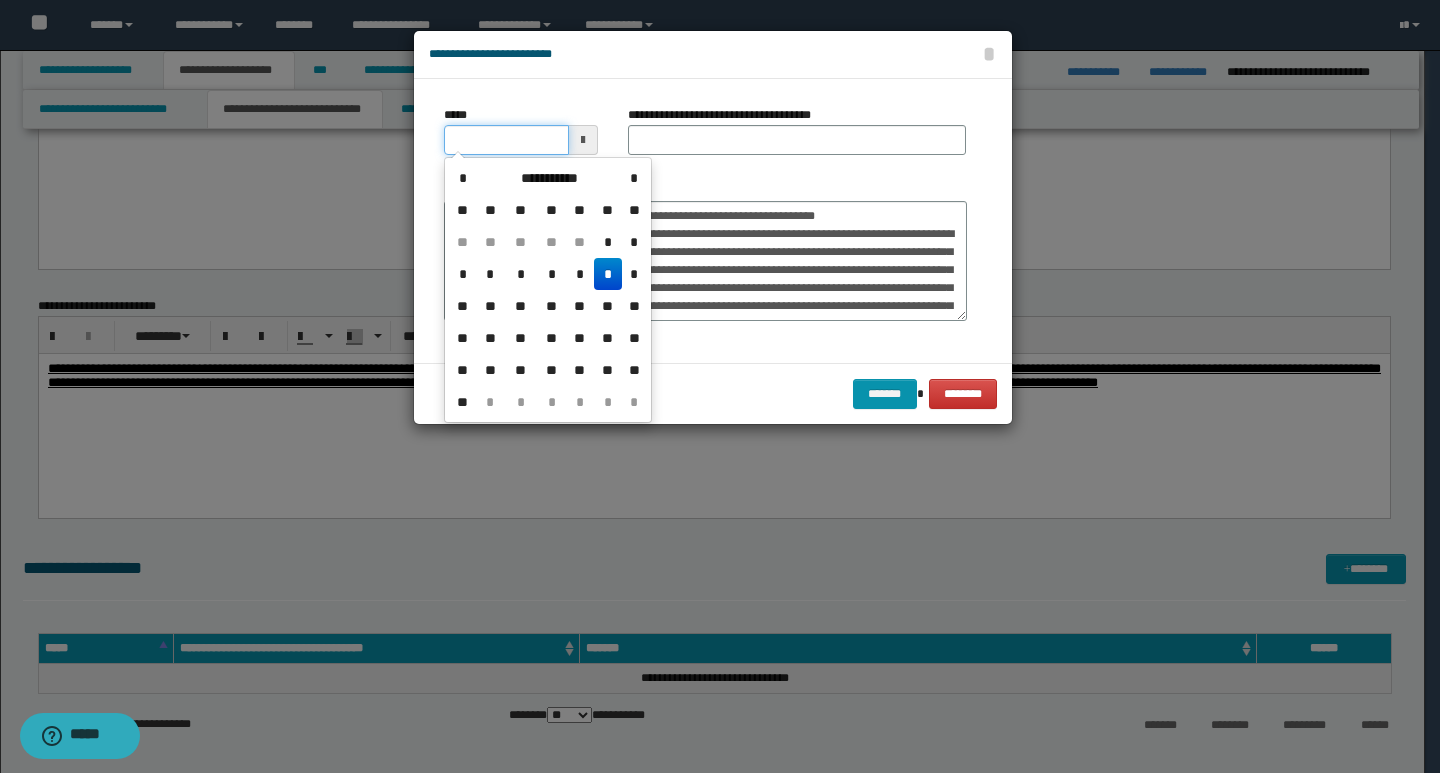 click on "*****" at bounding box center (506, 140) 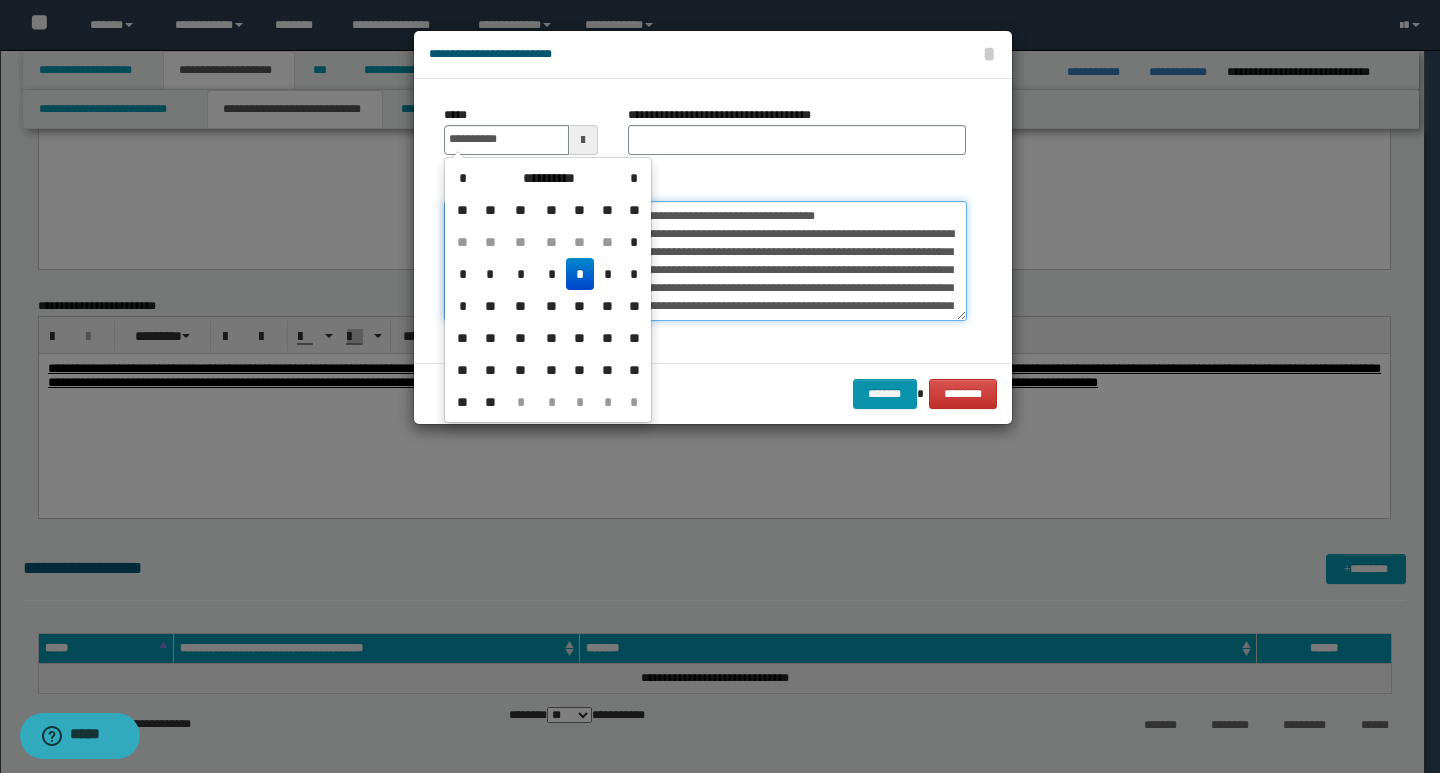 type on "**********" 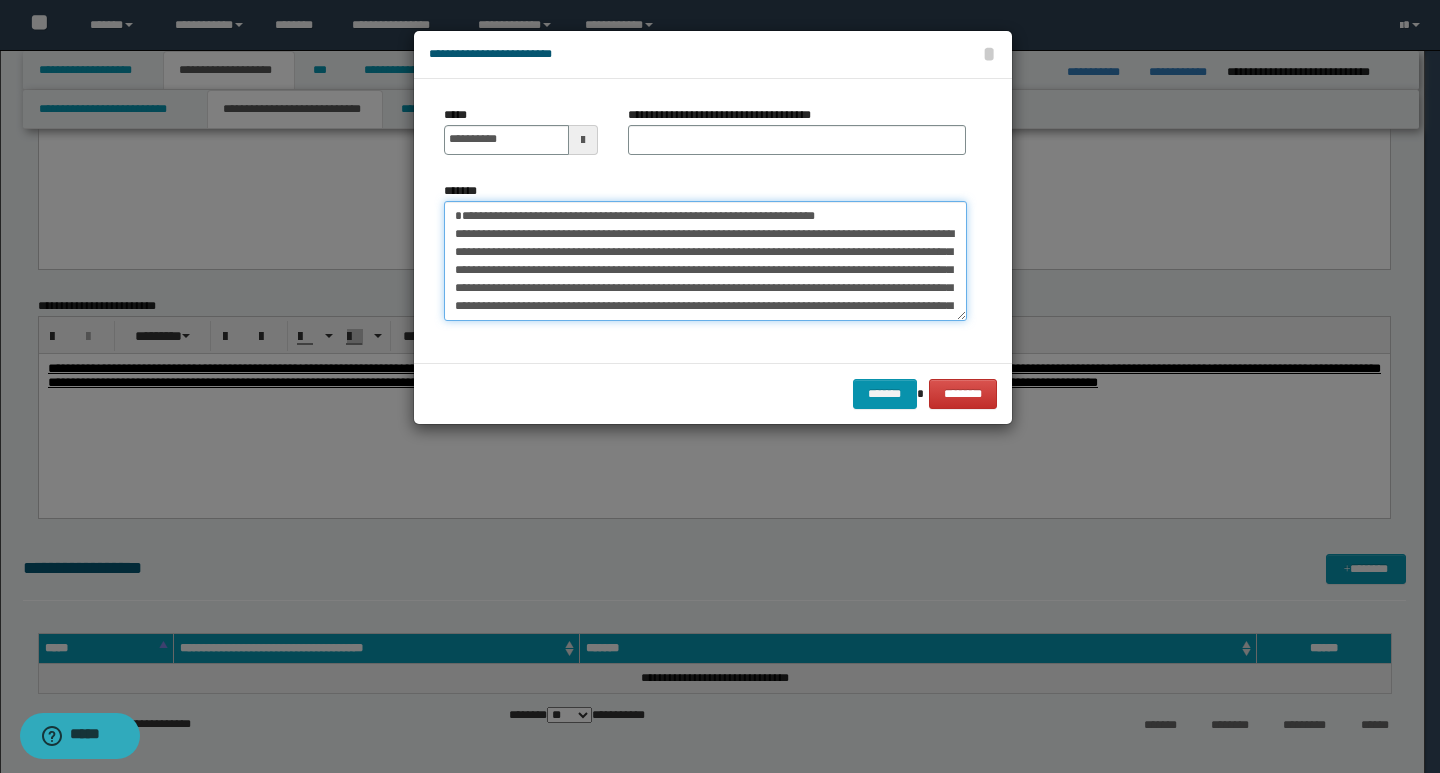 drag, startPoint x: 888, startPoint y: 218, endPoint x: 452, endPoint y: 219, distance: 436.00116 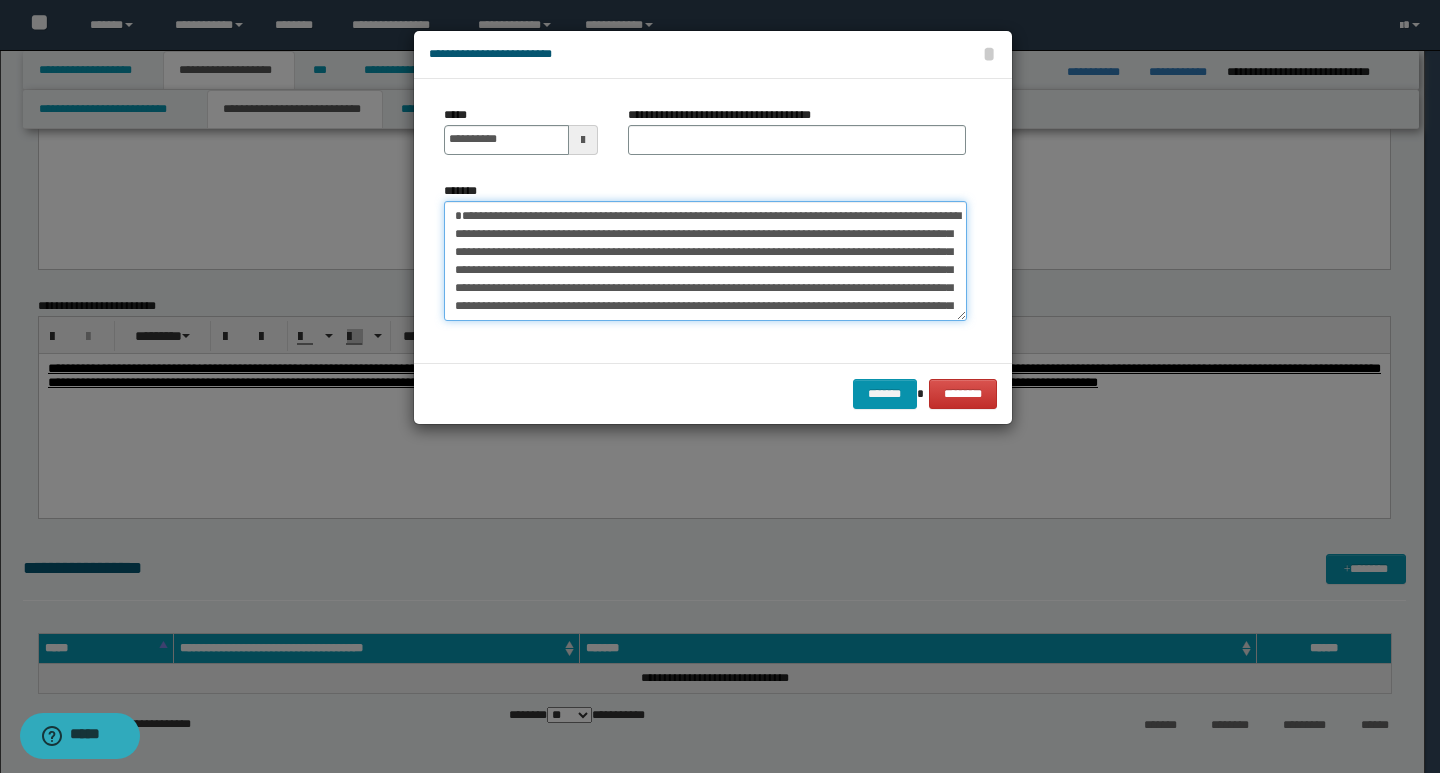type on "**********" 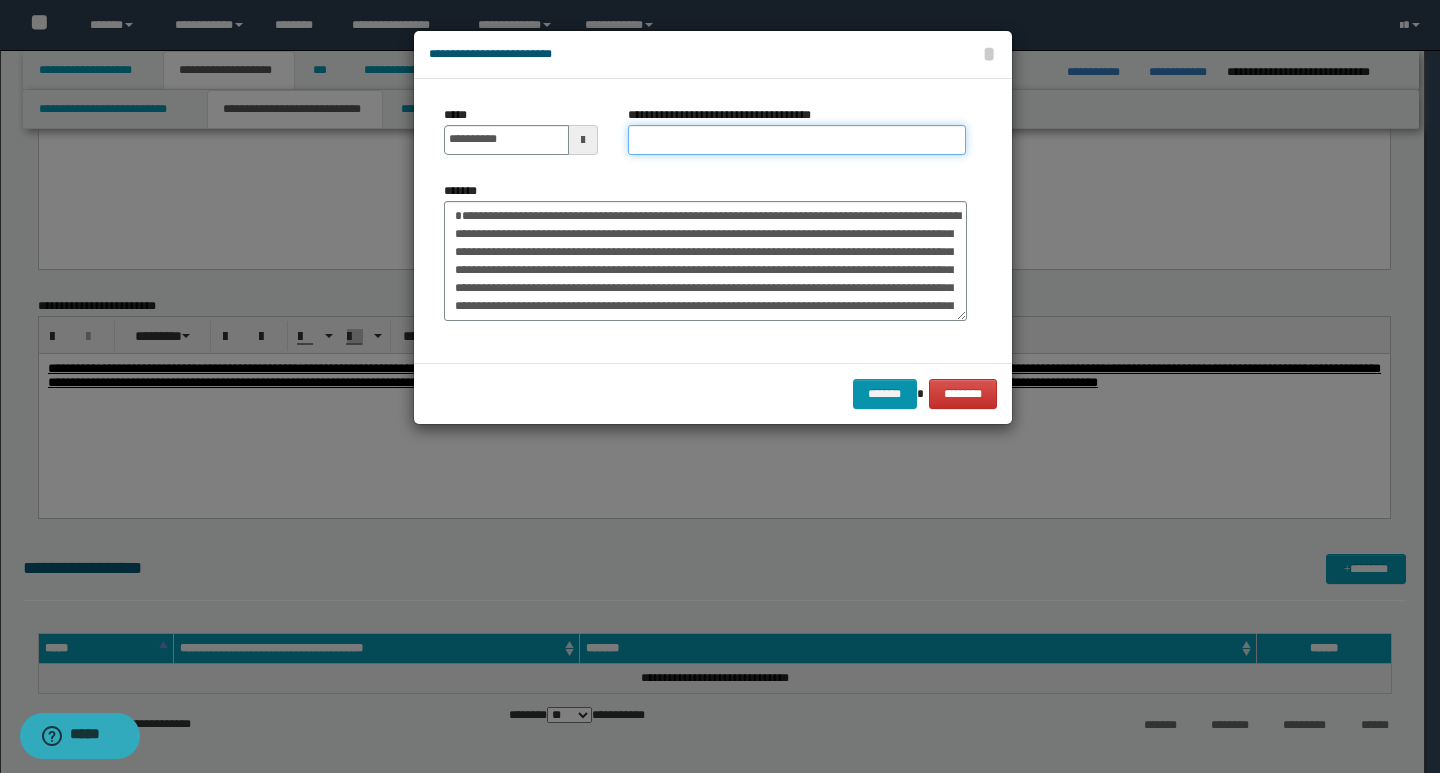 click on "**********" at bounding box center (797, 140) 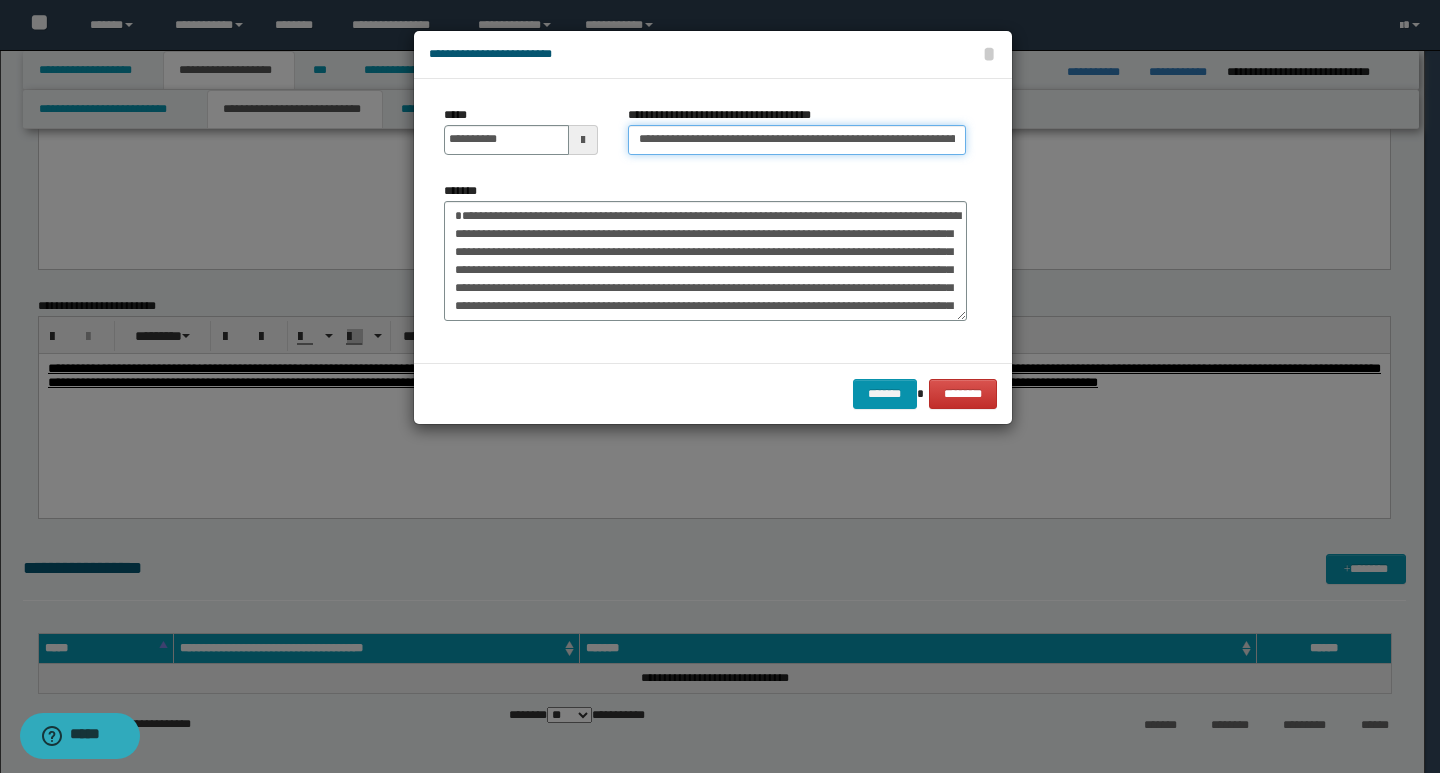 scroll, scrollTop: 0, scrollLeft: 112, axis: horizontal 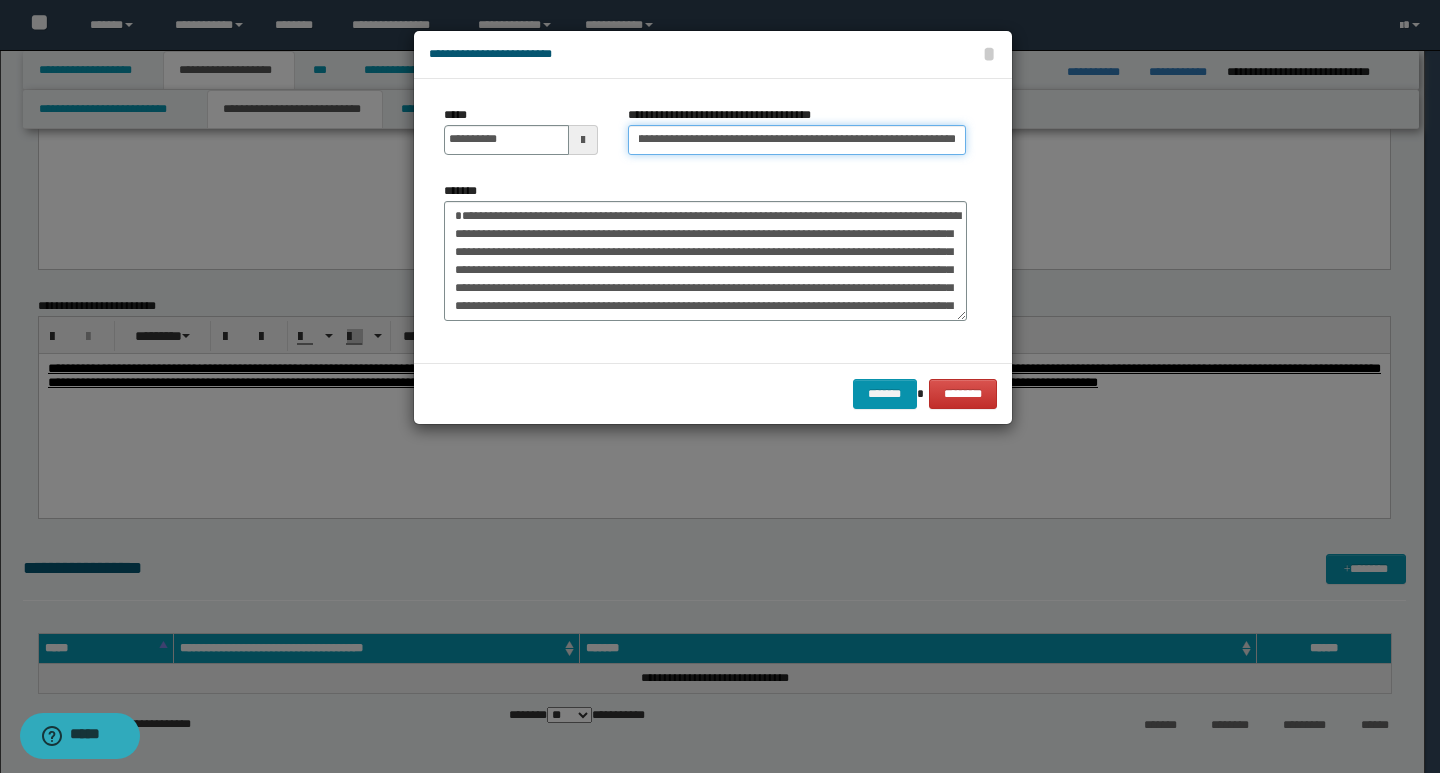 type on "**********" 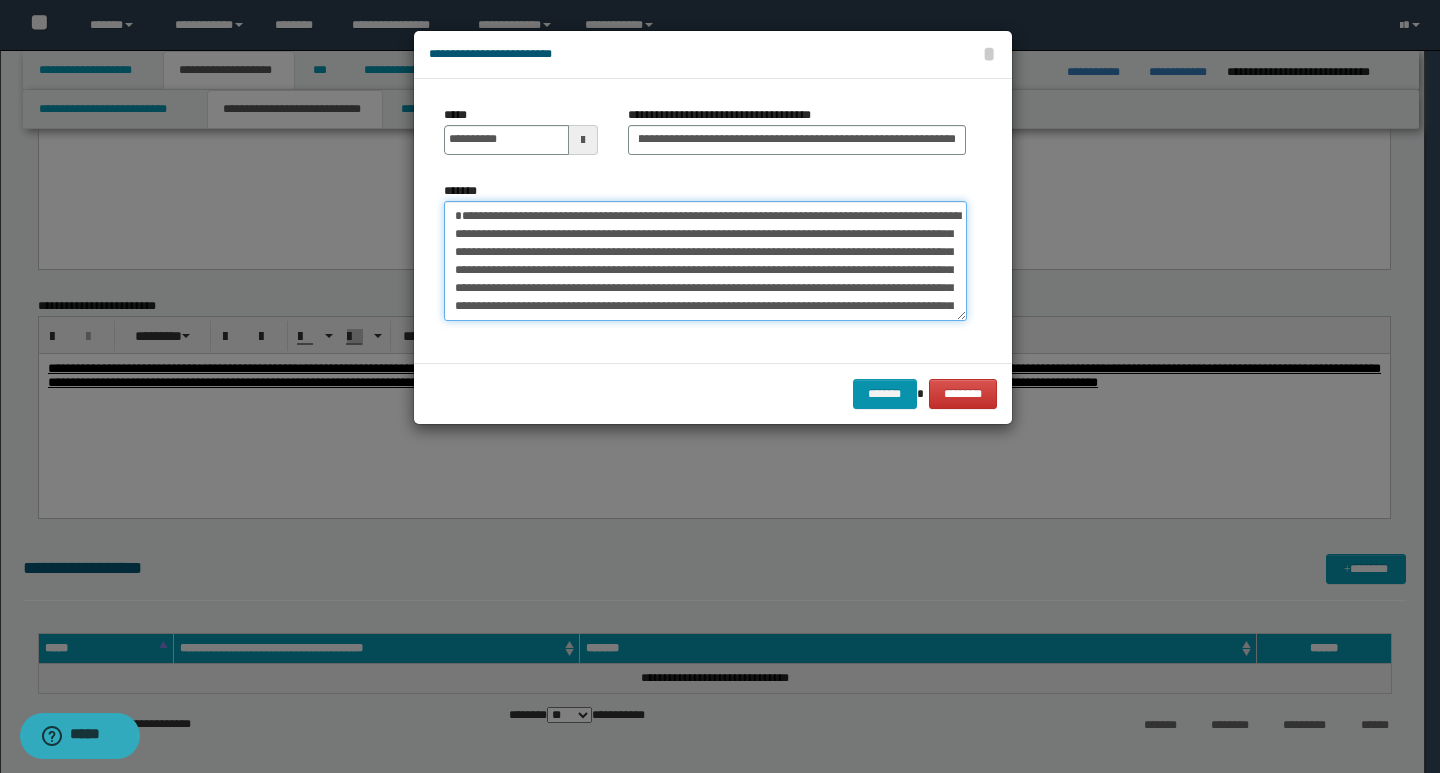 click on "**********" at bounding box center [705, 261] 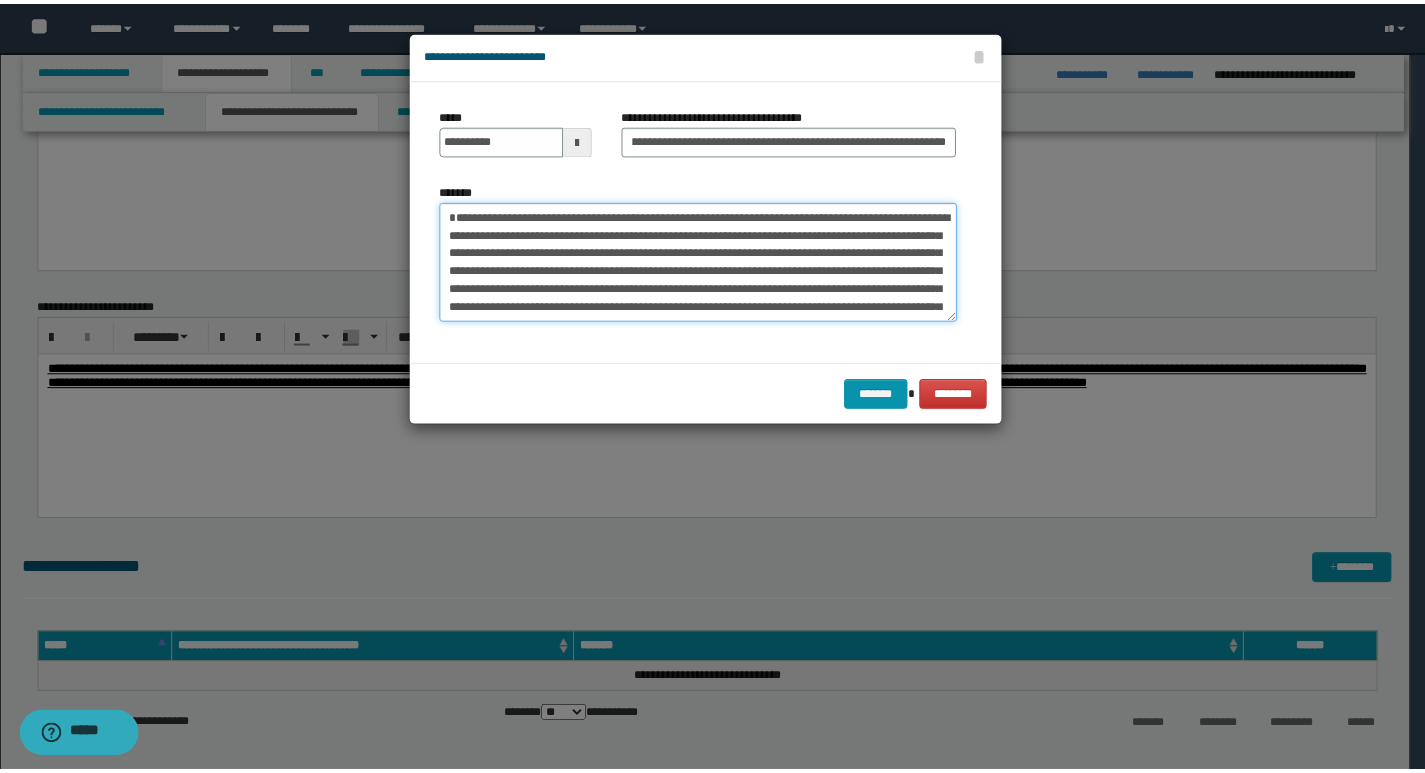 scroll, scrollTop: 0, scrollLeft: 0, axis: both 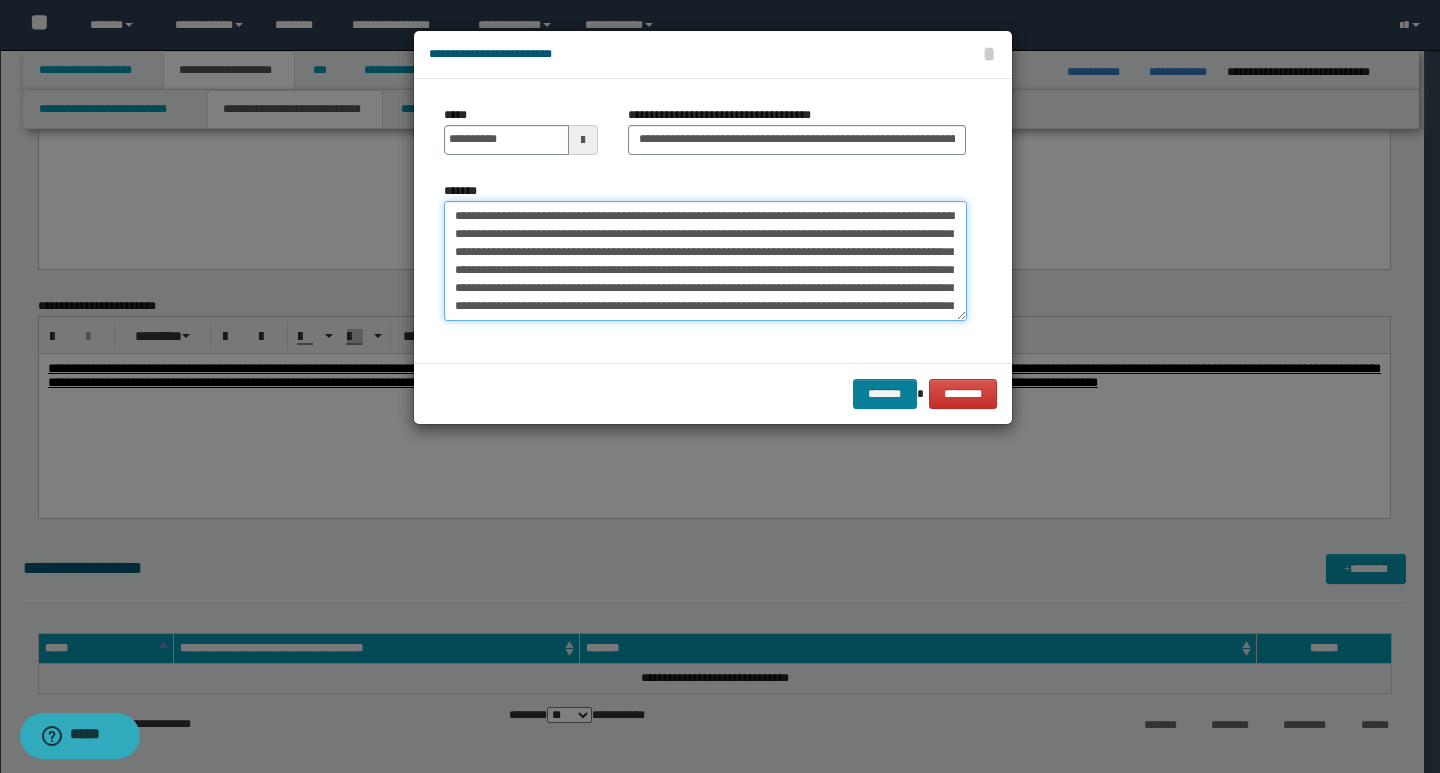 type on "**********" 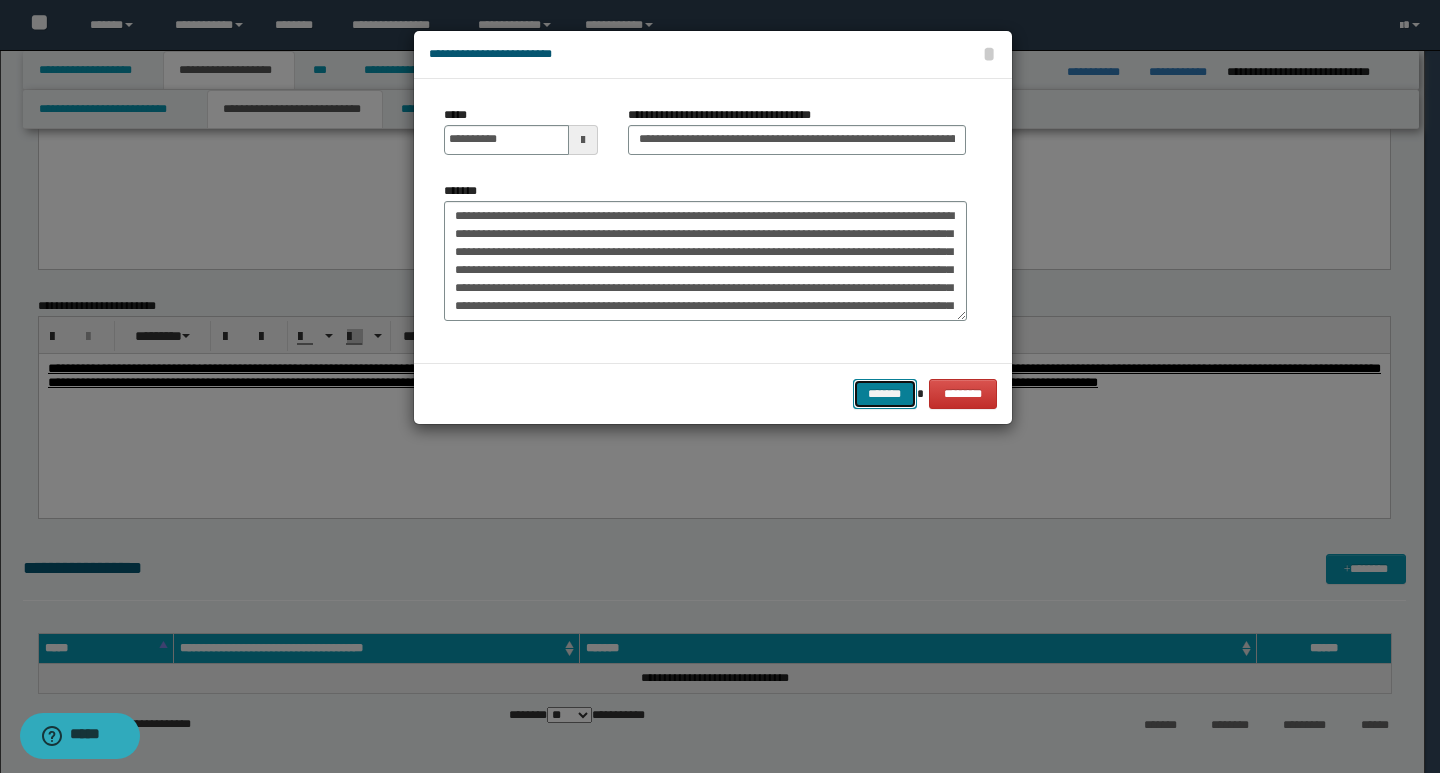 click on "*******" at bounding box center (885, 394) 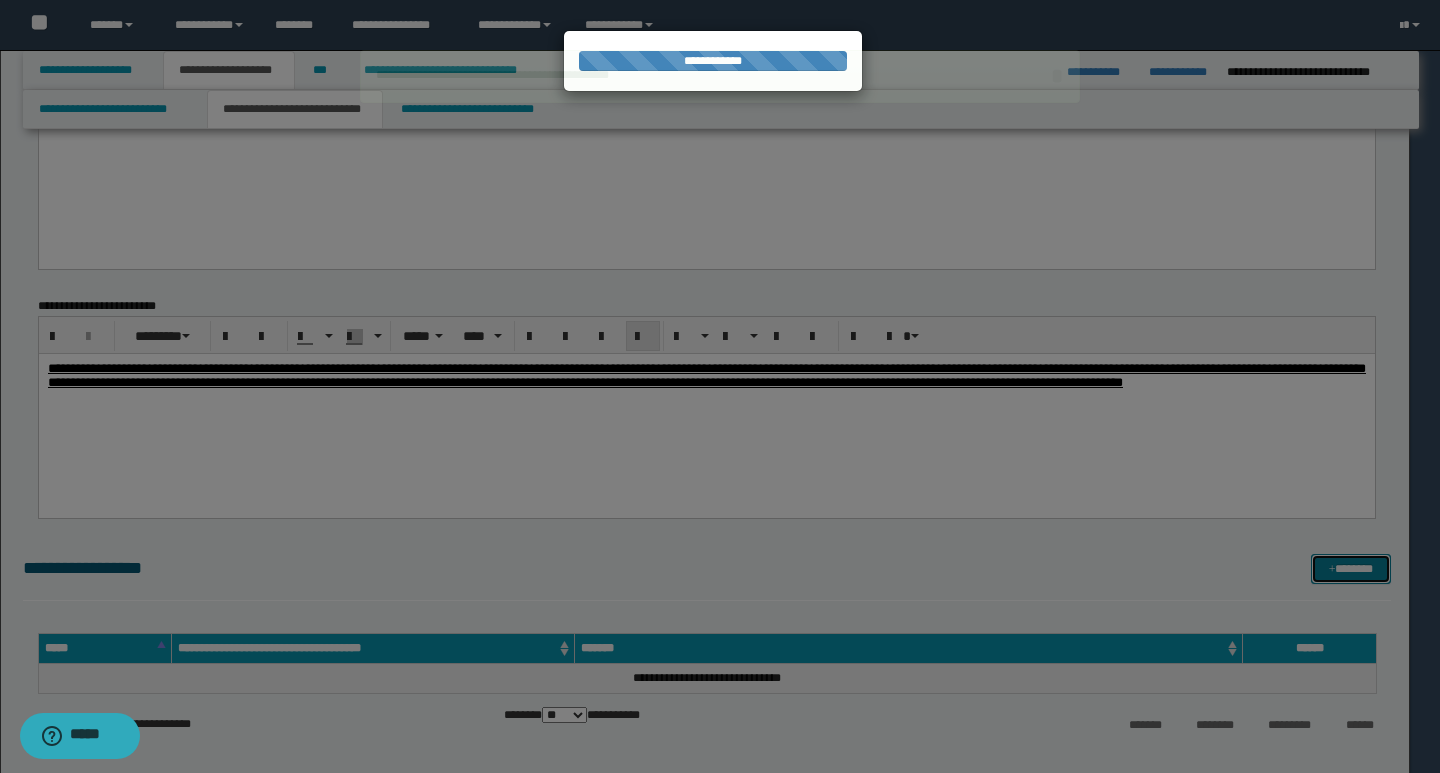 type 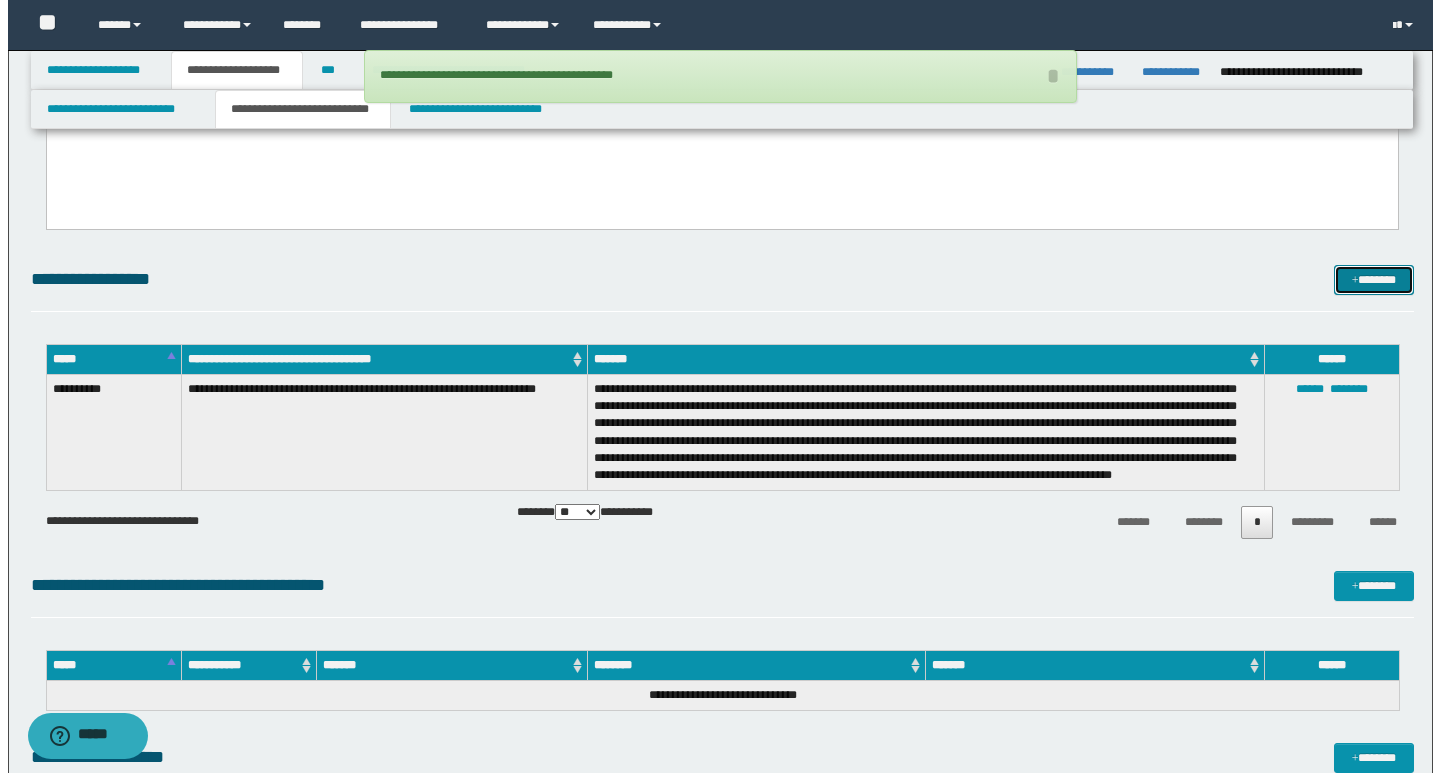 scroll, scrollTop: 2300, scrollLeft: 0, axis: vertical 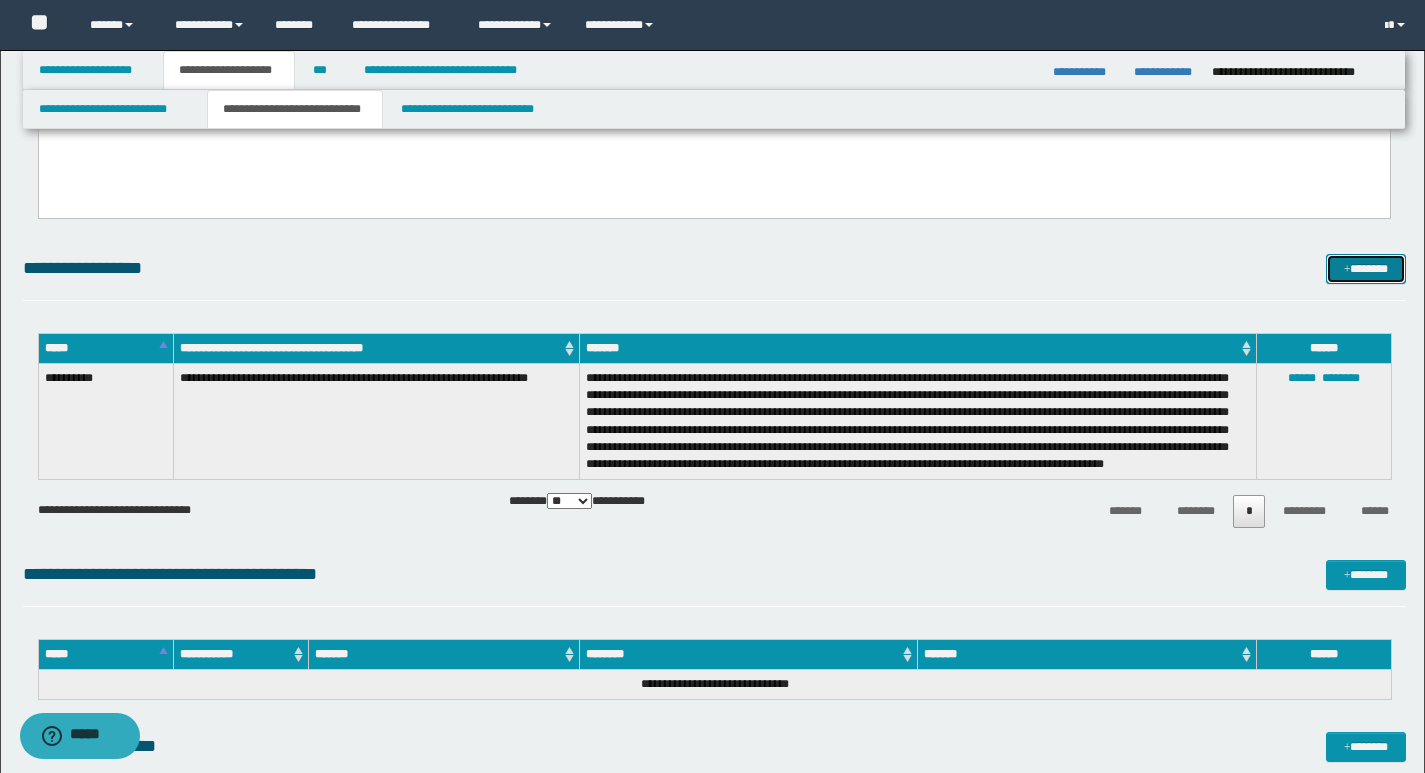 click on "*******" at bounding box center [1366, 269] 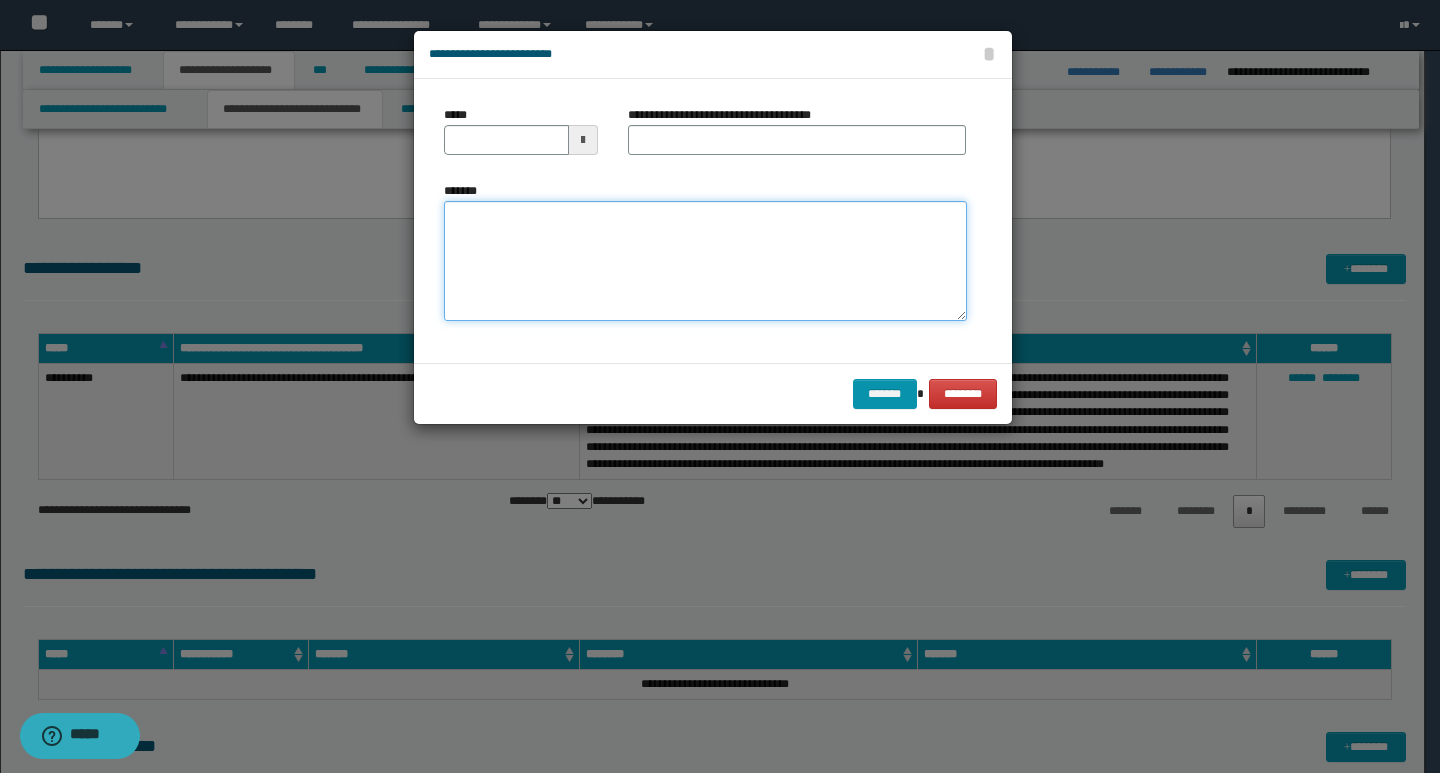 click on "*******" at bounding box center (705, 261) 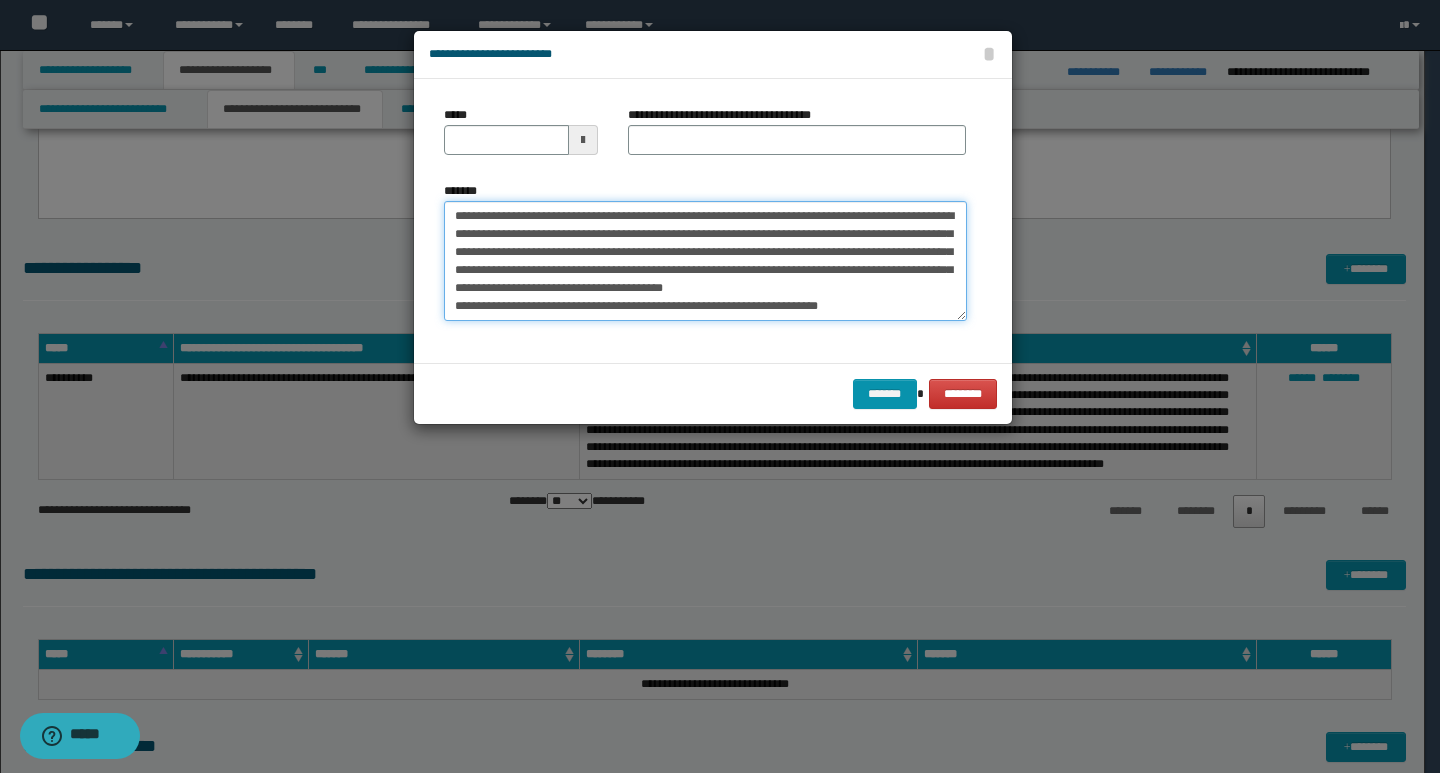 scroll, scrollTop: 0, scrollLeft: 0, axis: both 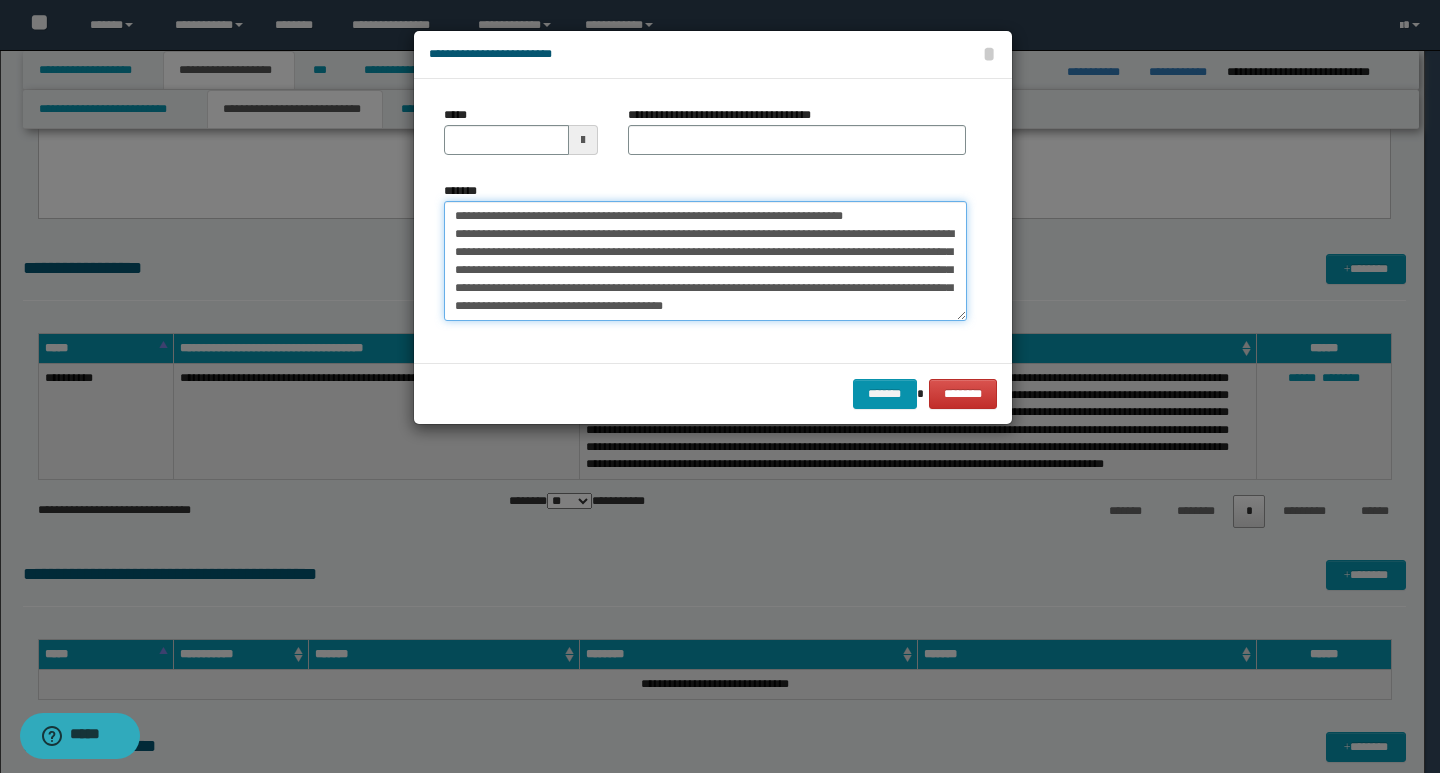 drag, startPoint x: 454, startPoint y: 212, endPoint x: 521, endPoint y: 221, distance: 67.601776 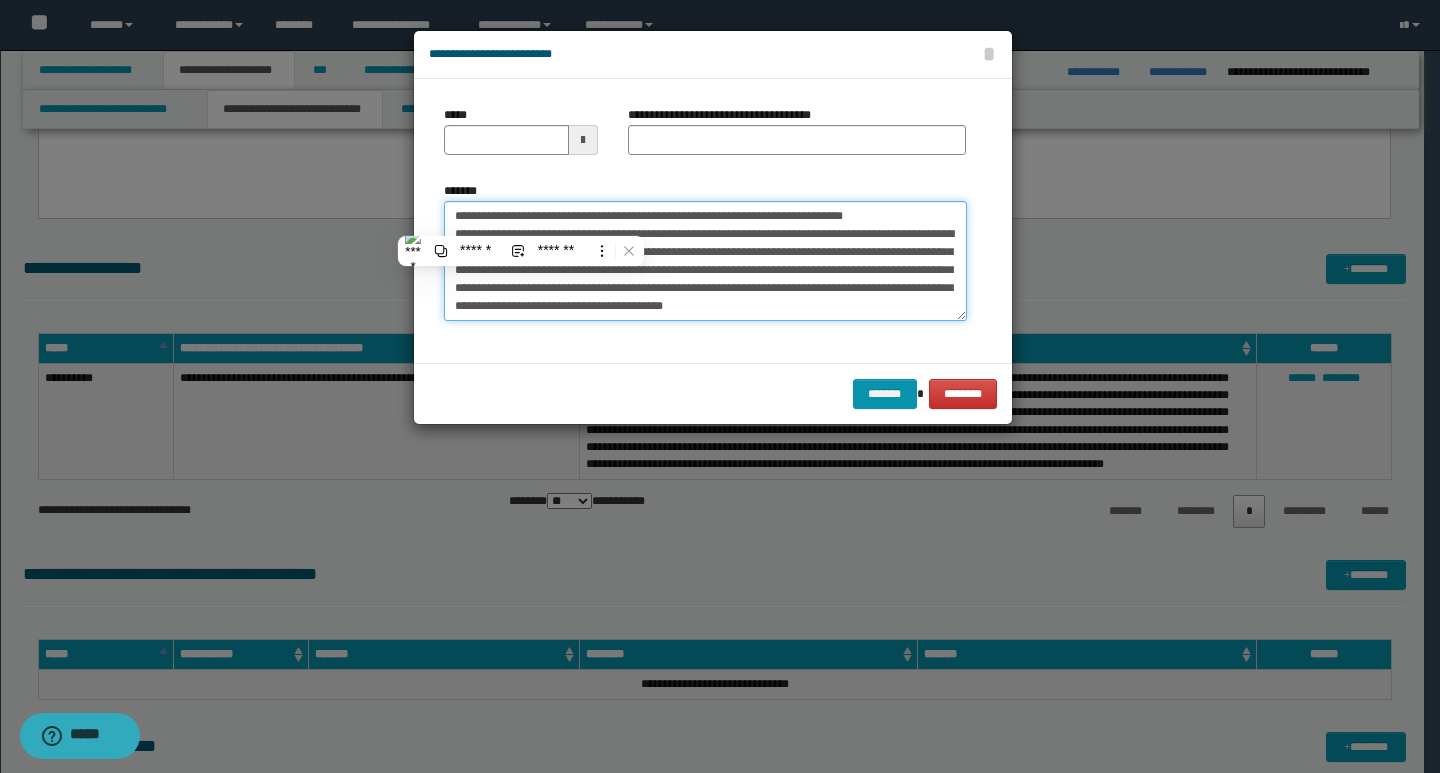 type on "**********" 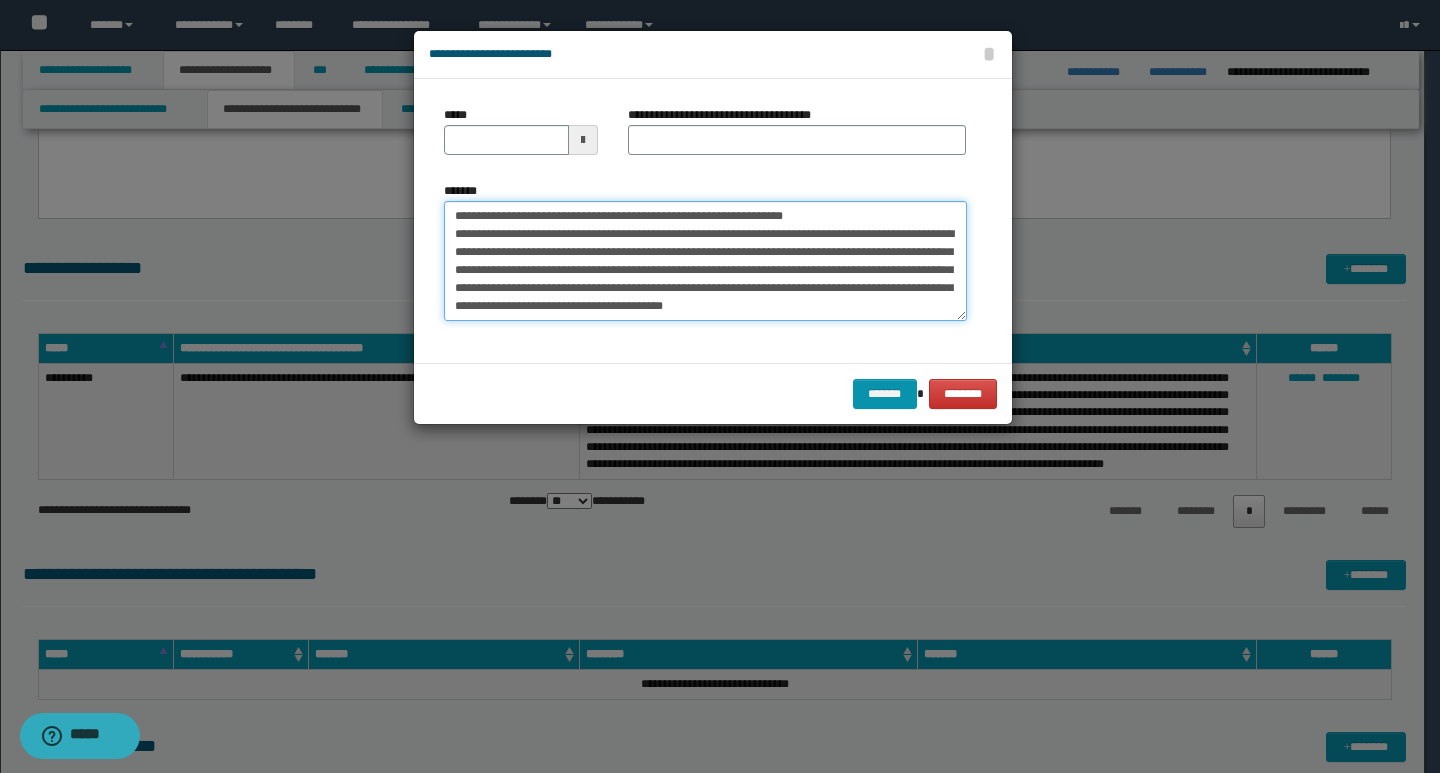 type 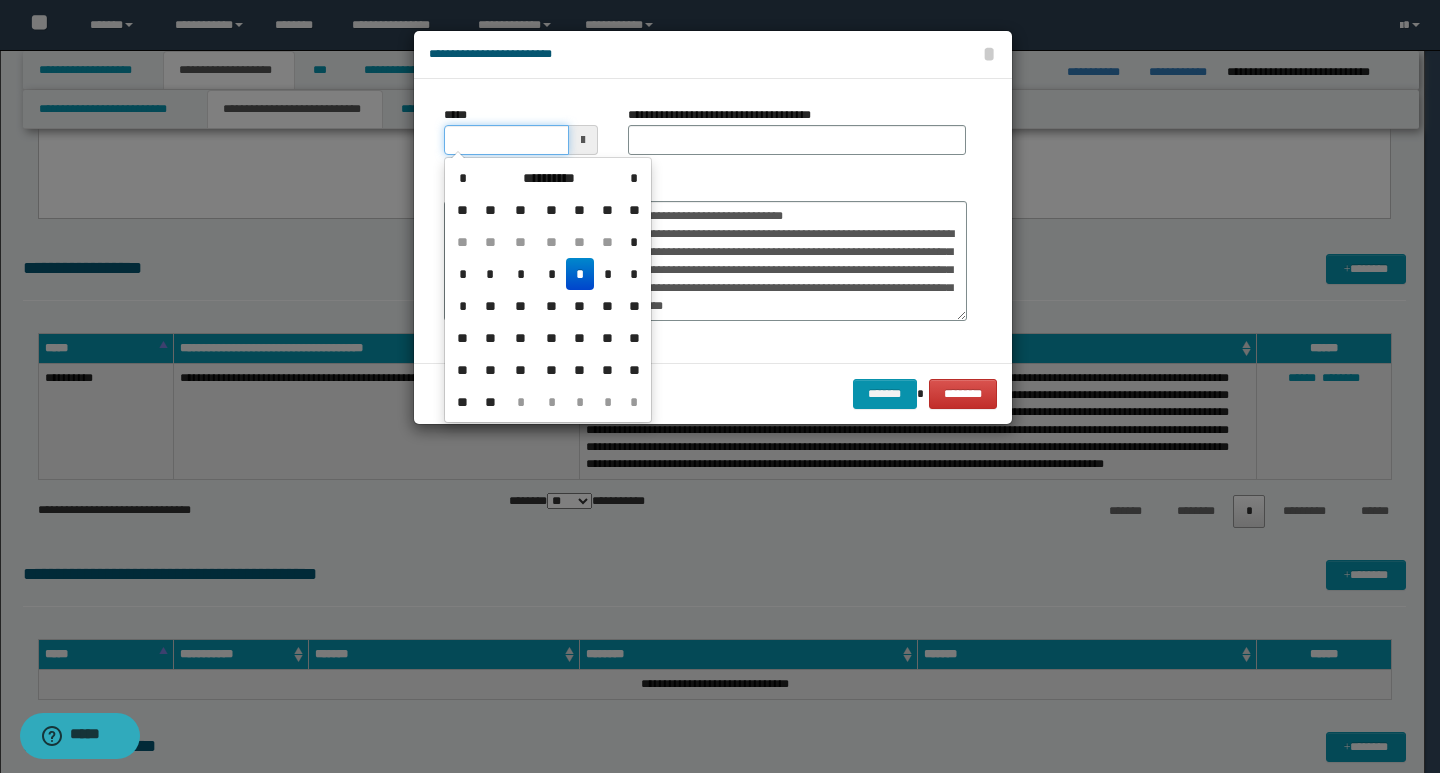 click on "*****" at bounding box center (506, 140) 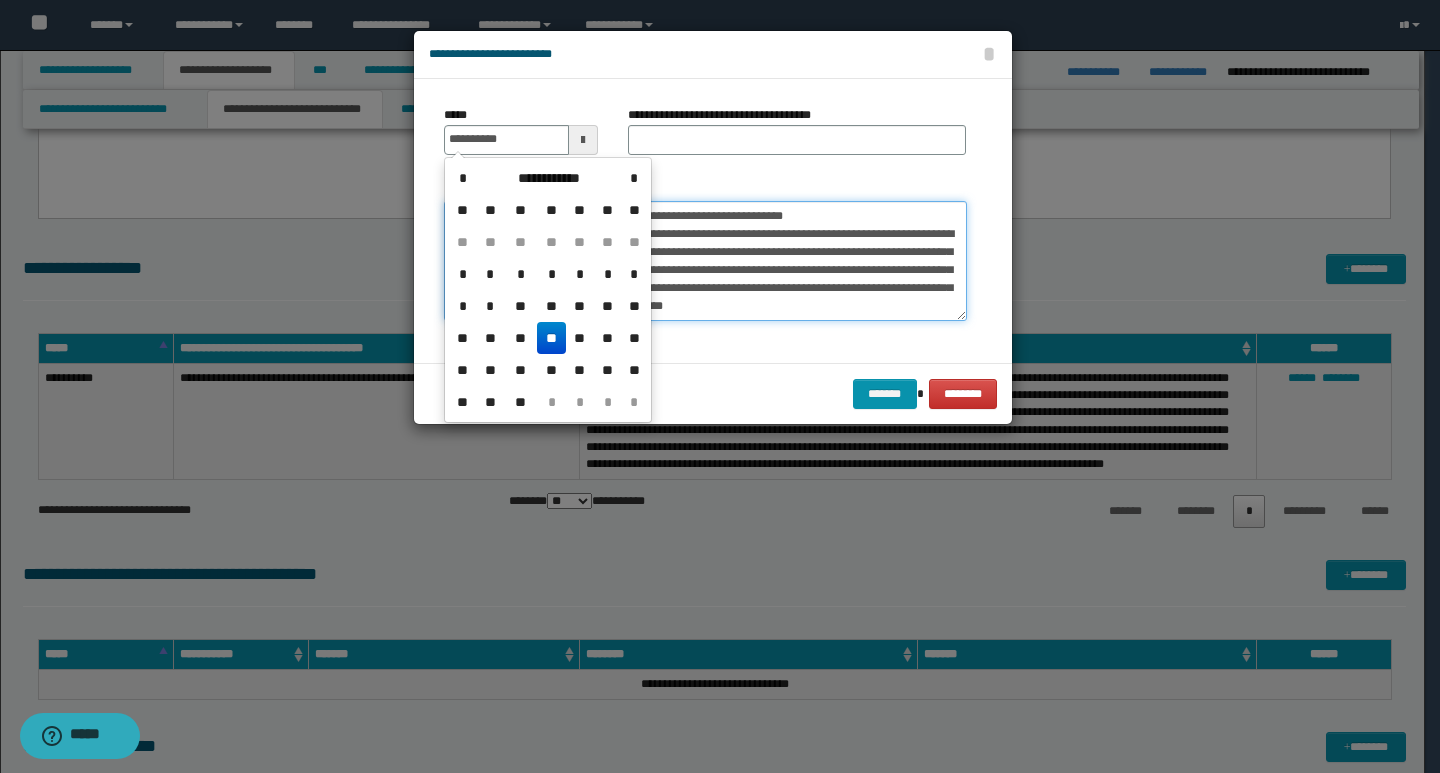 type on "**********" 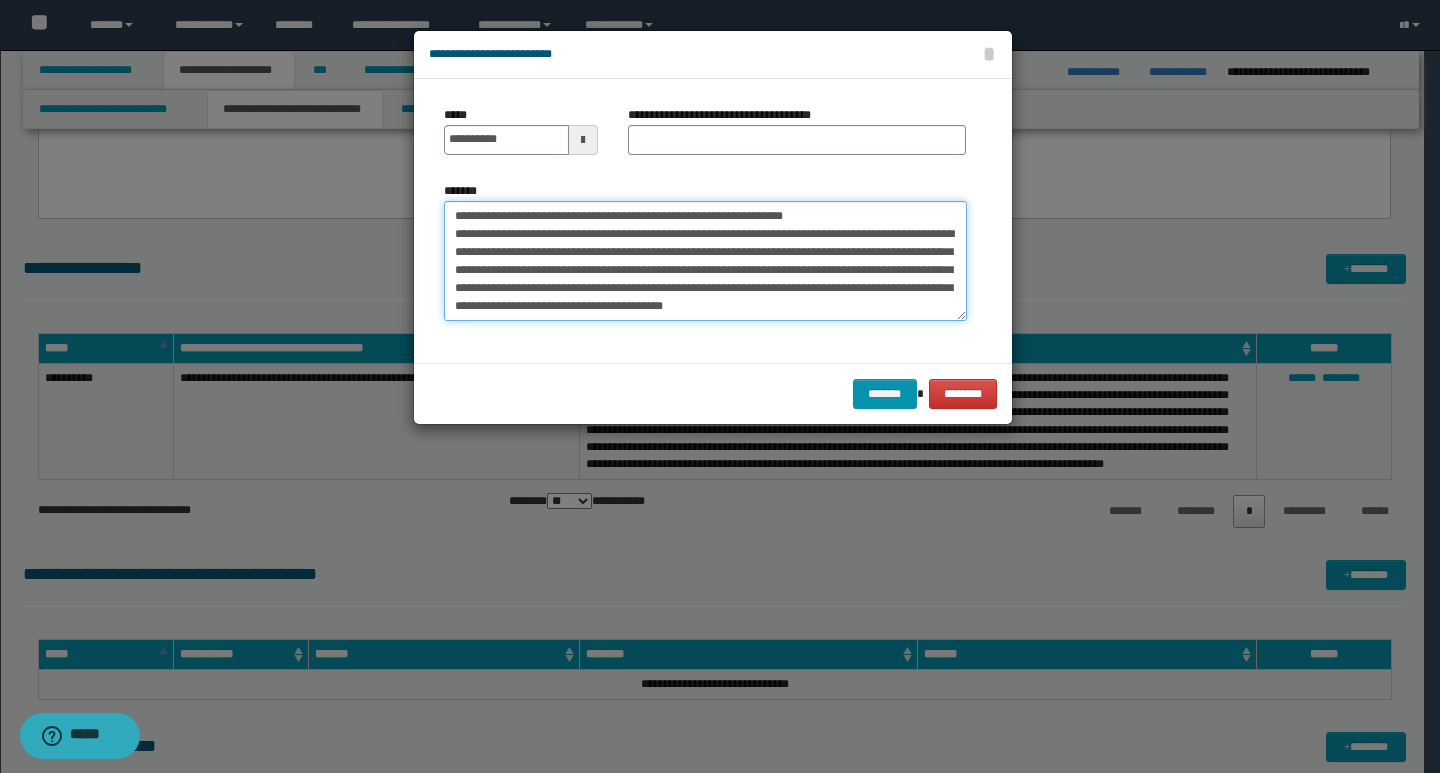 drag, startPoint x: 861, startPoint y: 210, endPoint x: 436, endPoint y: 198, distance: 425.16937 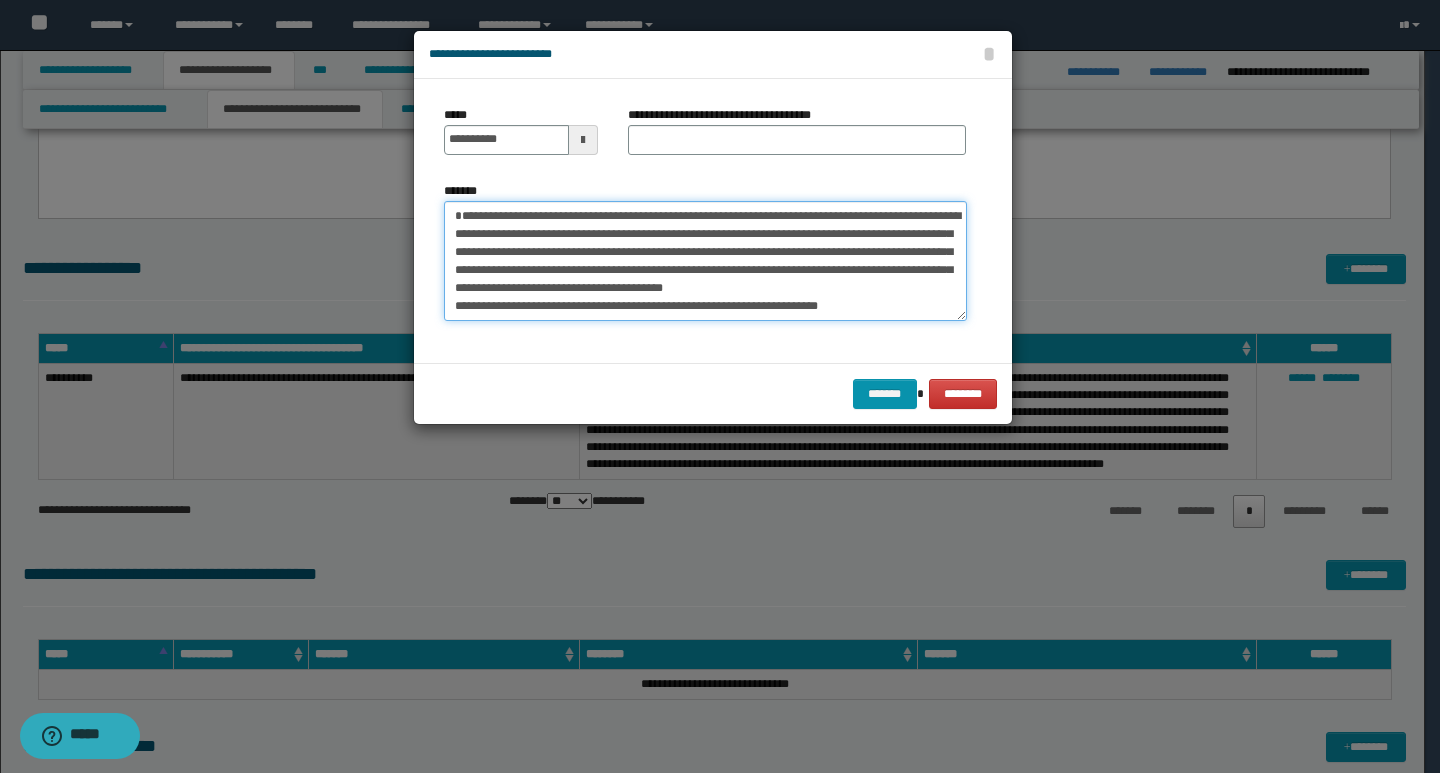 type on "**********" 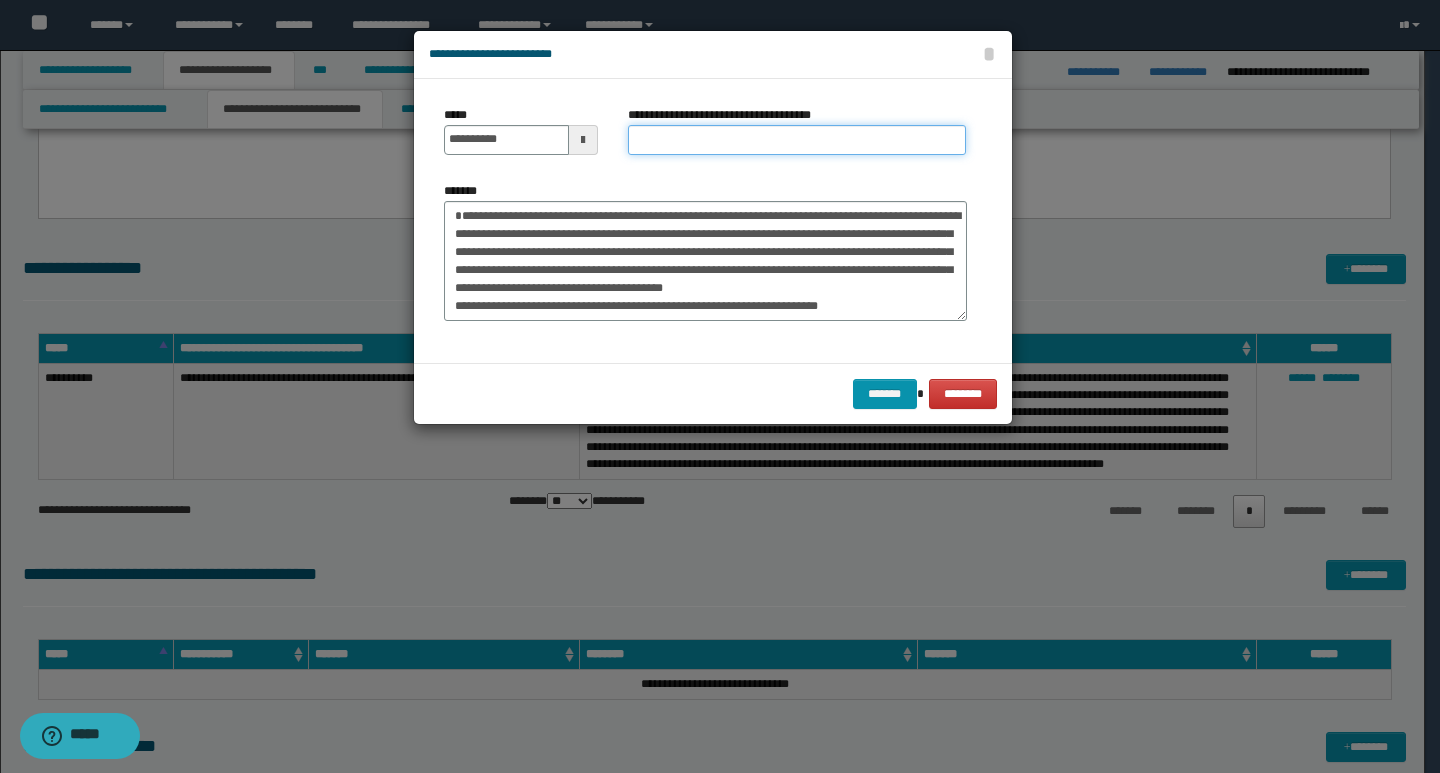 click on "**********" at bounding box center [797, 140] 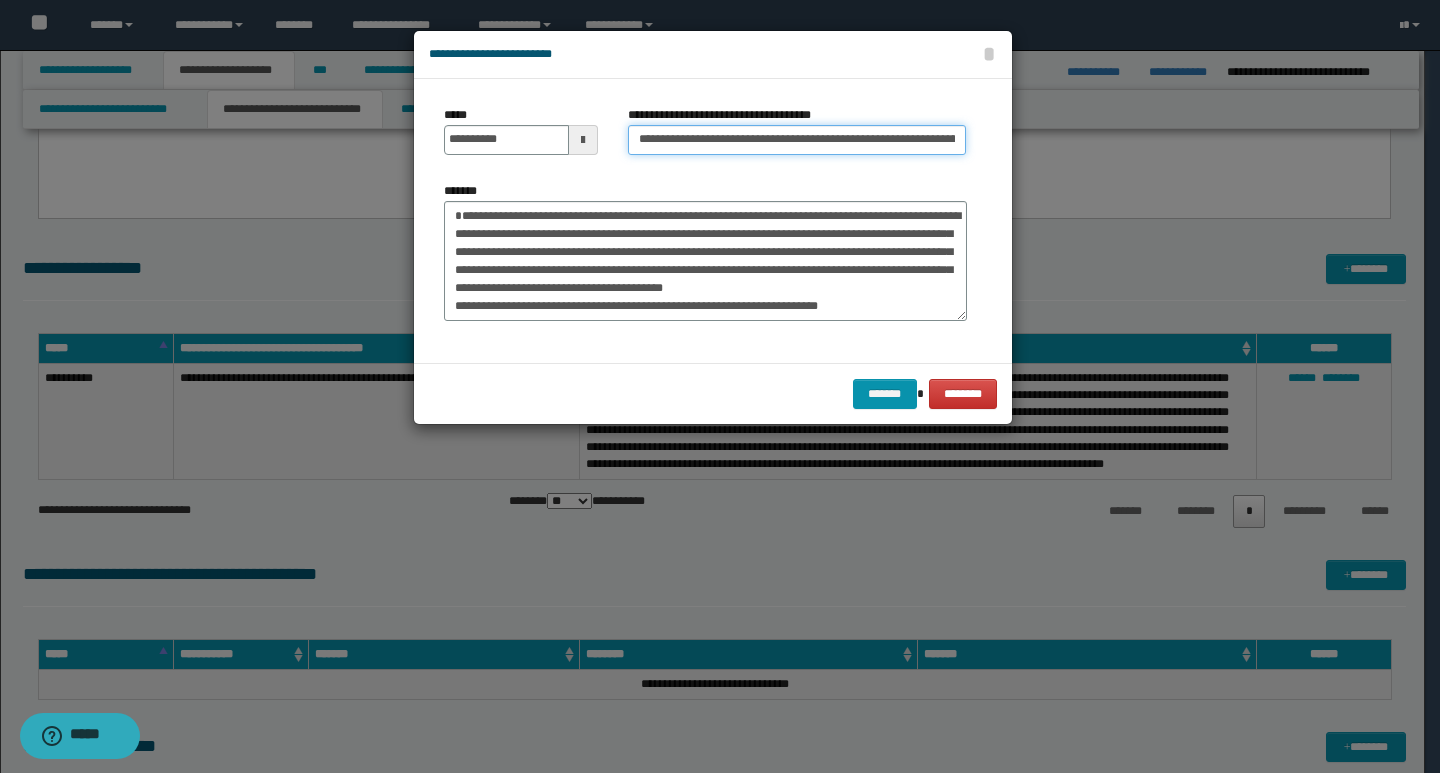 scroll, scrollTop: 0, scrollLeft: 76, axis: horizontal 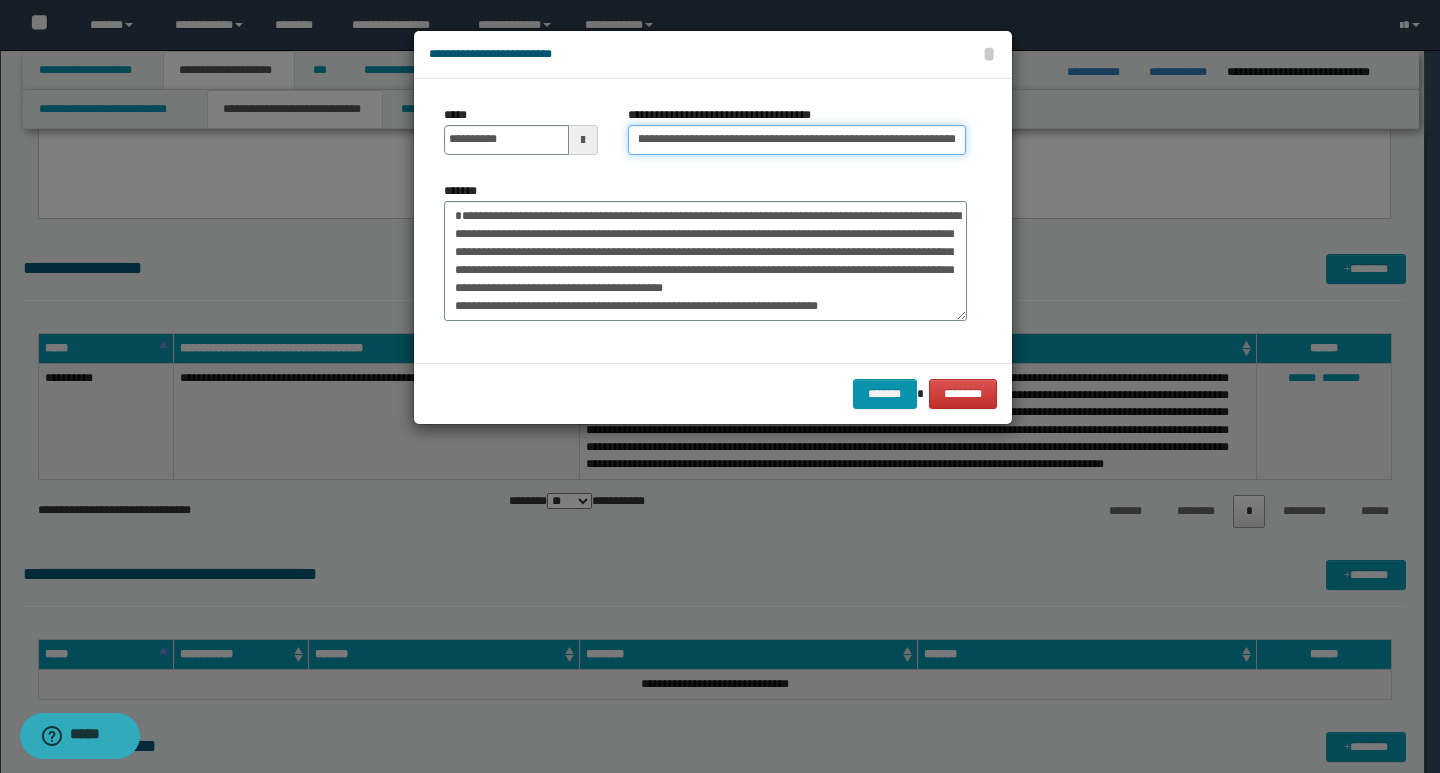 type on "**********" 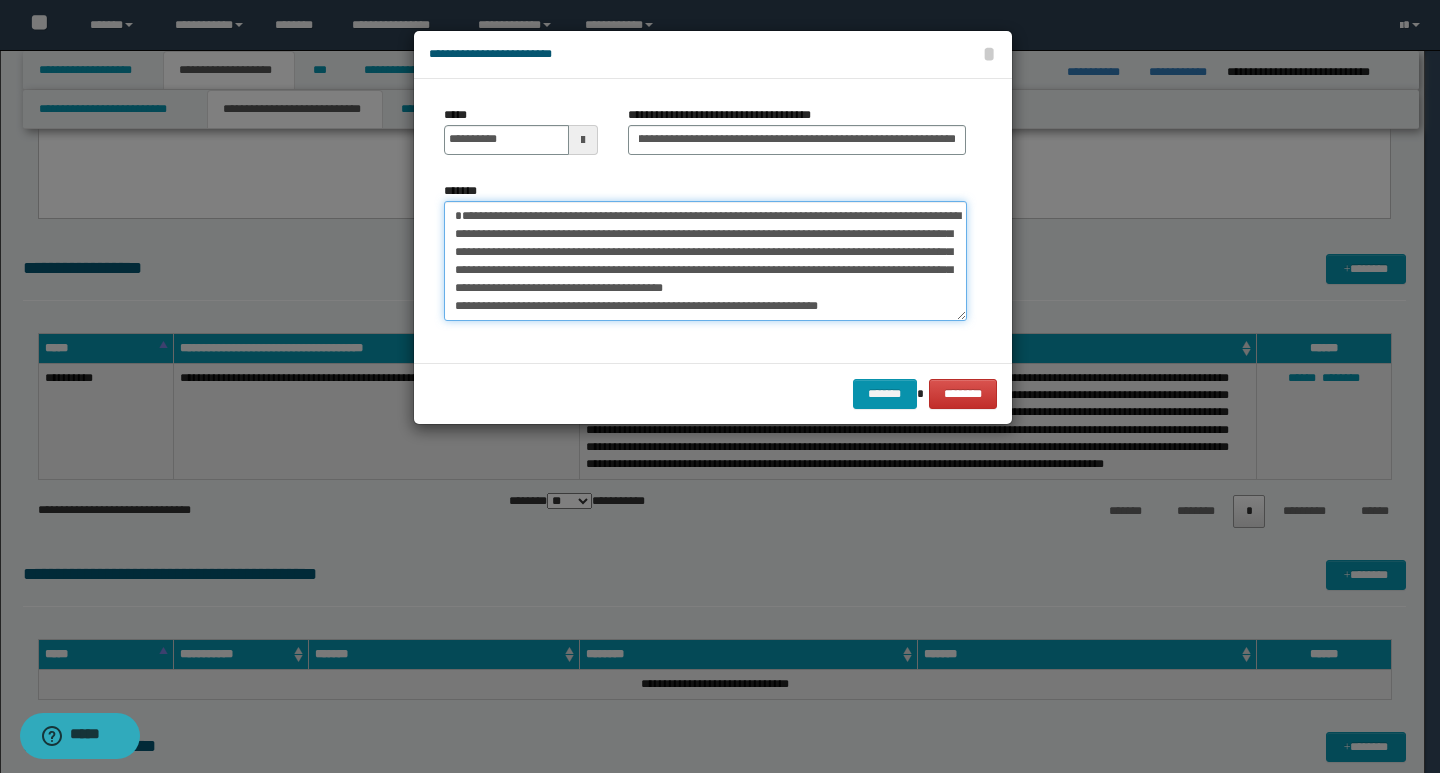 scroll, scrollTop: 0, scrollLeft: 0, axis: both 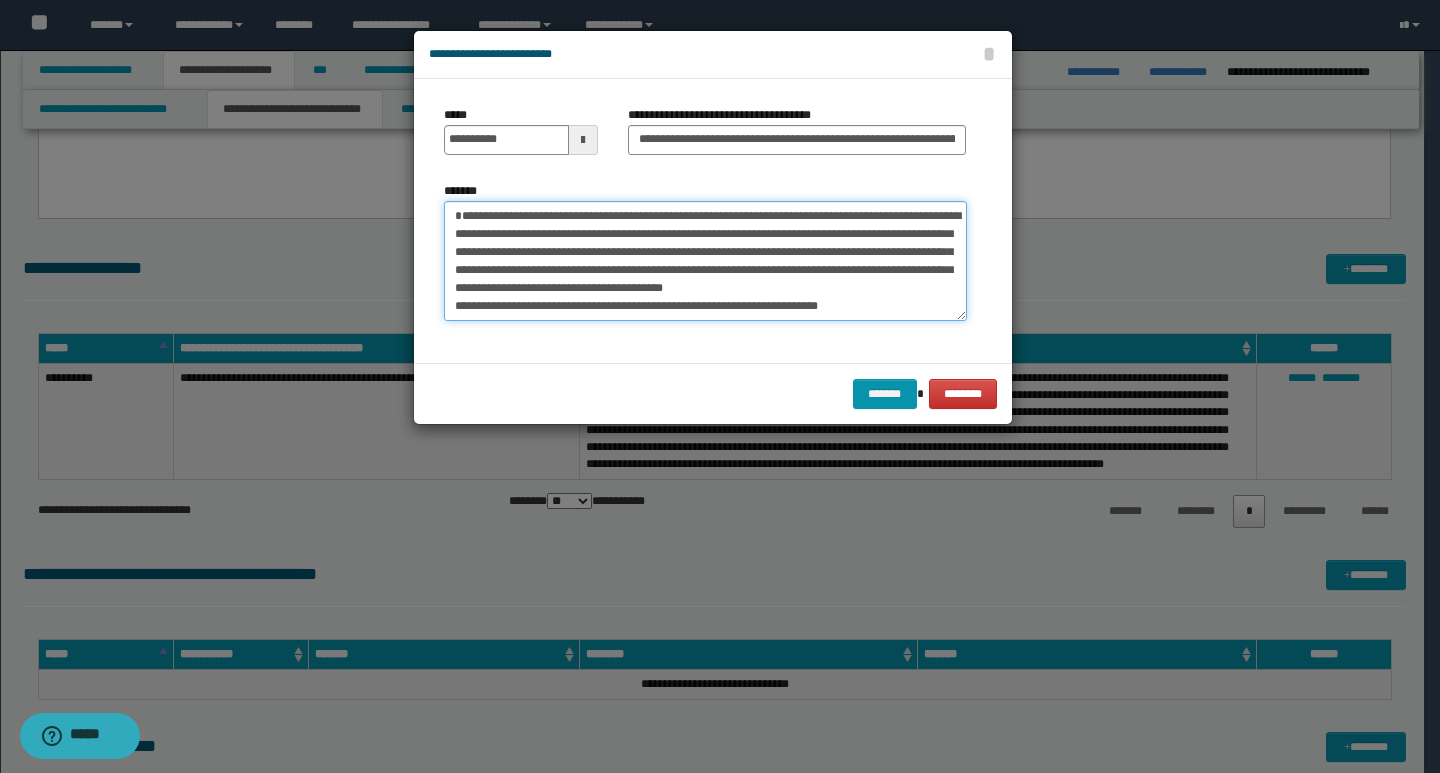 click on "**********" at bounding box center (705, 261) 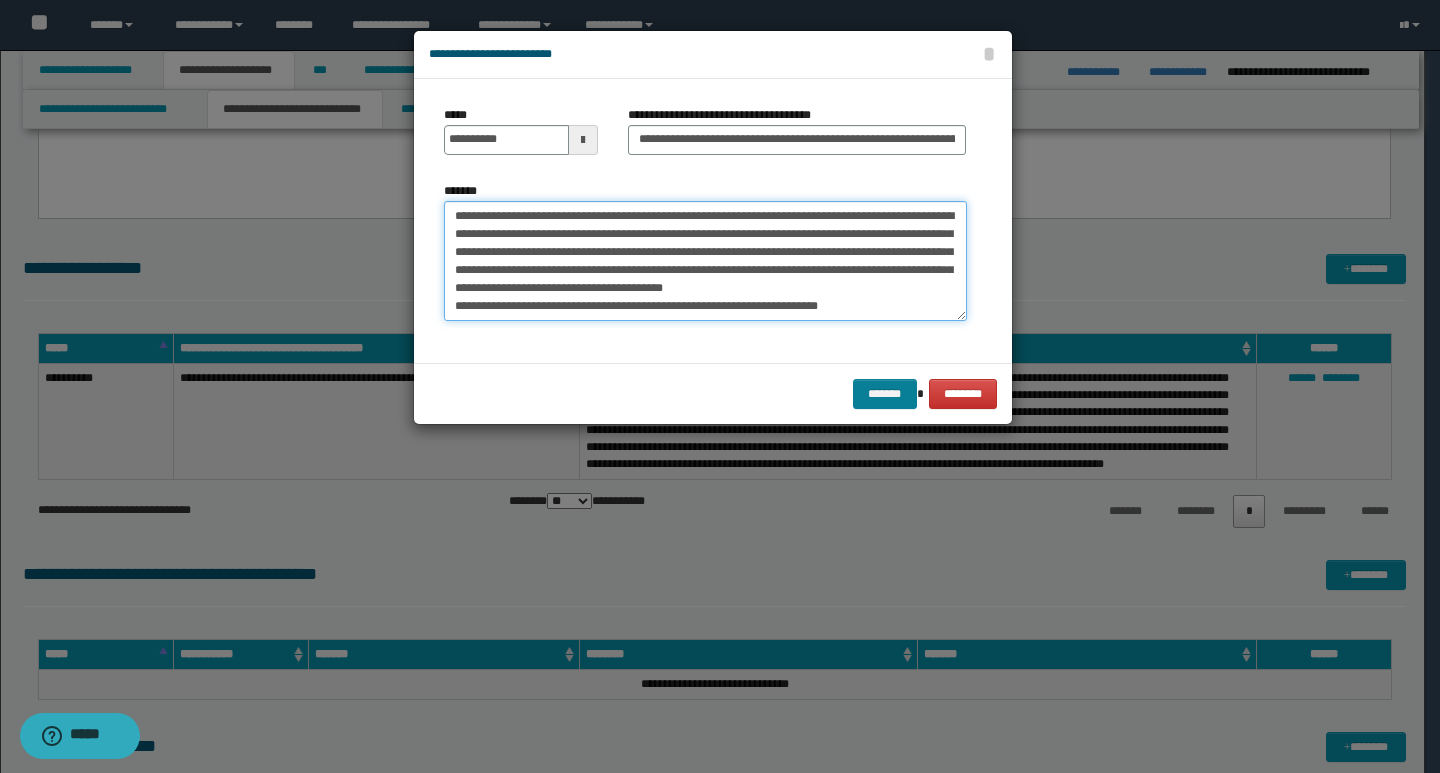 type on "**********" 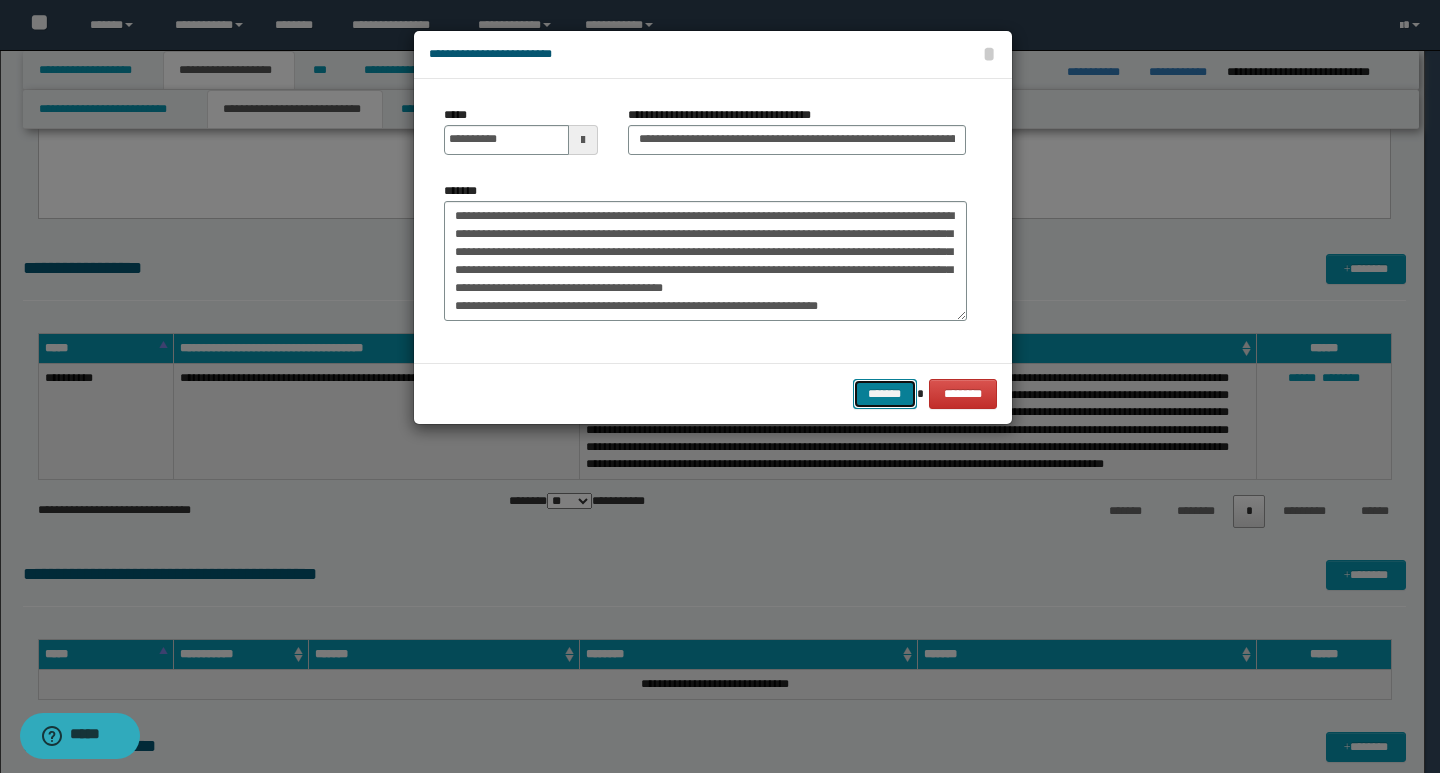 click on "*******" at bounding box center [885, 394] 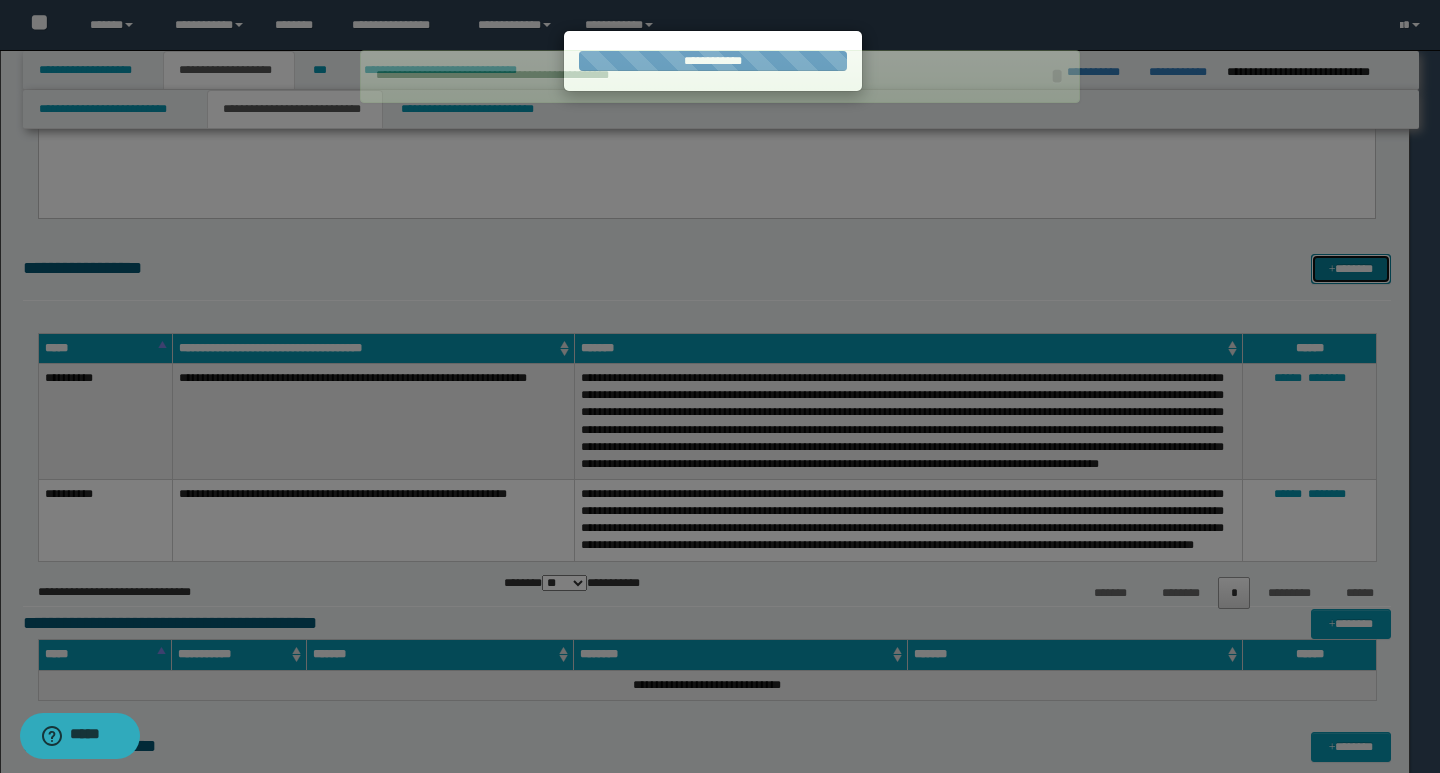 type 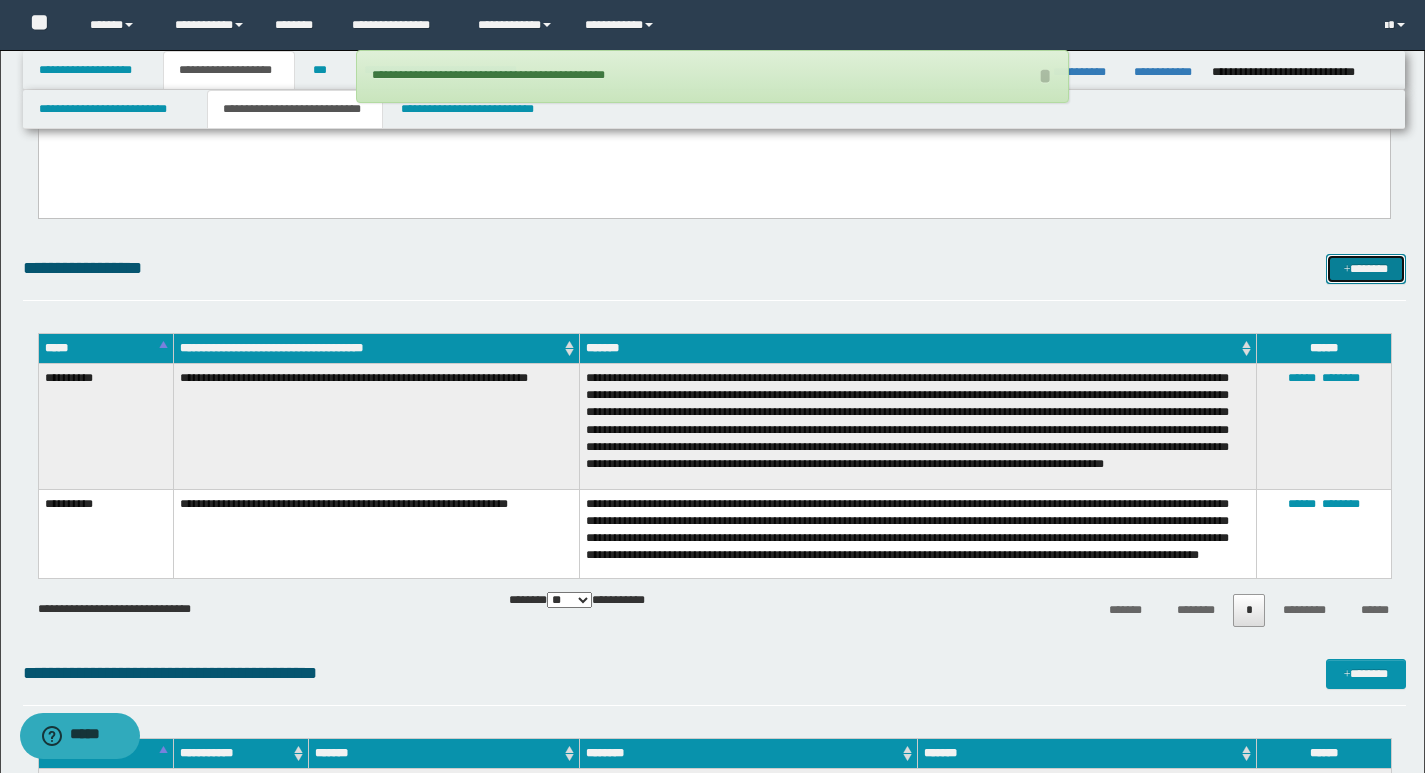 click on "*******" at bounding box center (1366, 269) 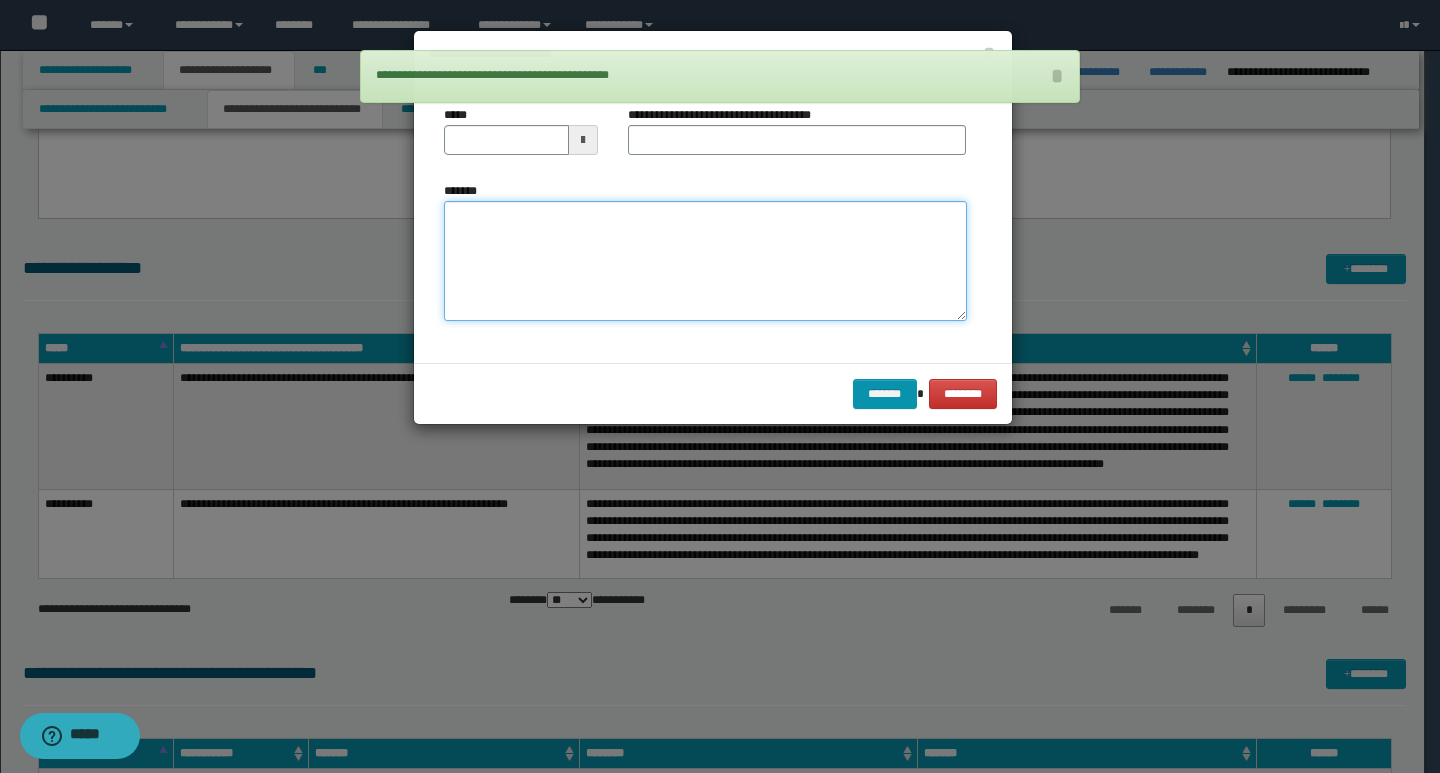 click on "*******" at bounding box center [705, 261] 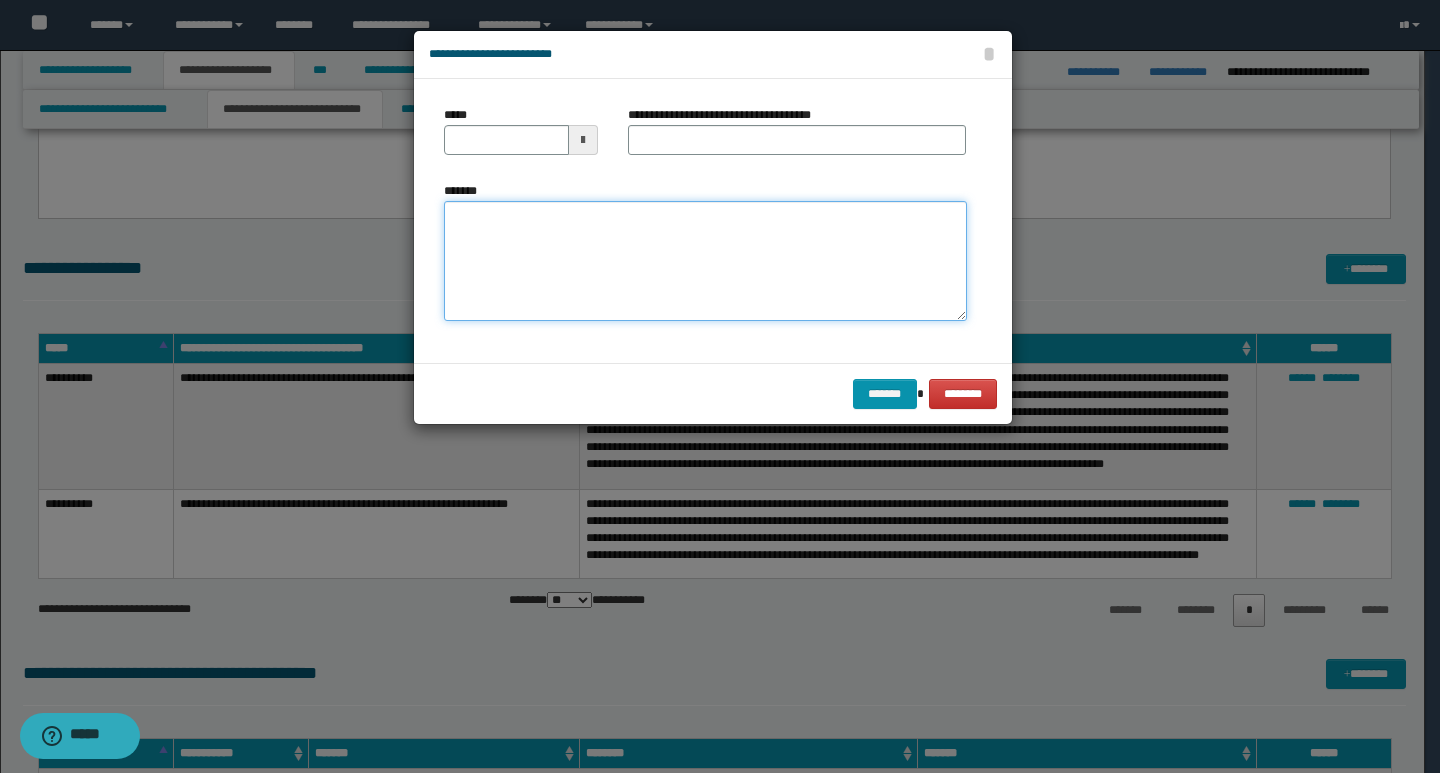 click on "*******" at bounding box center [705, 261] 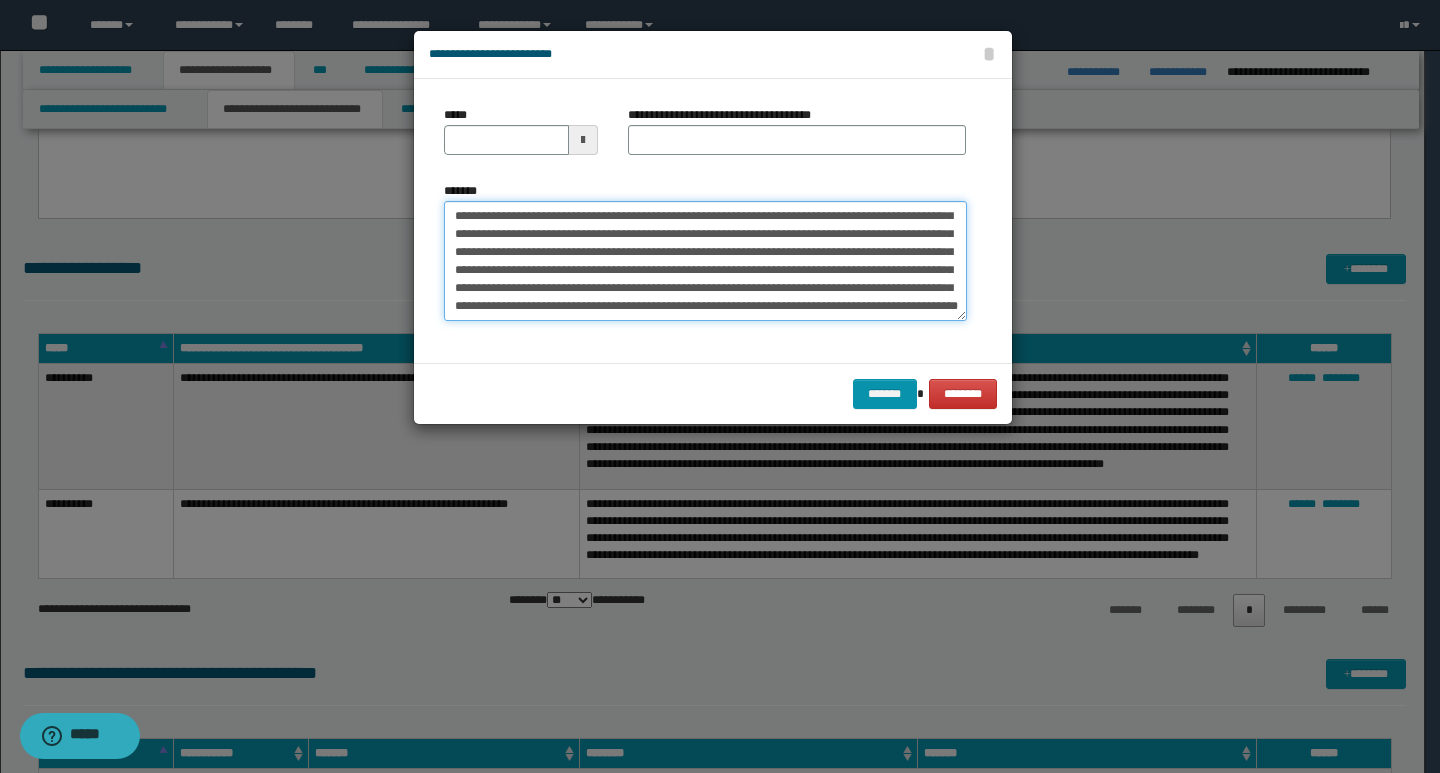 scroll, scrollTop: 0, scrollLeft: 0, axis: both 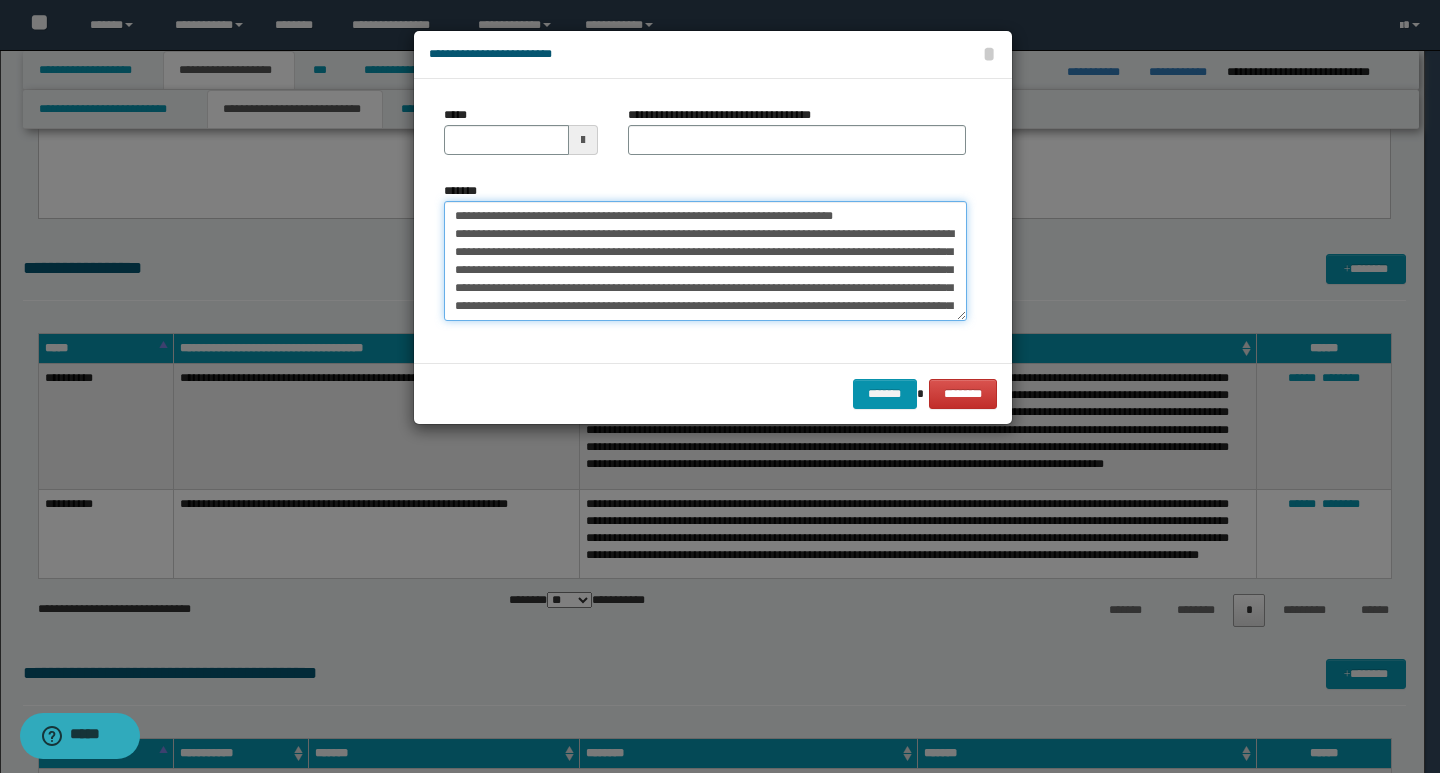 drag, startPoint x: 450, startPoint y: 220, endPoint x: 515, endPoint y: 218, distance: 65.03076 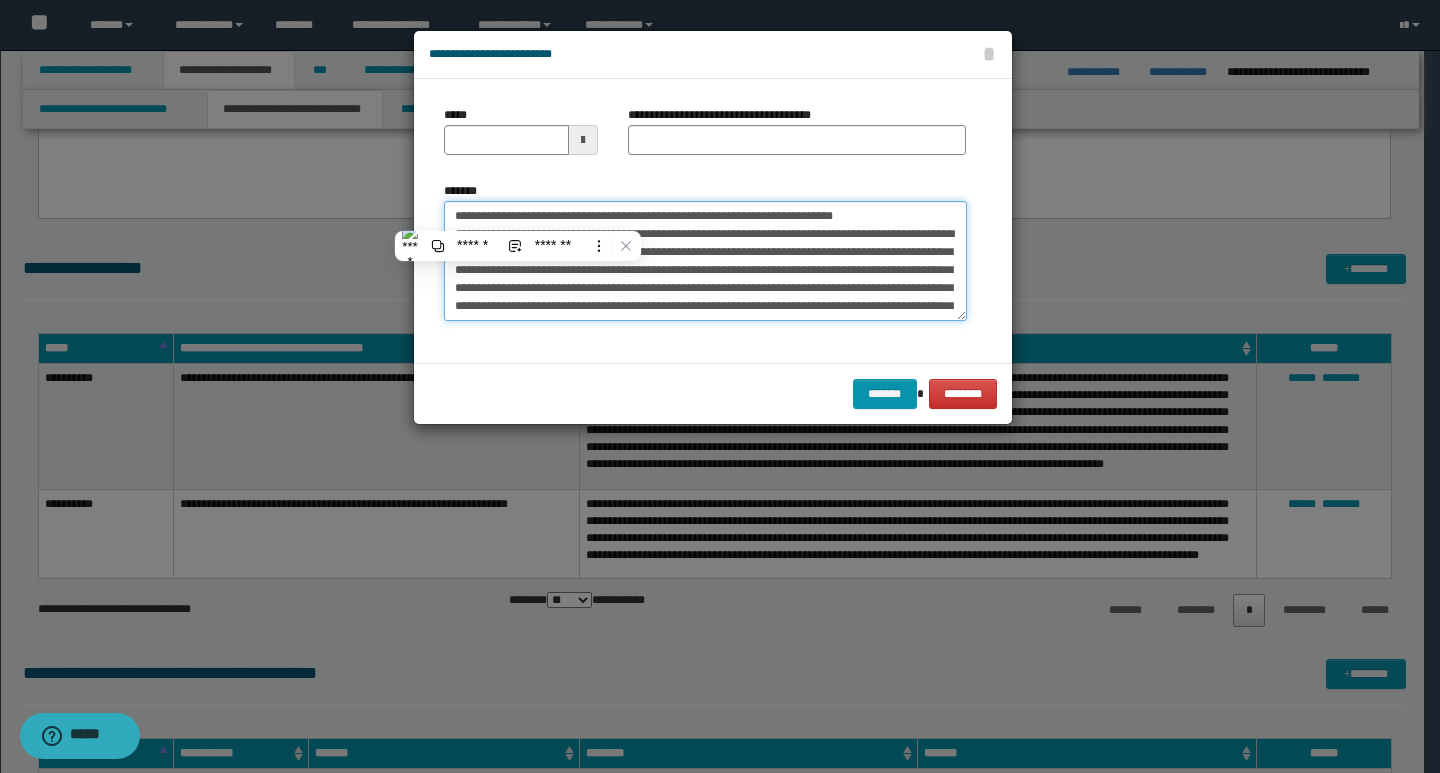 type on "**********" 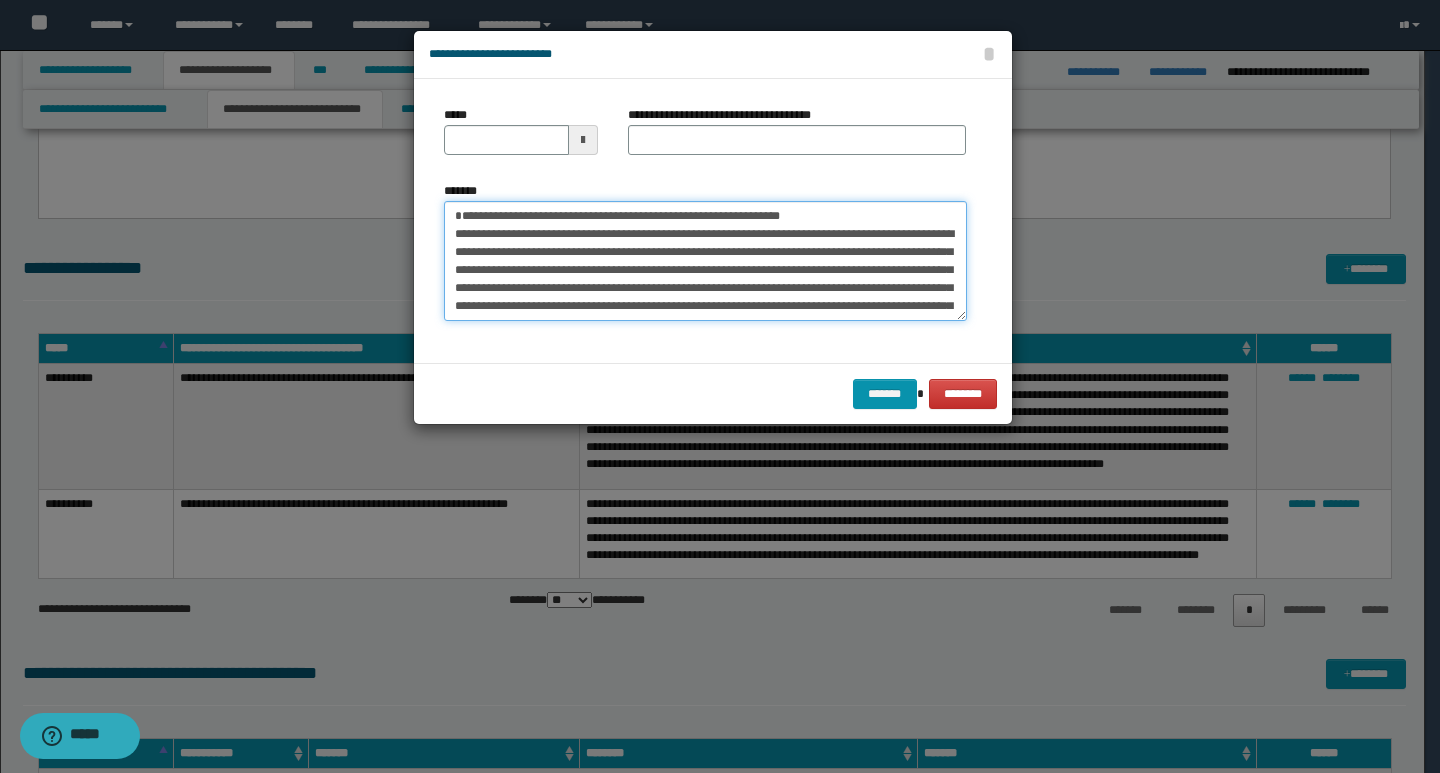 type 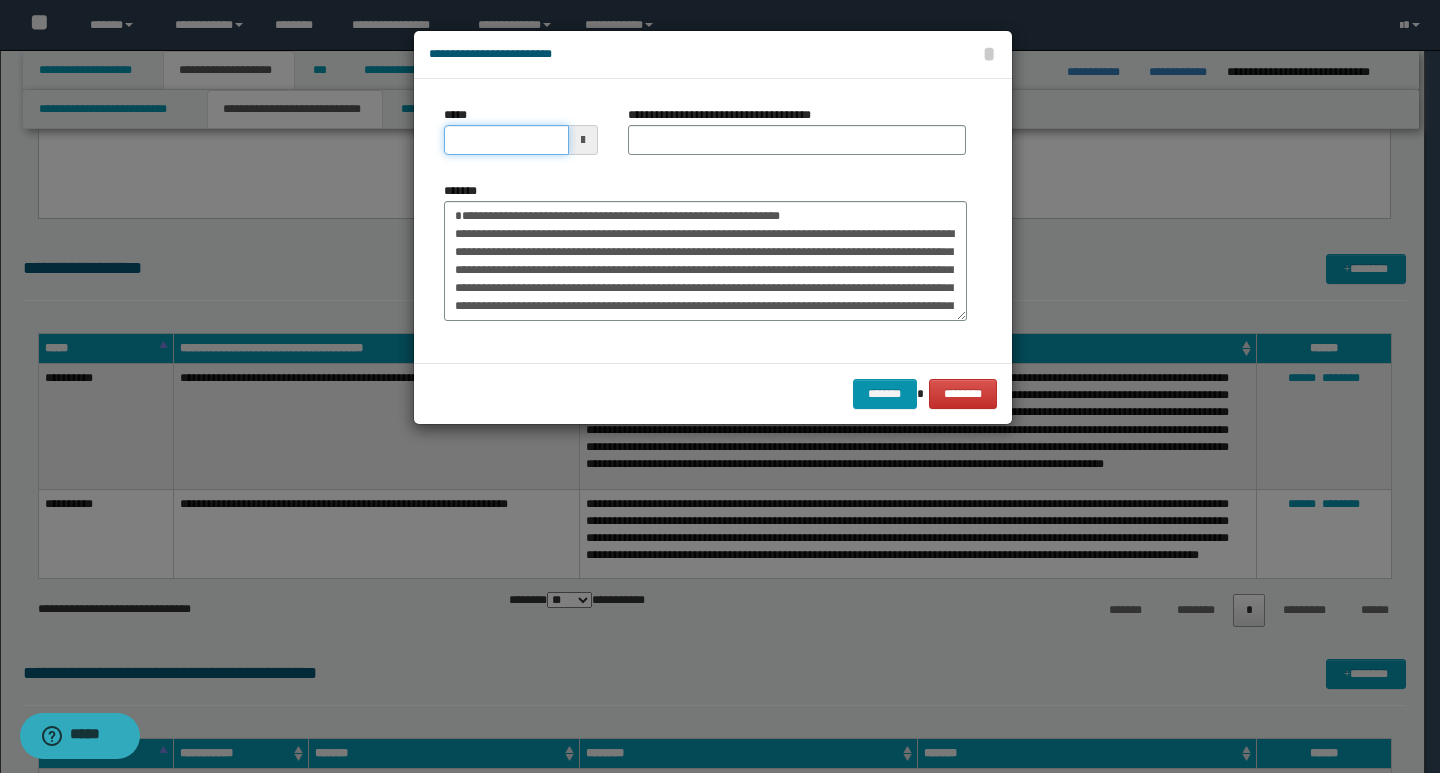 click on "*****" at bounding box center [506, 140] 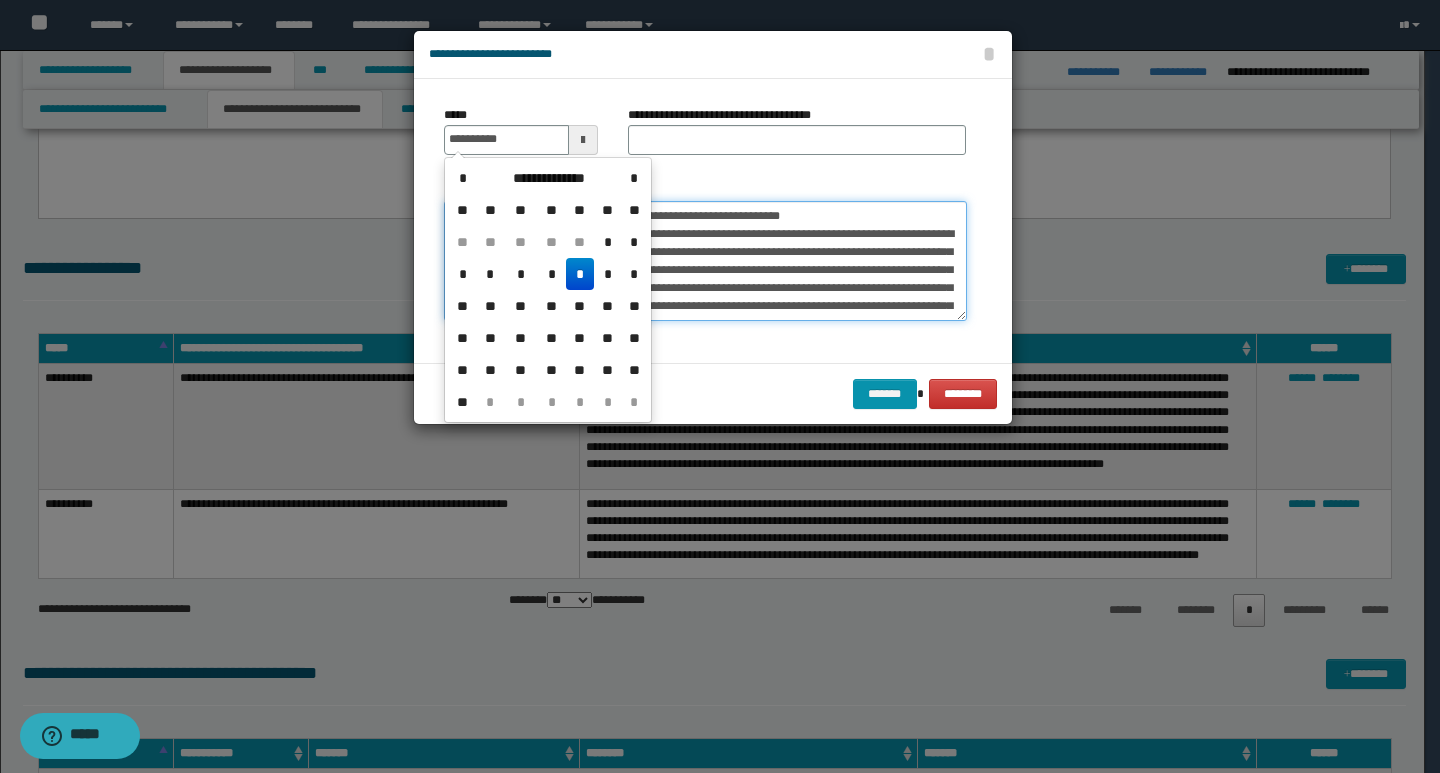type on "**********" 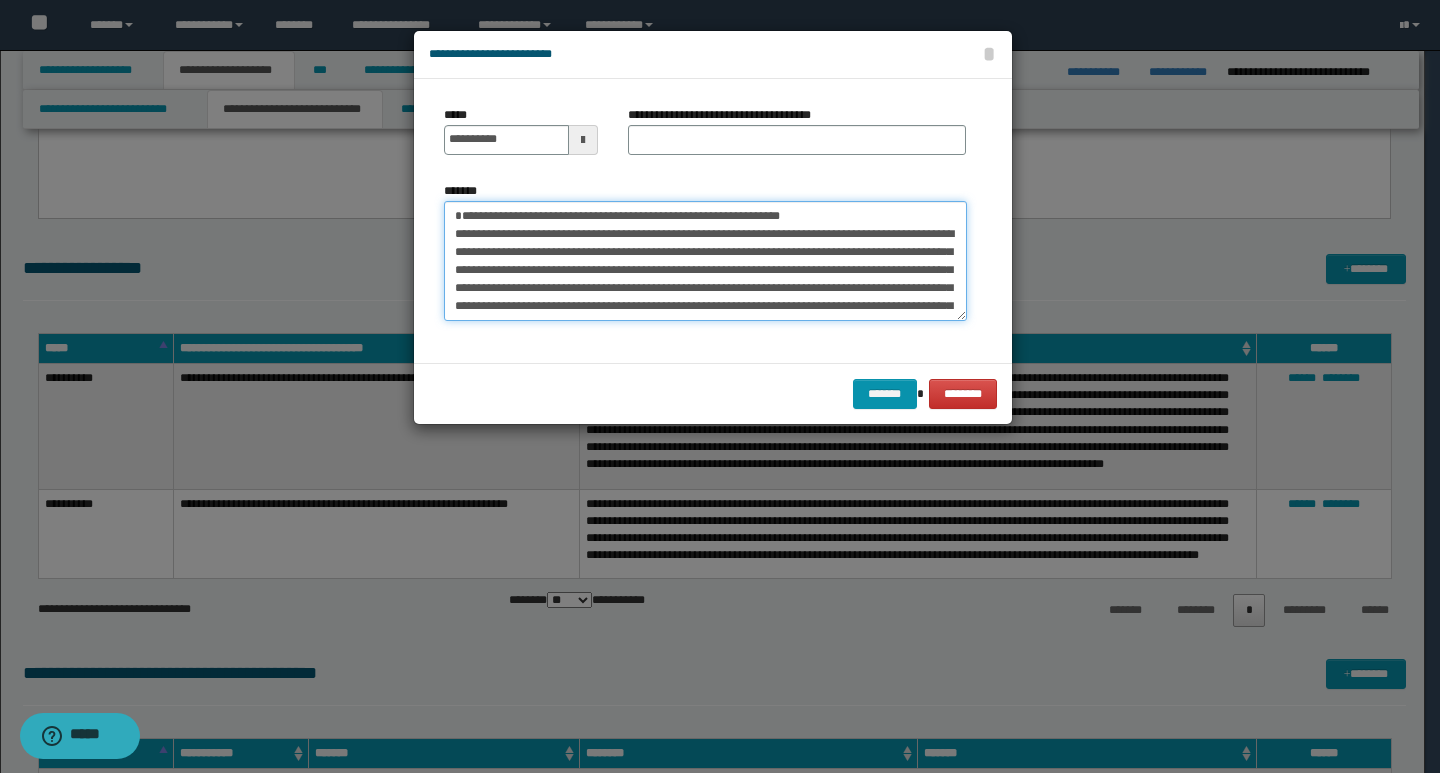 drag, startPoint x: 841, startPoint y: 216, endPoint x: 440, endPoint y: 214, distance: 401.00497 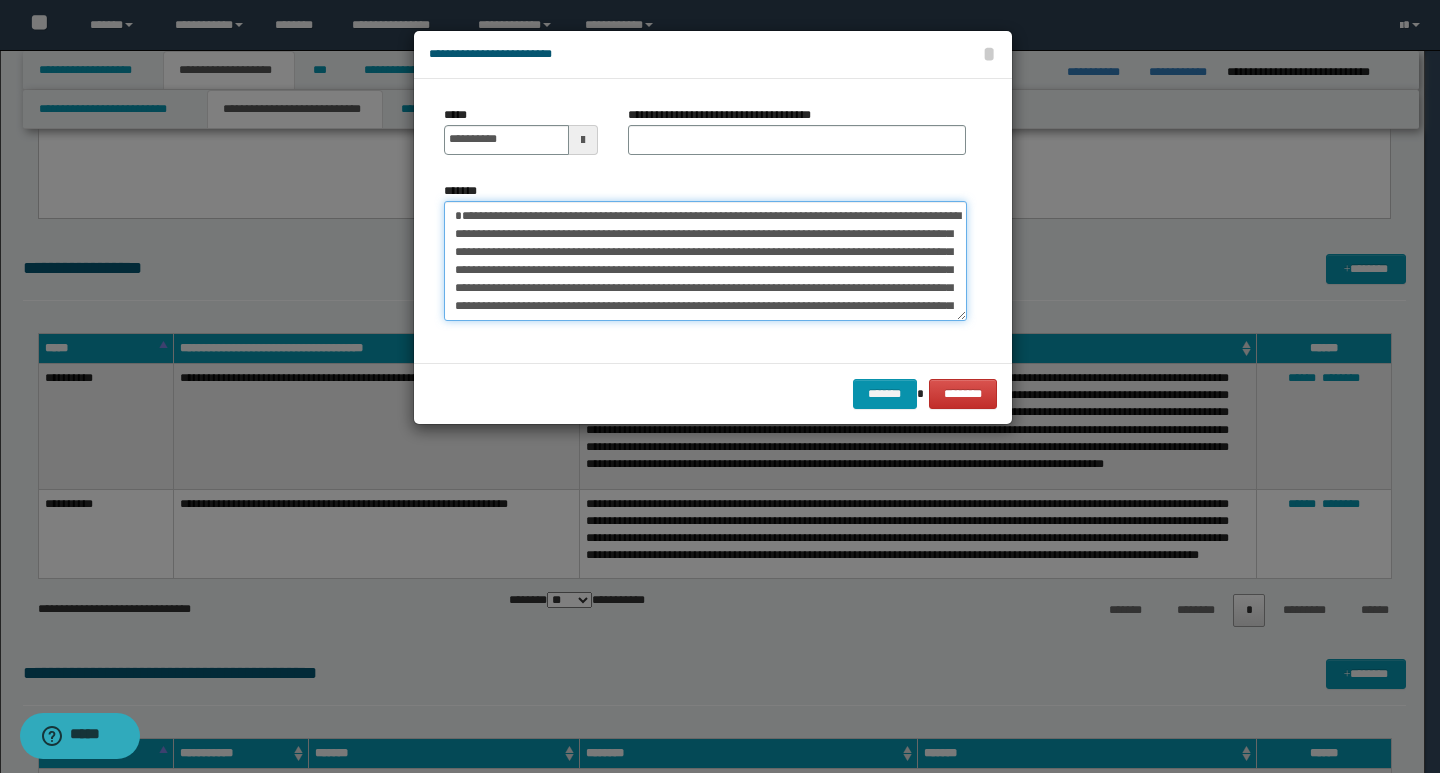 type on "**********" 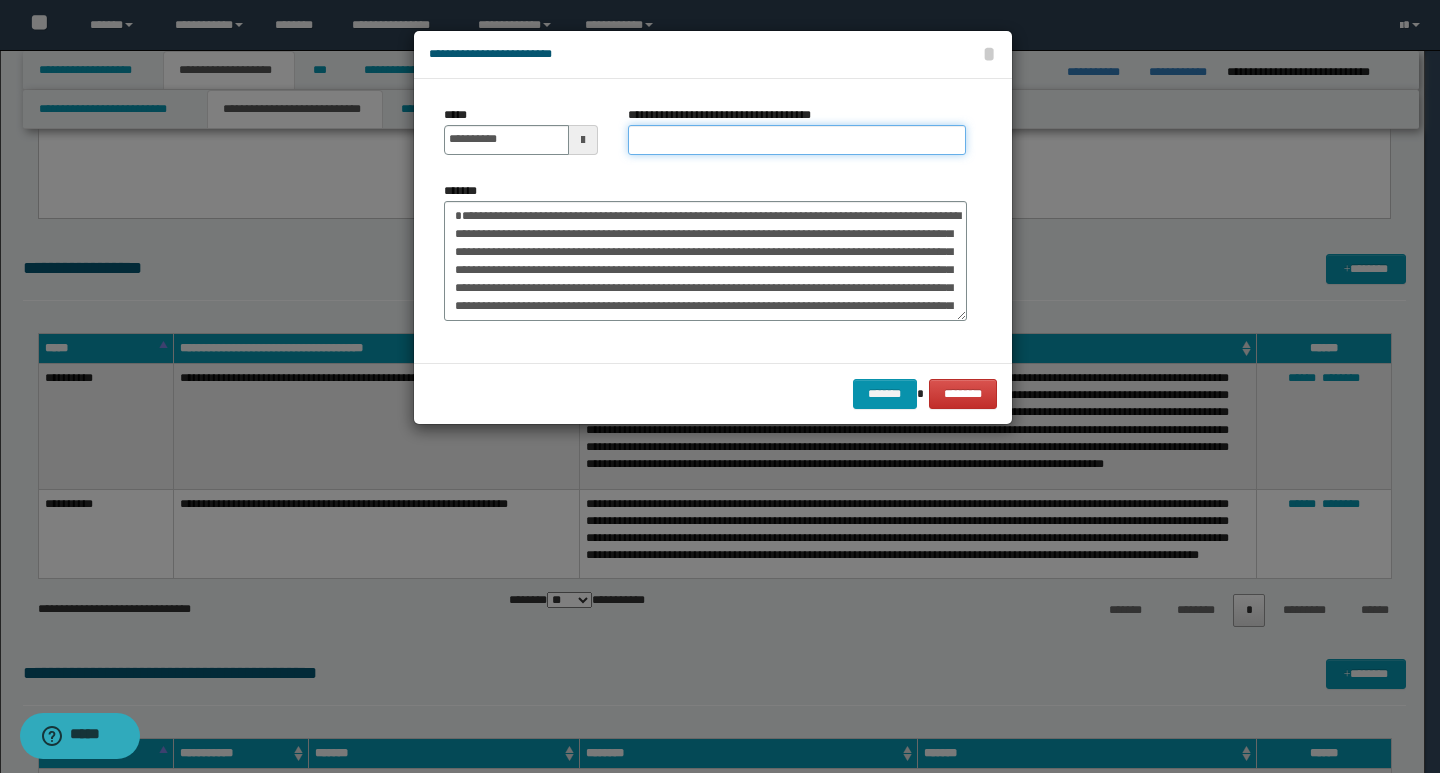click on "**********" at bounding box center (797, 140) 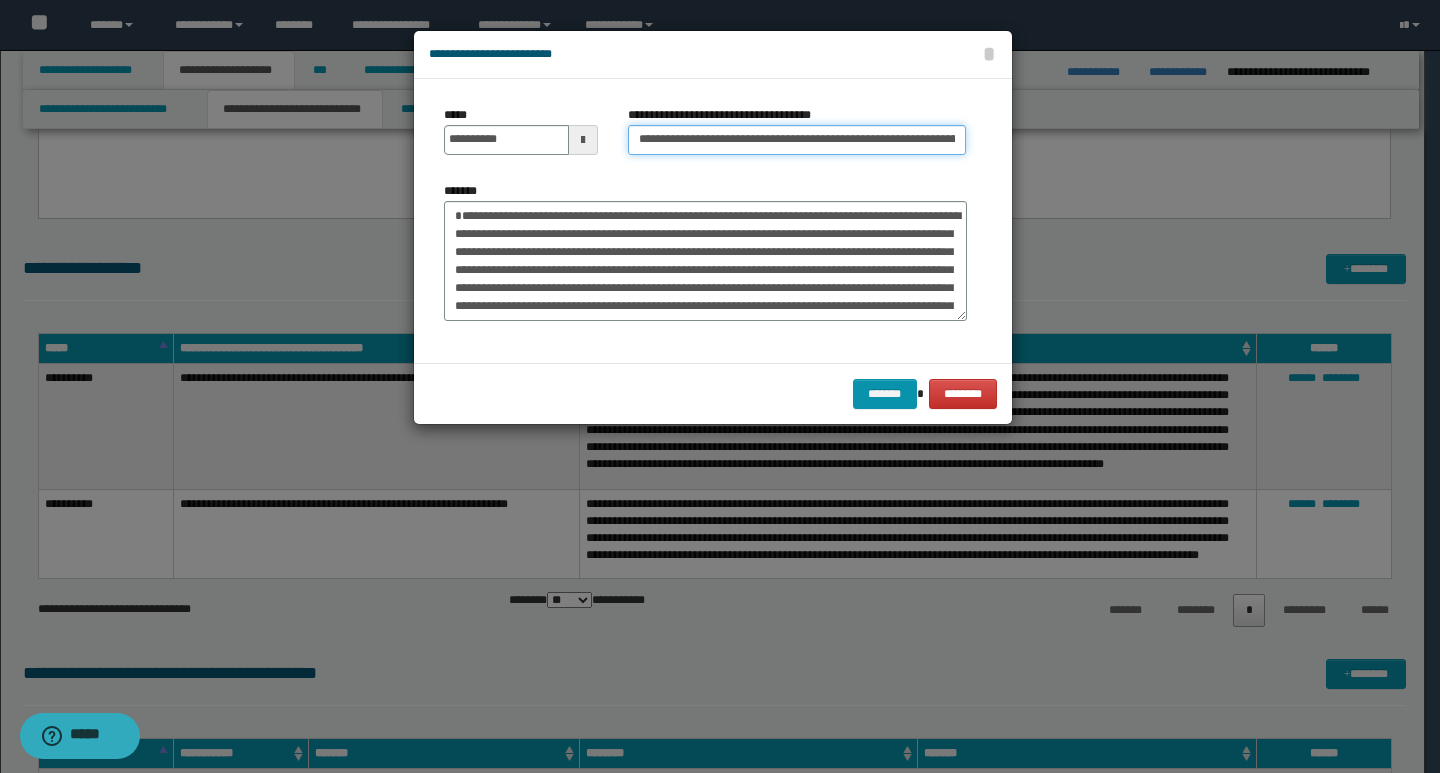 scroll, scrollTop: 0, scrollLeft: 71, axis: horizontal 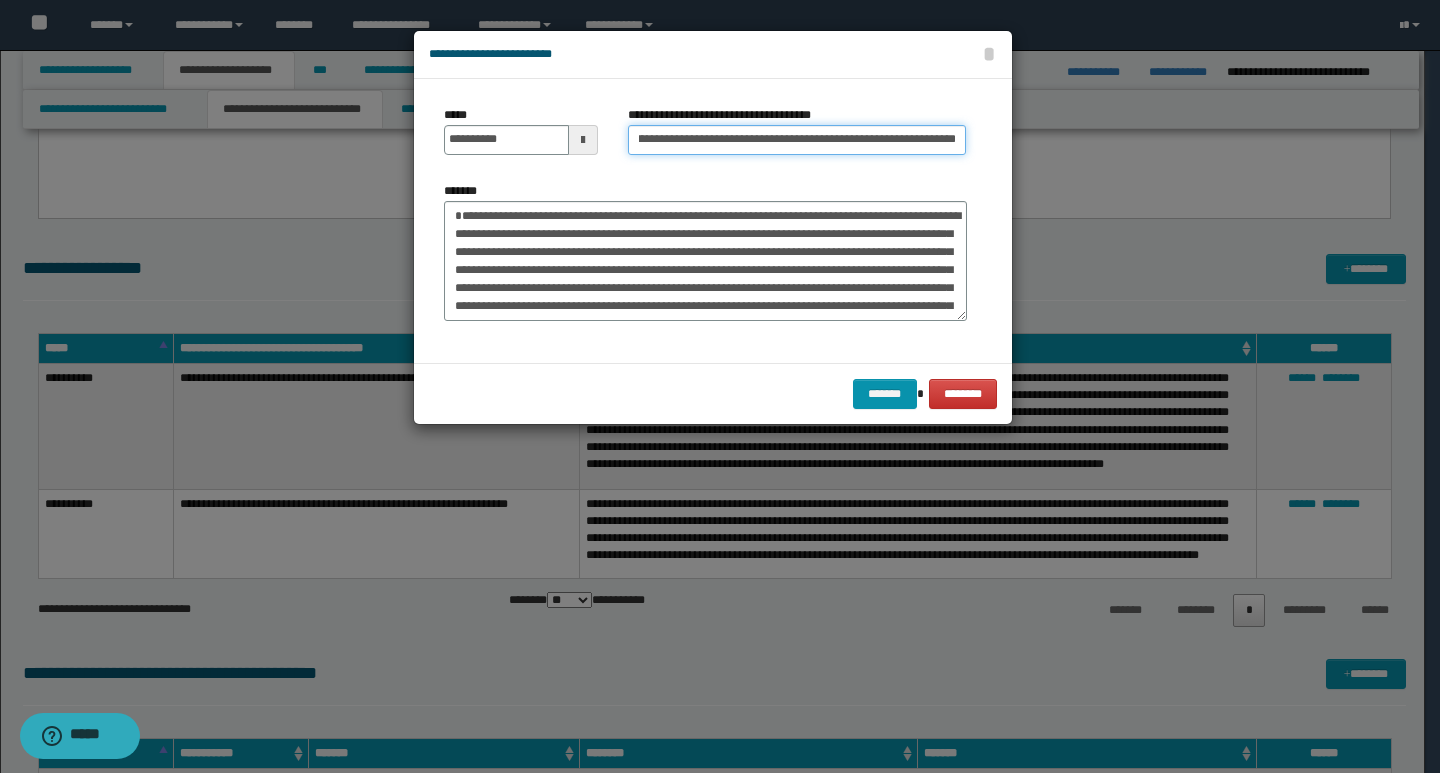 type on "**********" 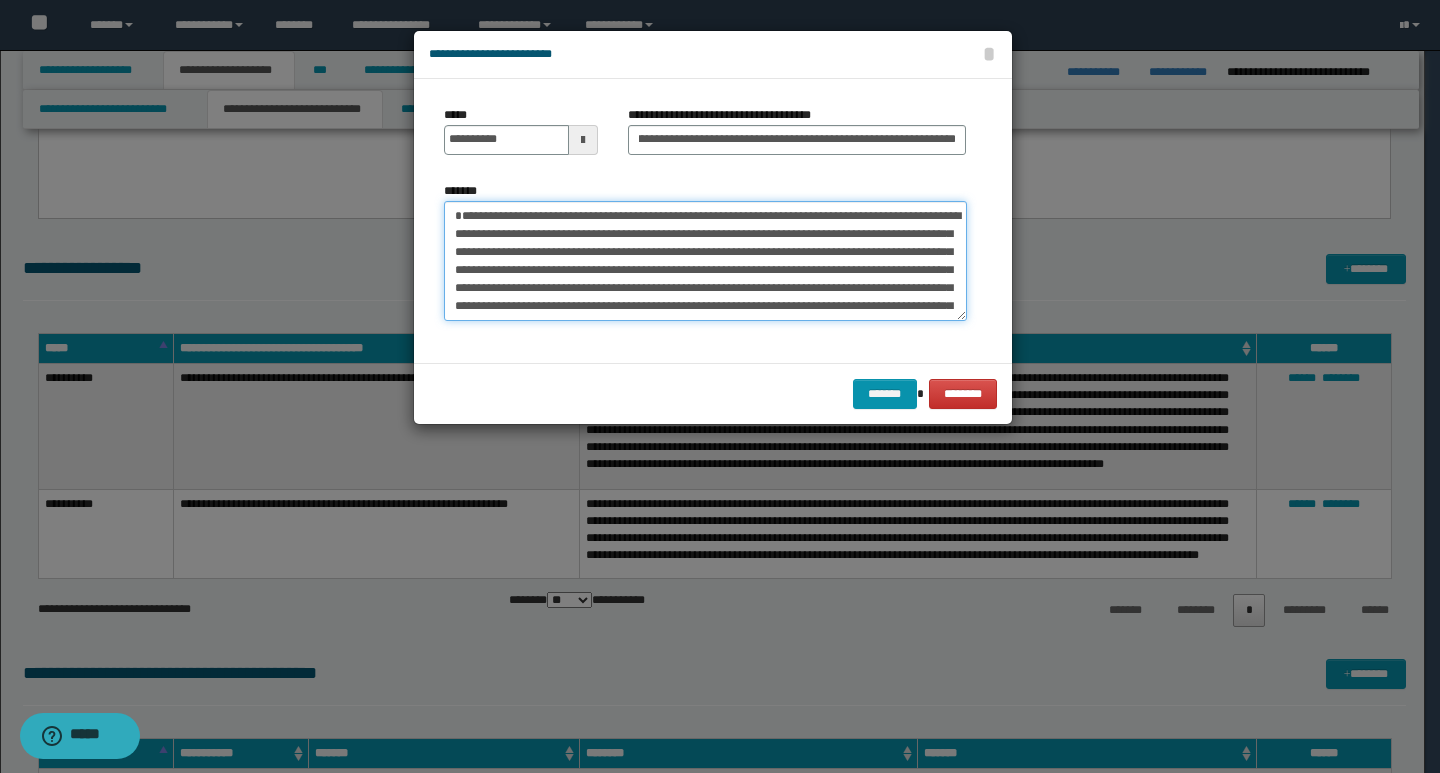 scroll, scrollTop: 0, scrollLeft: 0, axis: both 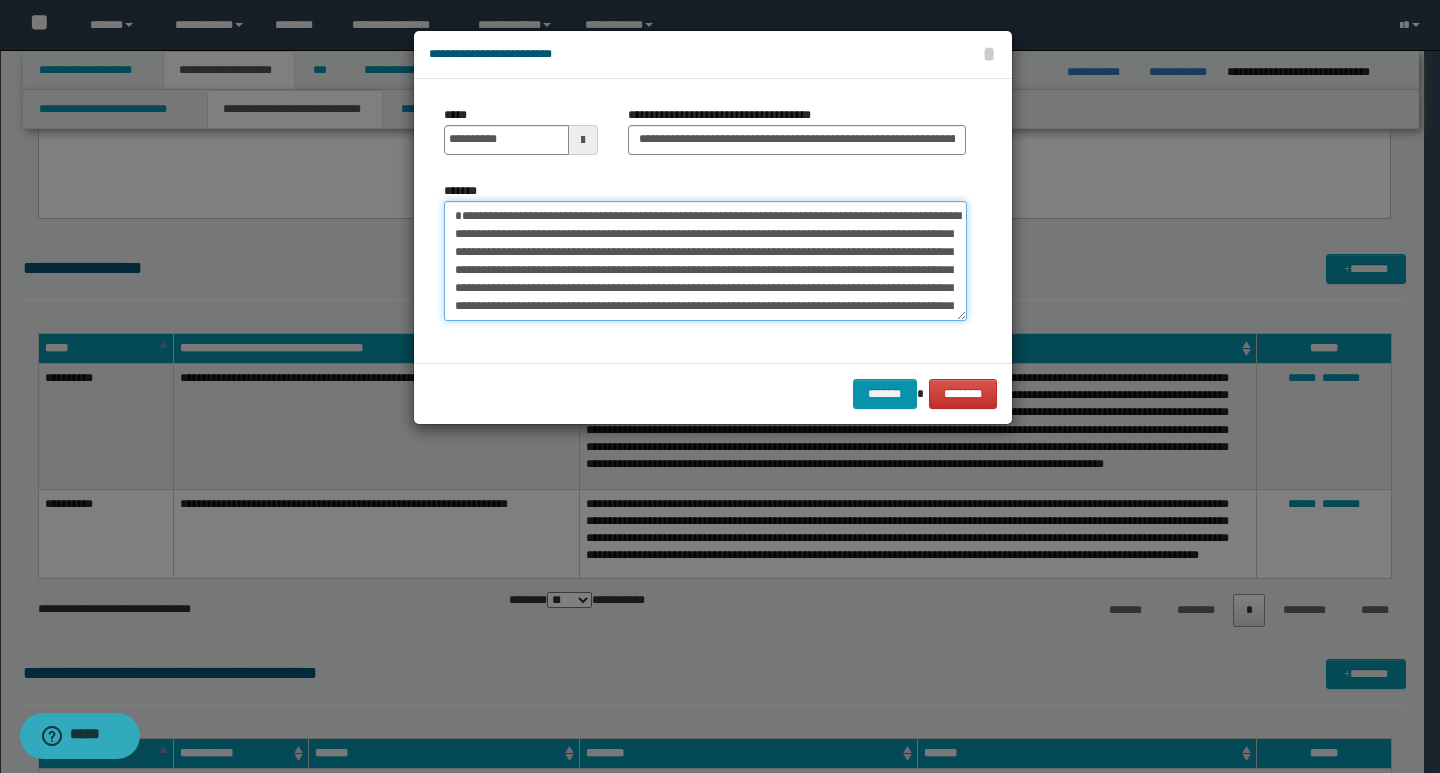 click on "**********" at bounding box center (705, 261) 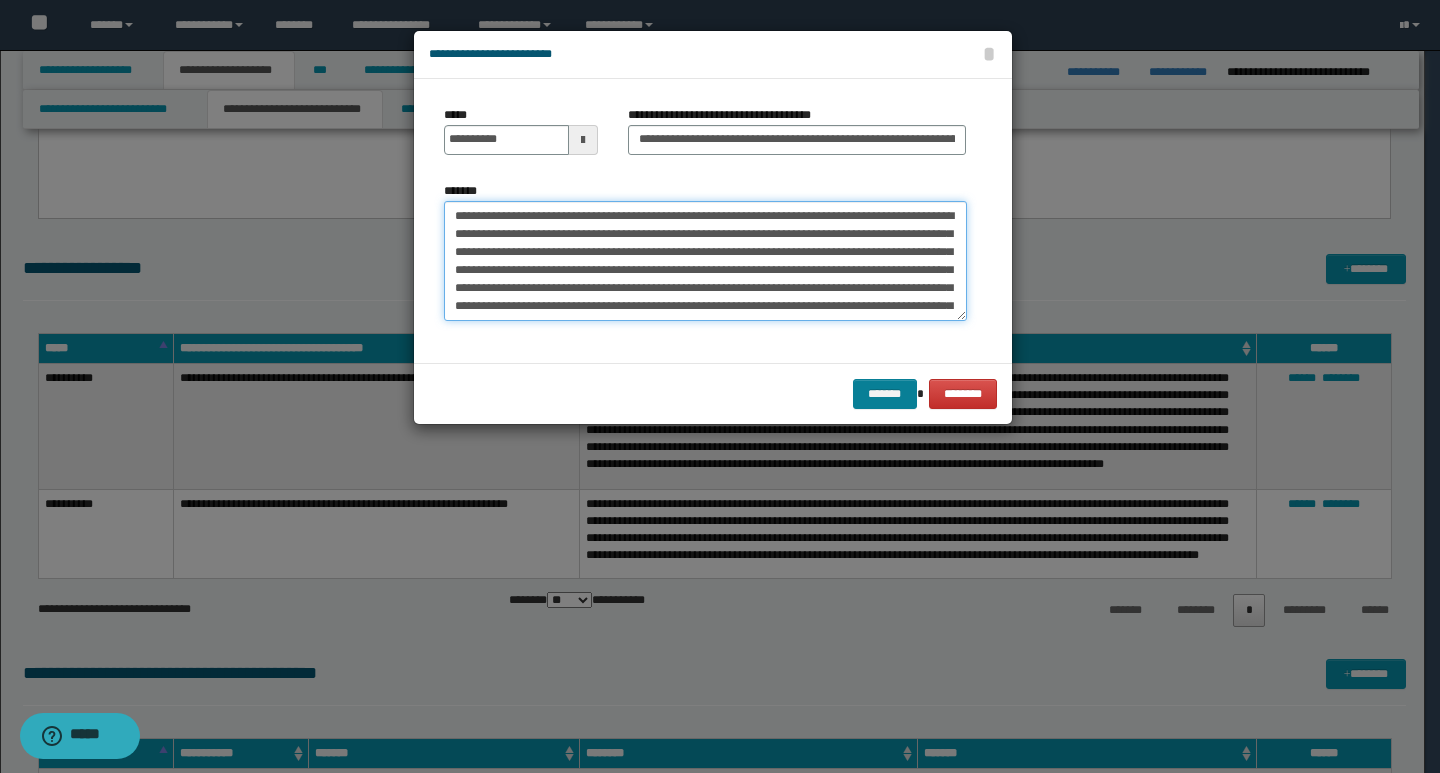 type on "**********" 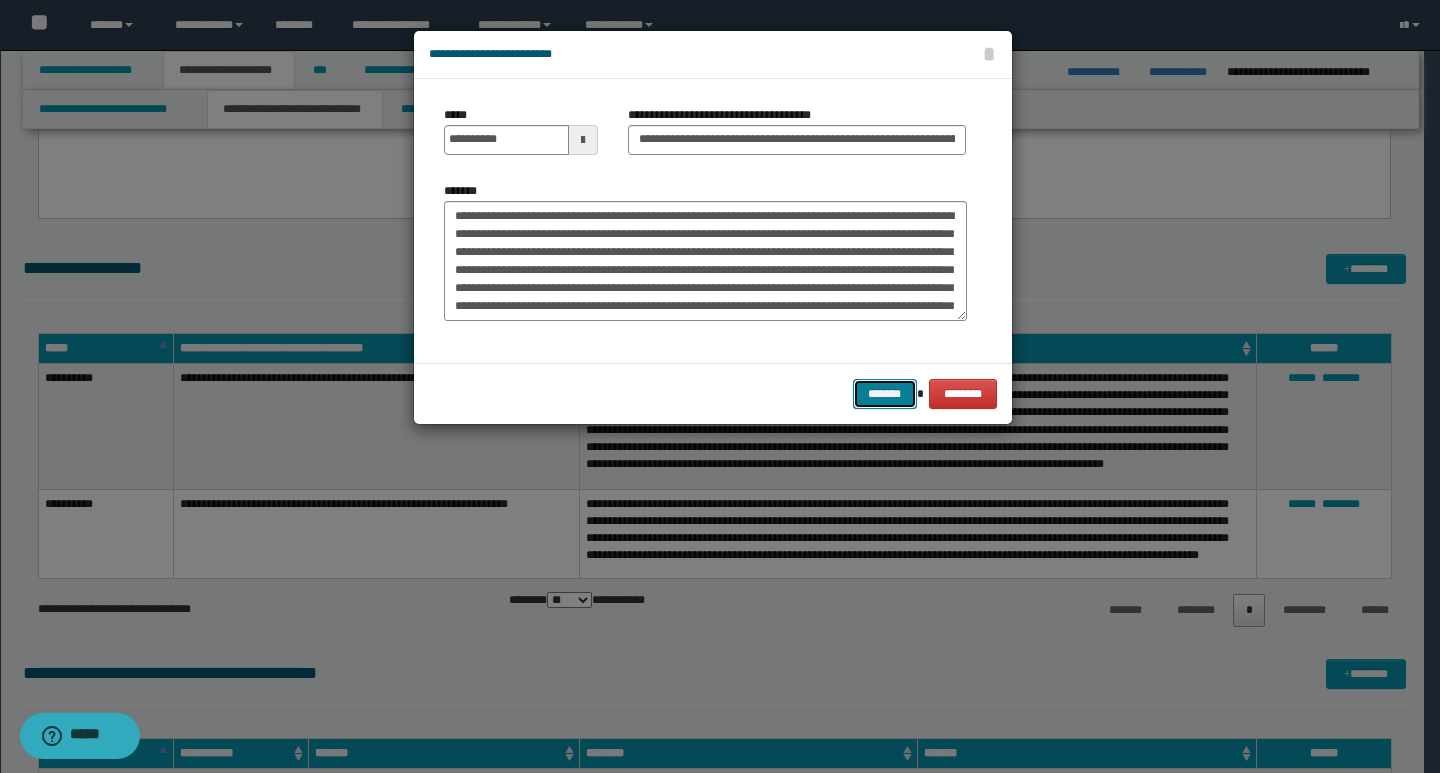 click on "*******" at bounding box center [885, 394] 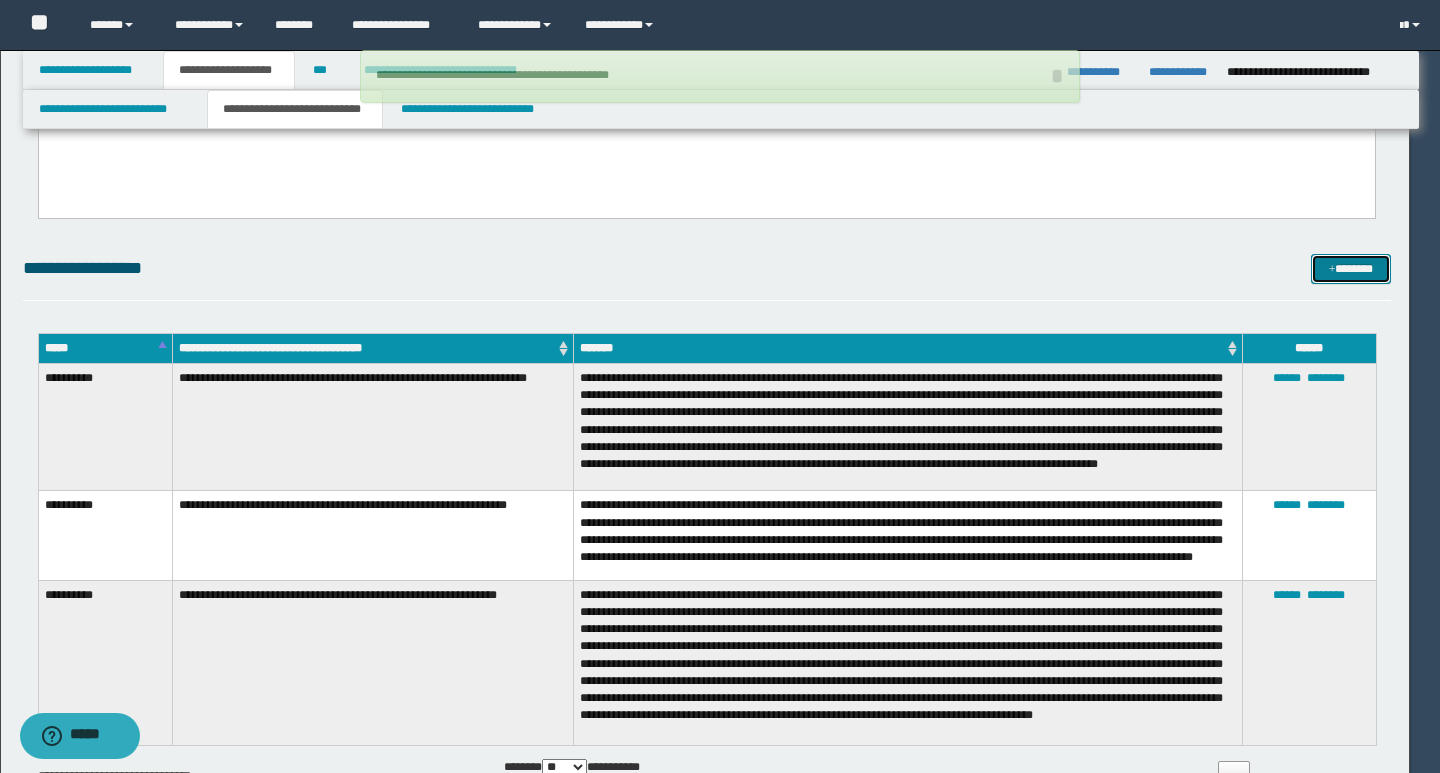 type 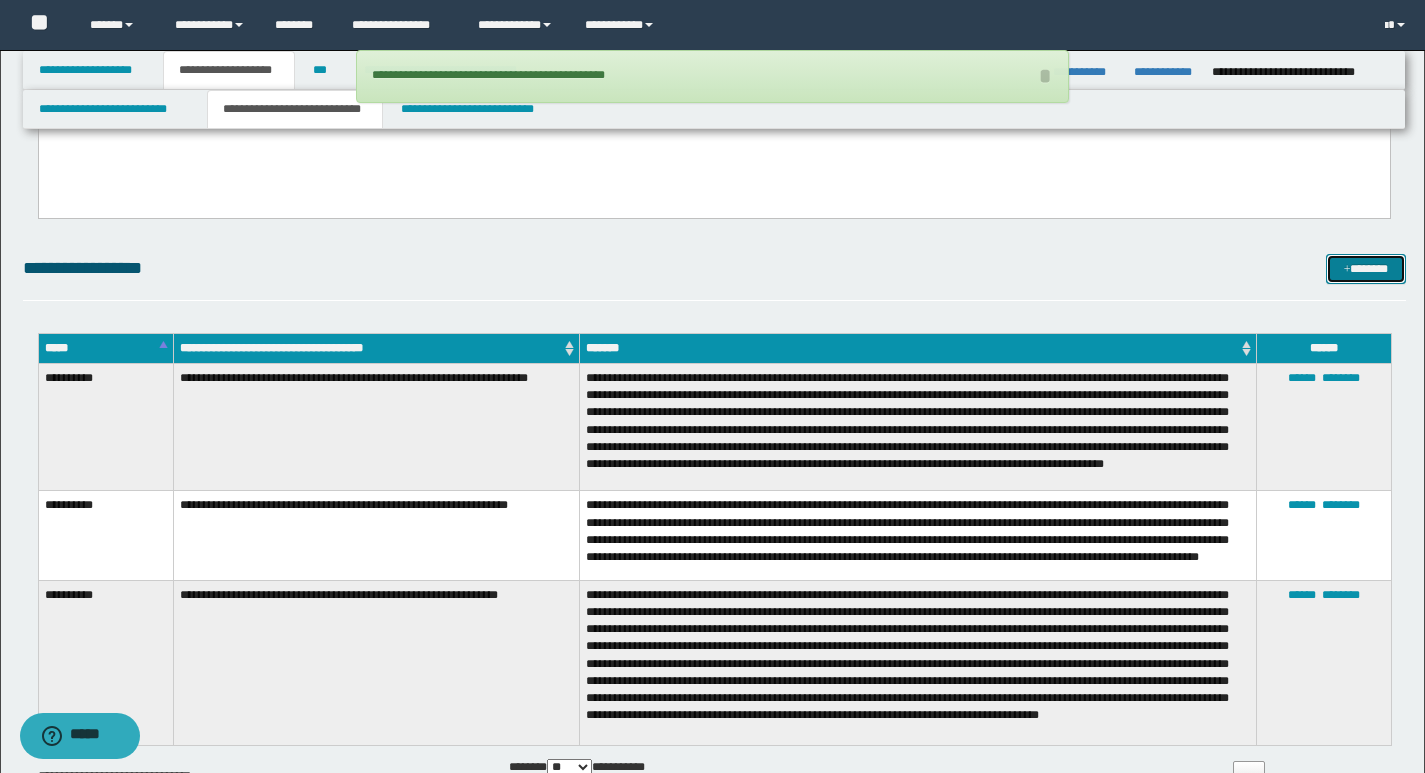 click on "*******" at bounding box center (1366, 269) 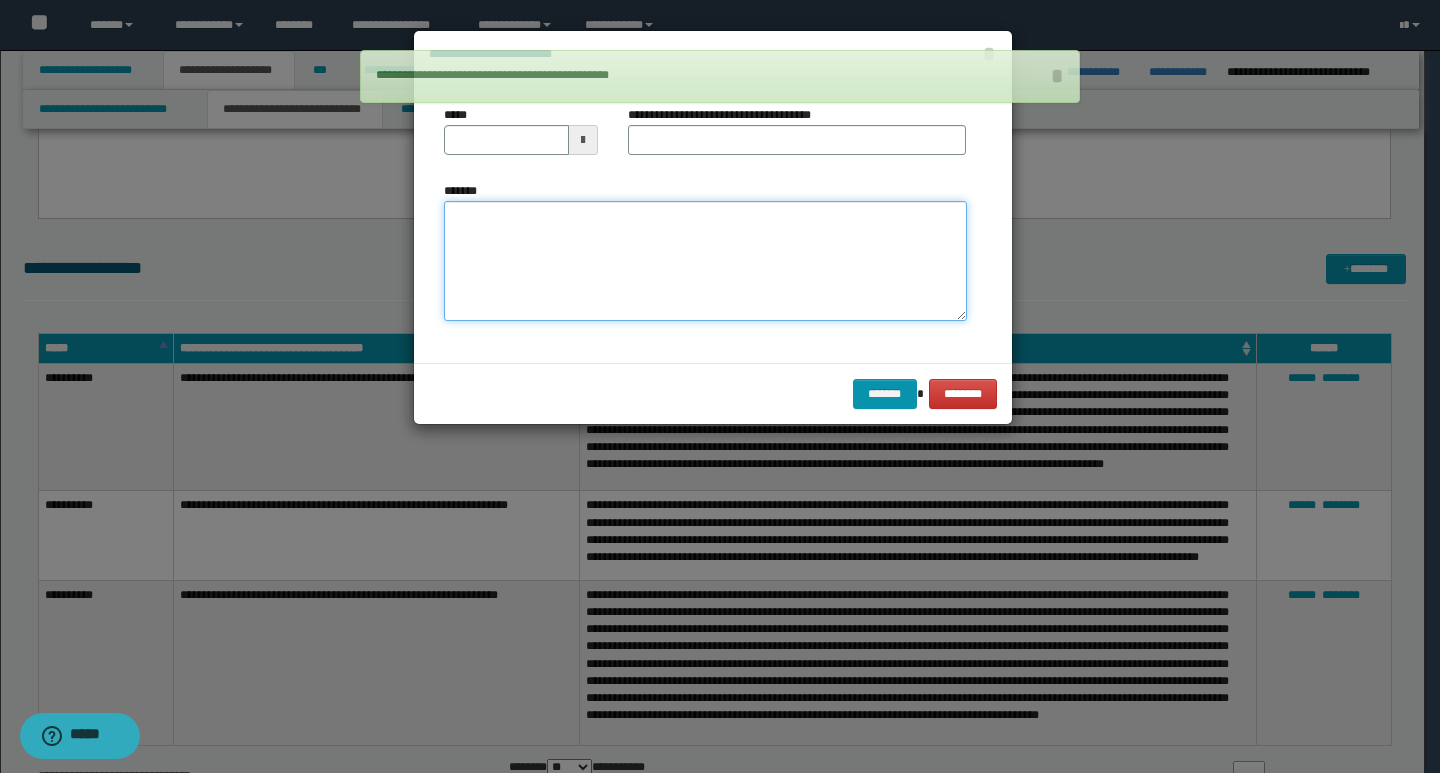 click on "*******" at bounding box center (705, 261) 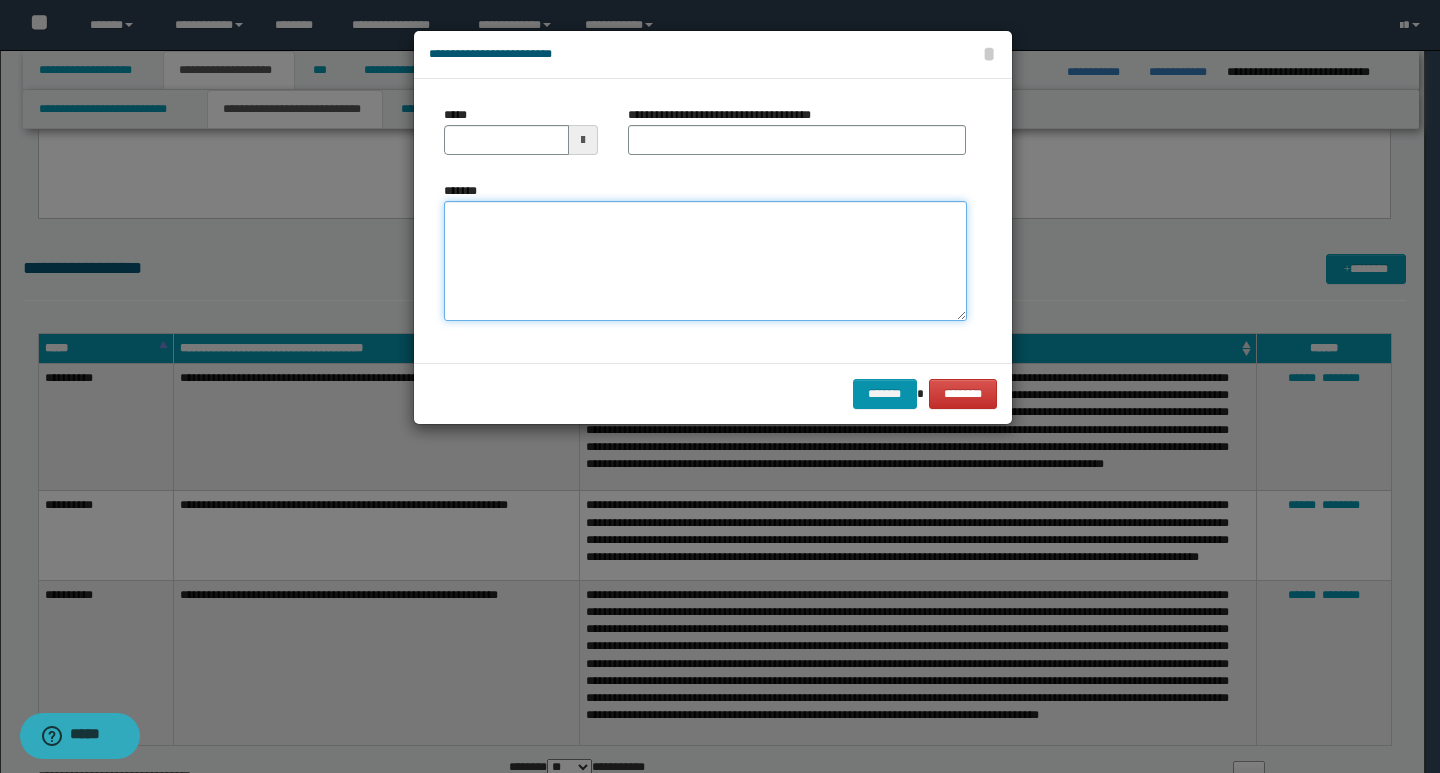 click on "*******" at bounding box center [705, 261] 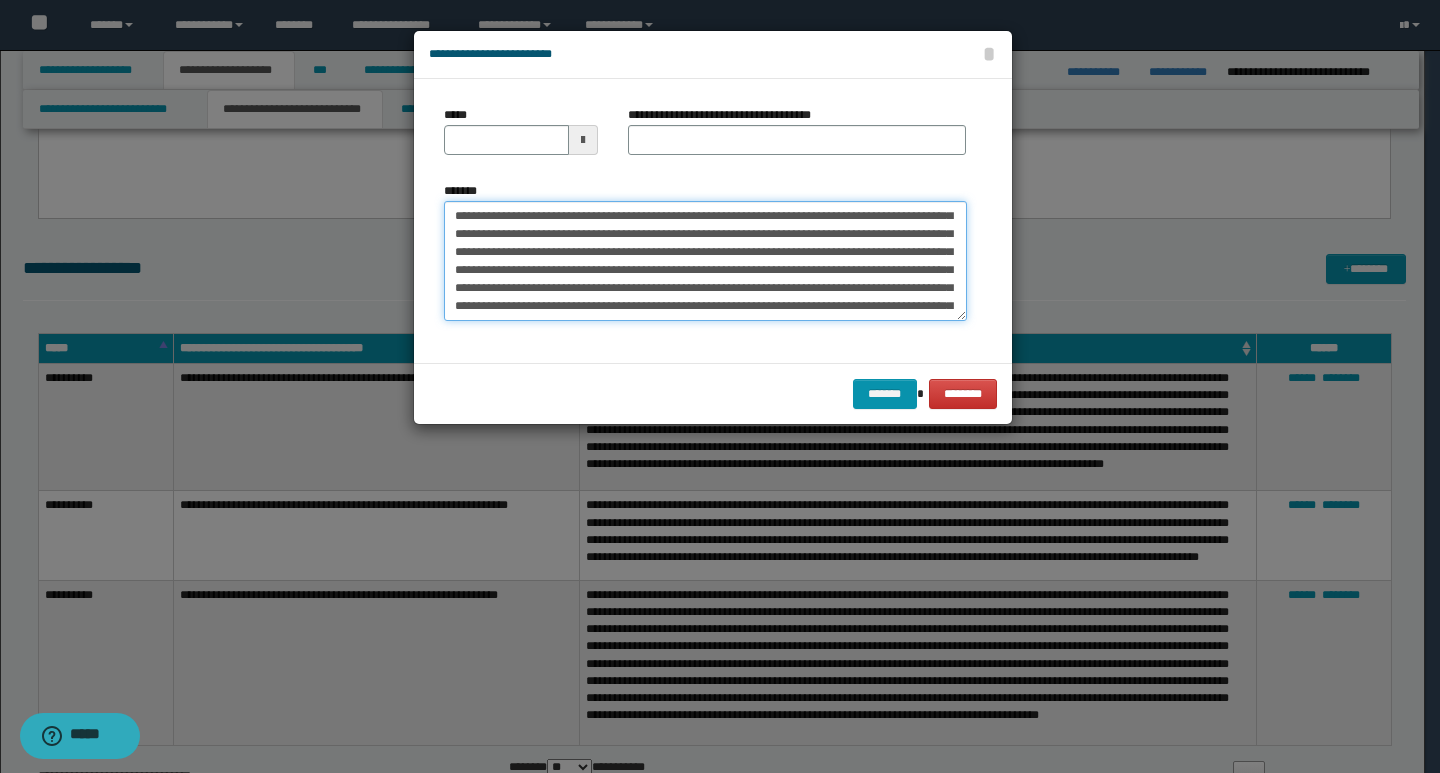 scroll, scrollTop: 0, scrollLeft: 0, axis: both 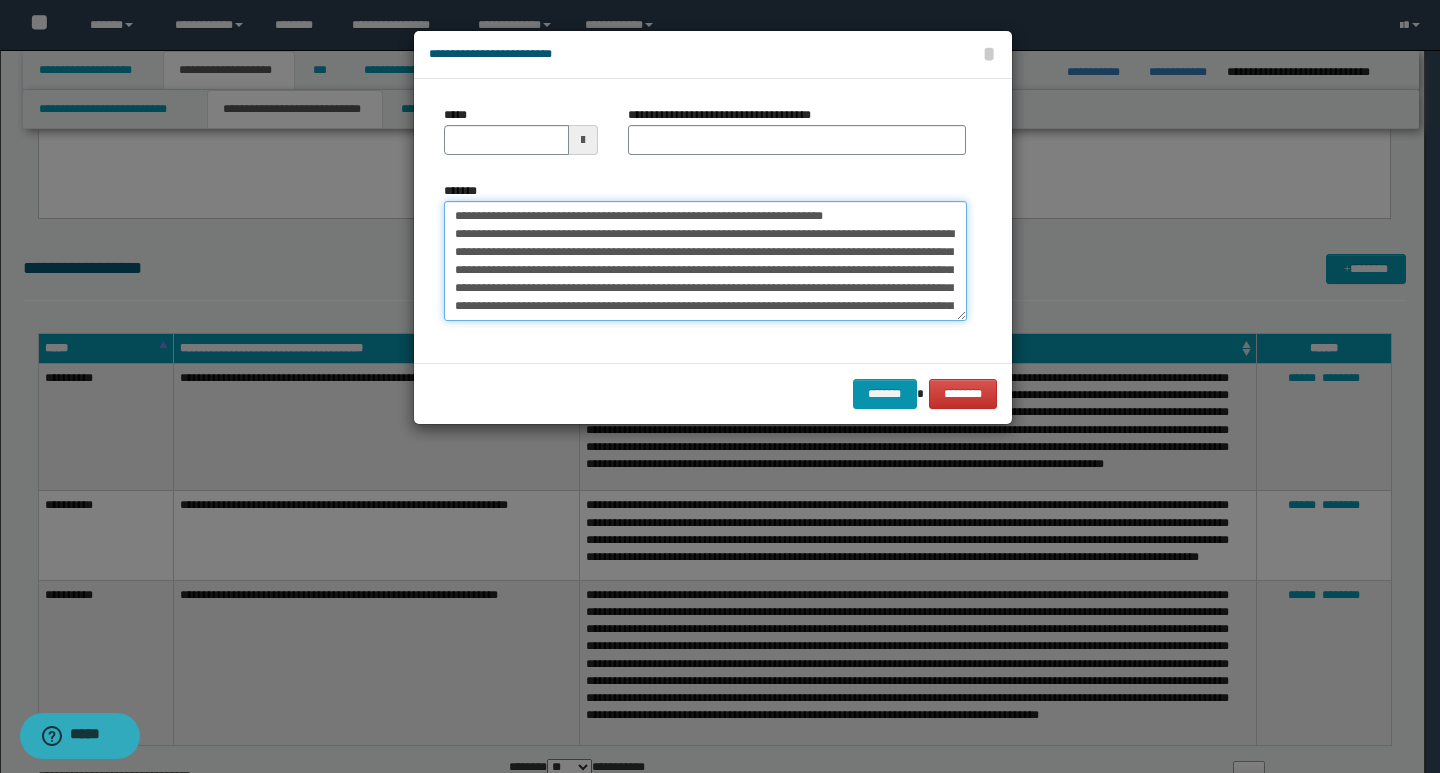 drag, startPoint x: 454, startPoint y: 216, endPoint x: 516, endPoint y: 217, distance: 62.008064 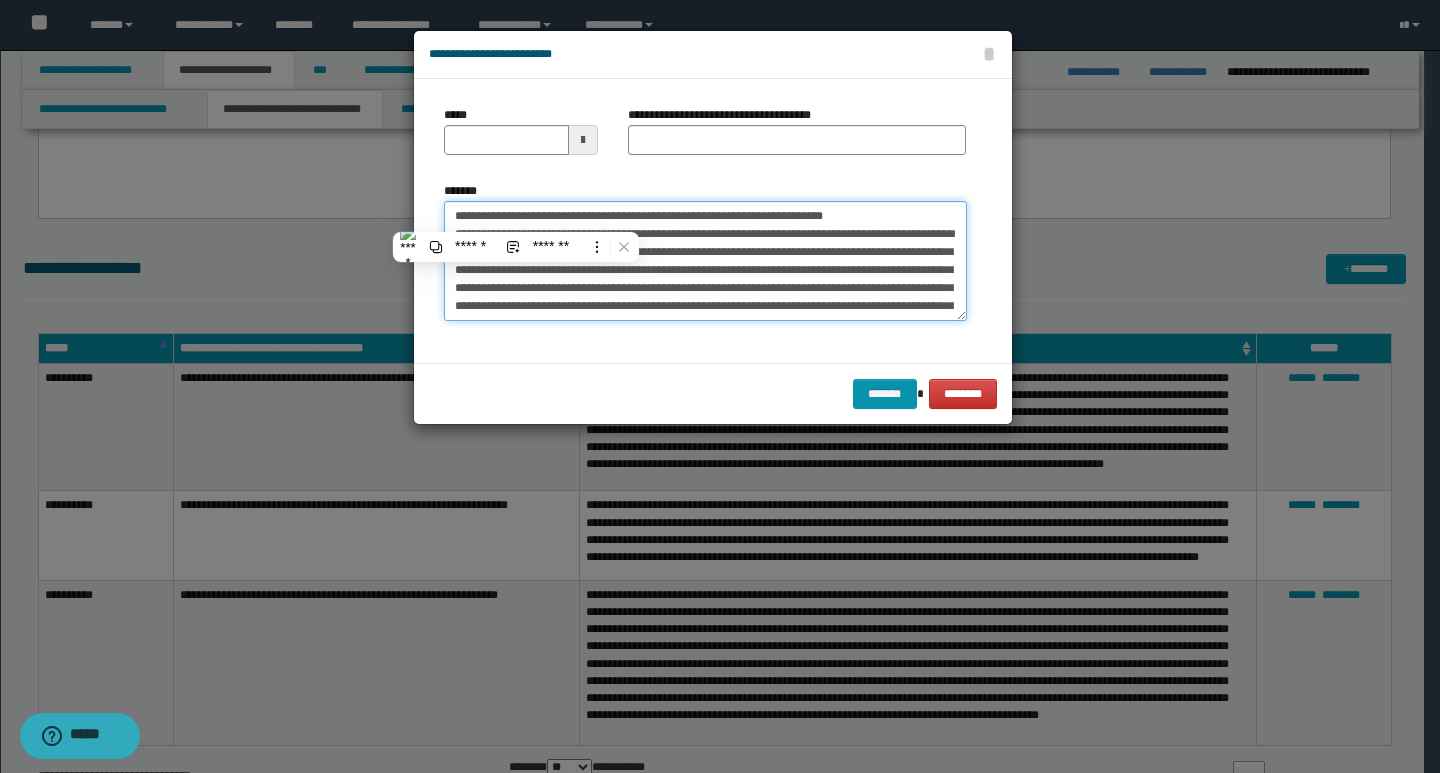 type on "**********" 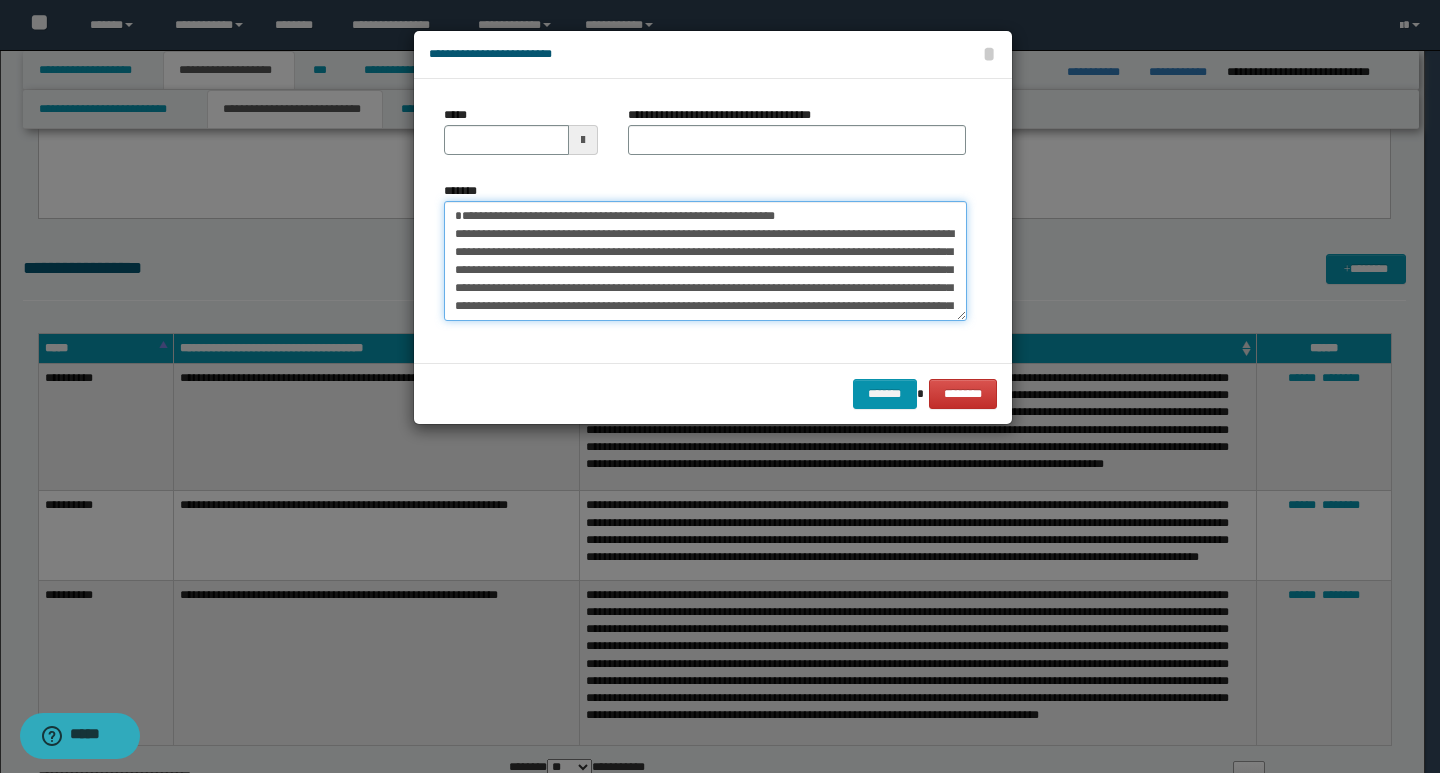 type 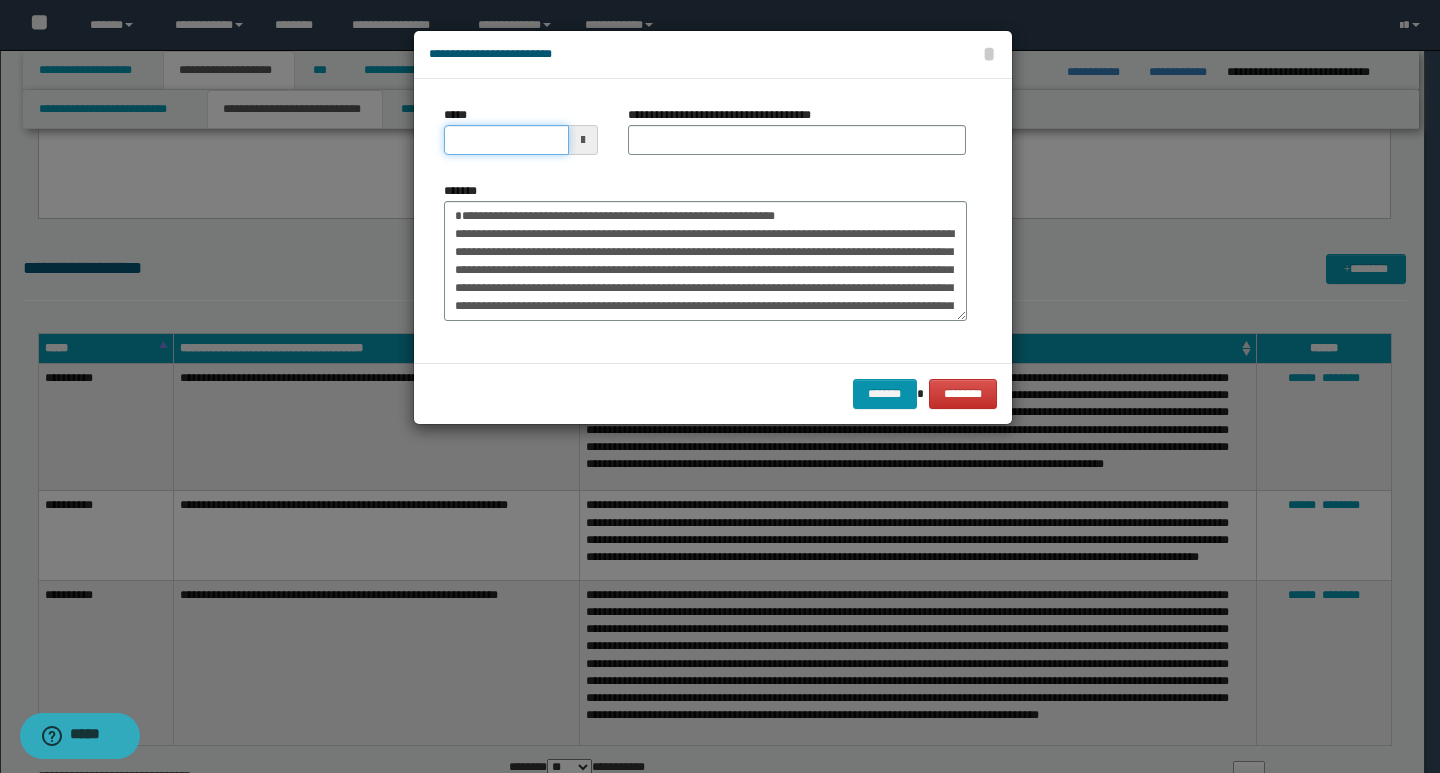 click on "*****" at bounding box center [506, 140] 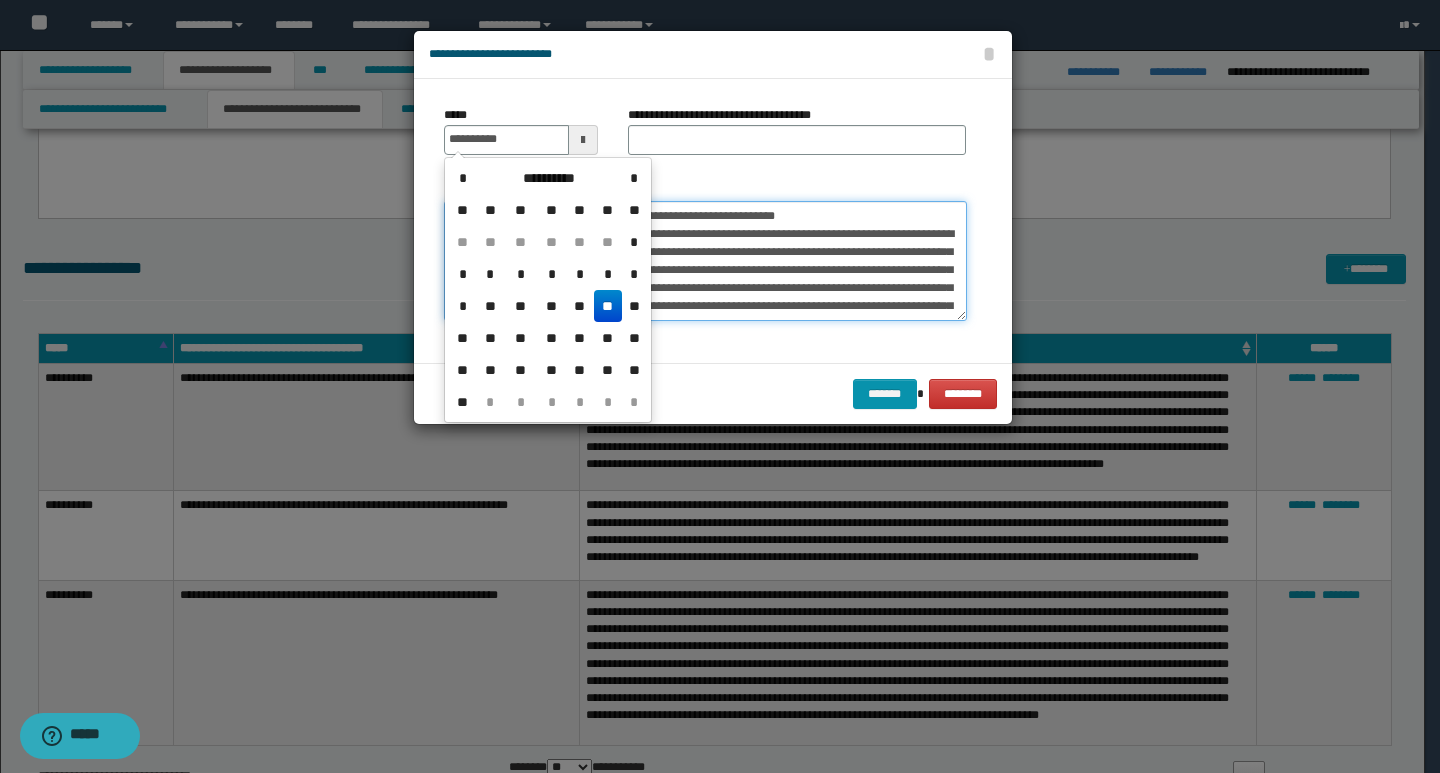 type on "**********" 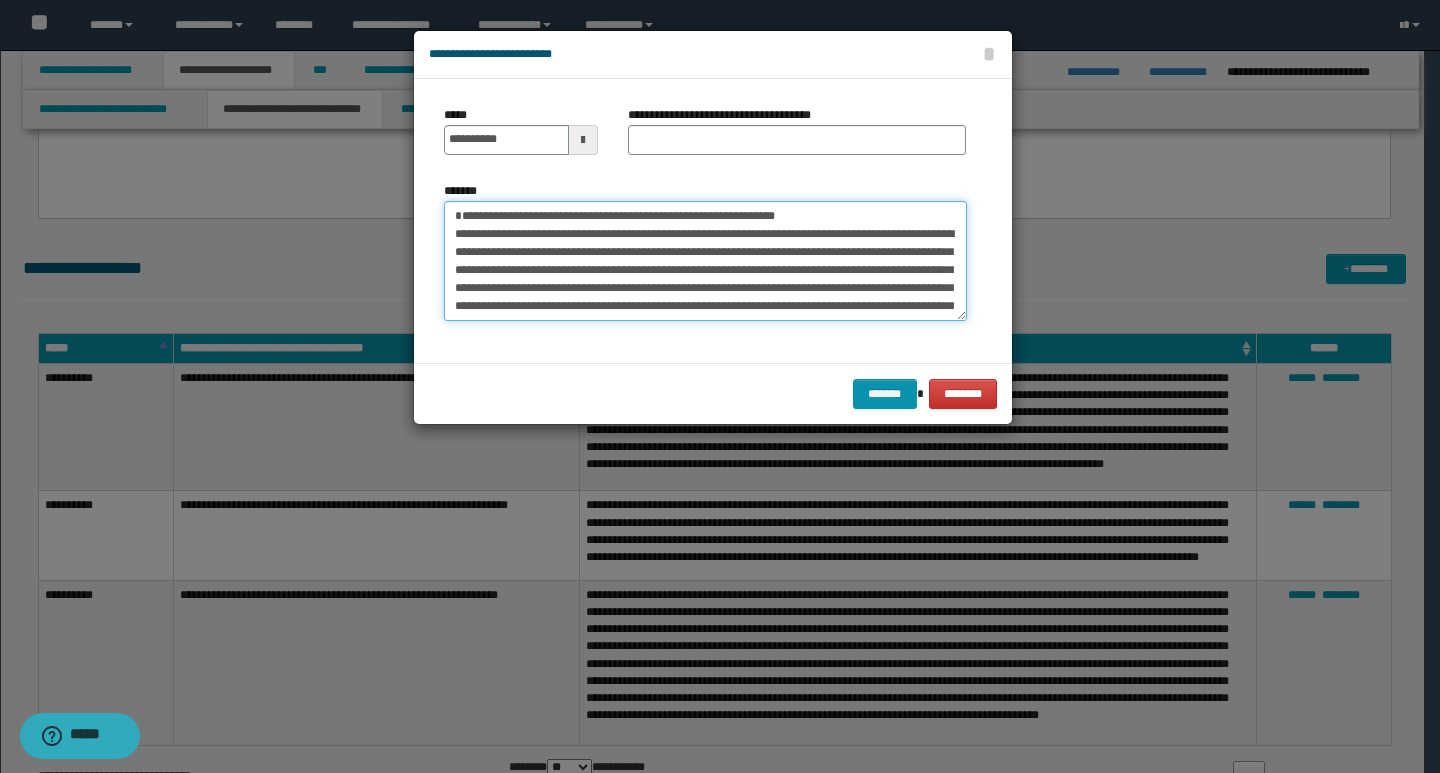 drag, startPoint x: 856, startPoint y: 209, endPoint x: 447, endPoint y: 207, distance: 409.00488 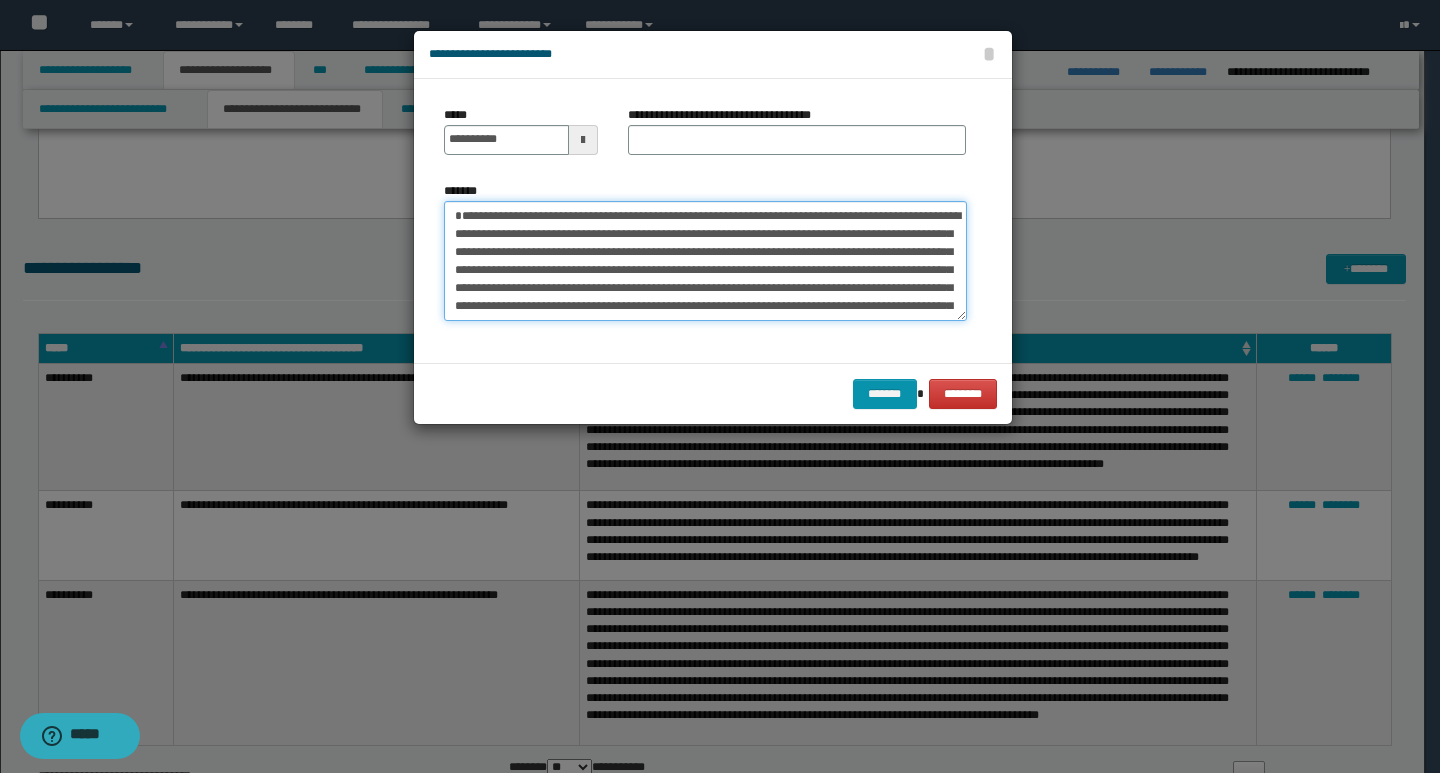 type on "**********" 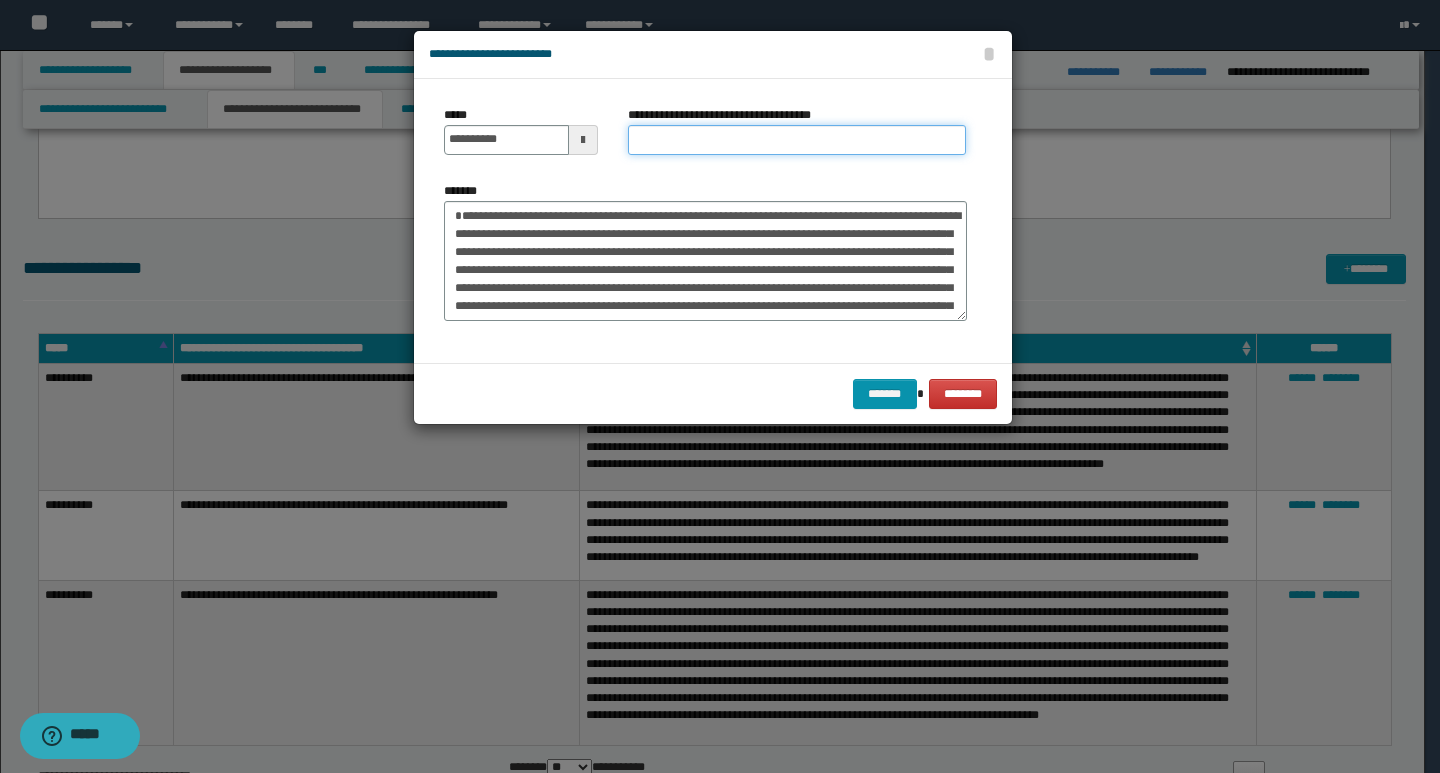 click on "**********" at bounding box center (797, 140) 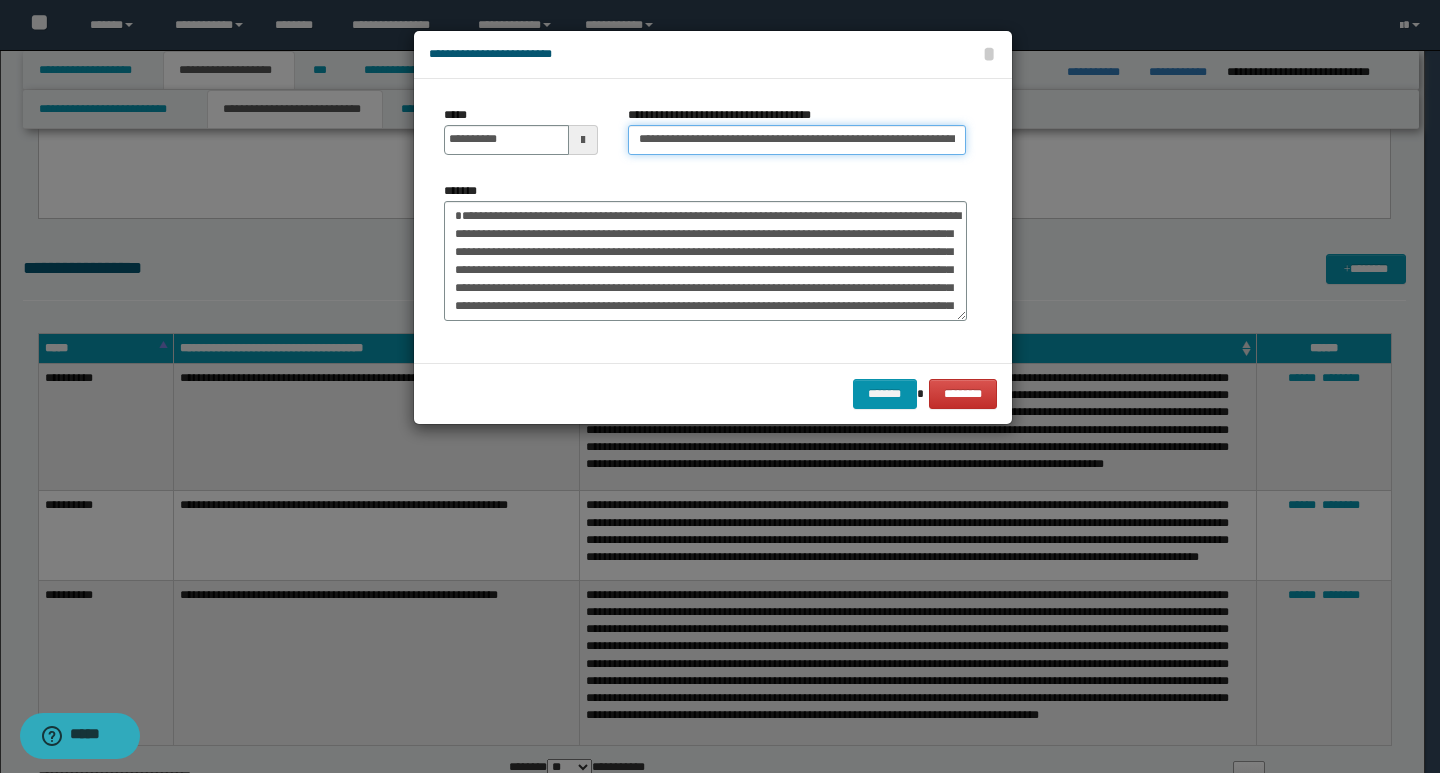 scroll, scrollTop: 0, scrollLeft: 65, axis: horizontal 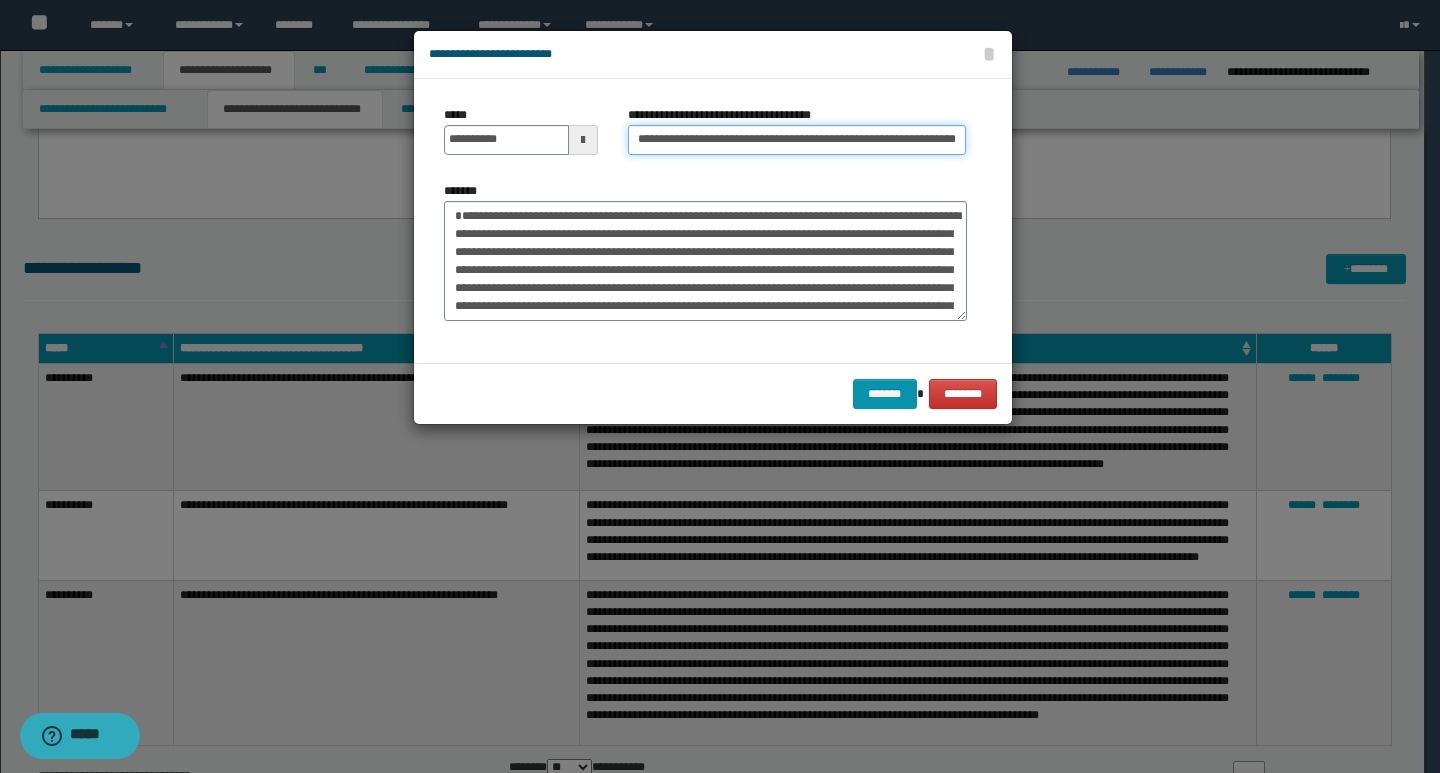 type on "**********" 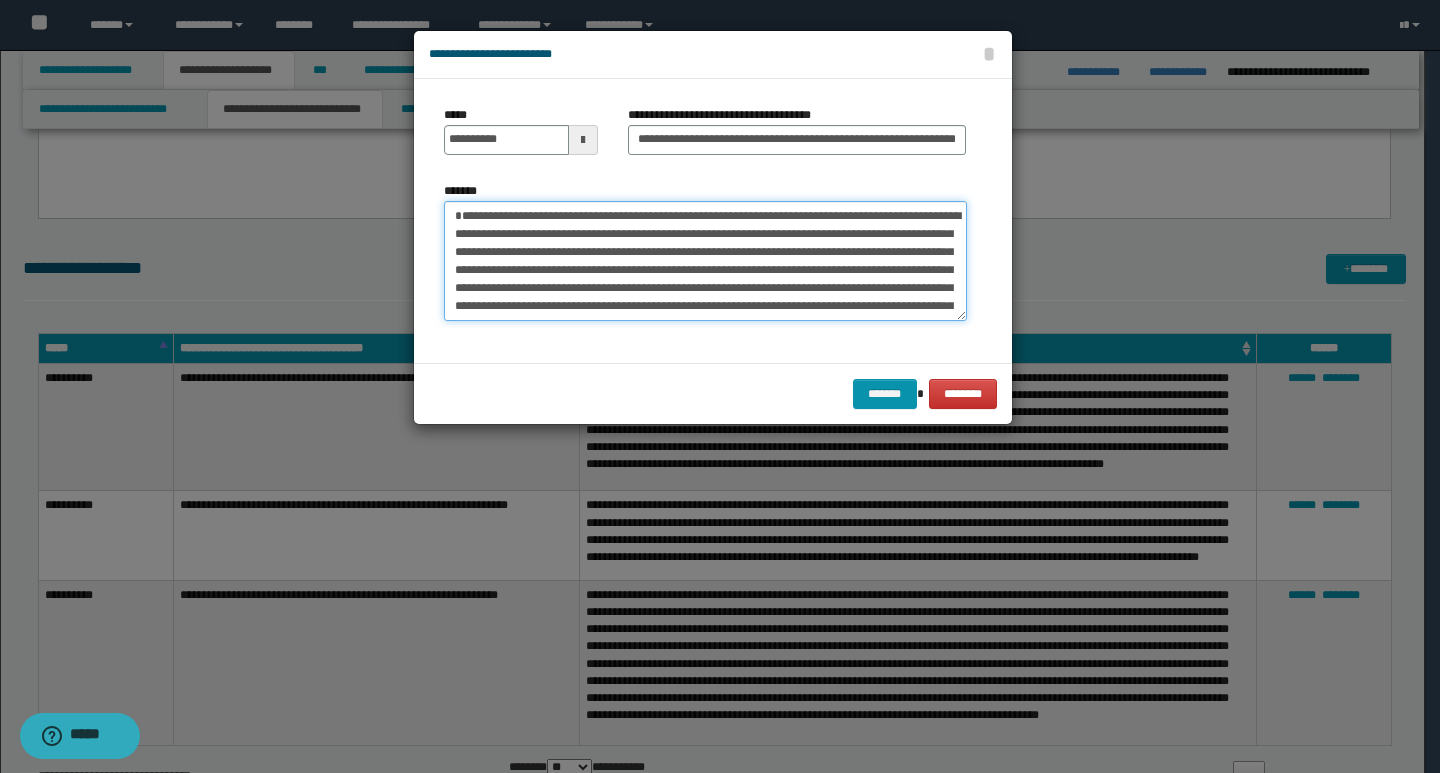 scroll, scrollTop: 0, scrollLeft: 0, axis: both 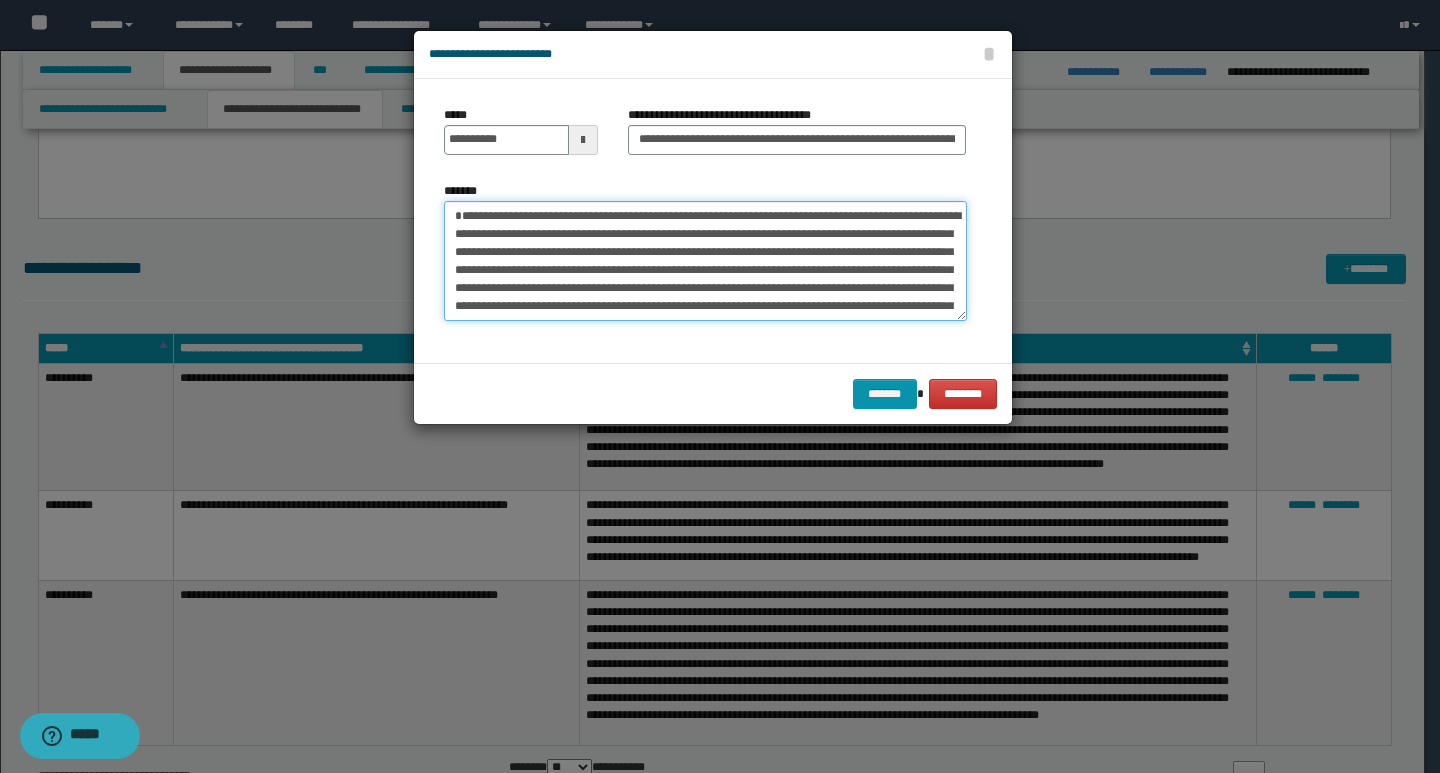 click on "*******" at bounding box center [705, 261] 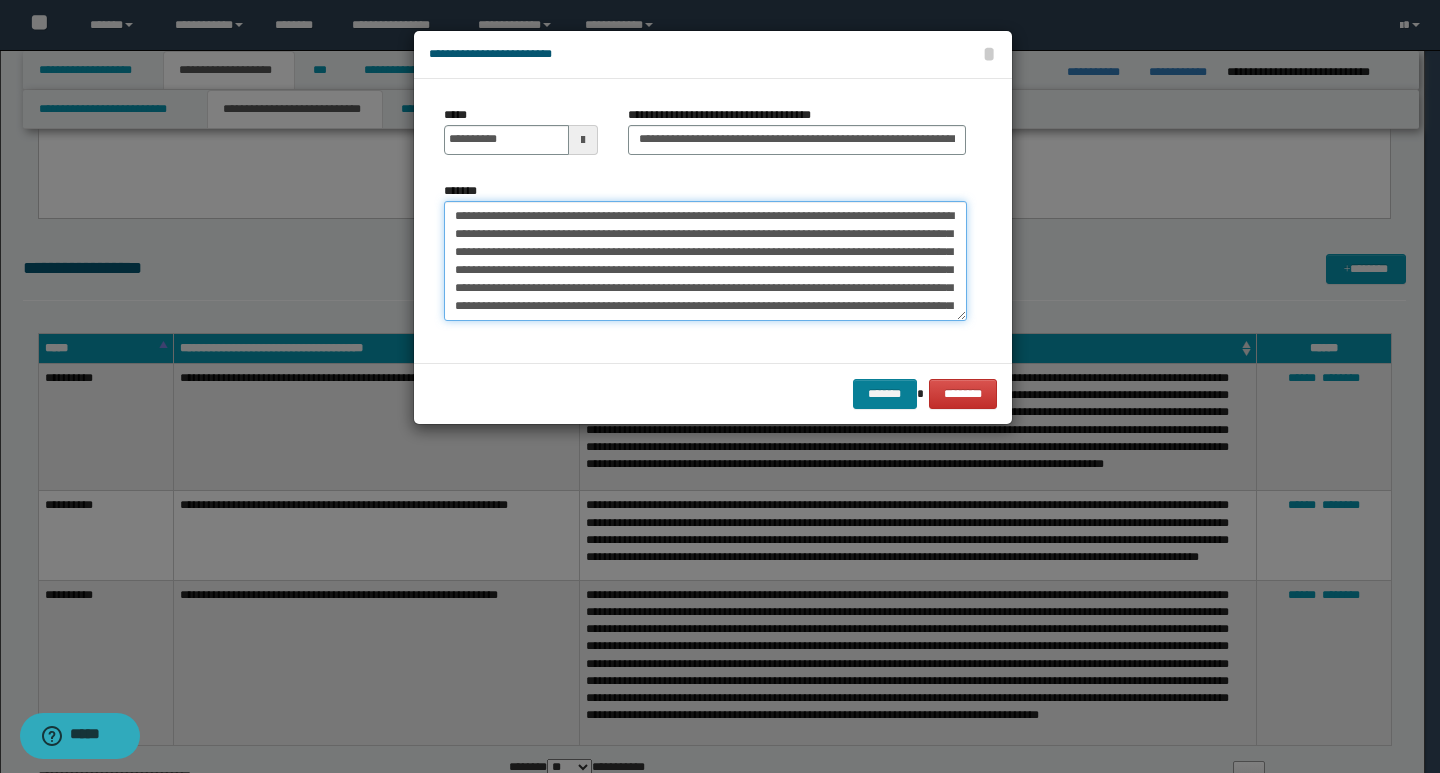 type on "**********" 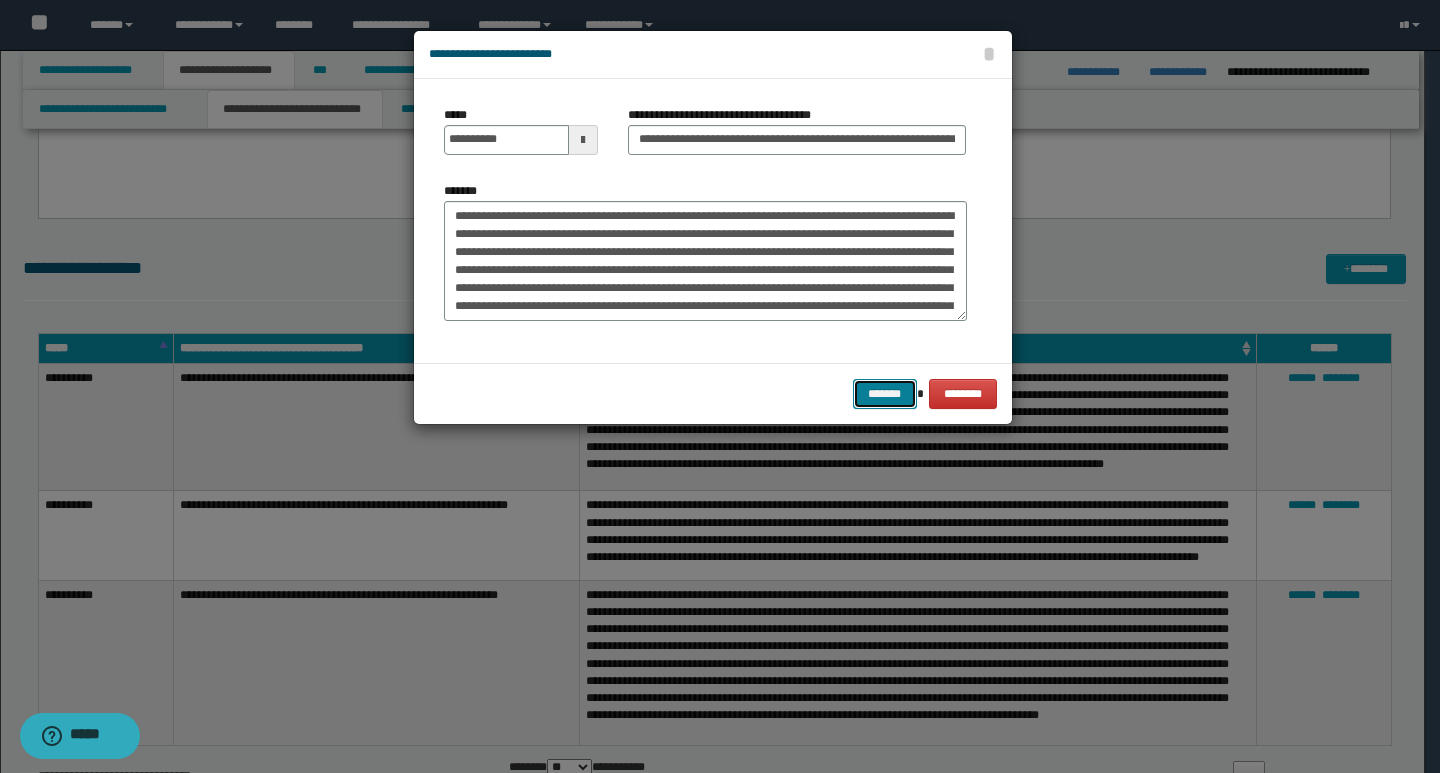 click on "*******" at bounding box center [885, 394] 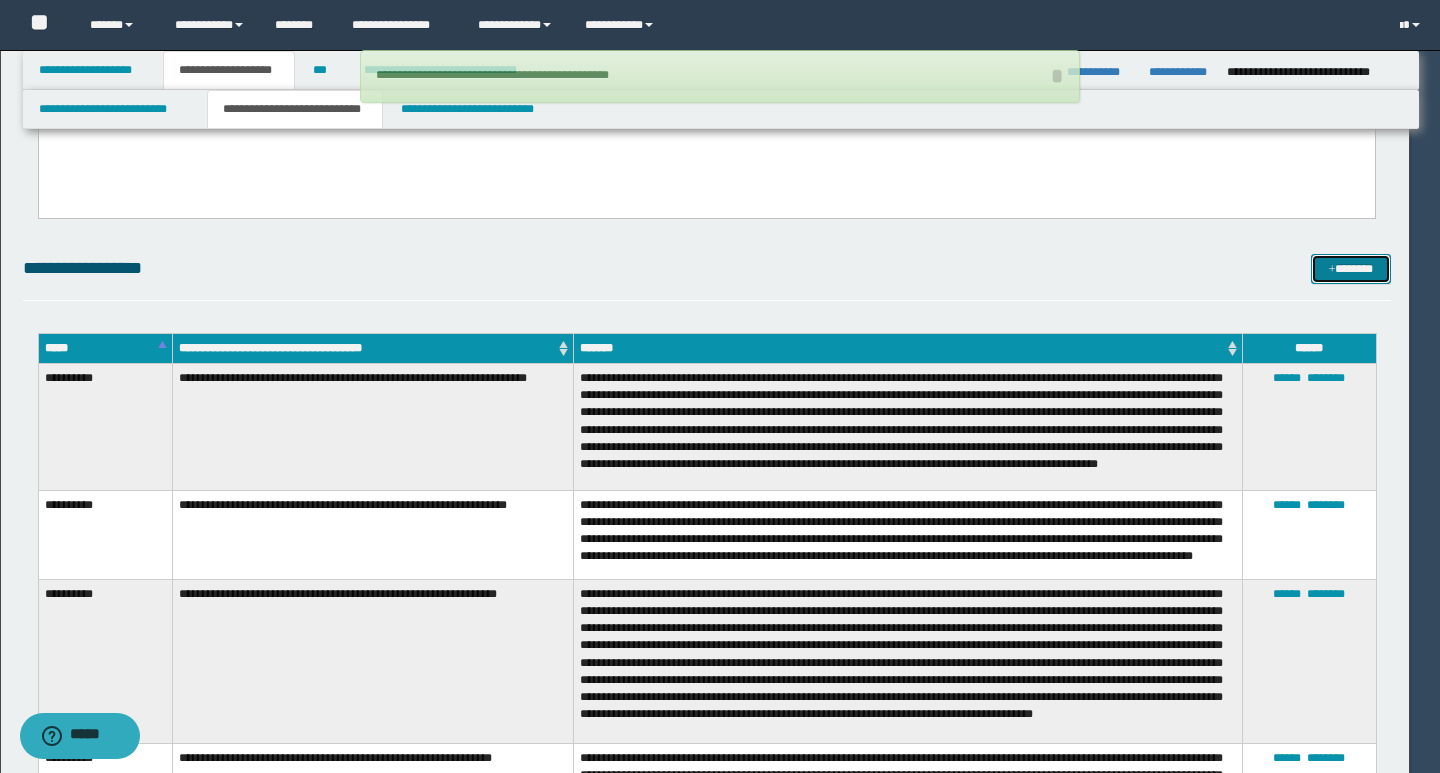 type 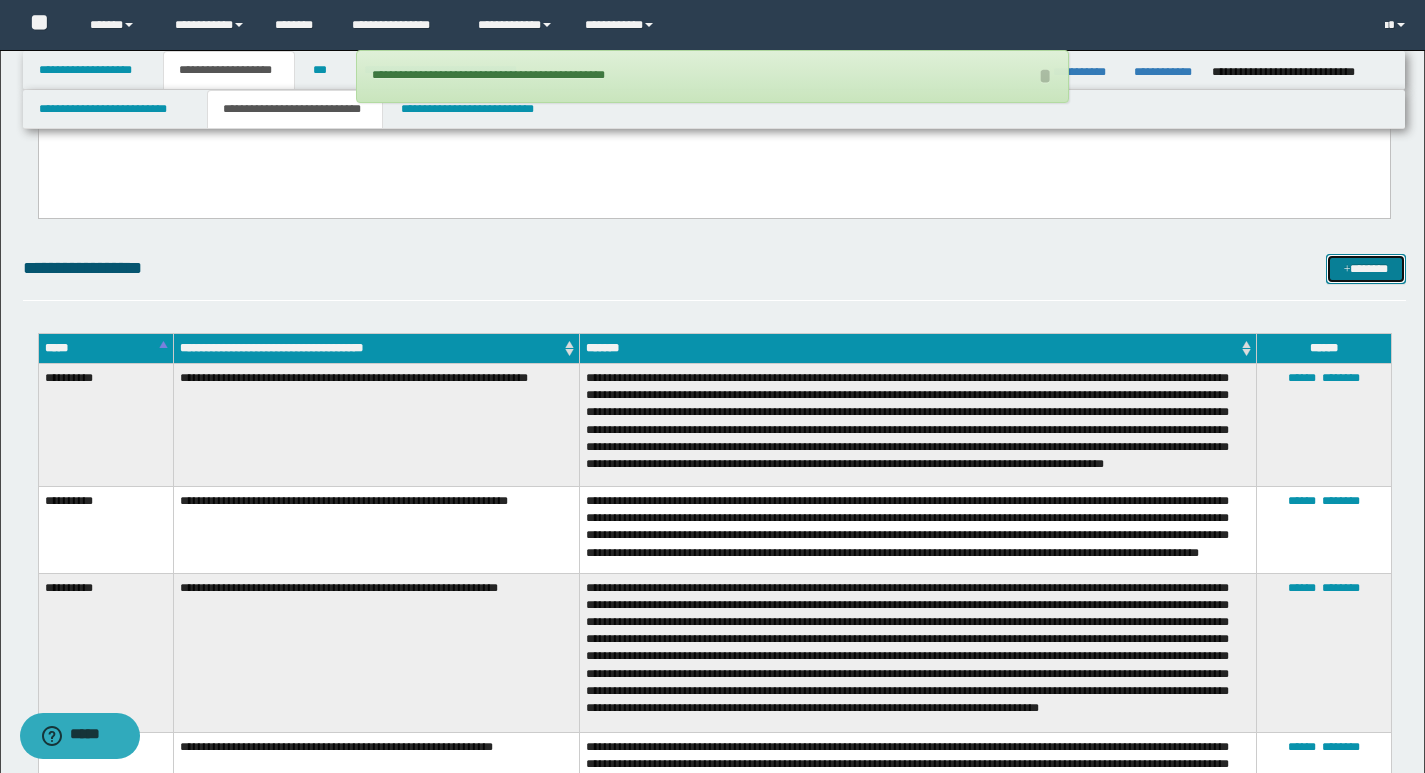 click on "*******" at bounding box center (1366, 269) 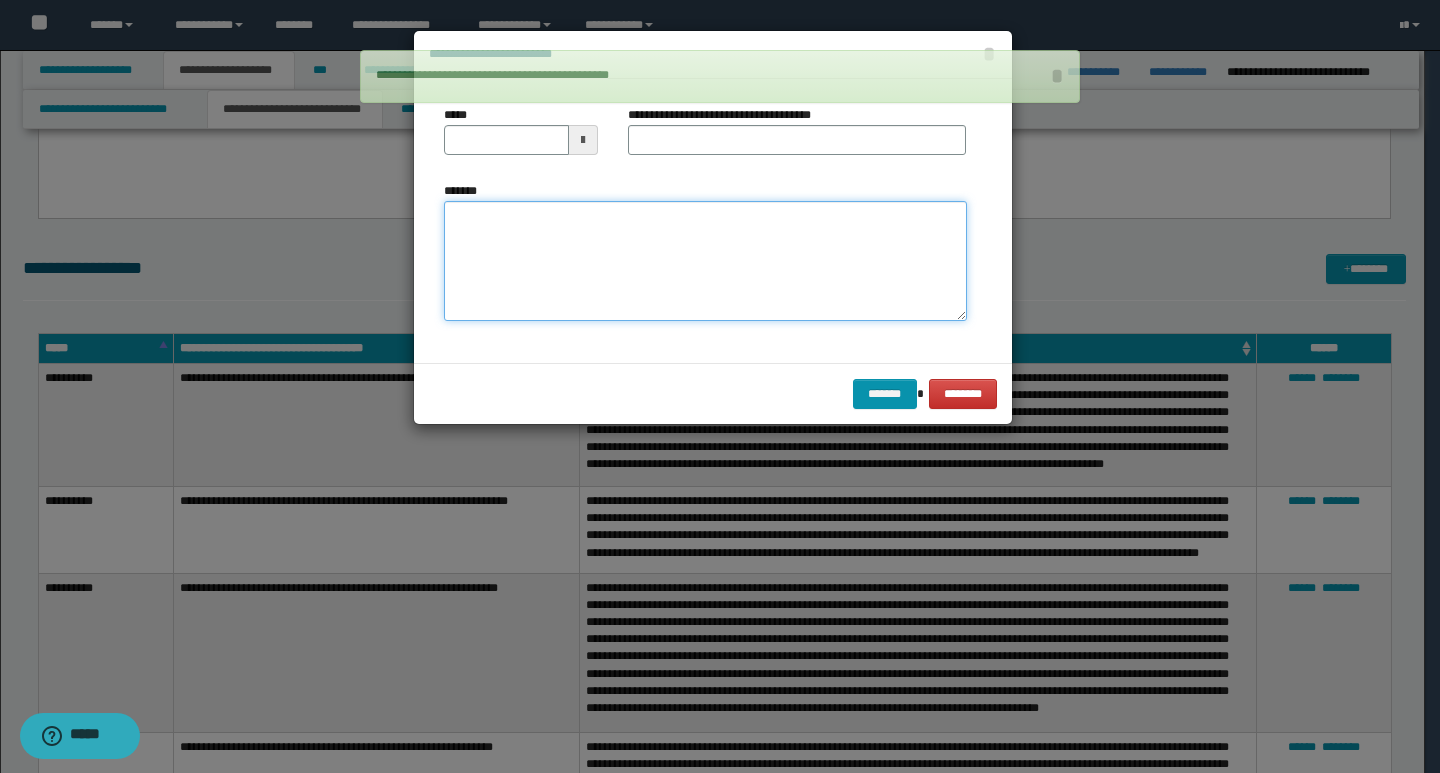 click on "*******" at bounding box center [705, 261] 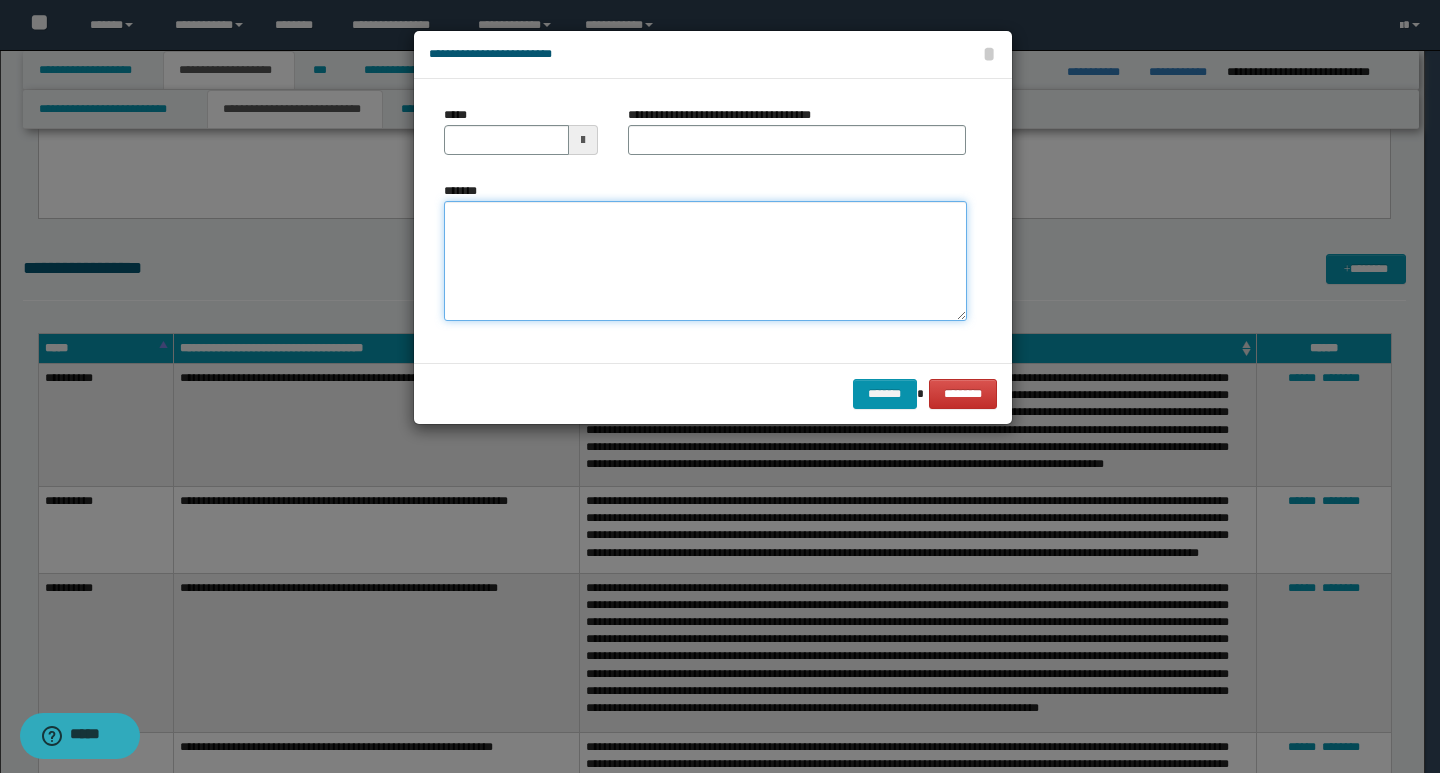 click on "*******" at bounding box center (705, 261) 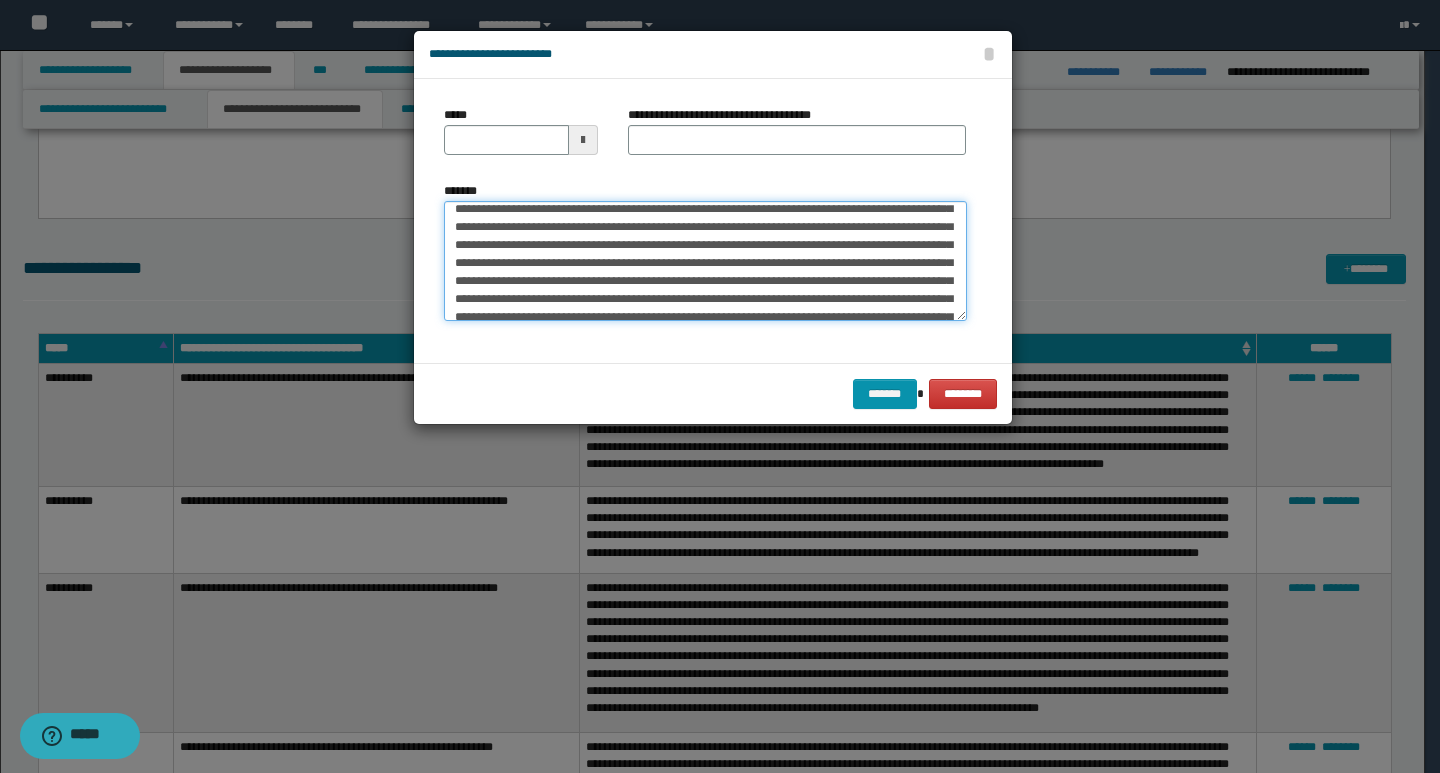 scroll, scrollTop: 0, scrollLeft: 0, axis: both 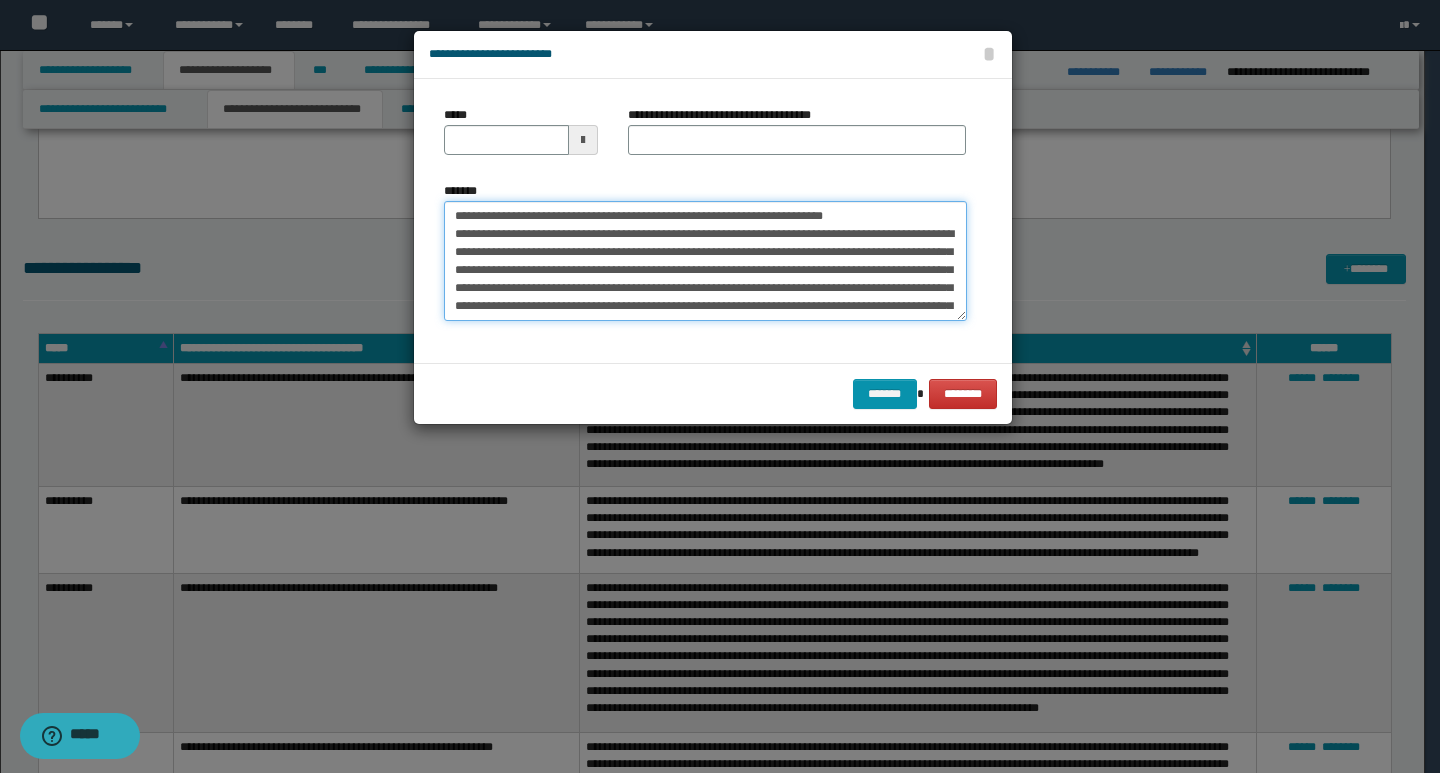 drag, startPoint x: 451, startPoint y: 217, endPoint x: 514, endPoint y: 214, distance: 63.07139 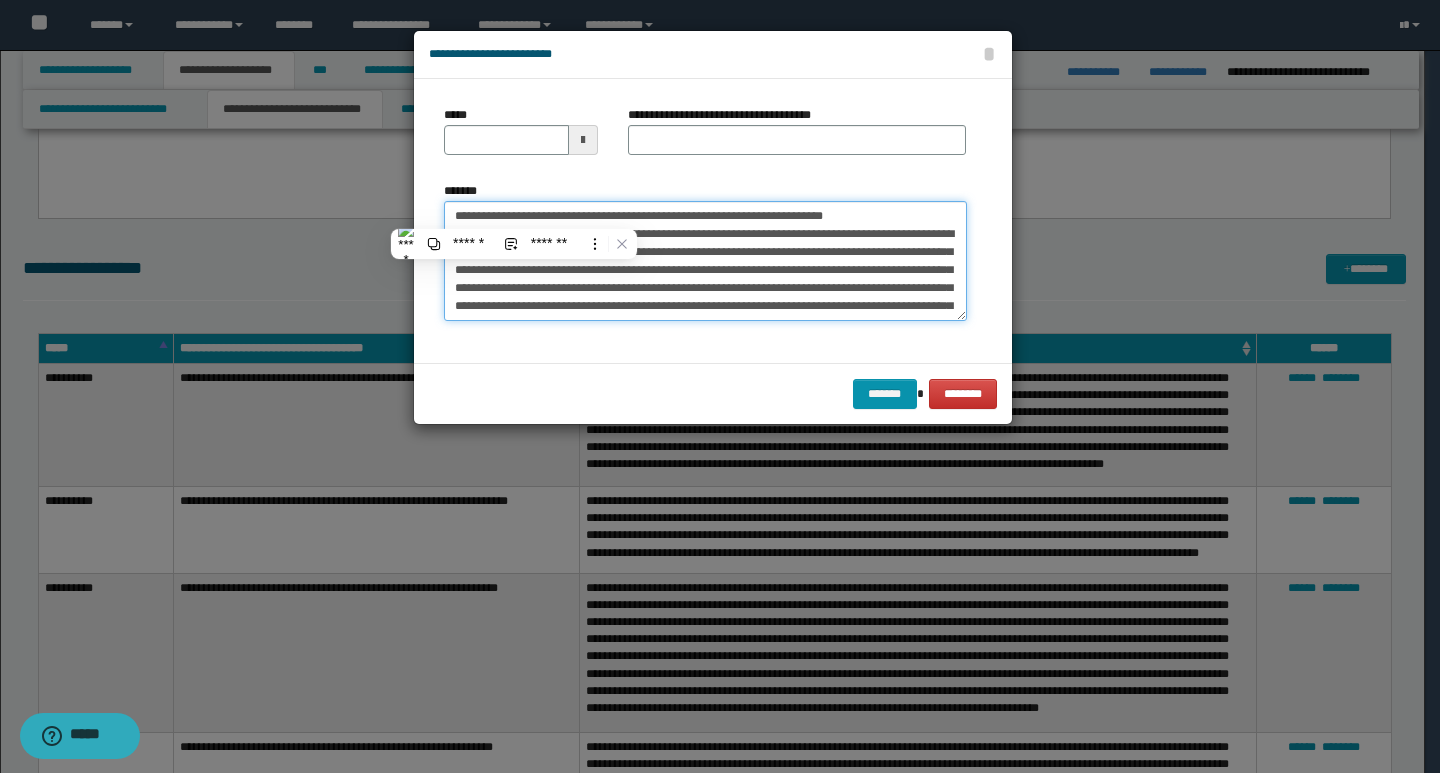 type on "**********" 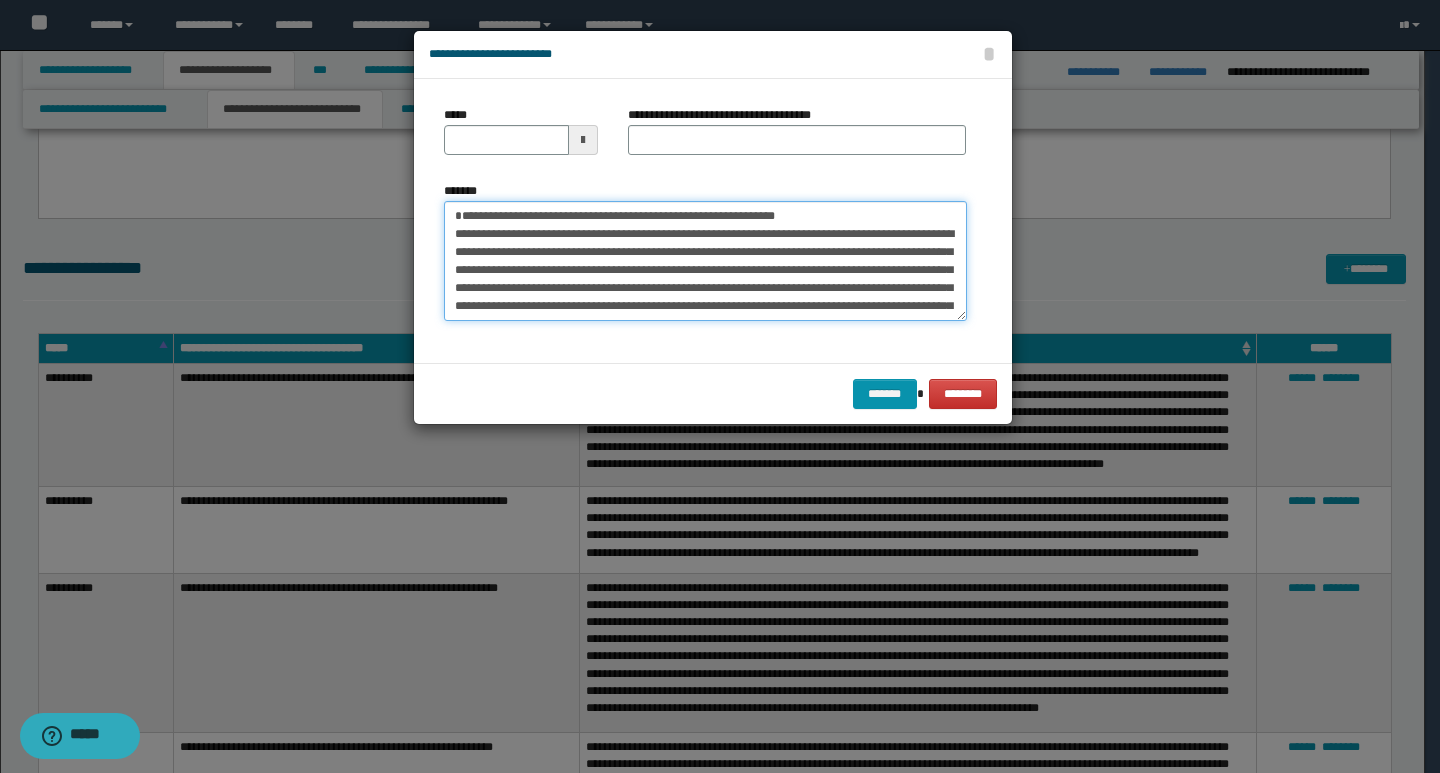 type 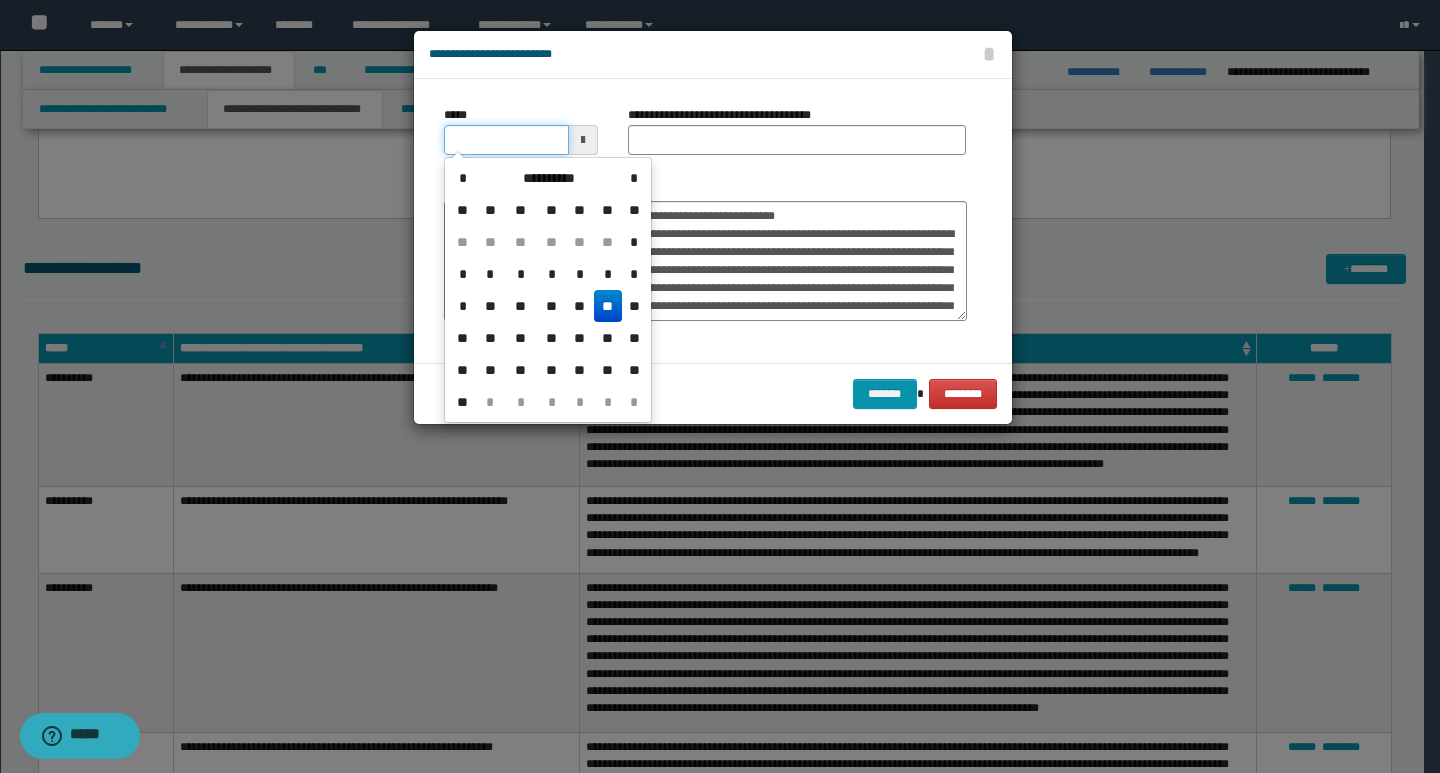 click on "*****" at bounding box center (506, 140) 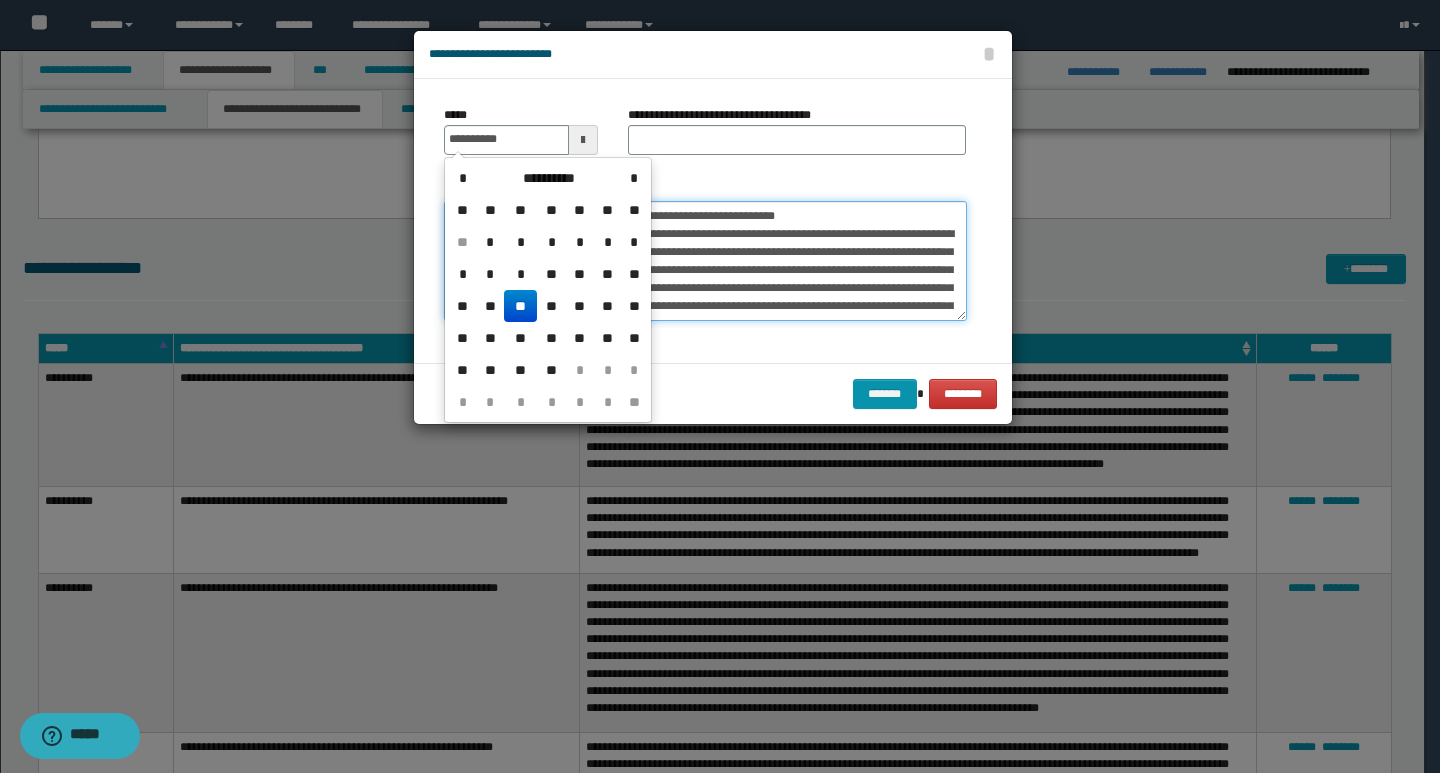 type on "**********" 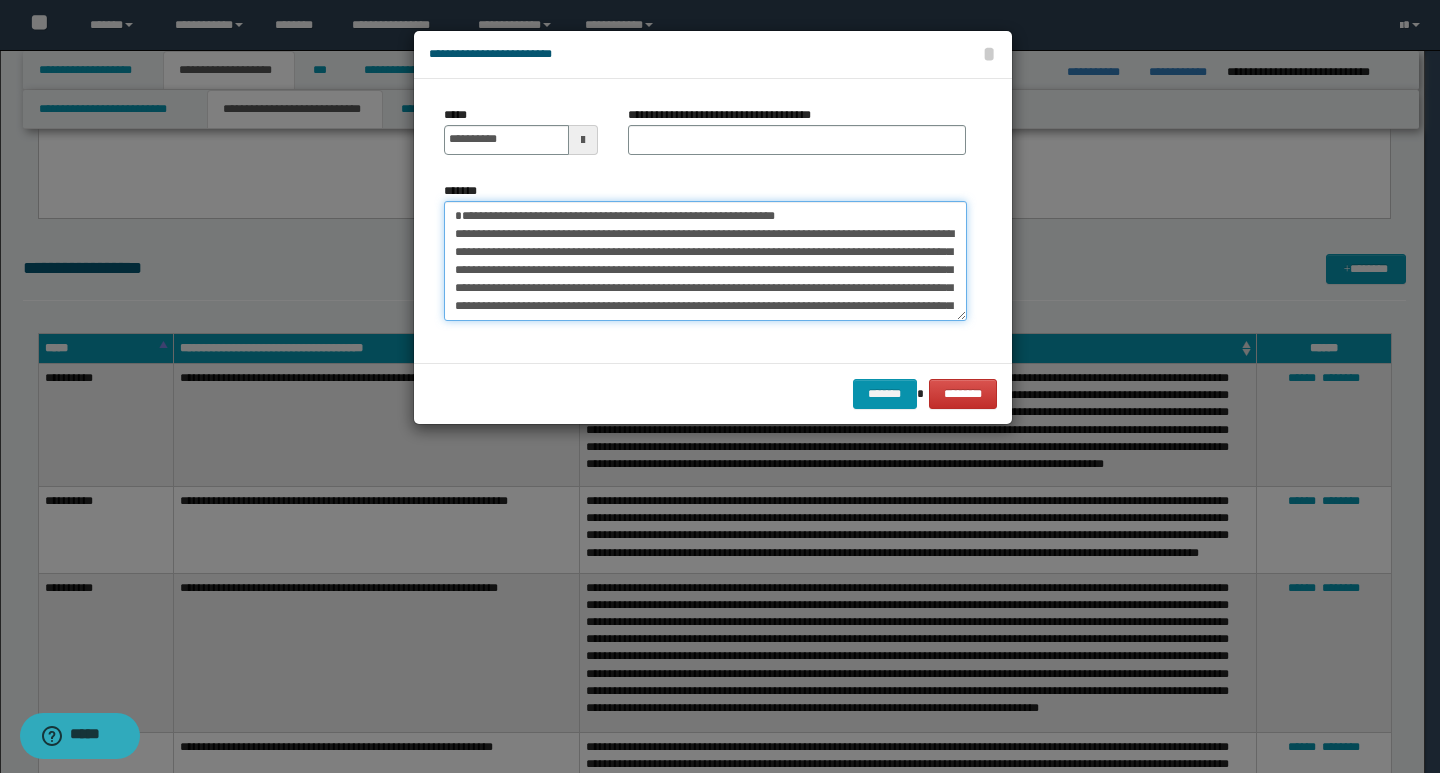 drag, startPoint x: 895, startPoint y: 214, endPoint x: 428, endPoint y: 208, distance: 467.03854 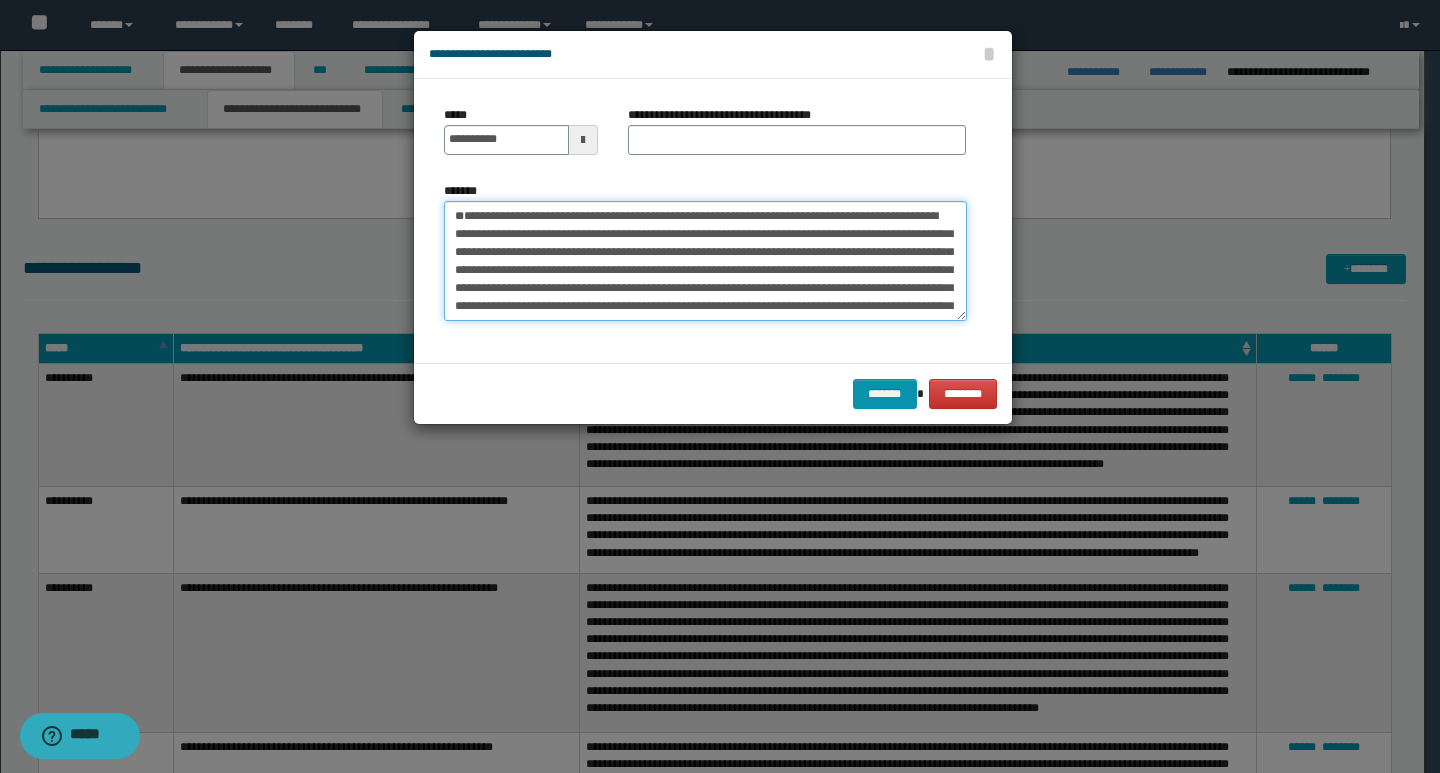 type on "**********" 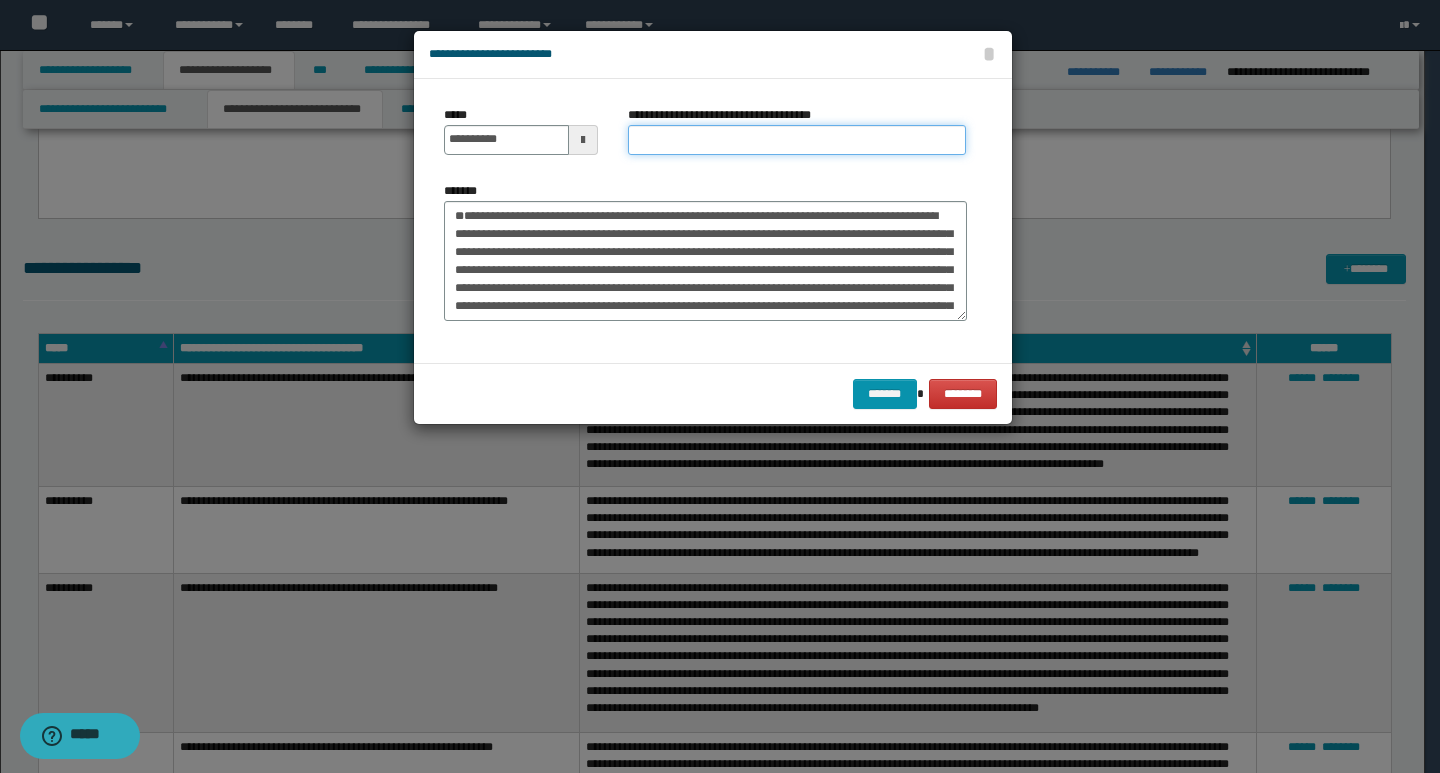 click on "**********" at bounding box center (797, 140) 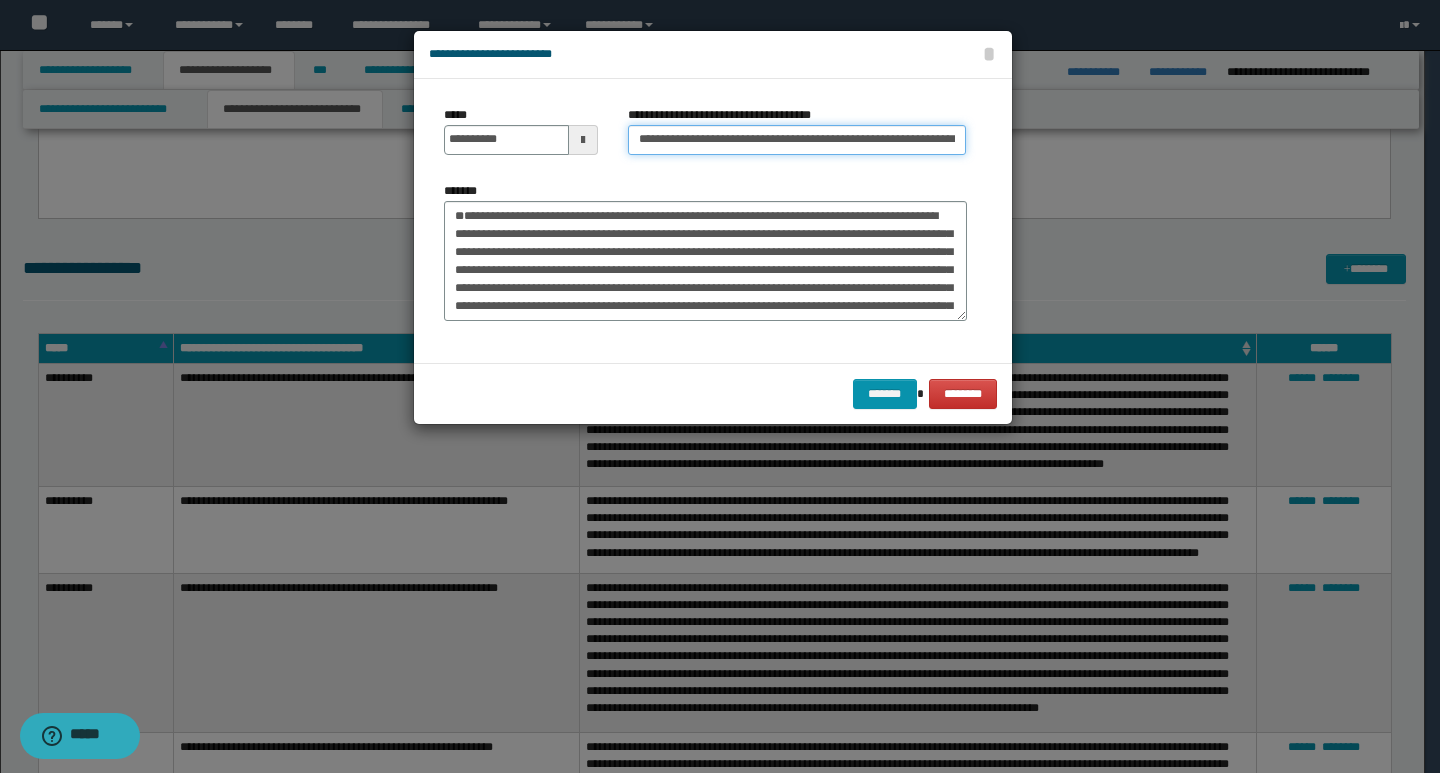 scroll, scrollTop: 0, scrollLeft: 65, axis: horizontal 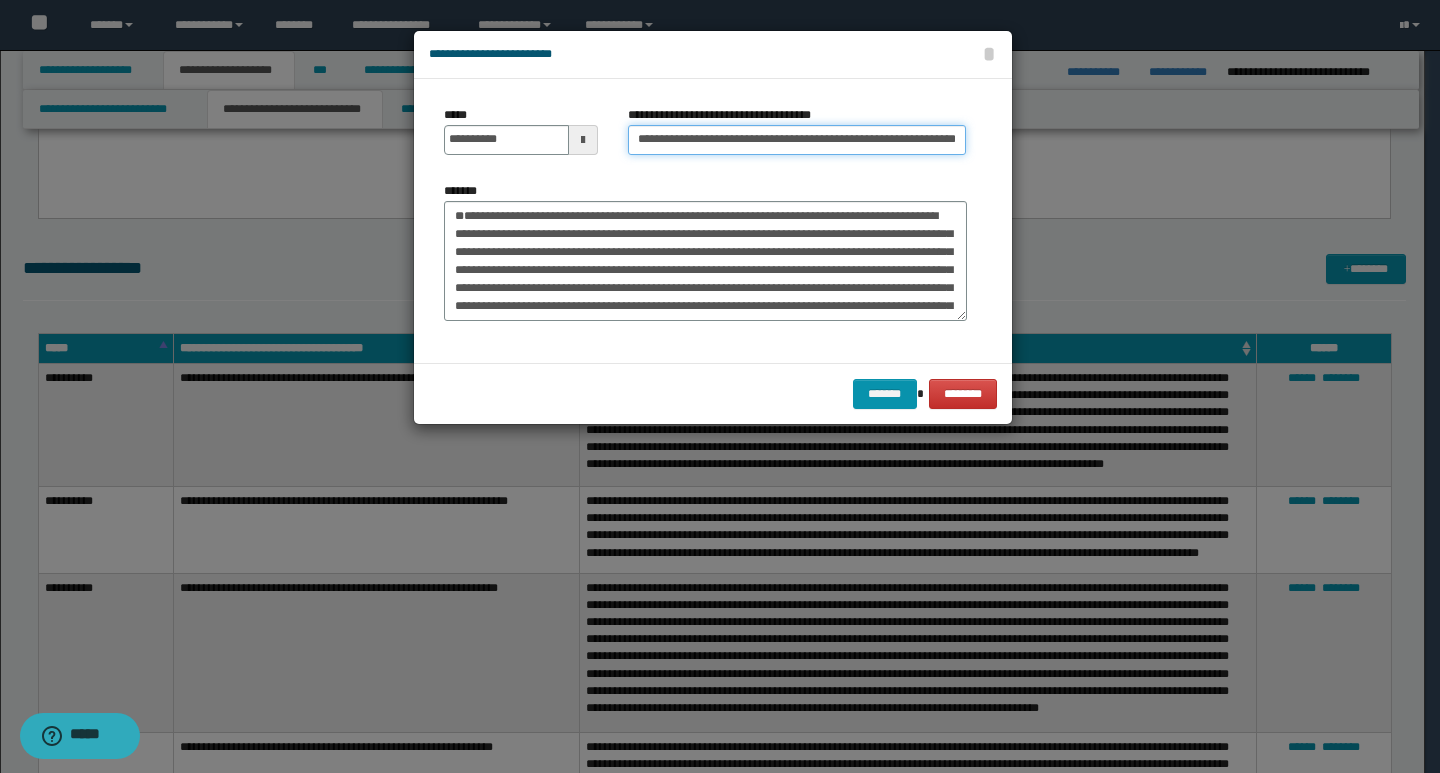type on "**********" 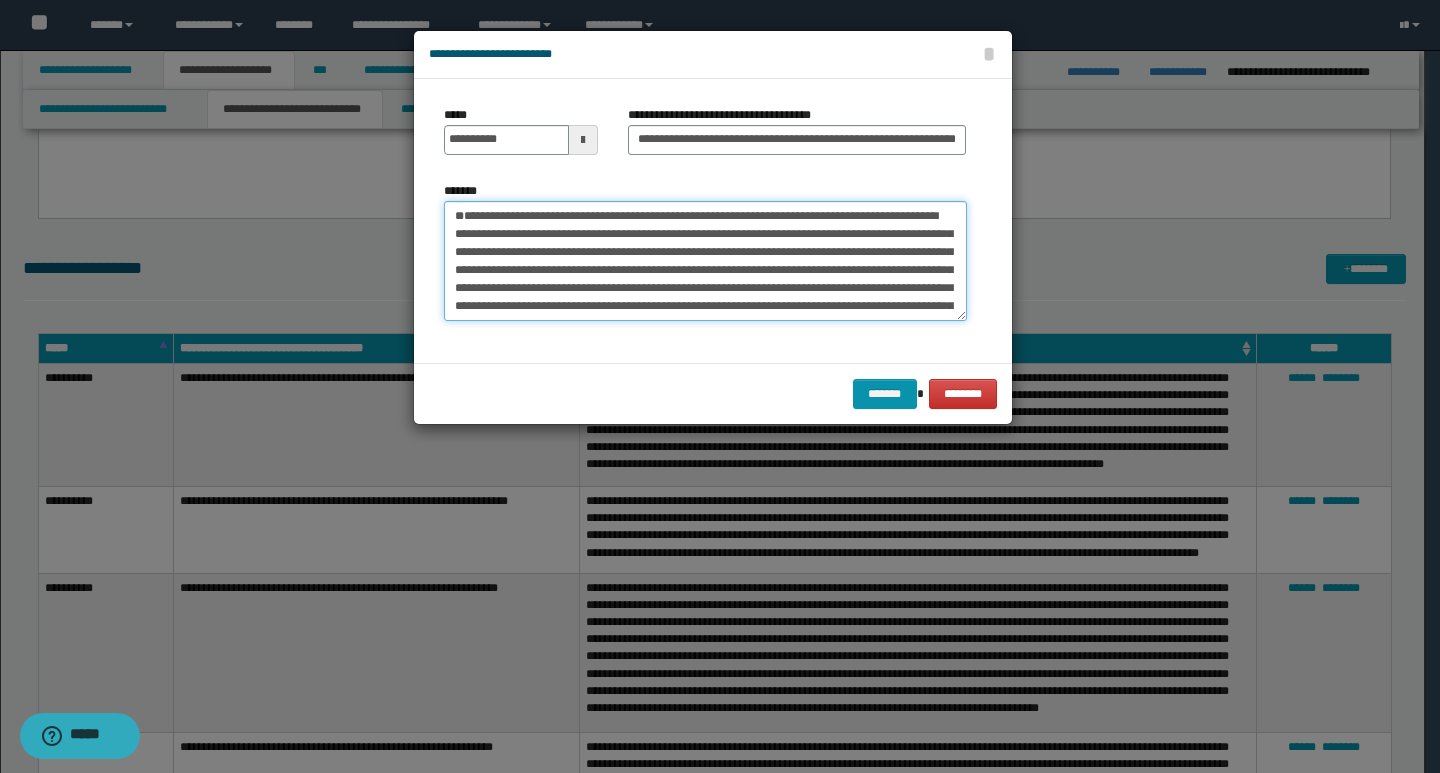 scroll, scrollTop: 0, scrollLeft: 0, axis: both 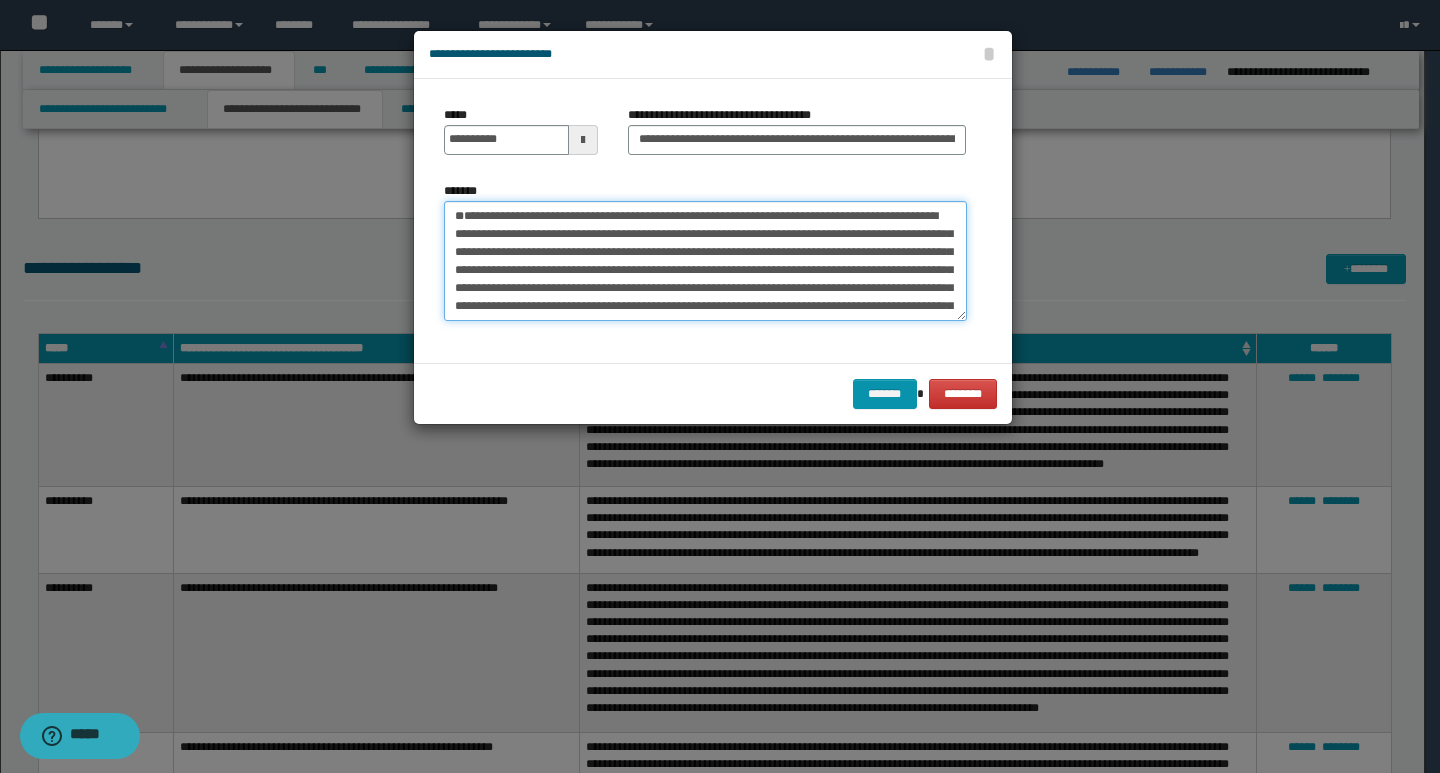 click on "*******" at bounding box center [705, 261] 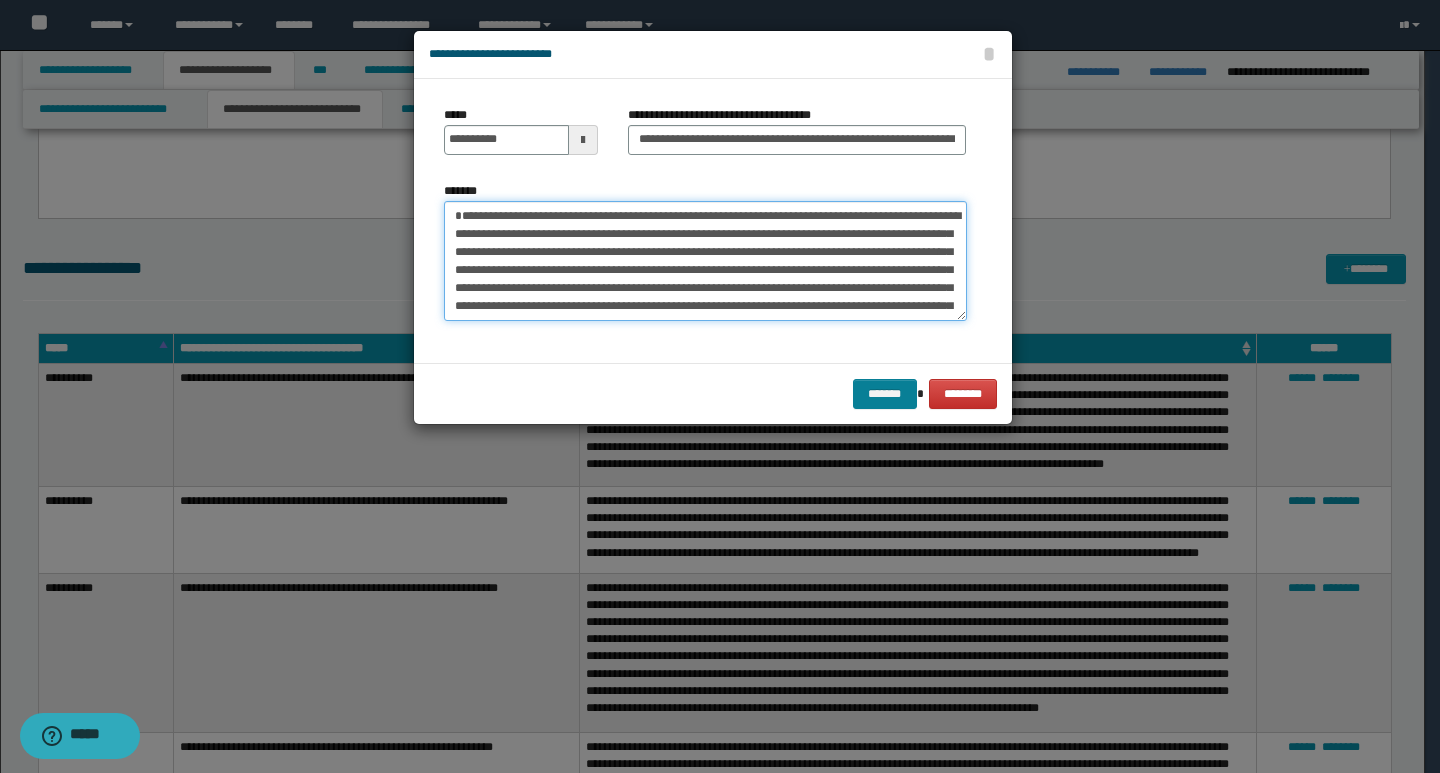 type on "**********" 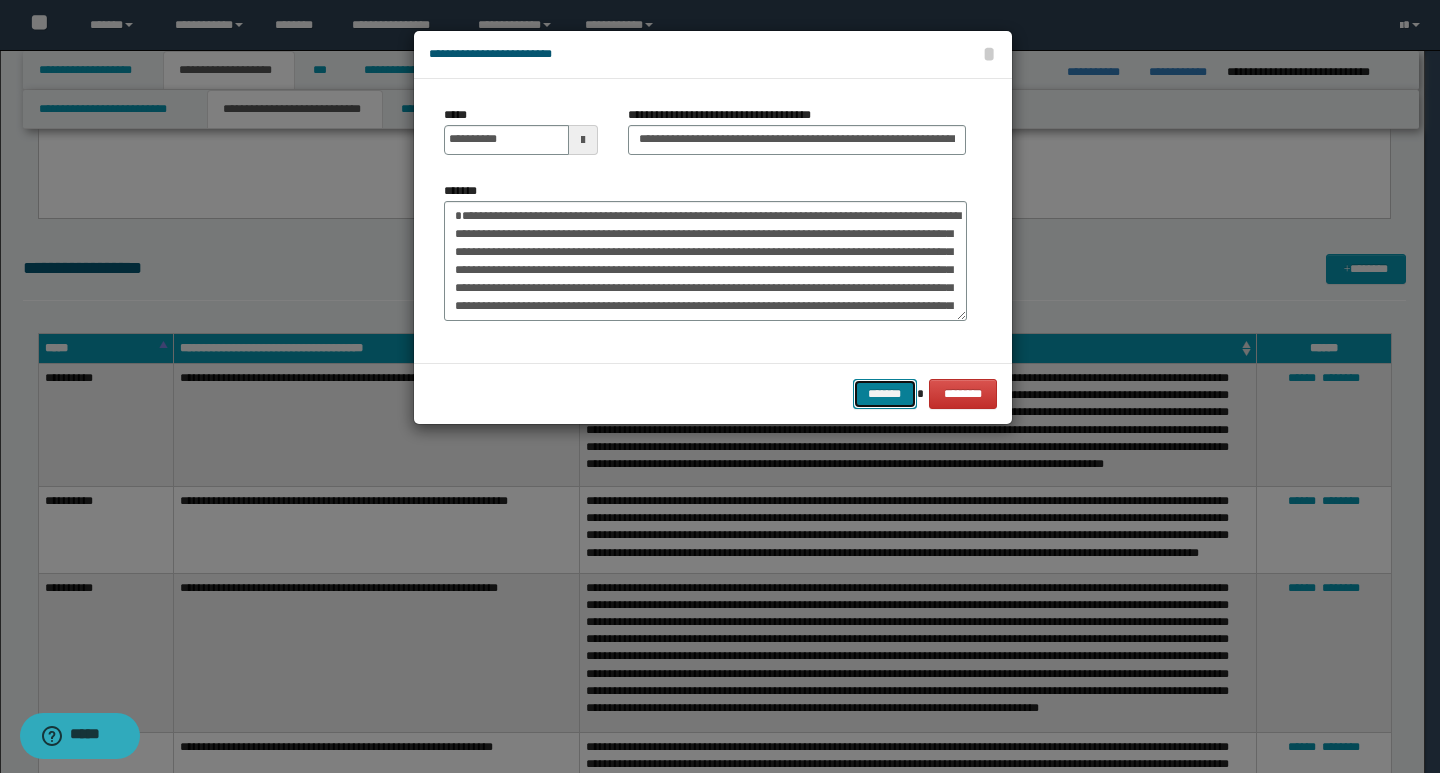 click on "*******" at bounding box center [885, 394] 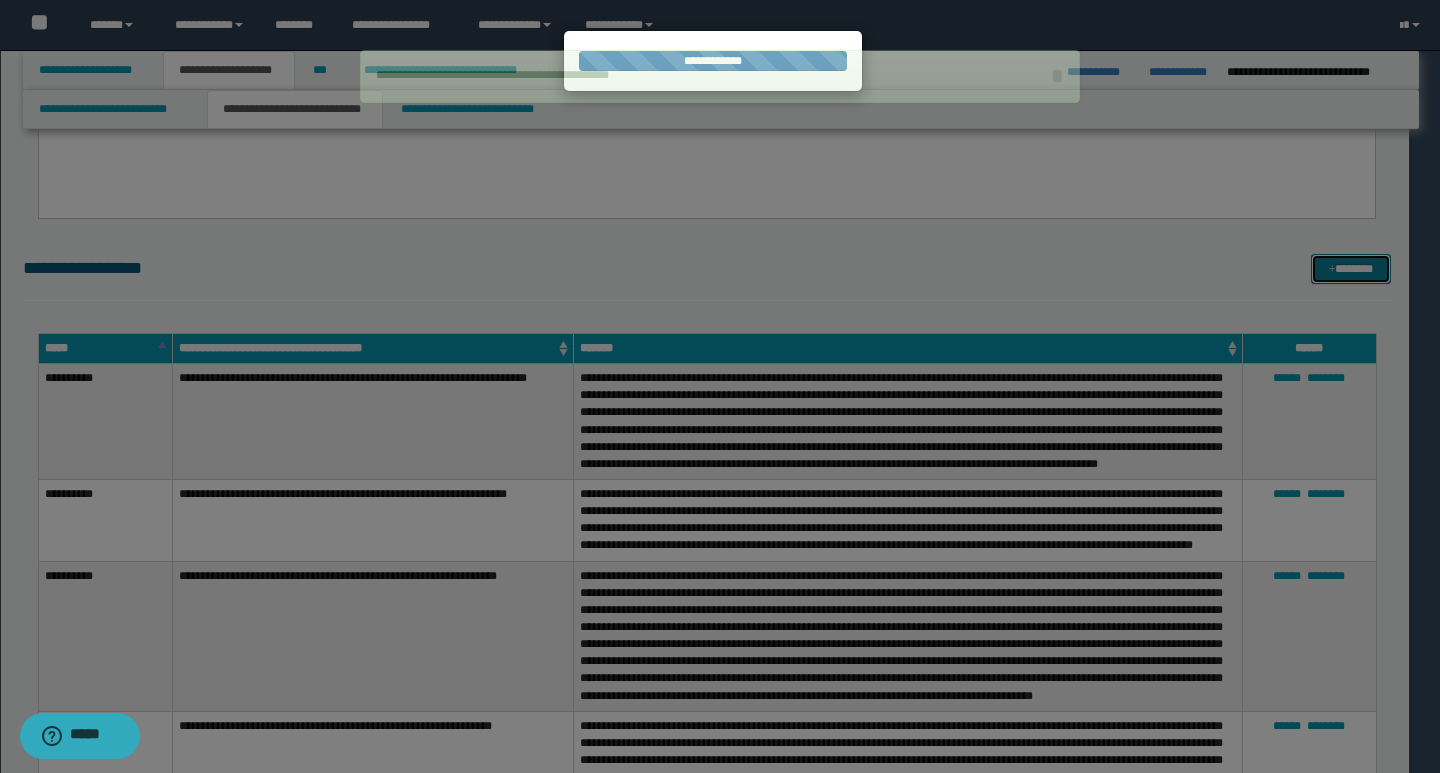 type 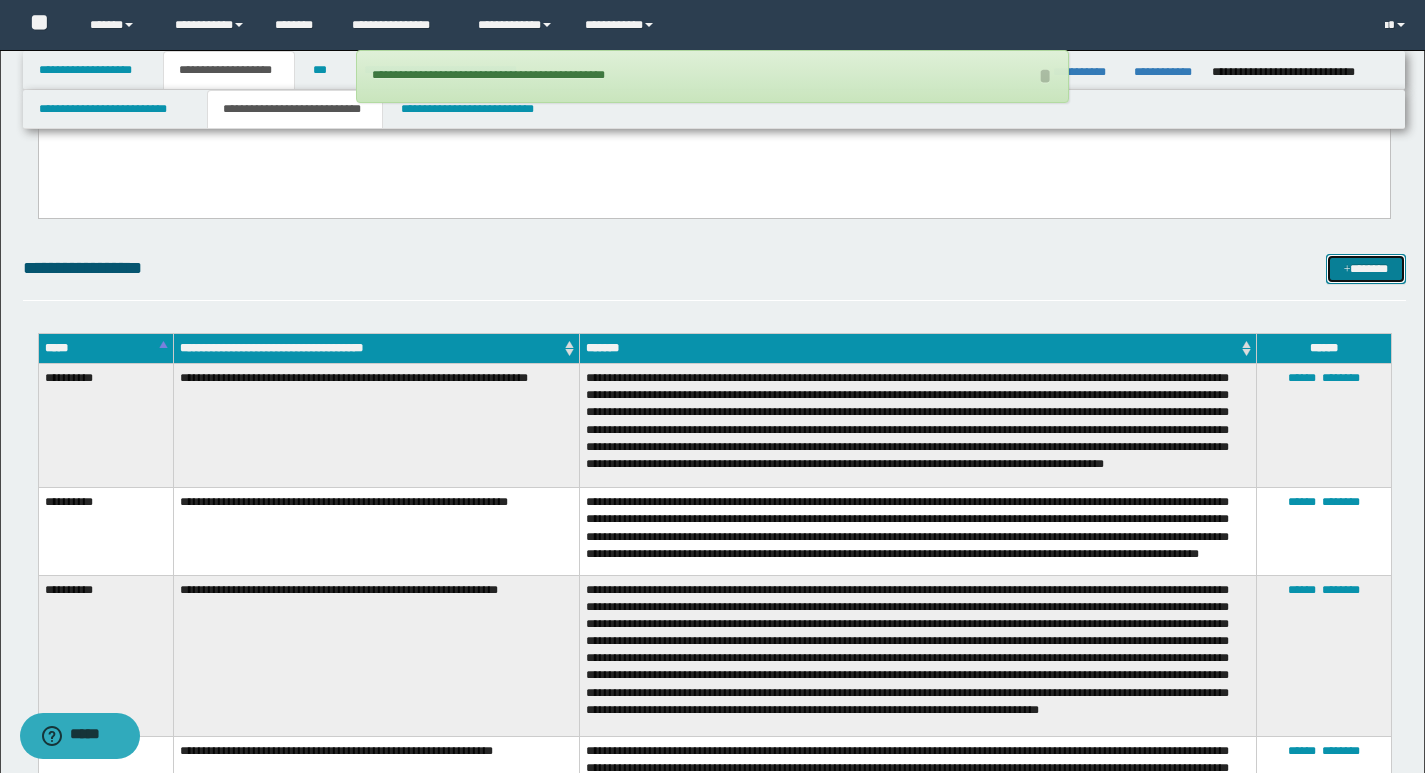 click on "*******" at bounding box center (1366, 269) 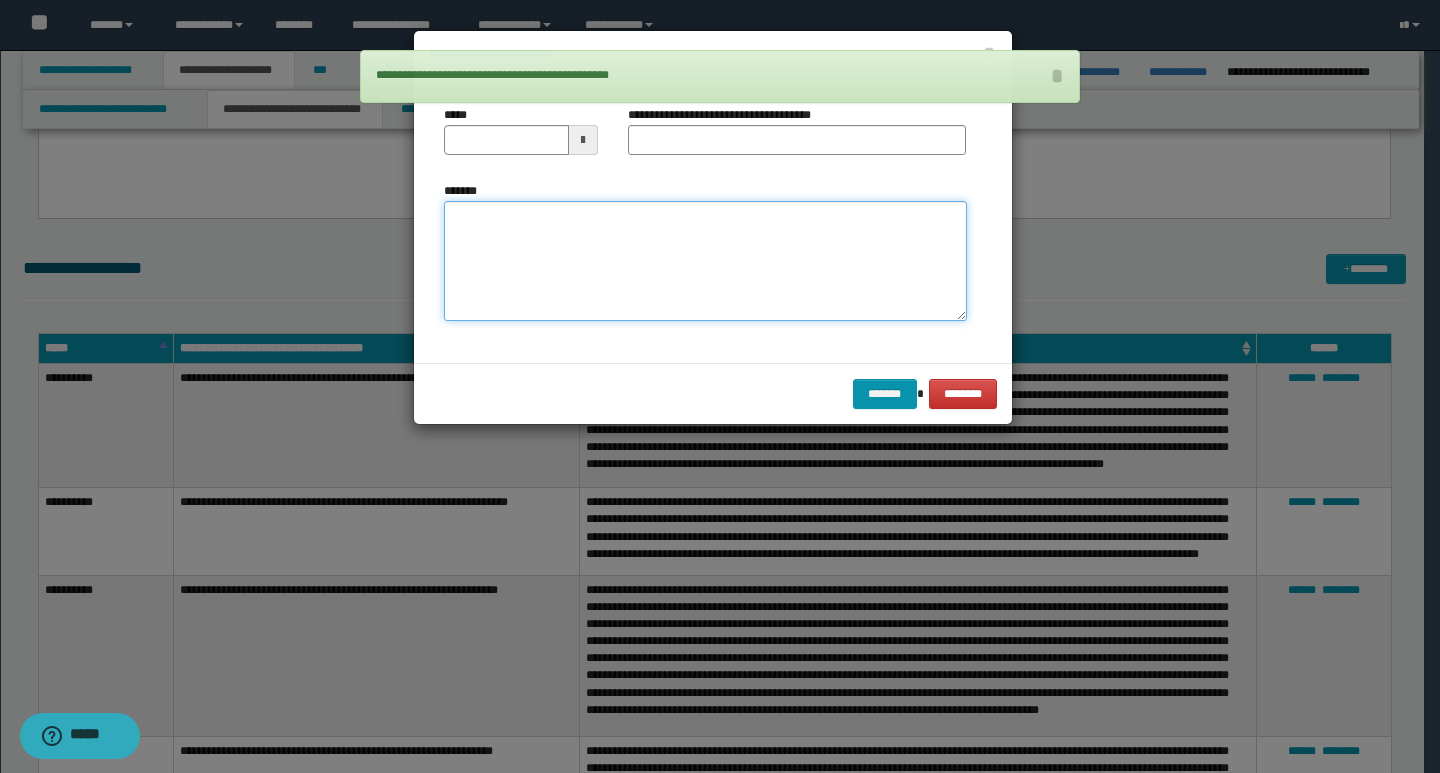 click on "*******" at bounding box center (705, 261) 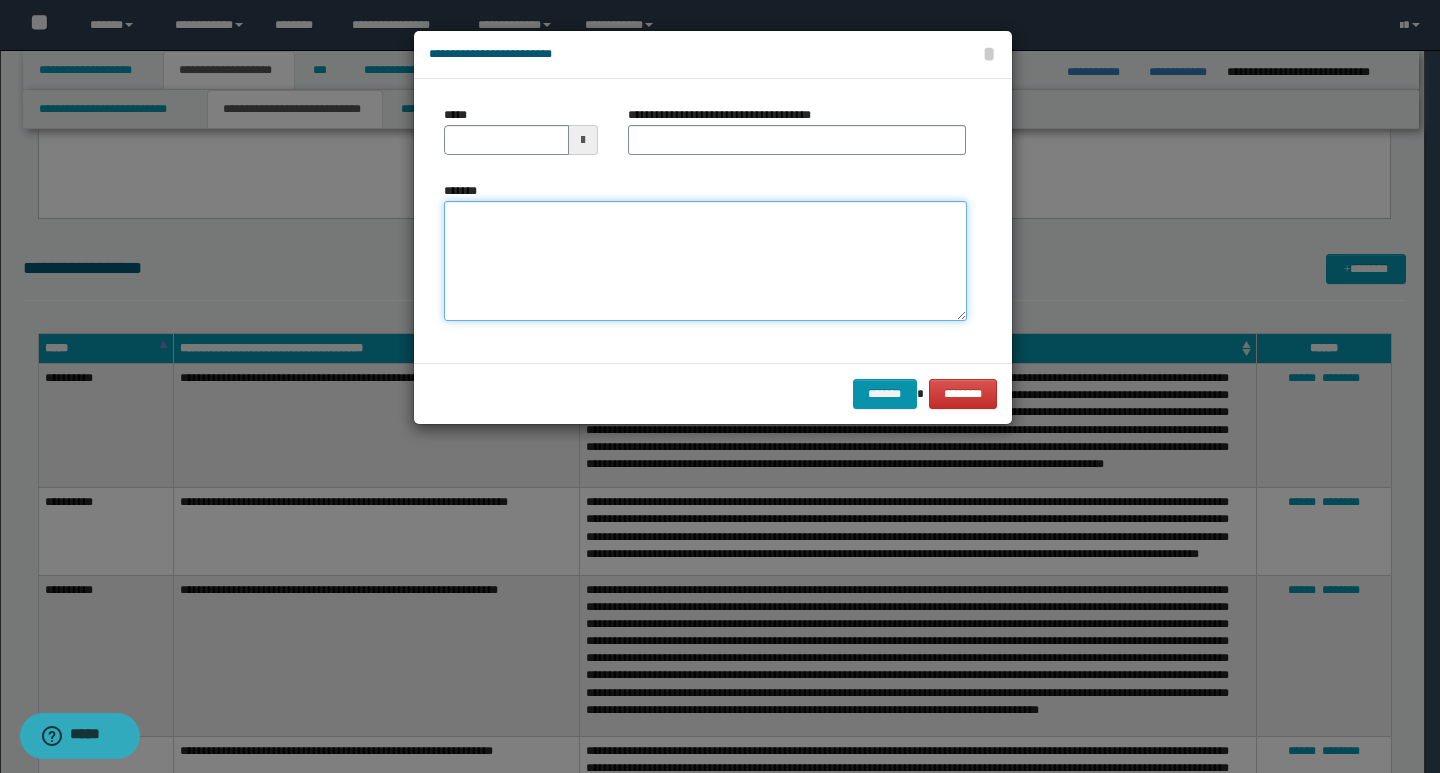 click on "*******" at bounding box center (705, 261) 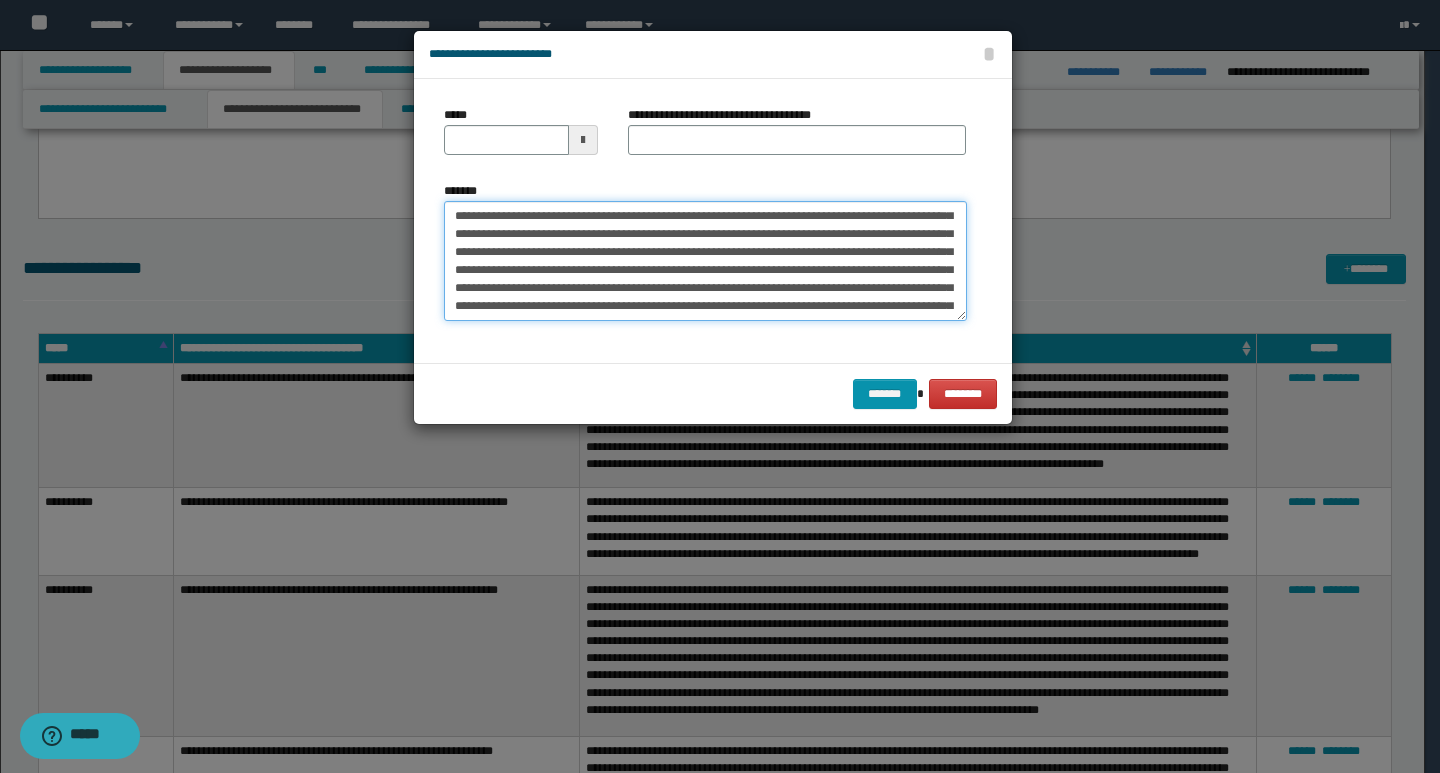 scroll, scrollTop: 0, scrollLeft: 0, axis: both 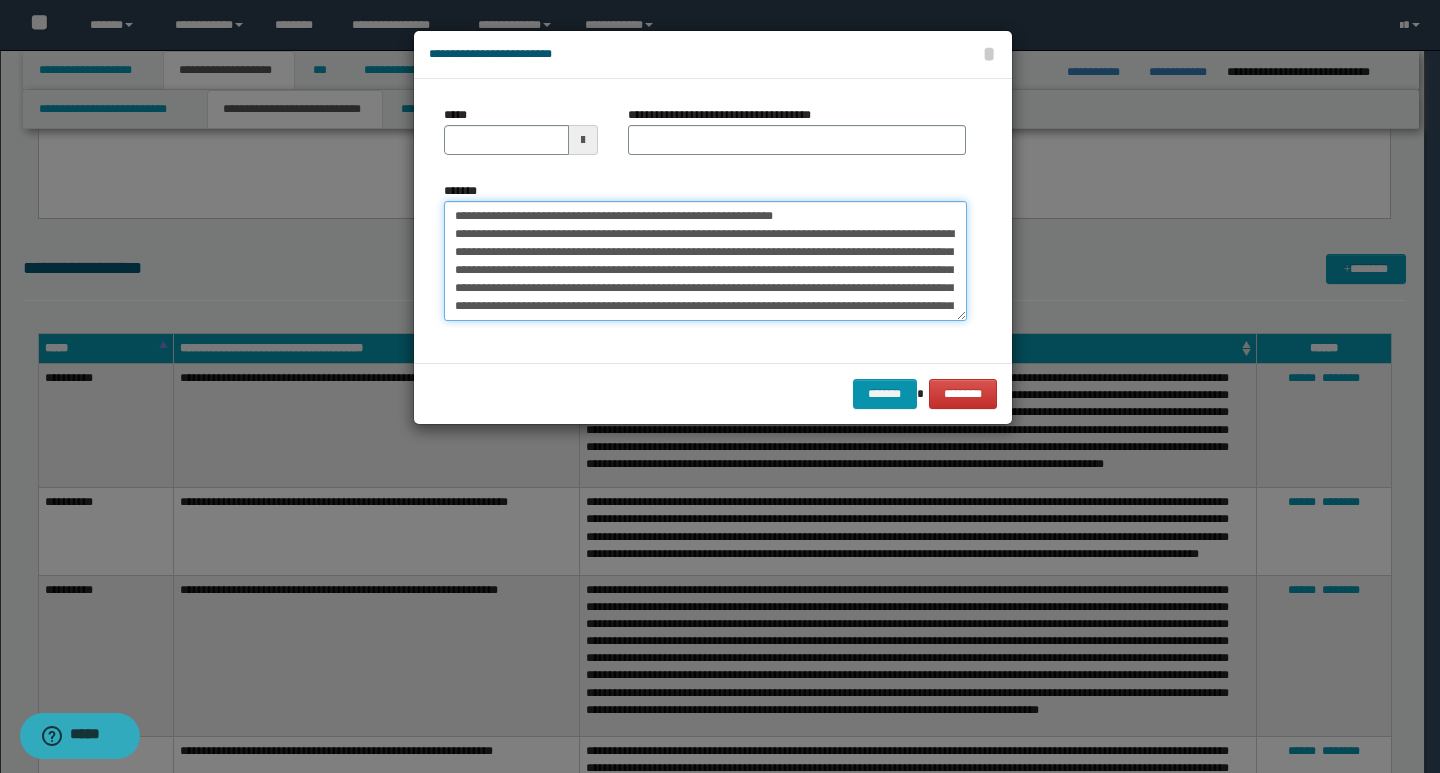 drag, startPoint x: 449, startPoint y: 221, endPoint x: 514, endPoint y: 218, distance: 65.06919 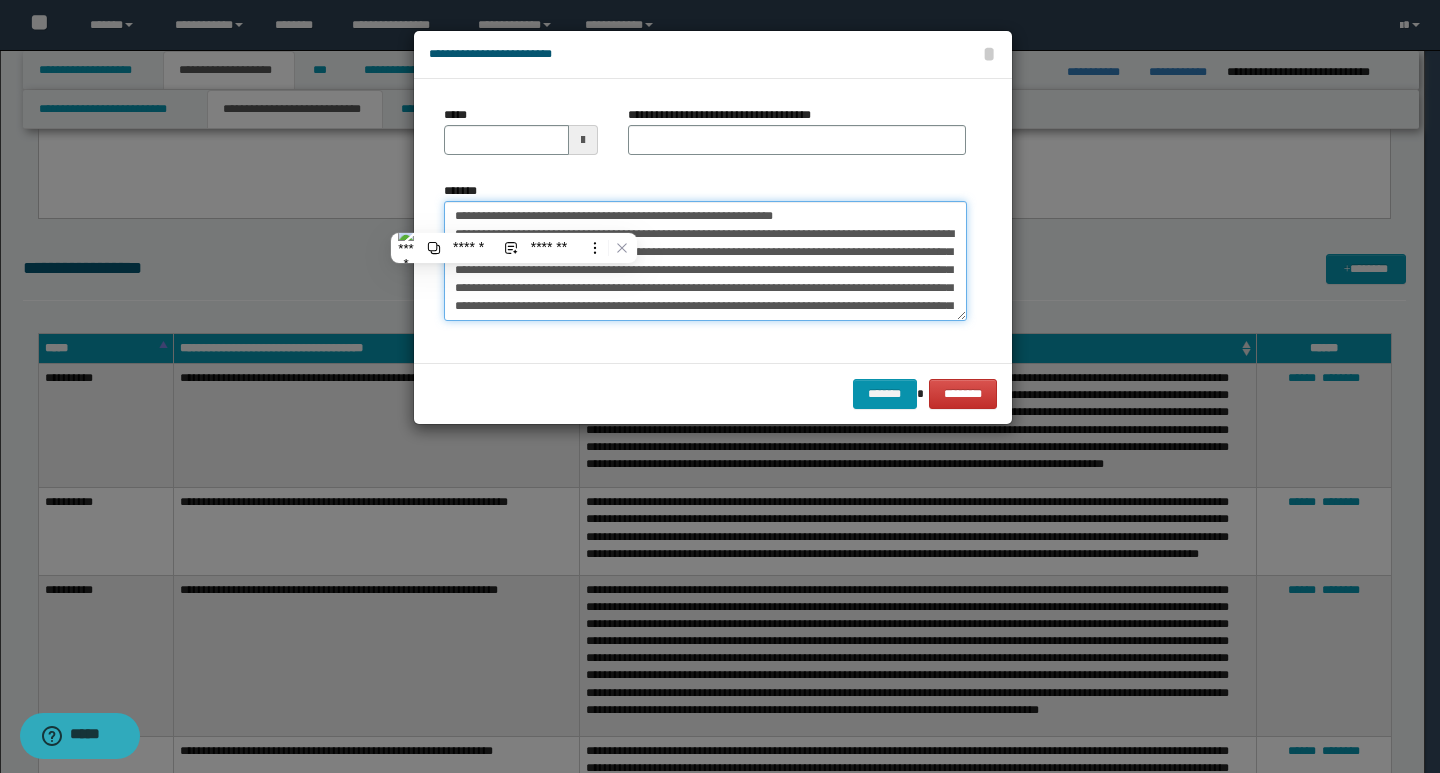 type on "**********" 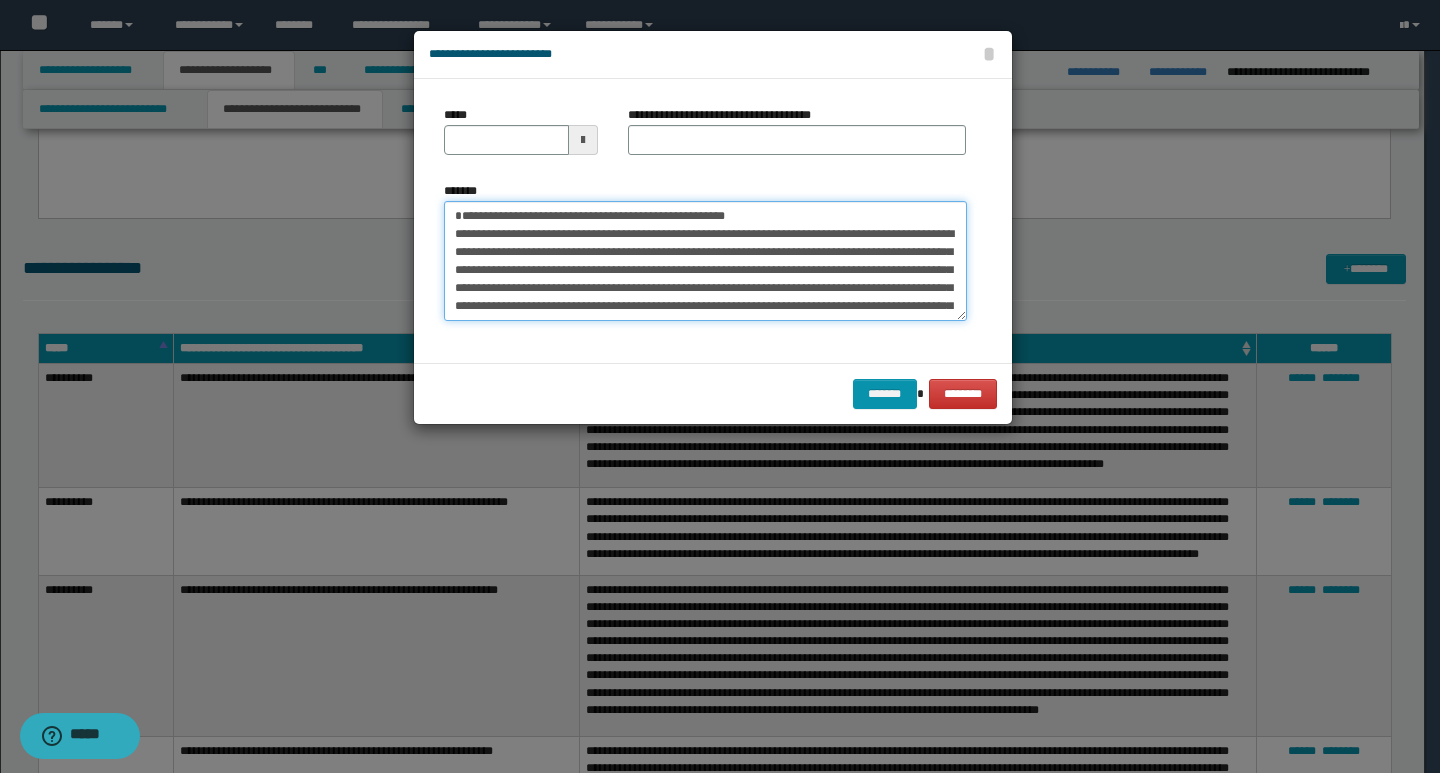 type 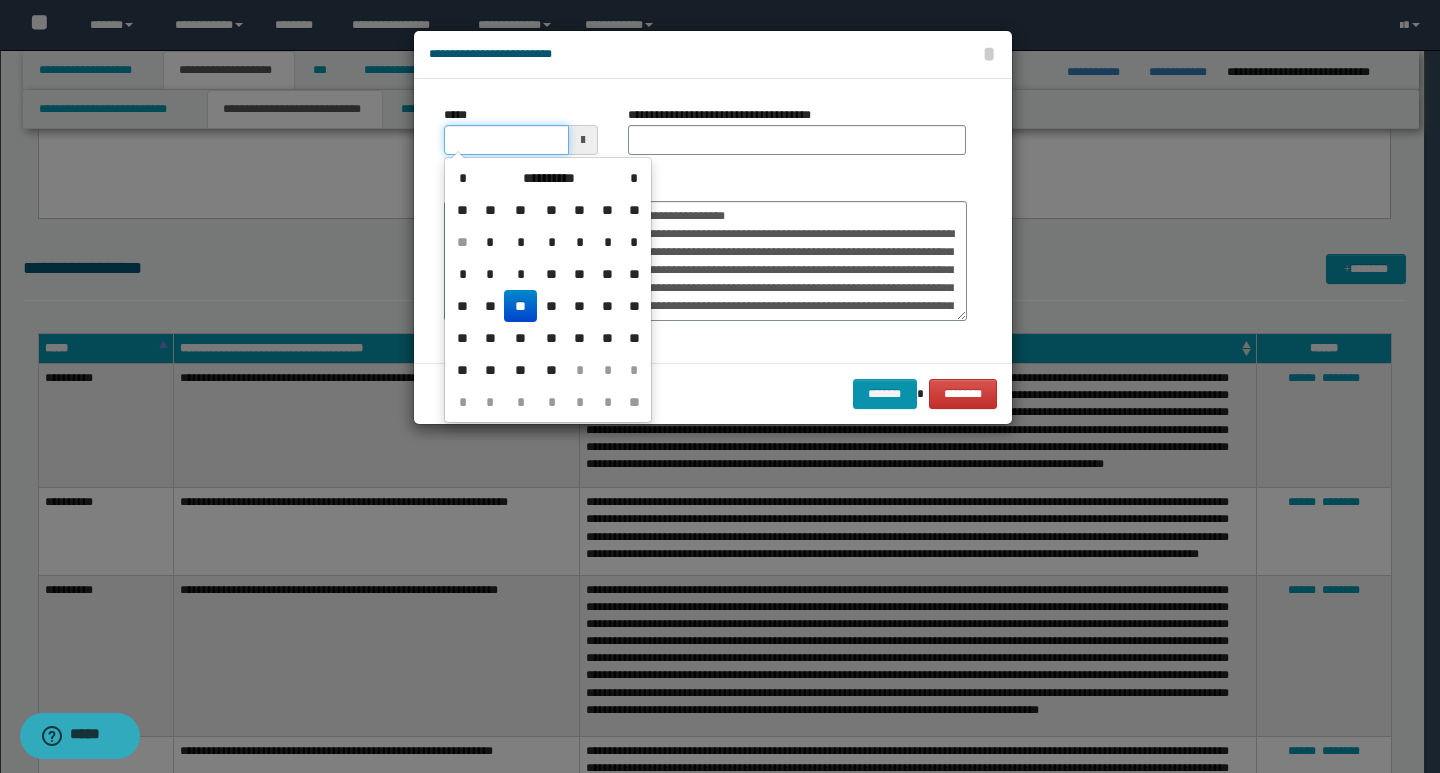 click on "*****" at bounding box center (506, 140) 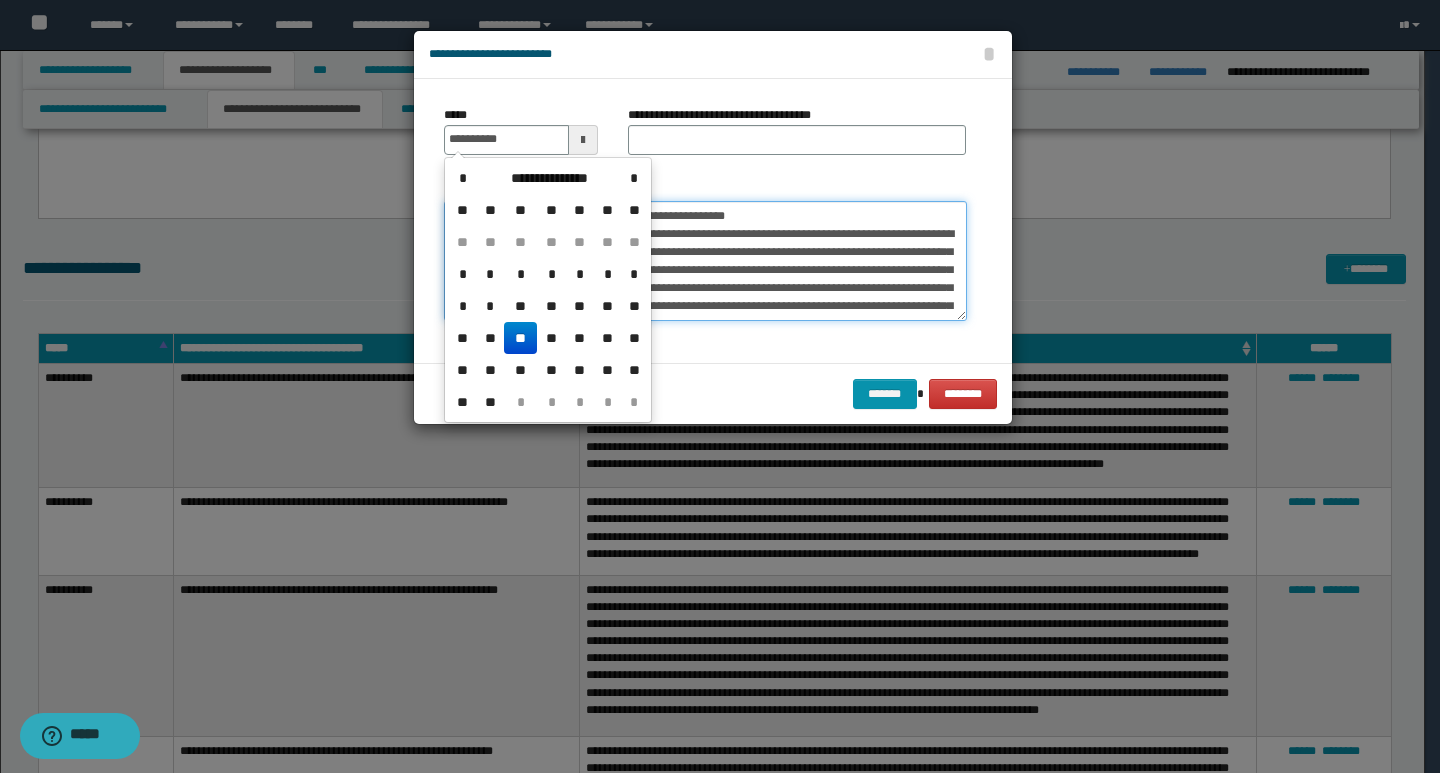 type on "**********" 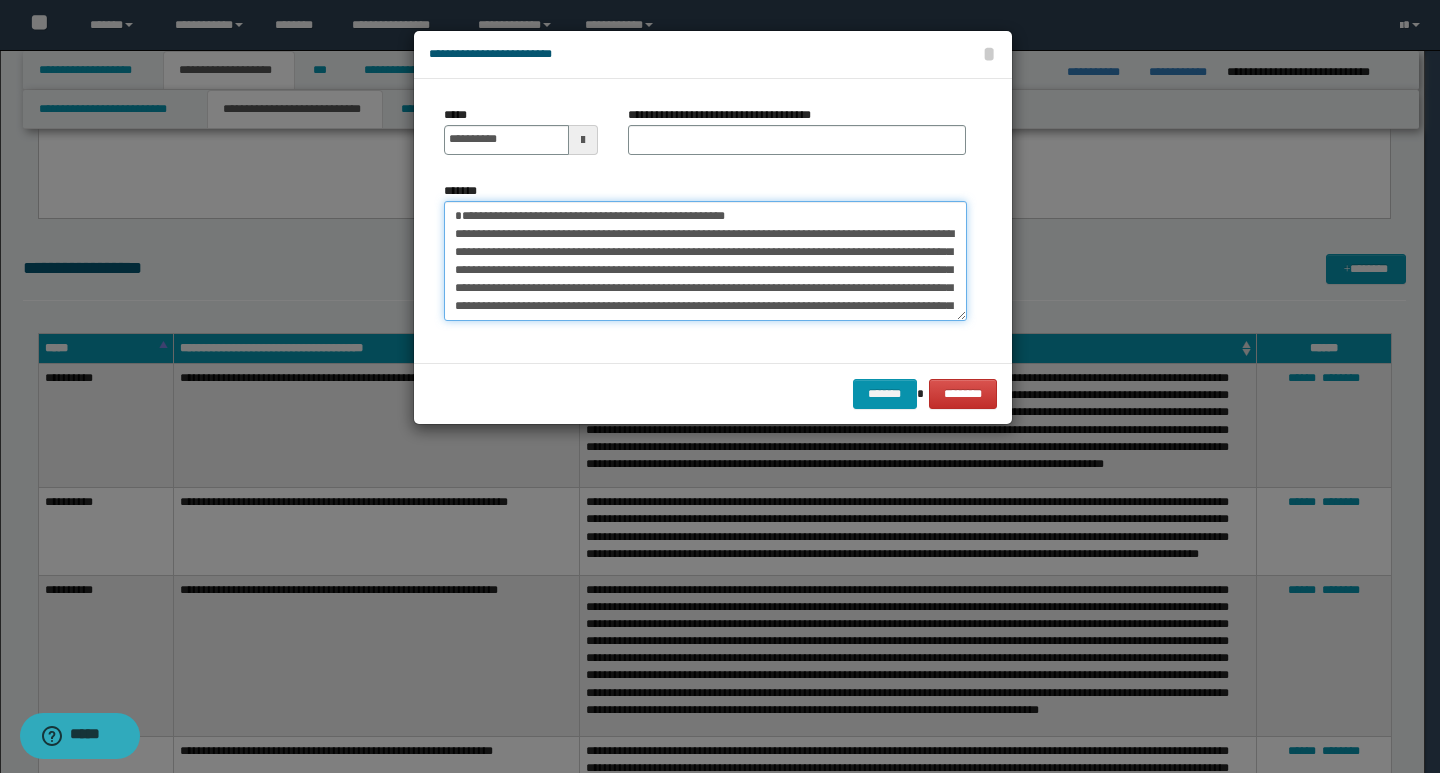 drag, startPoint x: 797, startPoint y: 217, endPoint x: 434, endPoint y: 218, distance: 363.00137 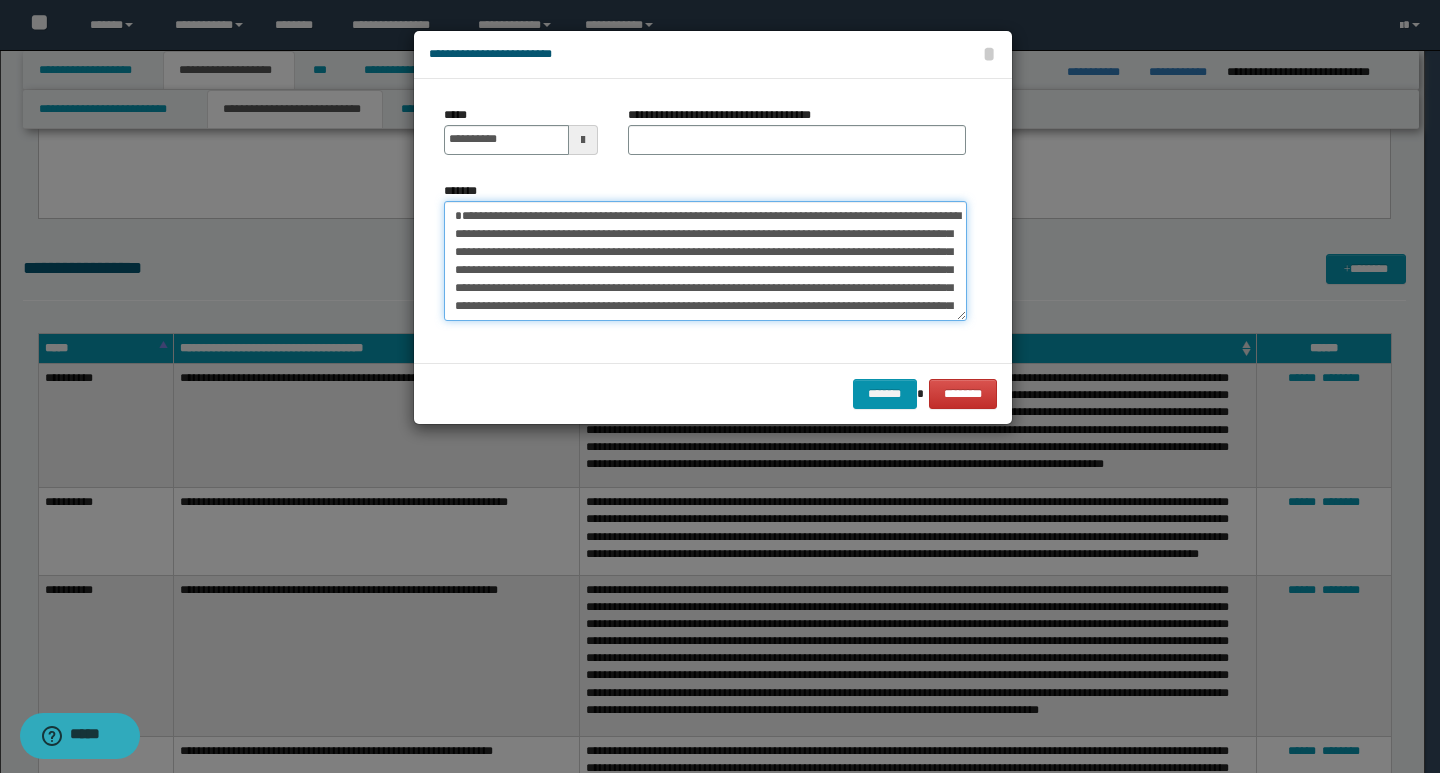 type on "**********" 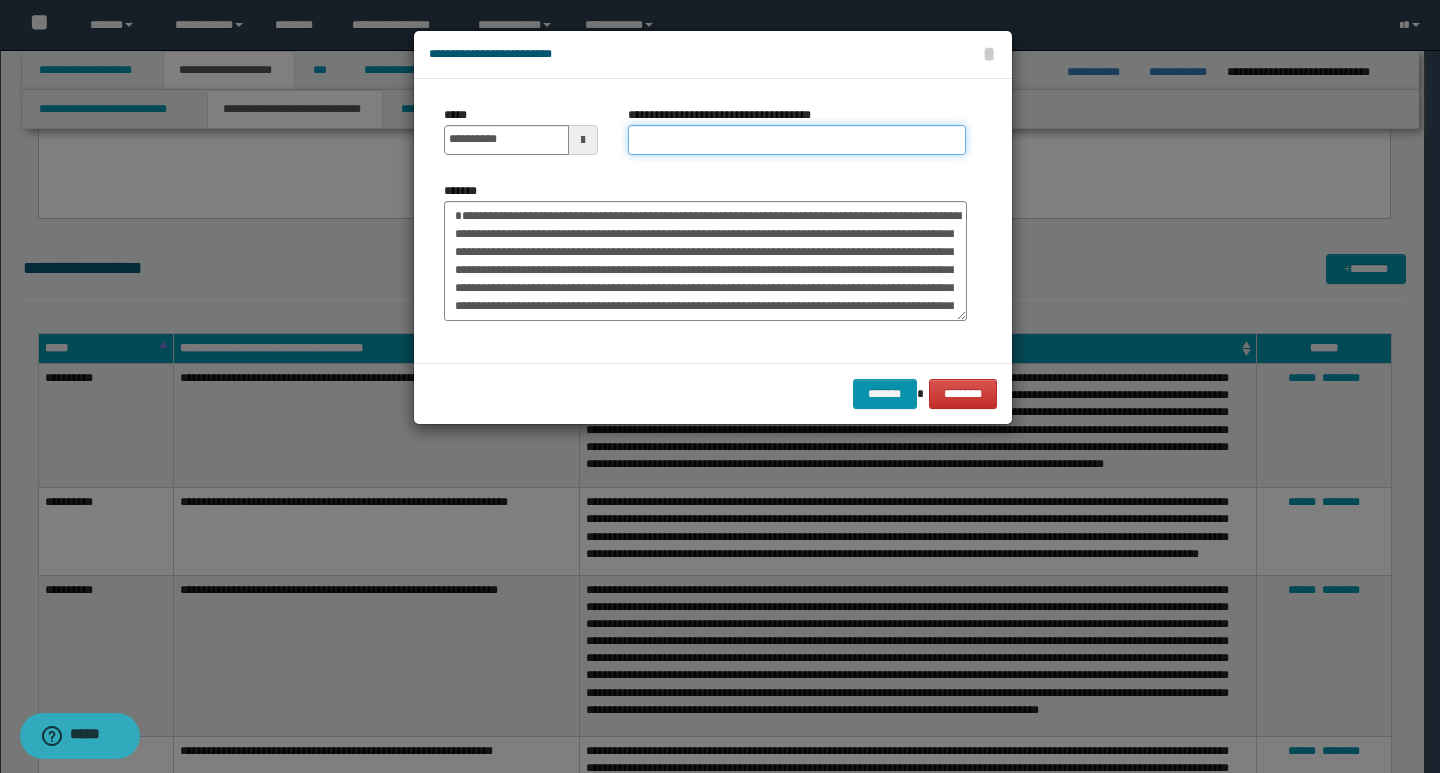click on "**********" at bounding box center (797, 140) 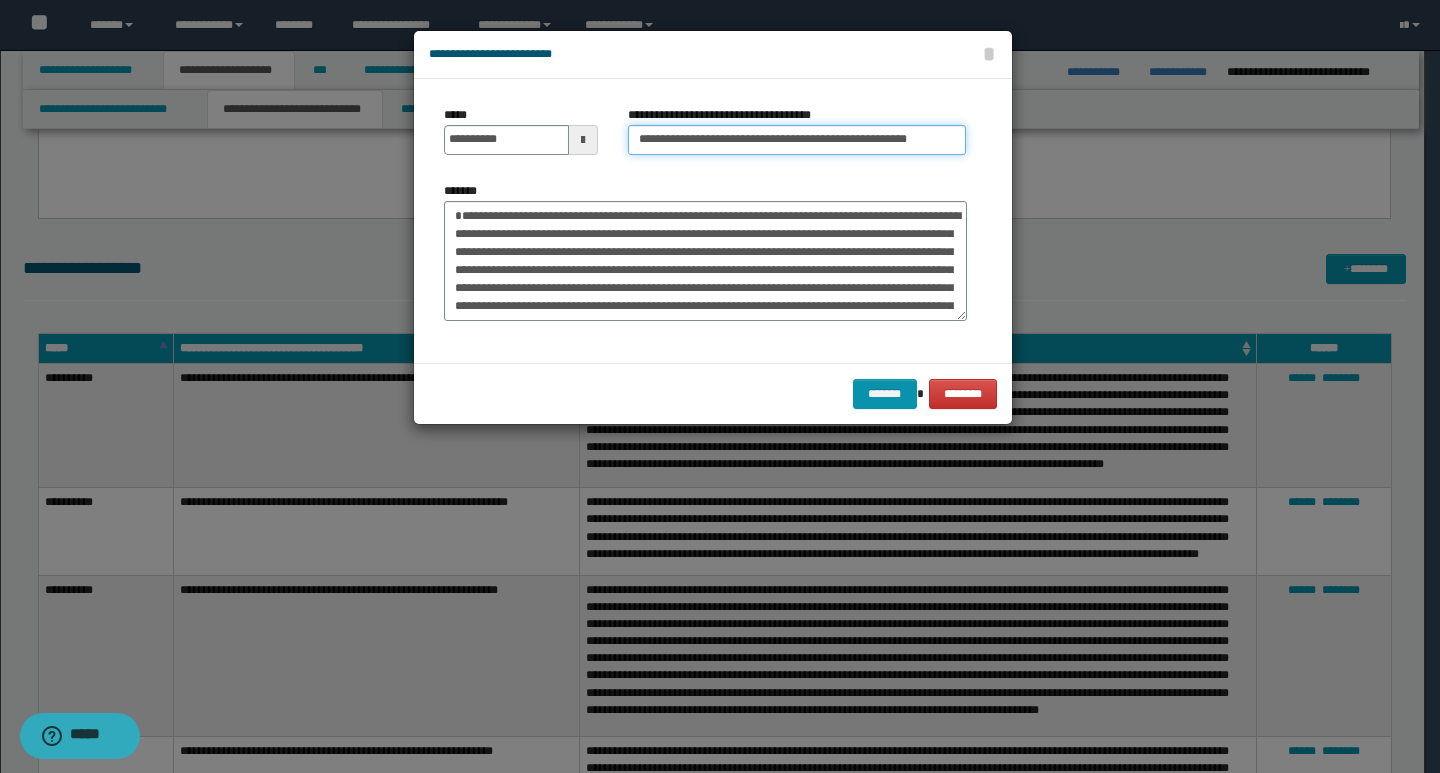 type on "**********" 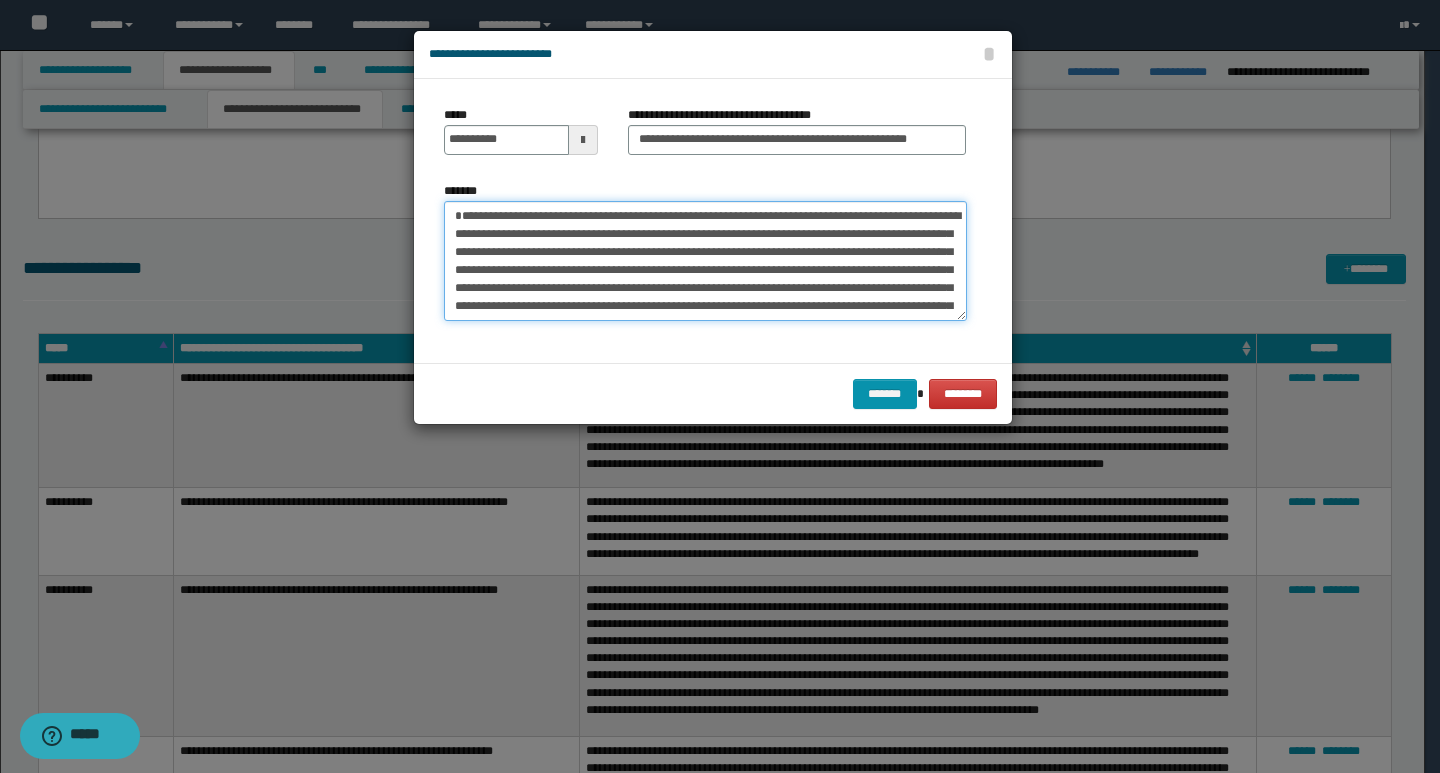 click on "*******" at bounding box center (705, 261) 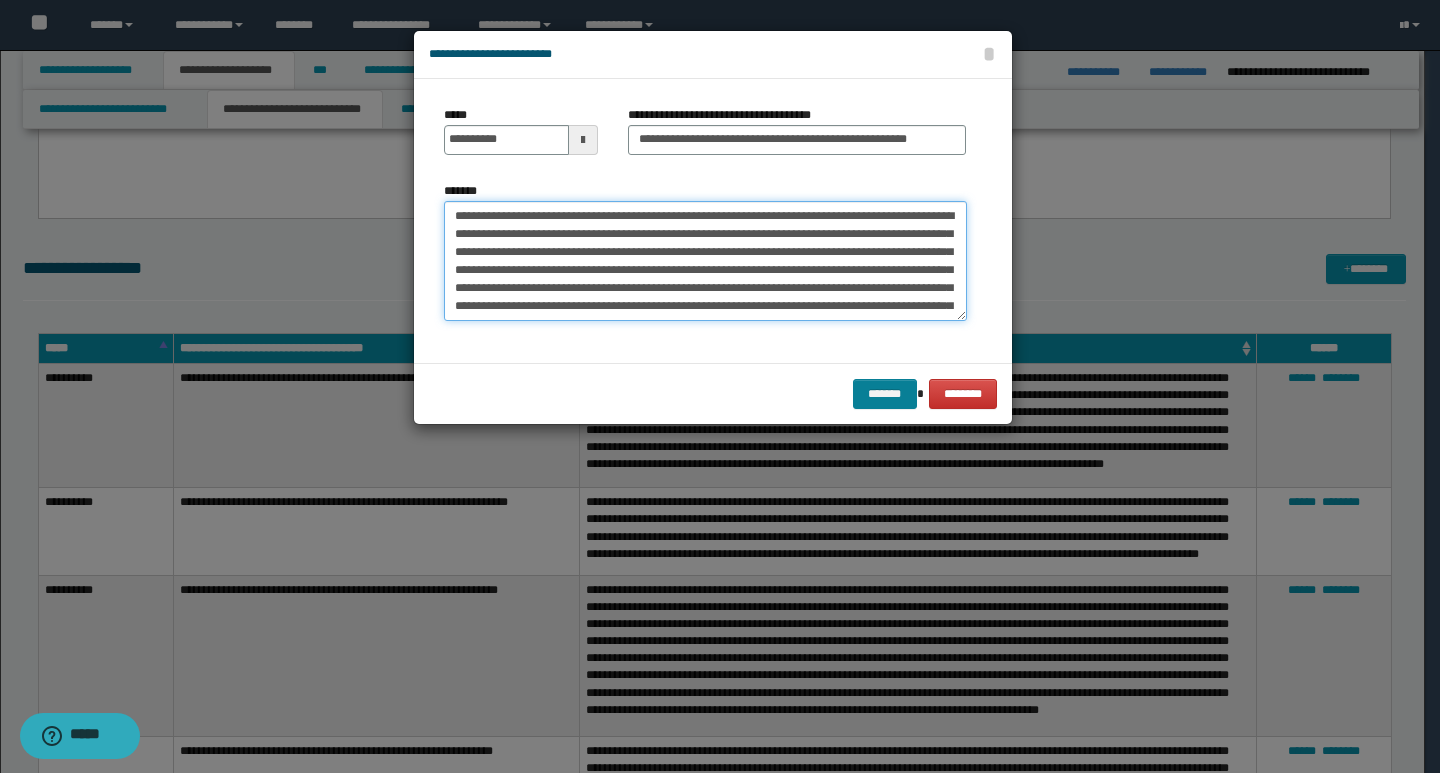 type on "**********" 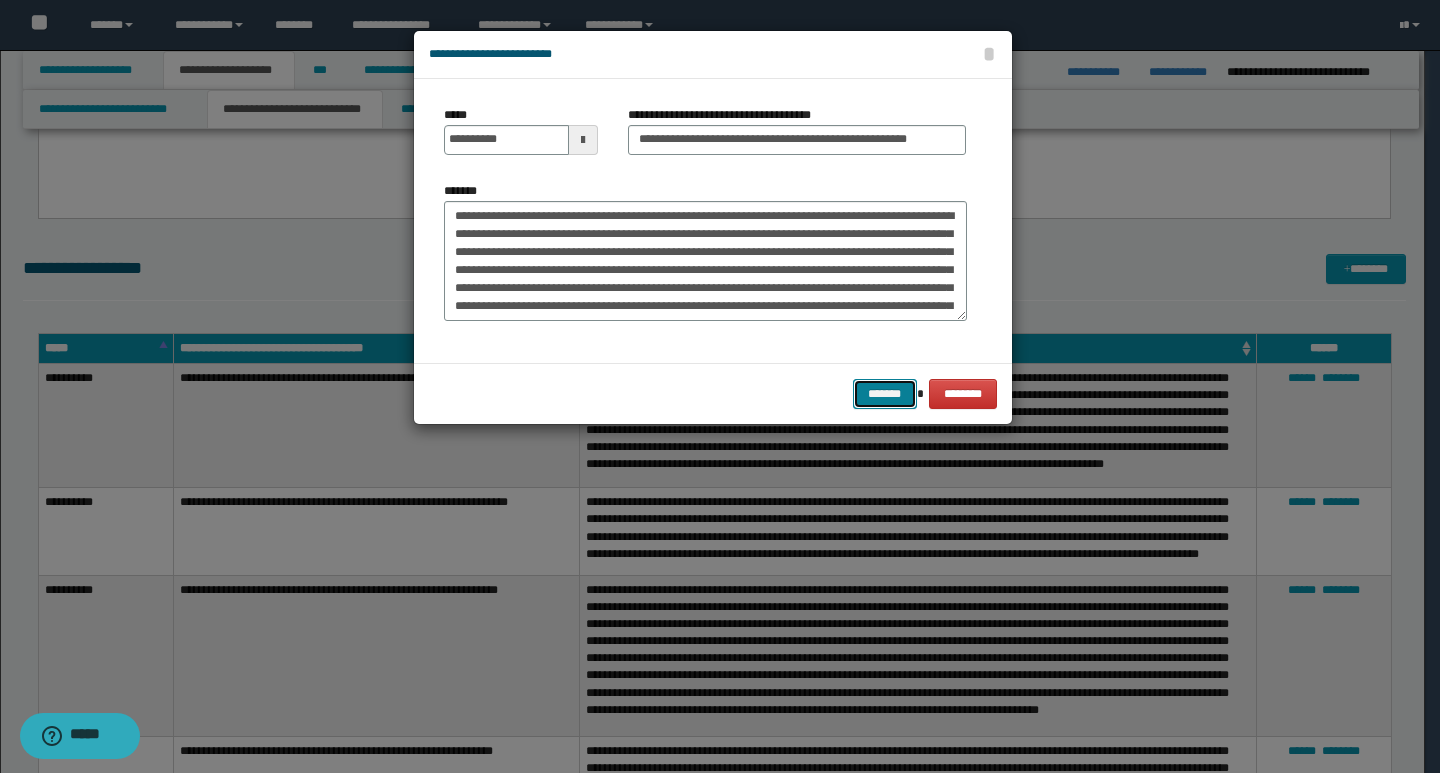click on "*******" at bounding box center (885, 394) 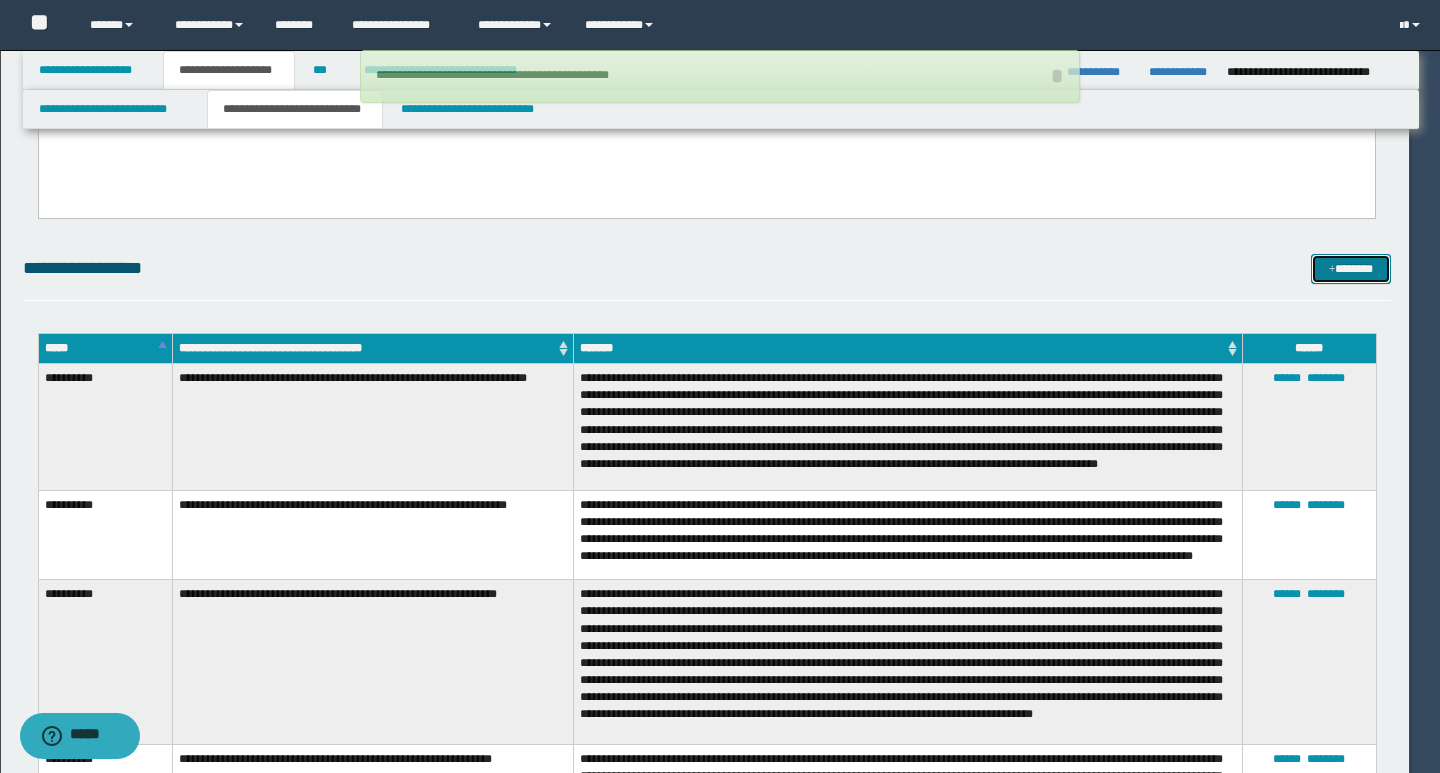 type 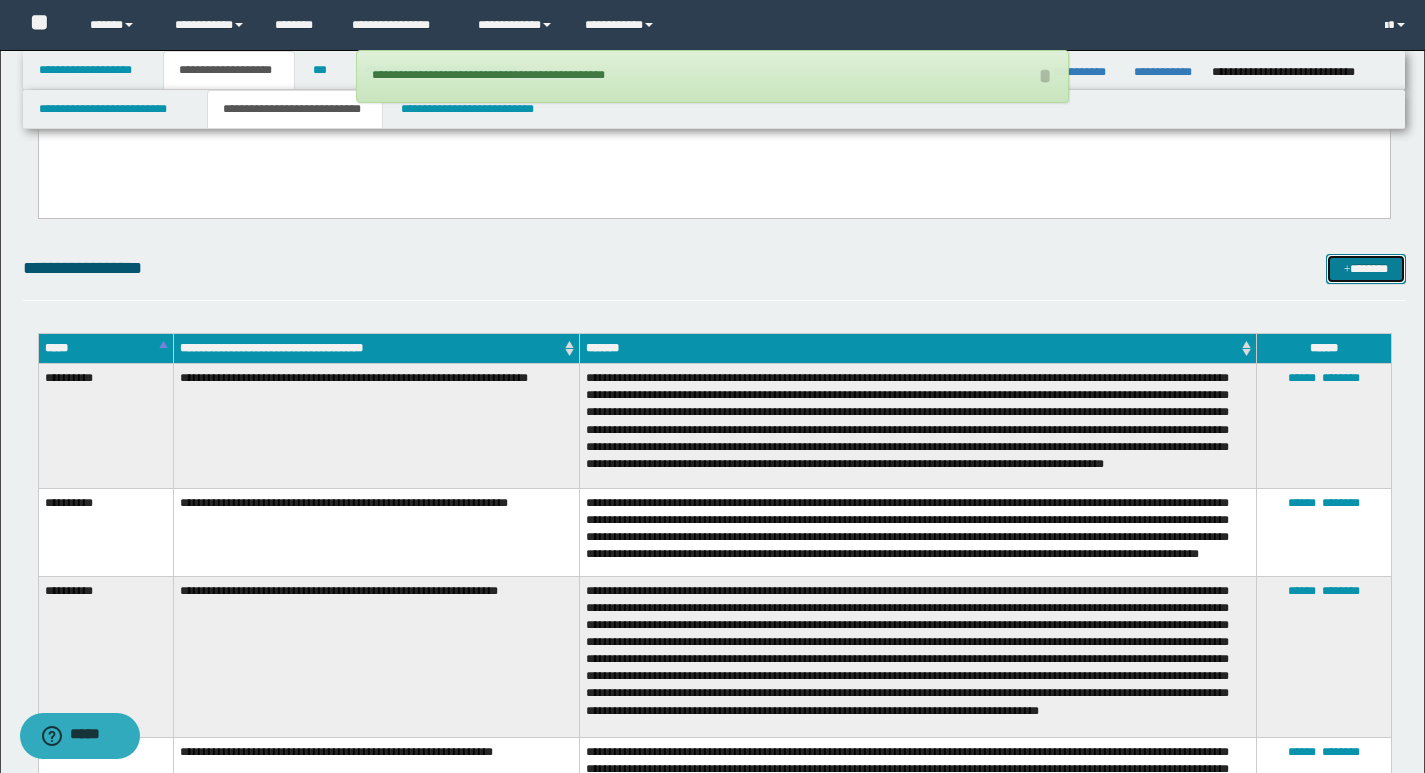 click on "*******" at bounding box center (1366, 269) 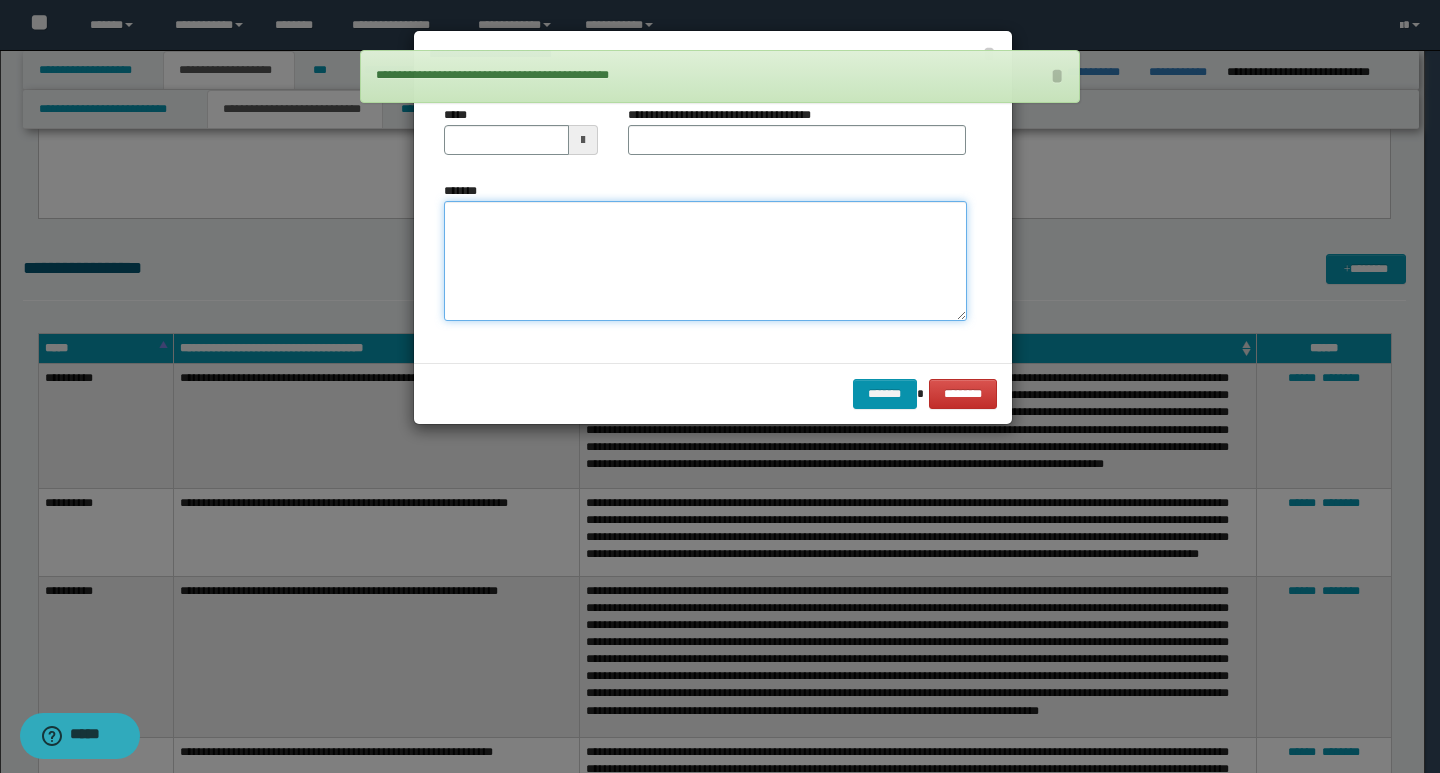 click on "*******" at bounding box center (705, 261) 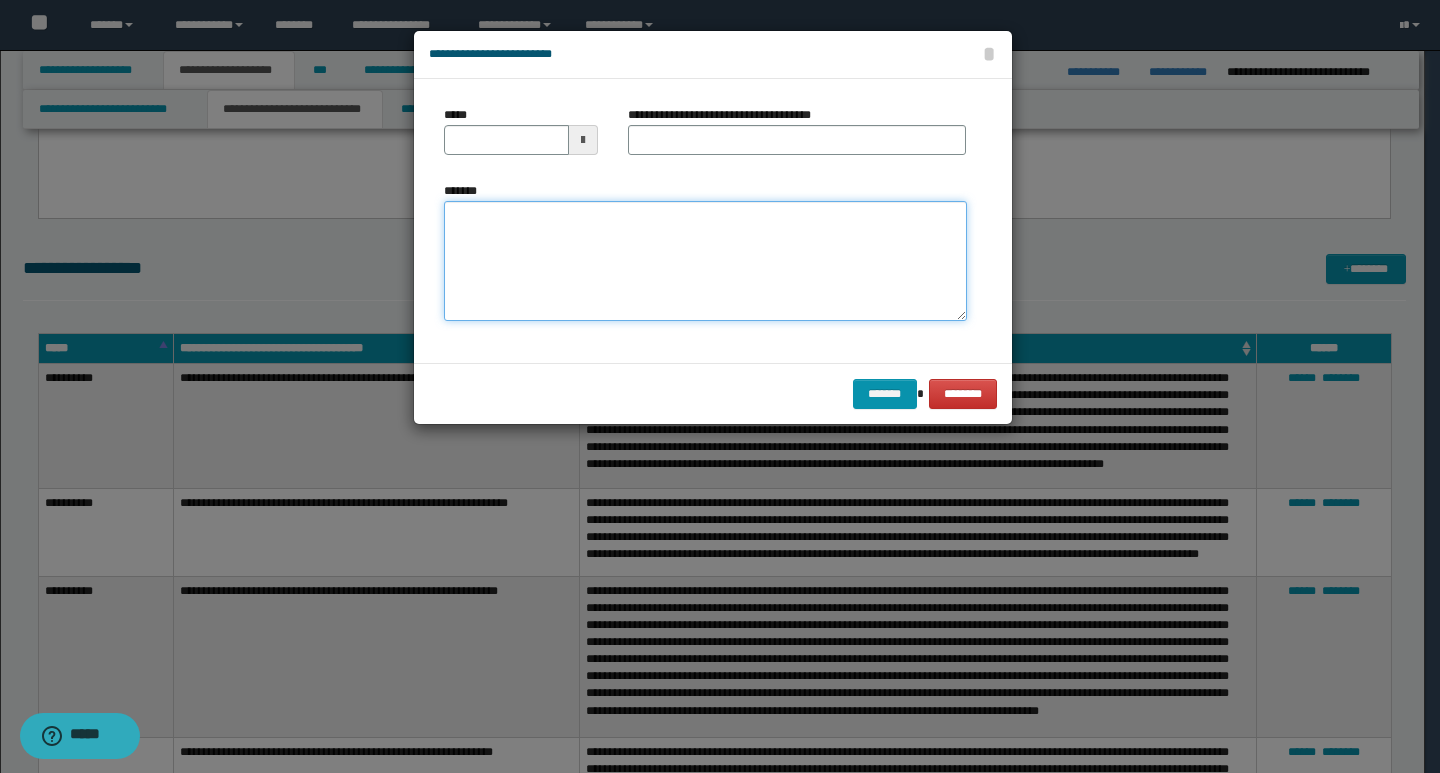 click on "*******" at bounding box center [705, 261] 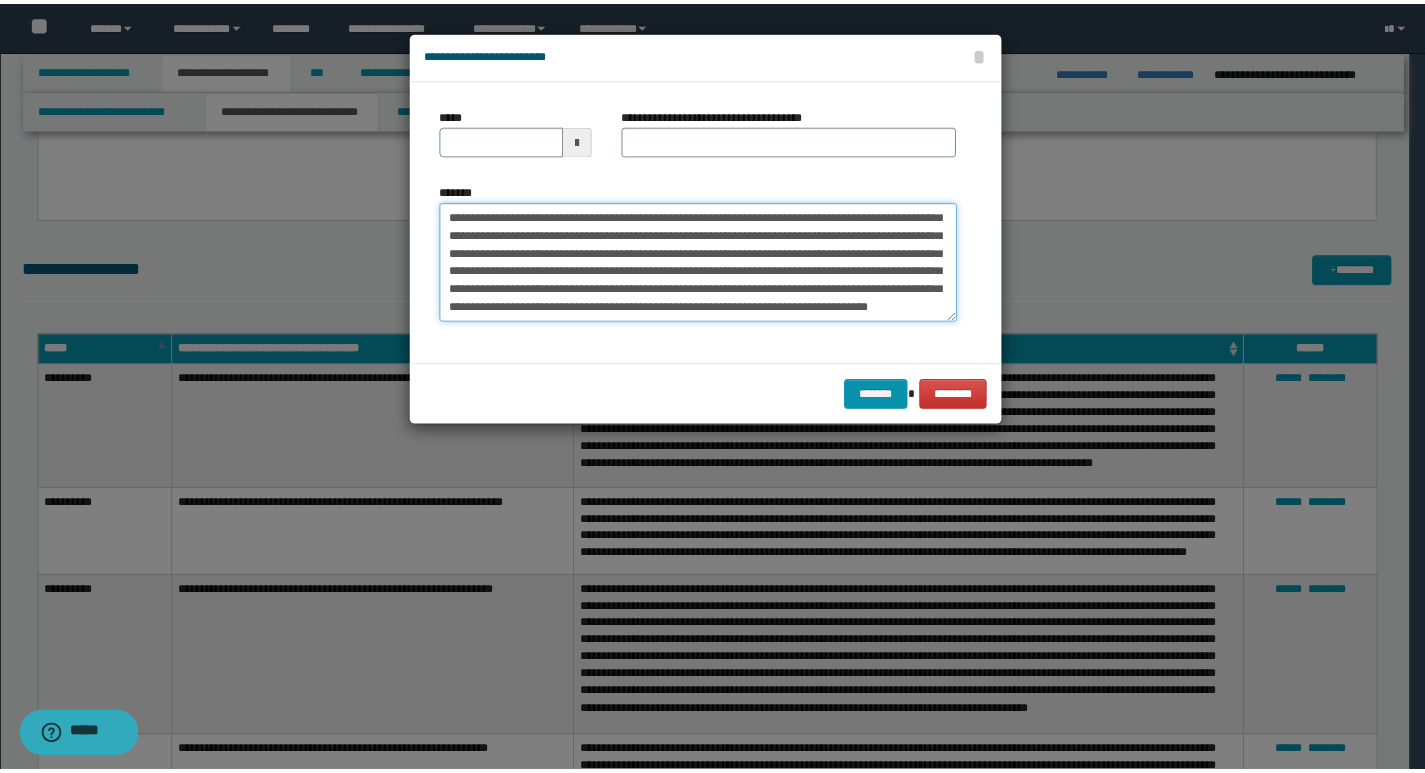 scroll, scrollTop: 0, scrollLeft: 0, axis: both 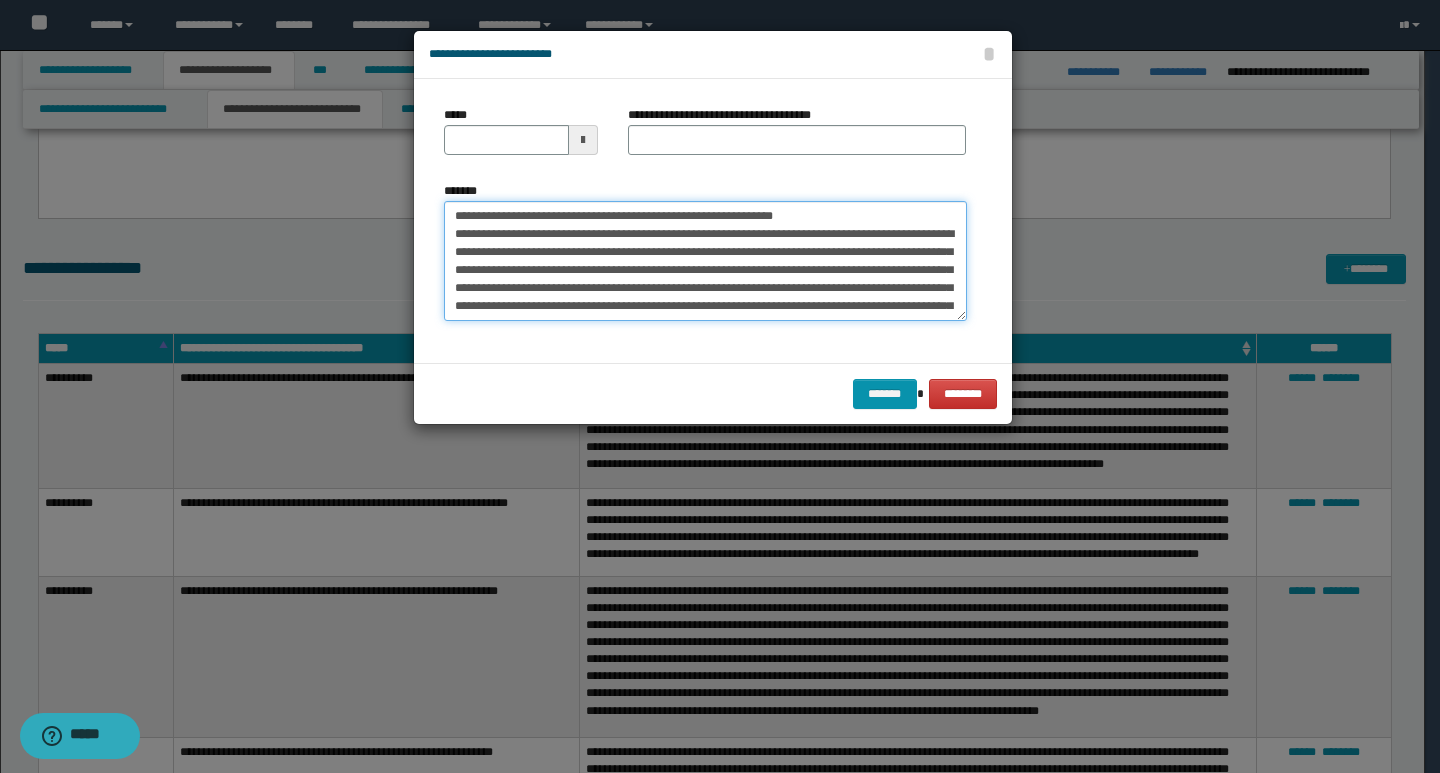 drag, startPoint x: 453, startPoint y: 213, endPoint x: 520, endPoint y: 216, distance: 67.06713 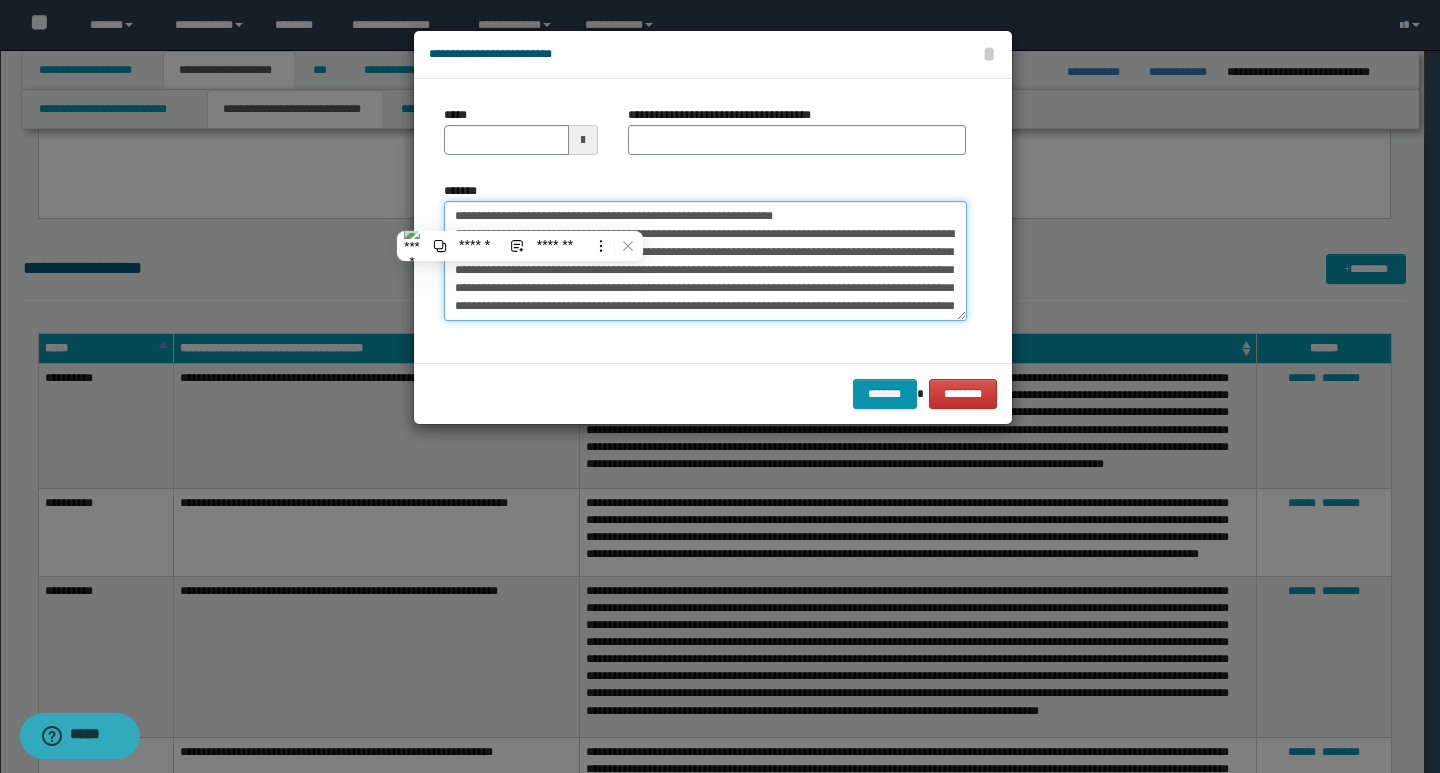 type on "**********" 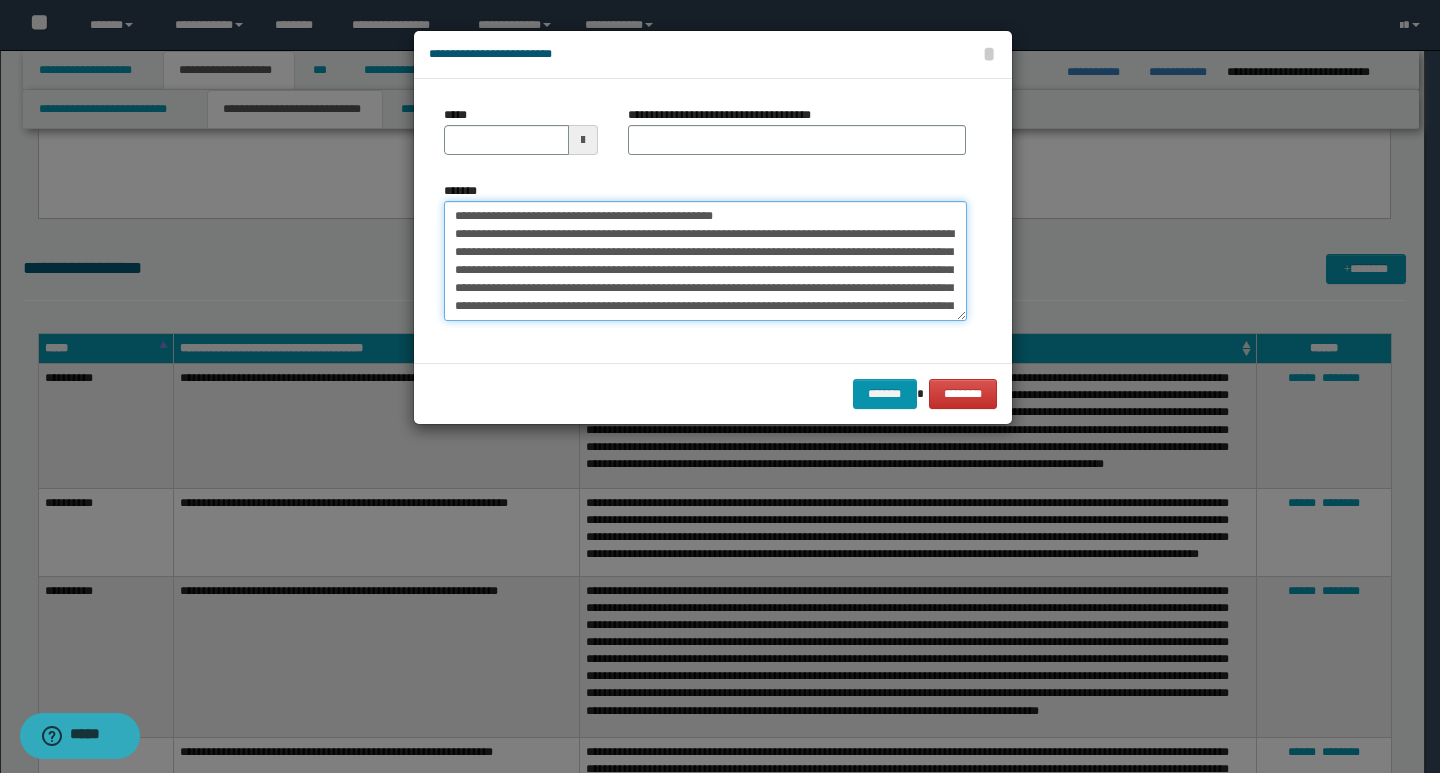 type 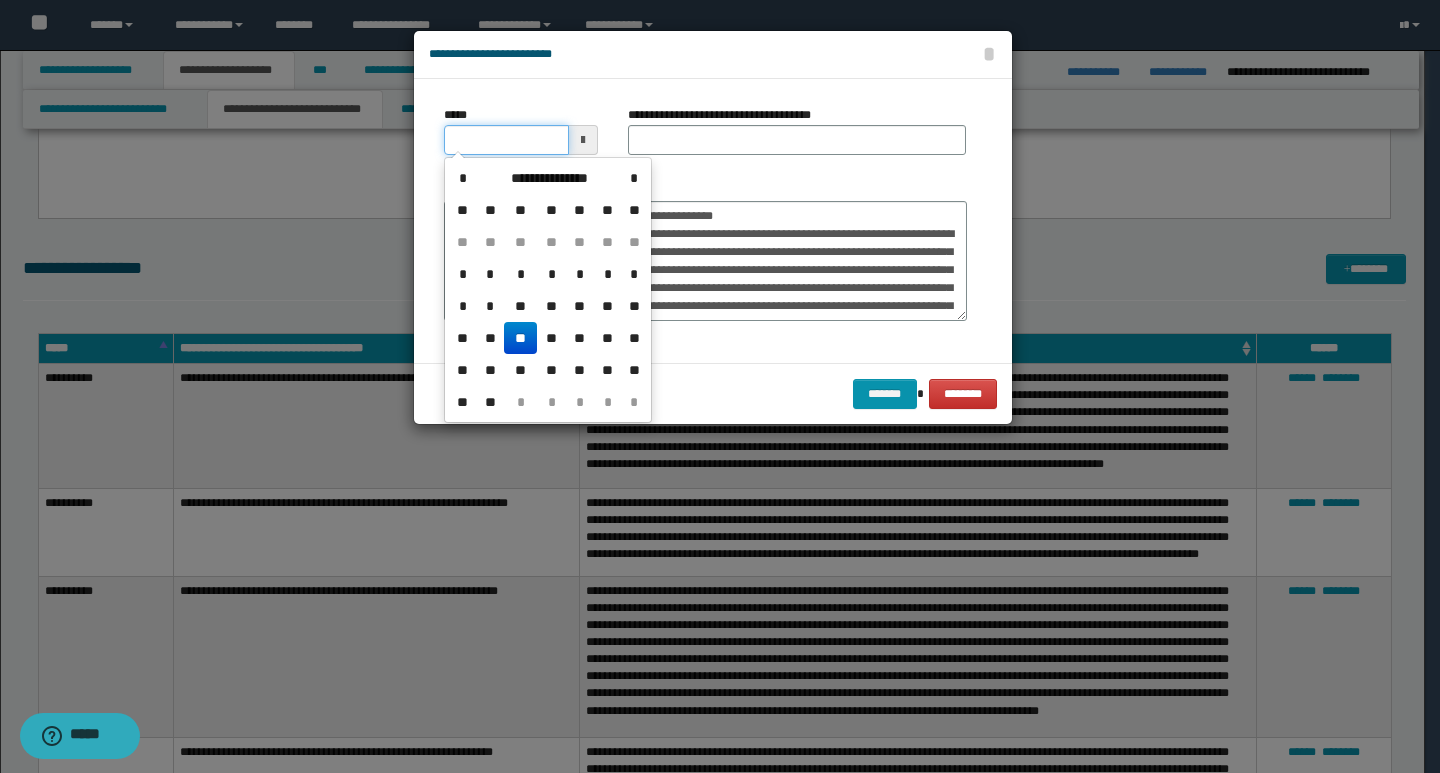 click on "*****" at bounding box center [506, 140] 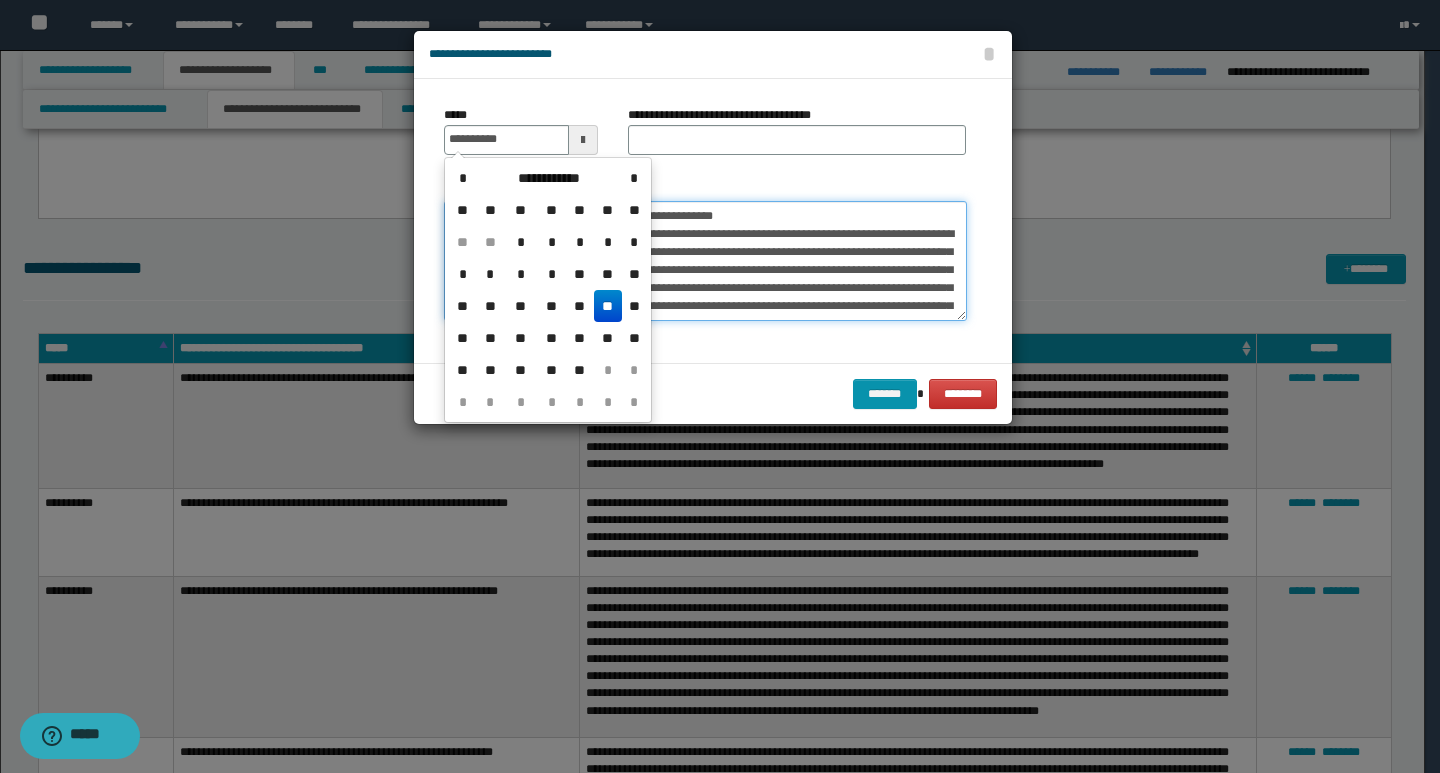 type on "**********" 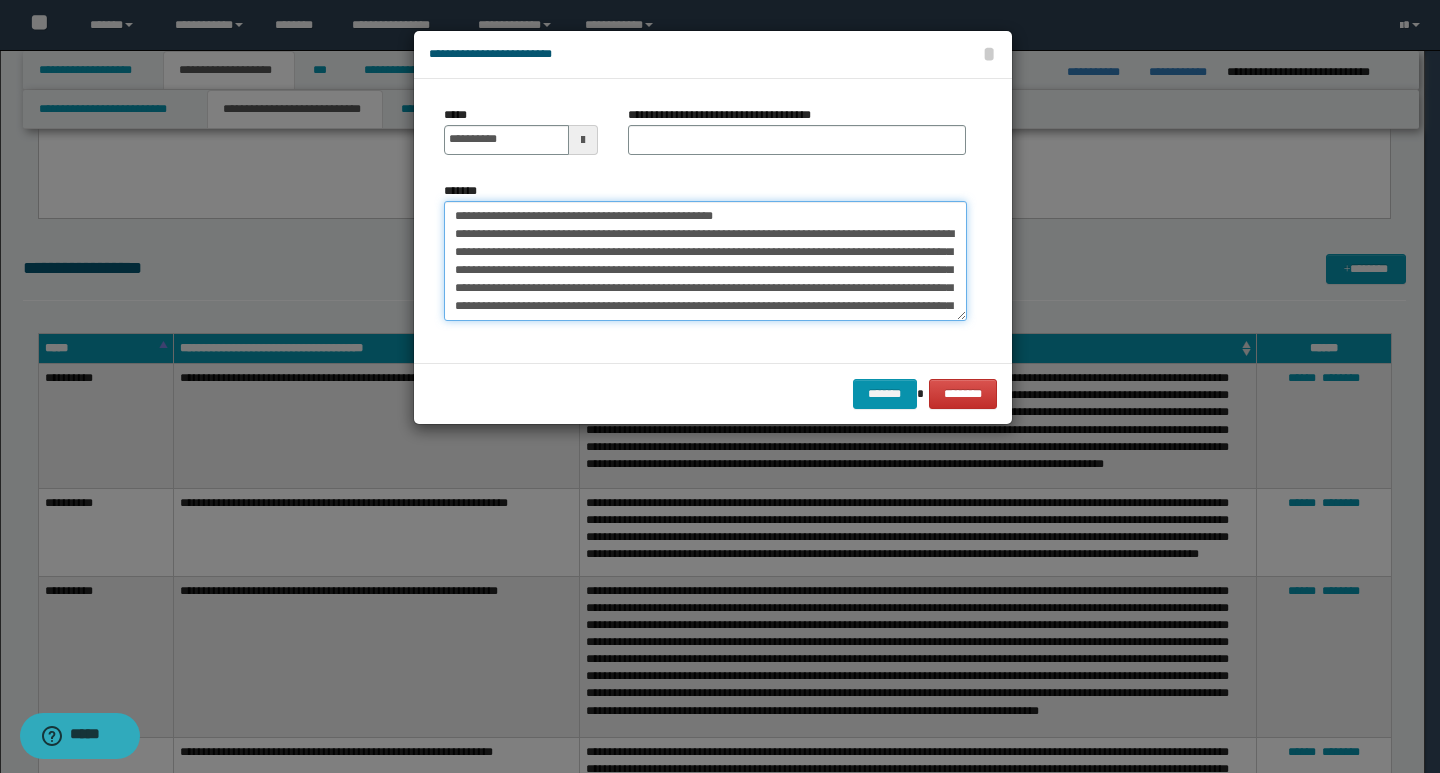 drag, startPoint x: 778, startPoint y: 216, endPoint x: 445, endPoint y: 215, distance: 333.0015 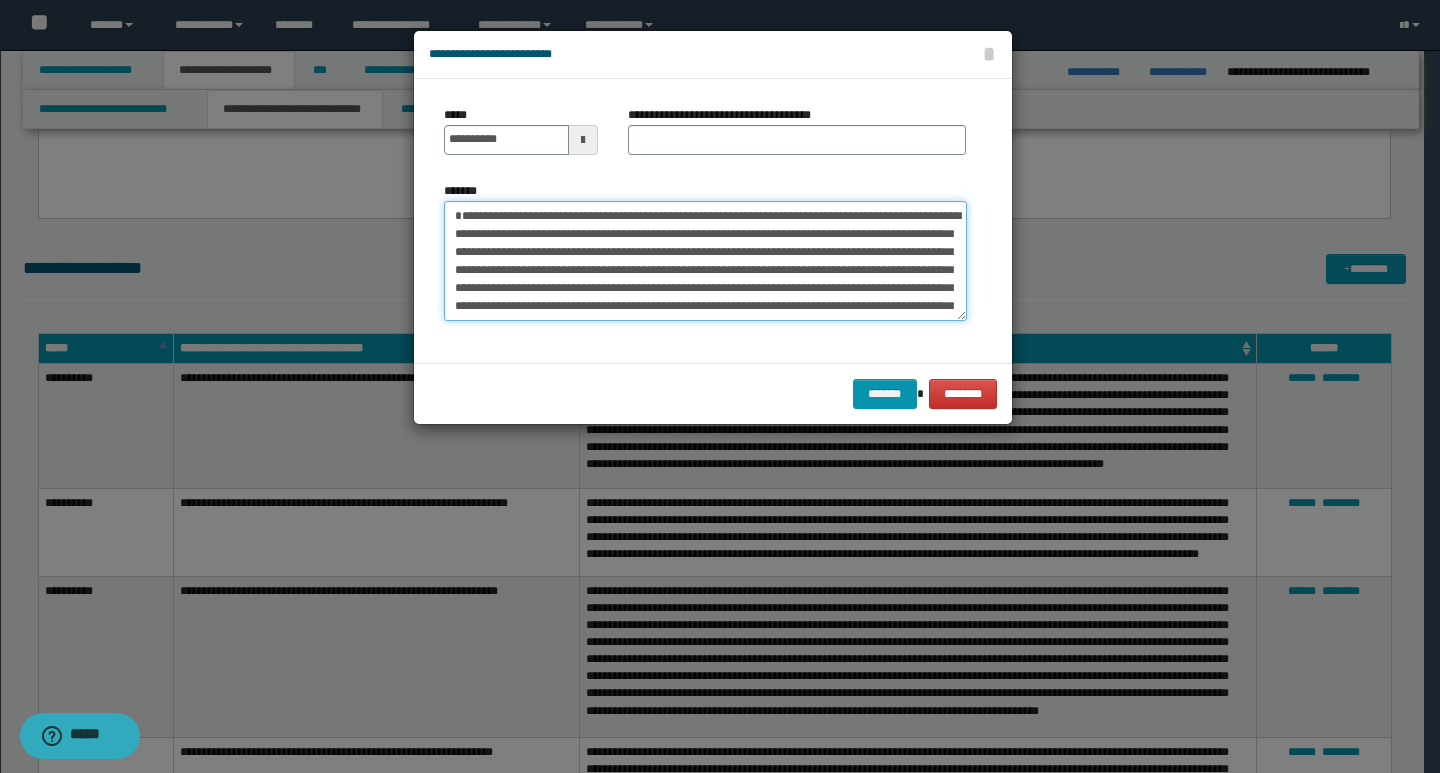 type on "**********" 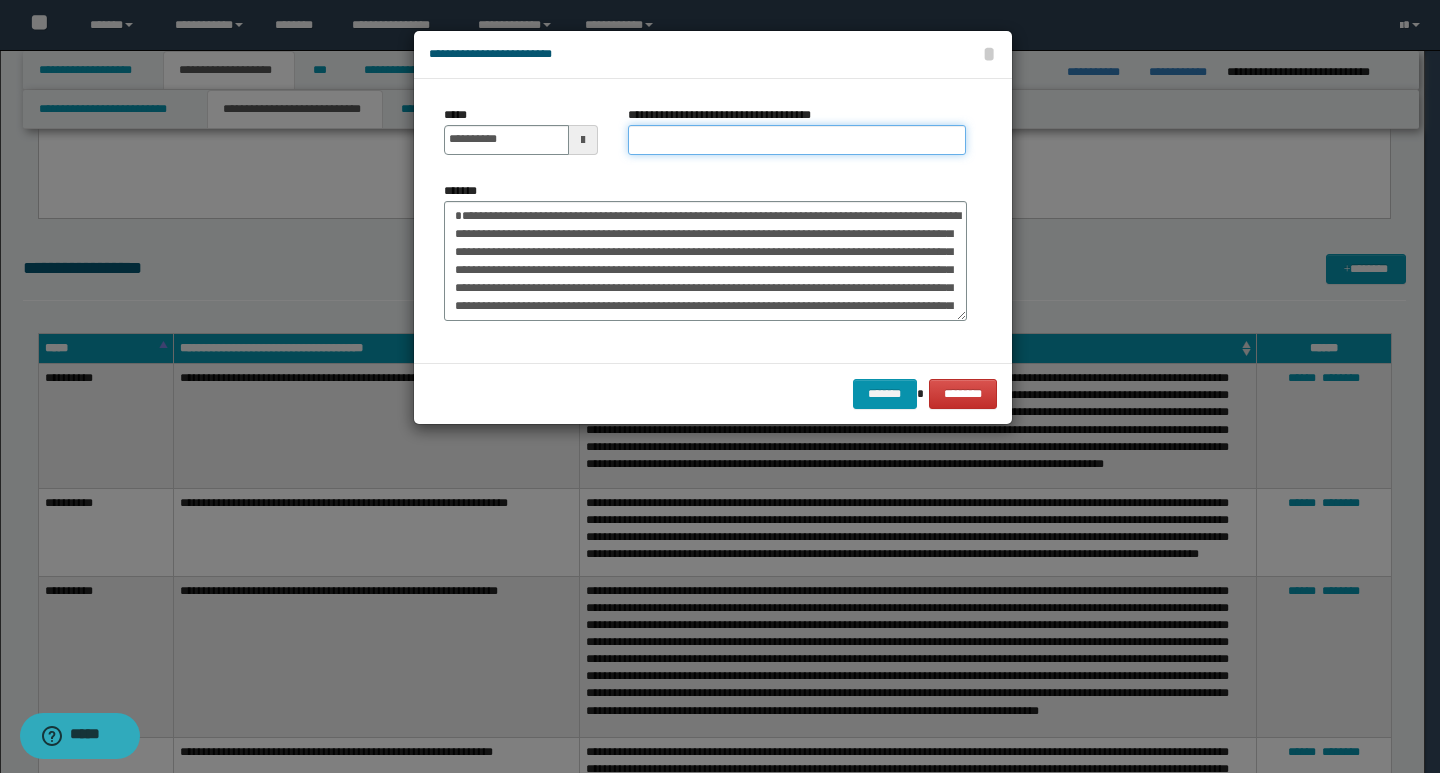 click on "**********" at bounding box center [797, 140] 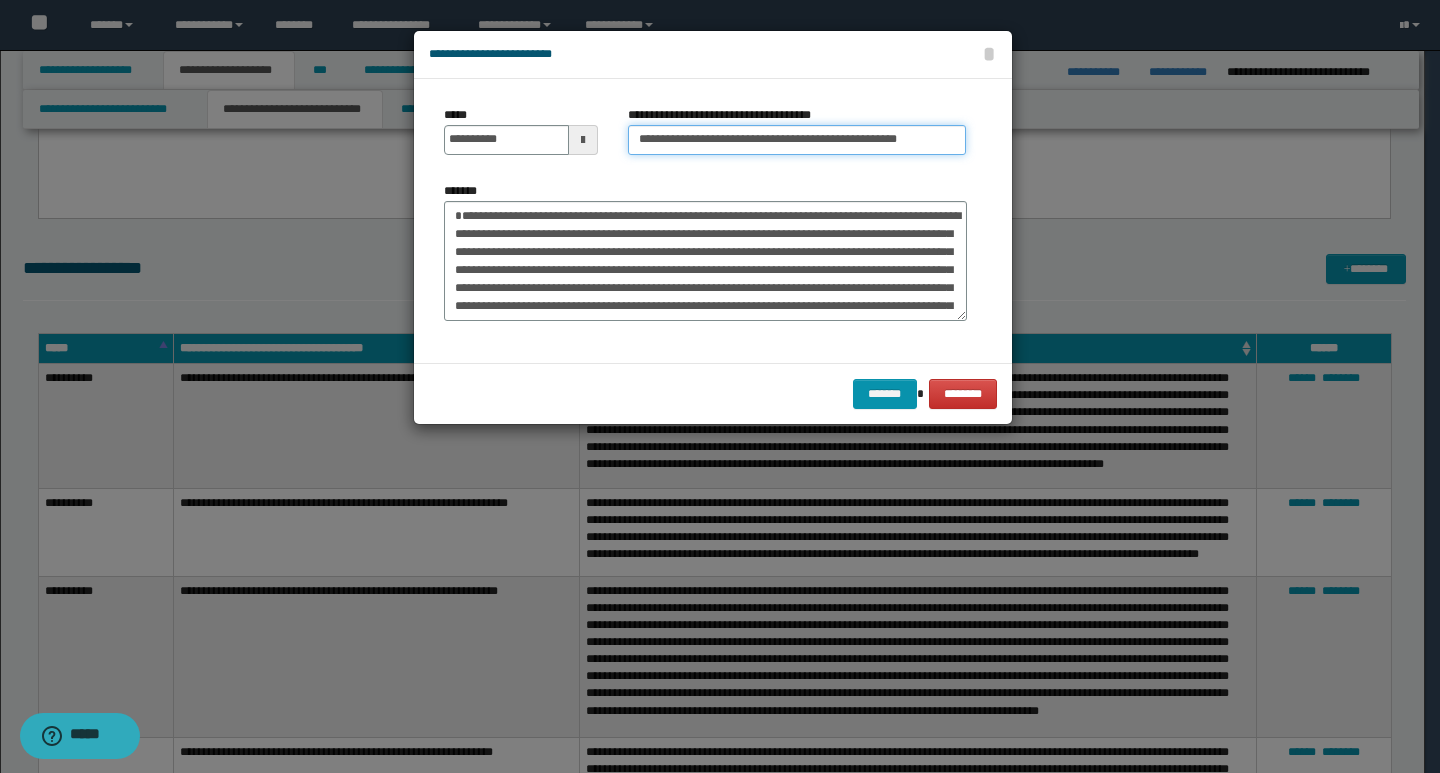 type on "**********" 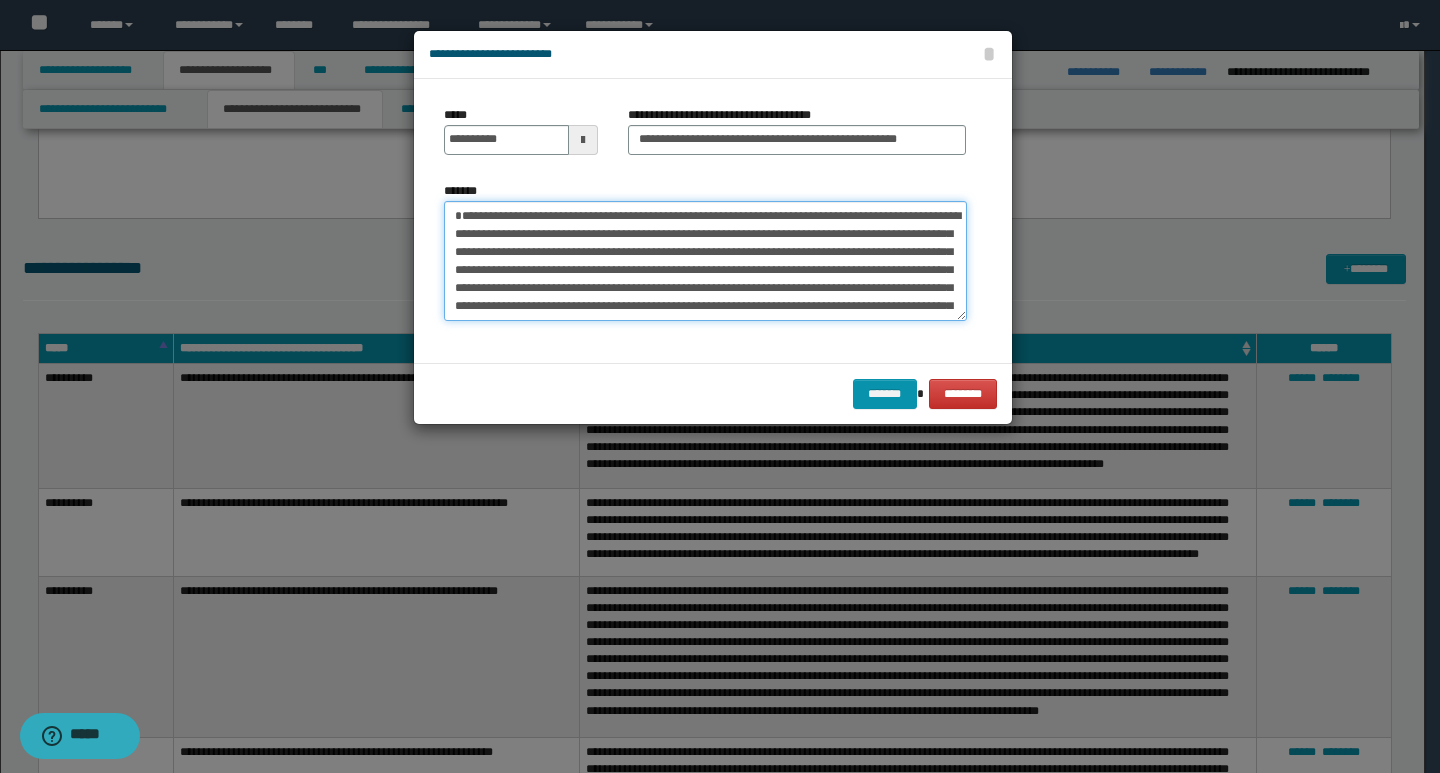 click on "*******" at bounding box center [705, 261] 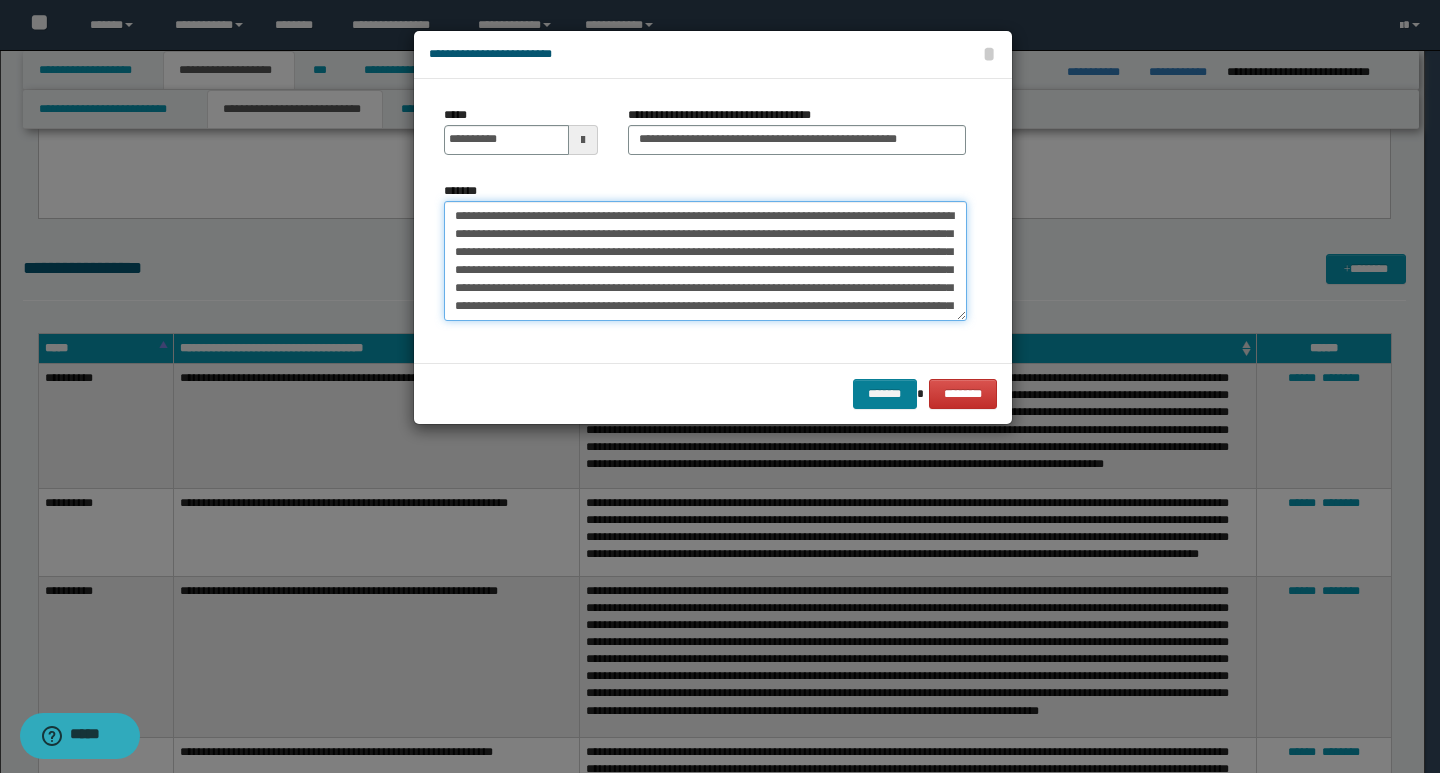 type on "**********" 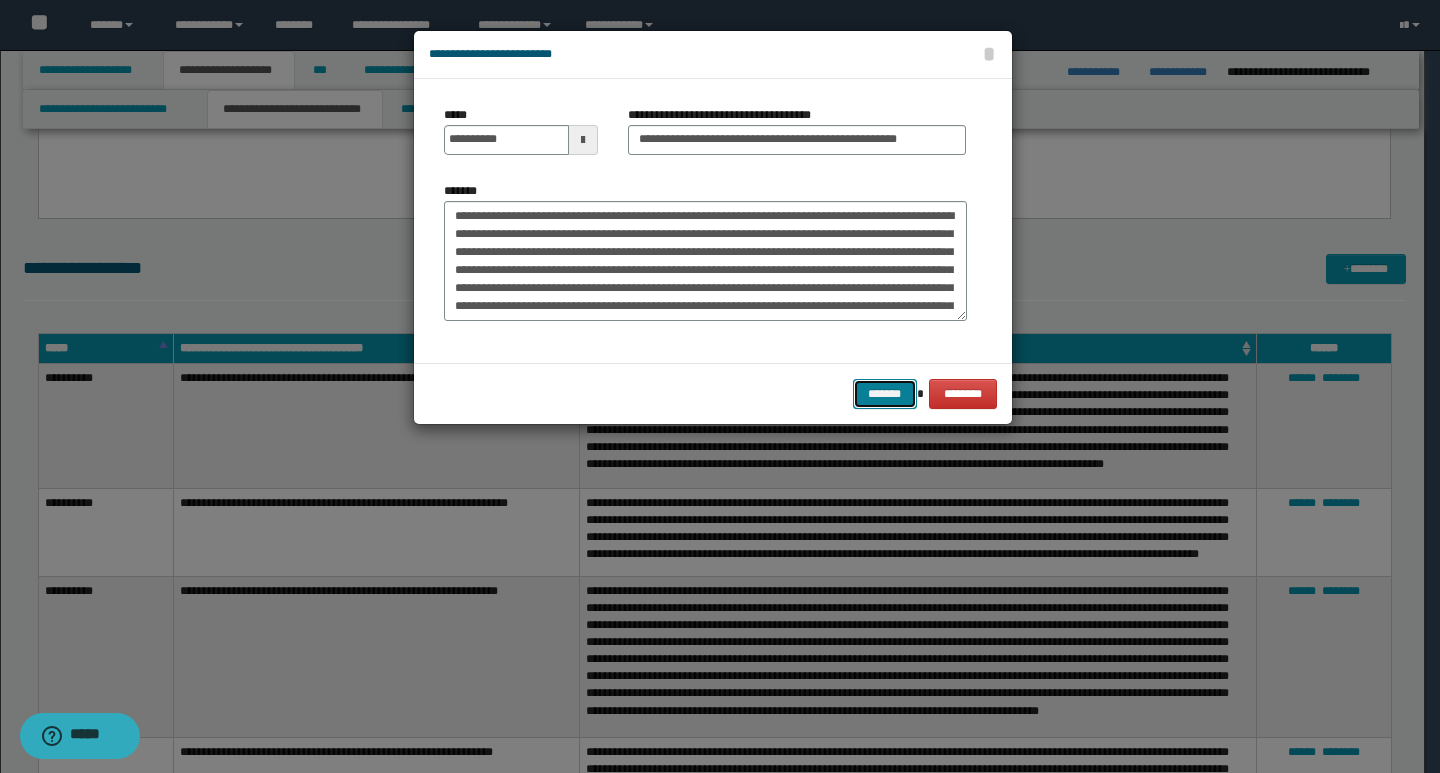 click on "*******" at bounding box center (885, 394) 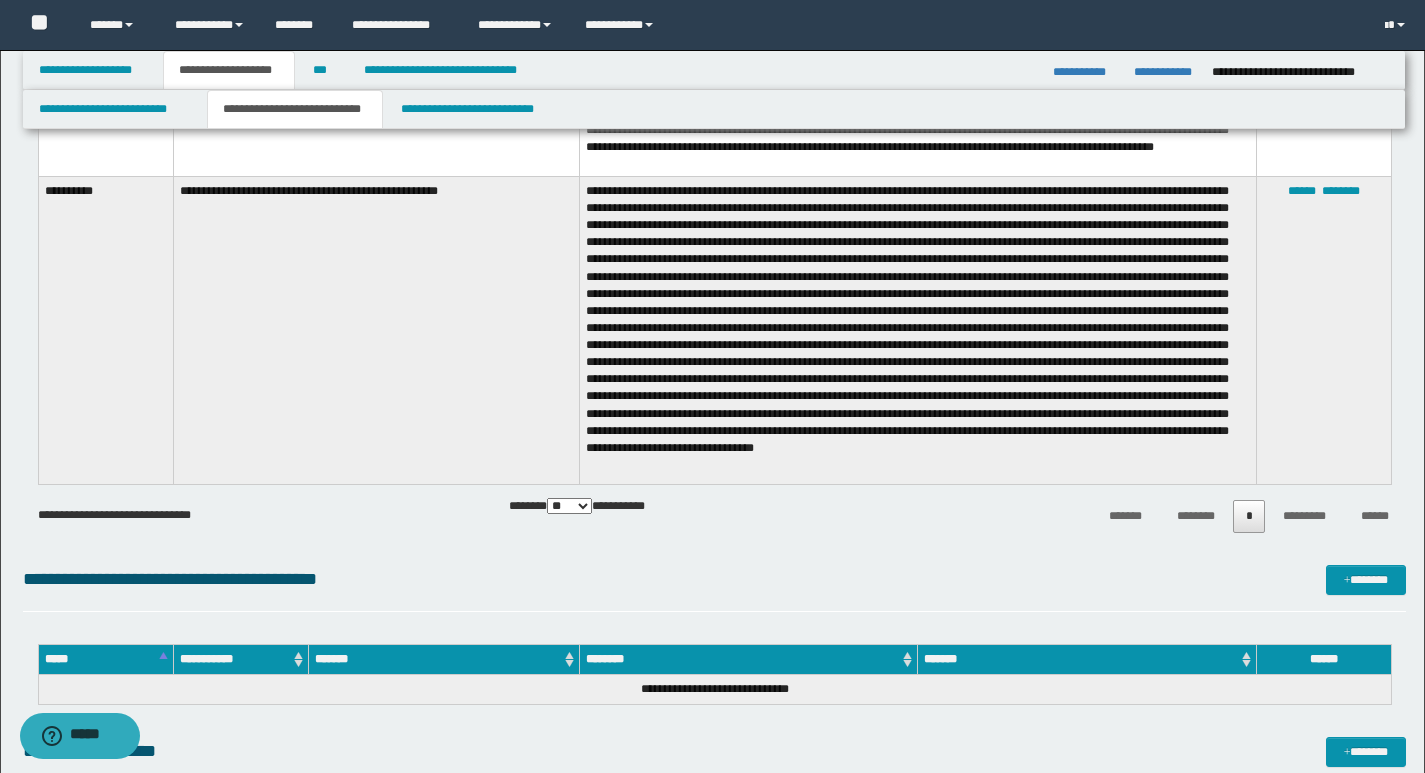 scroll, scrollTop: 3600, scrollLeft: 0, axis: vertical 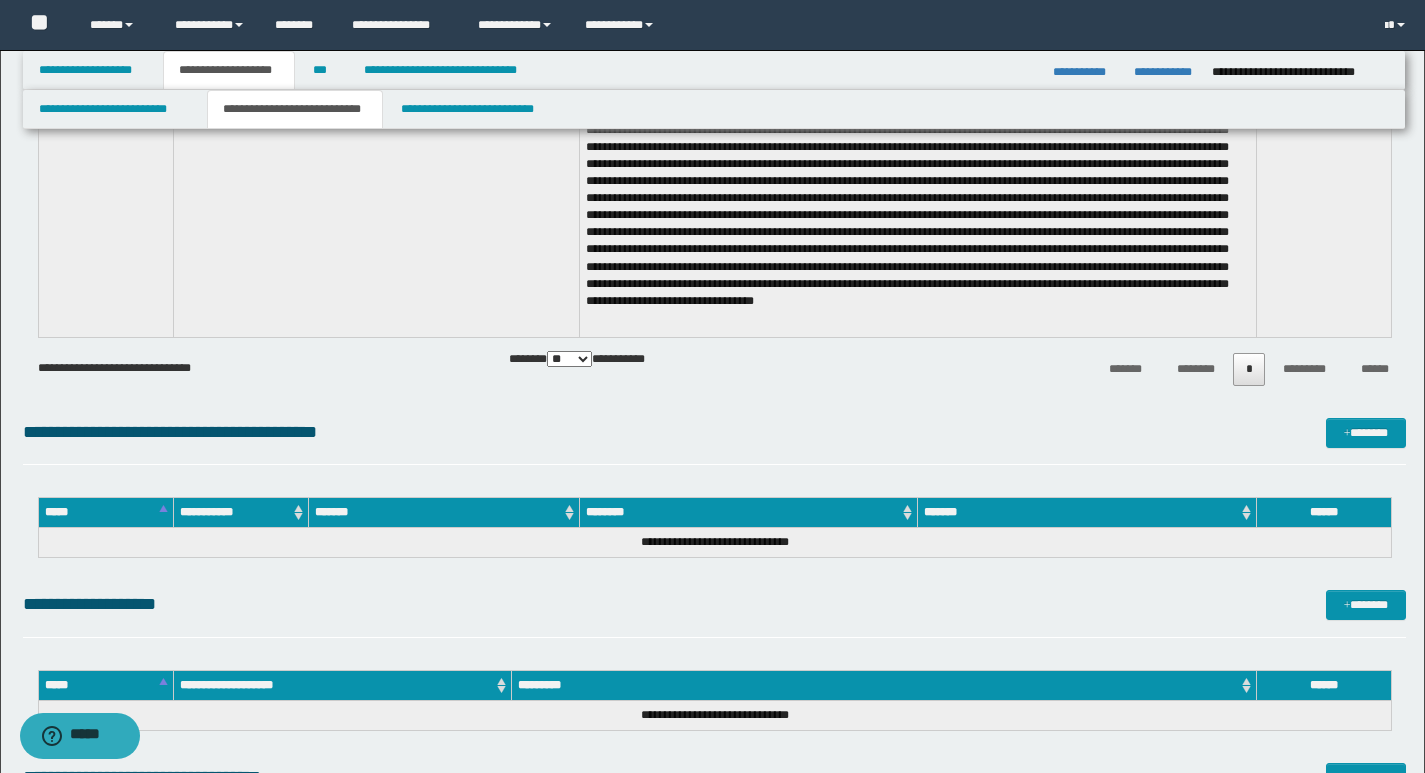 click on "**********" at bounding box center [714, 432] 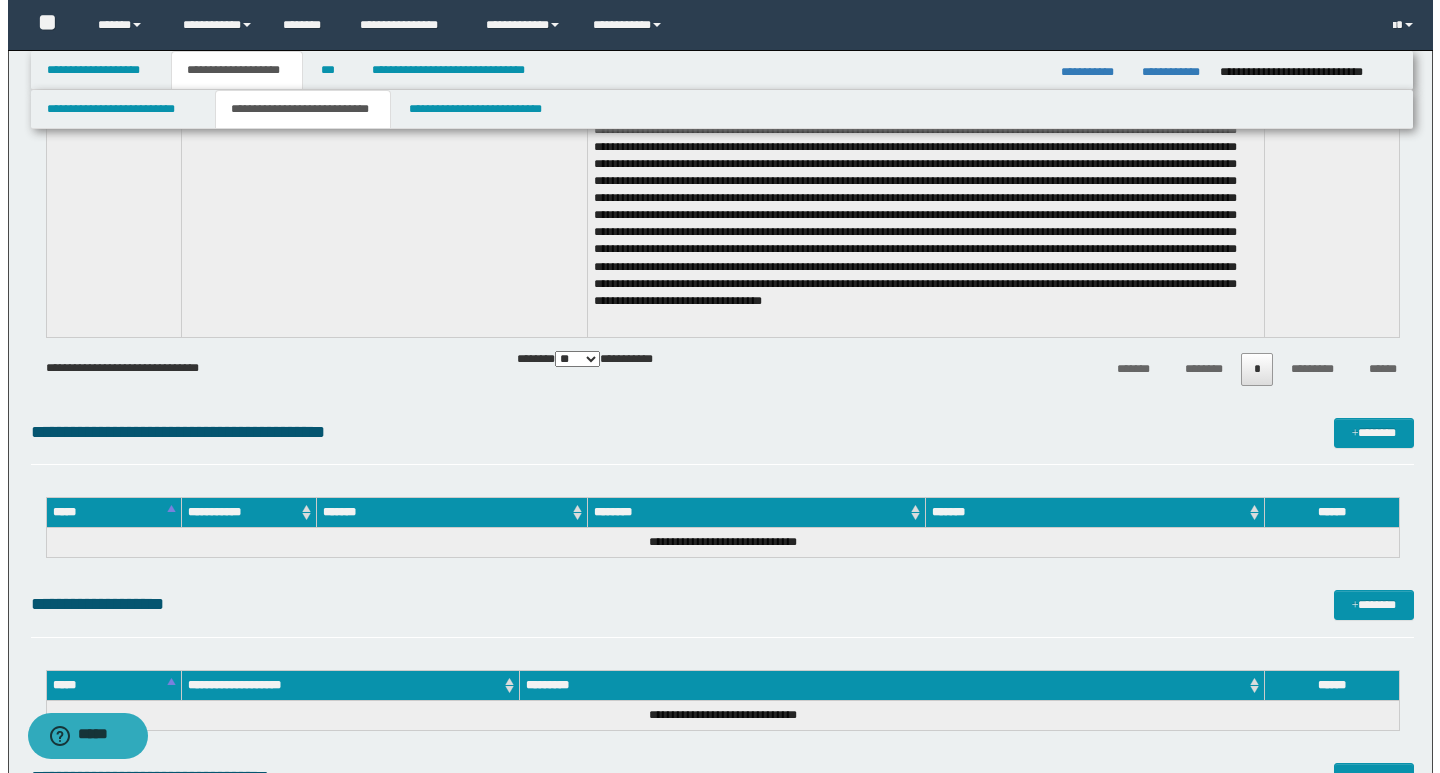 scroll, scrollTop: 3700, scrollLeft: 0, axis: vertical 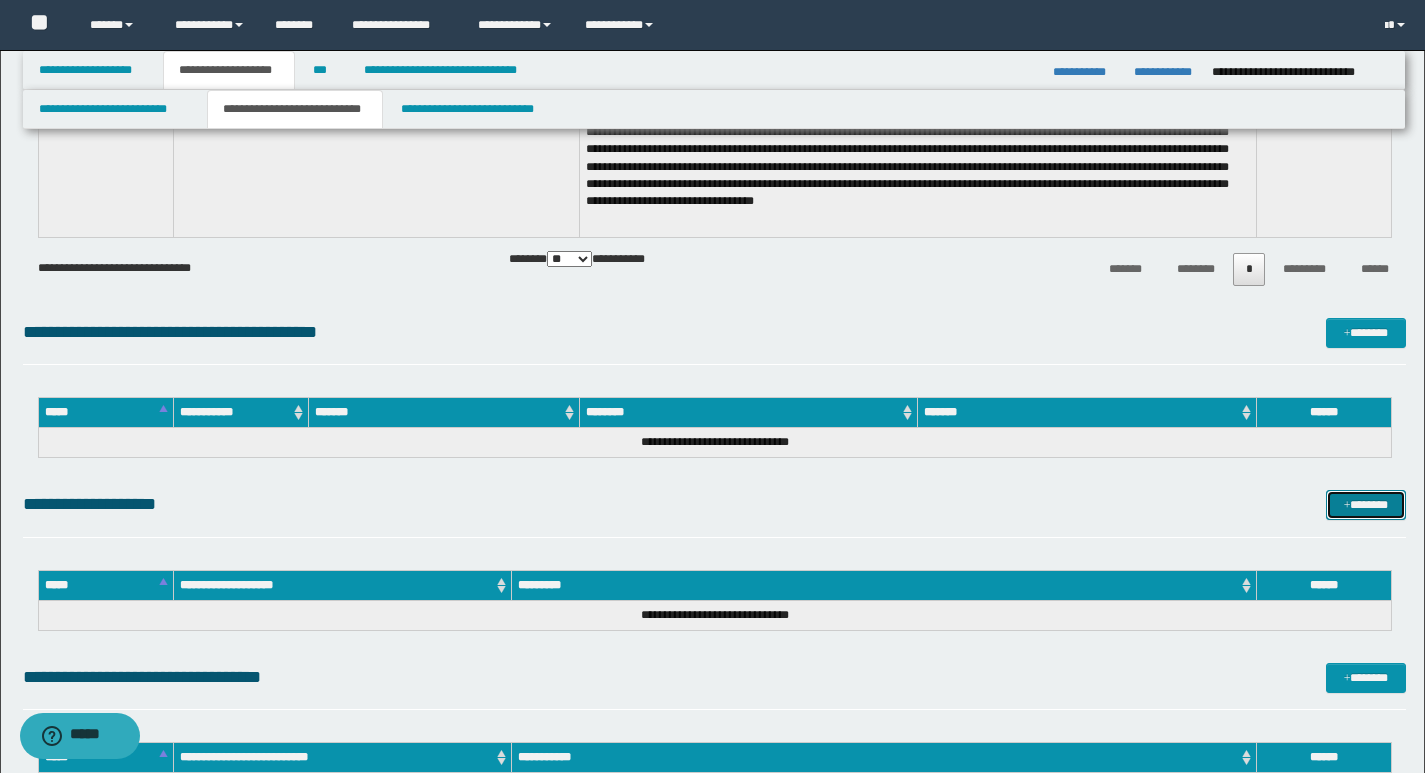 click on "*******" at bounding box center [1366, 505] 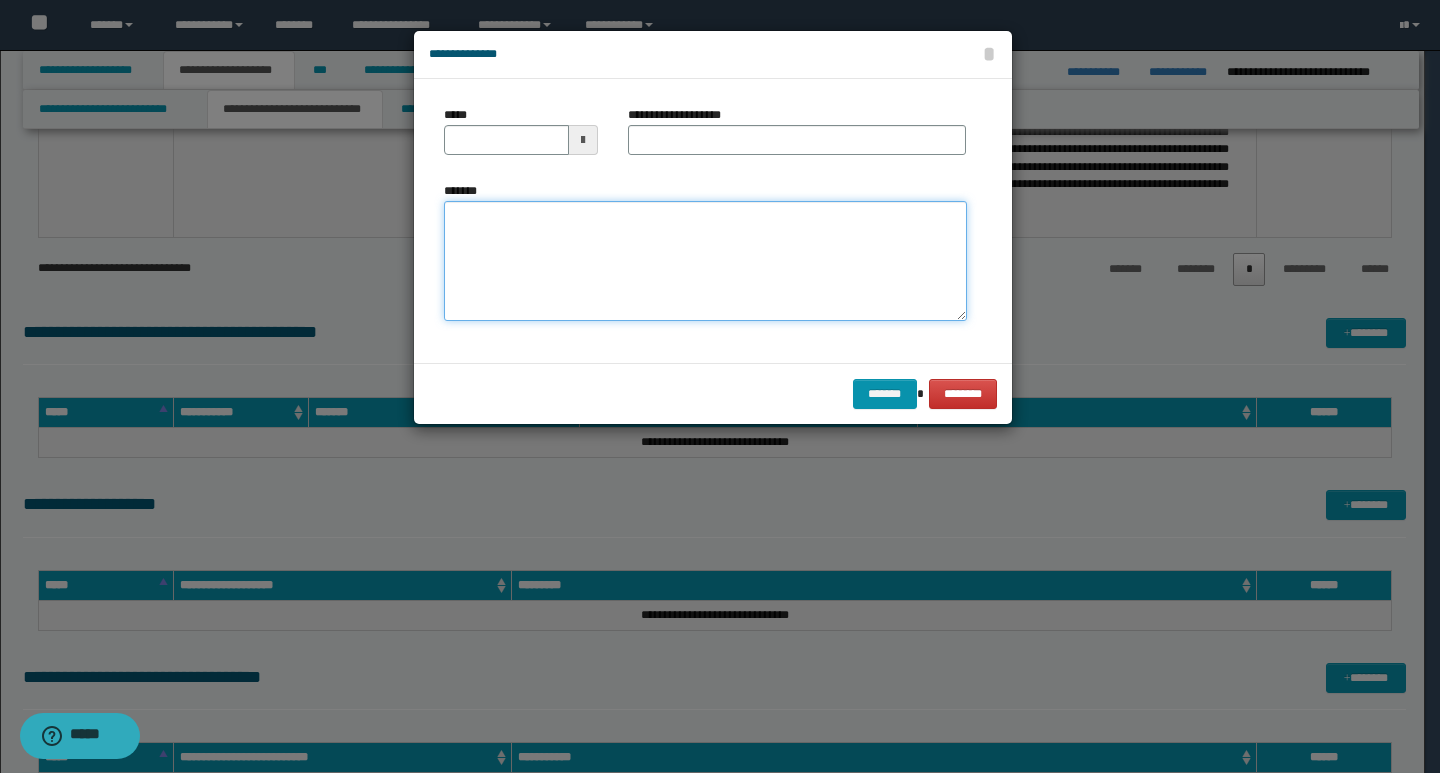 click on "*******" at bounding box center (705, 261) 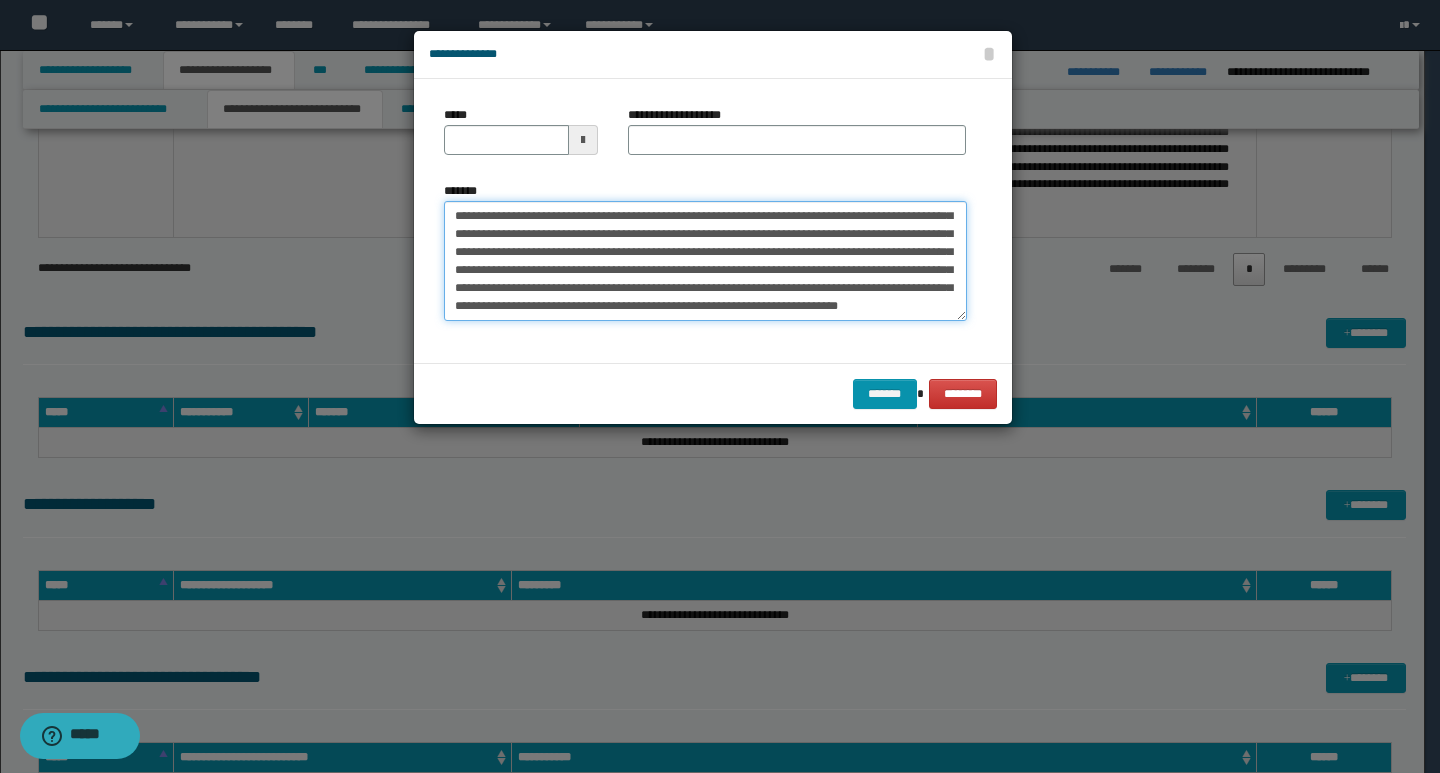 scroll, scrollTop: 0, scrollLeft: 0, axis: both 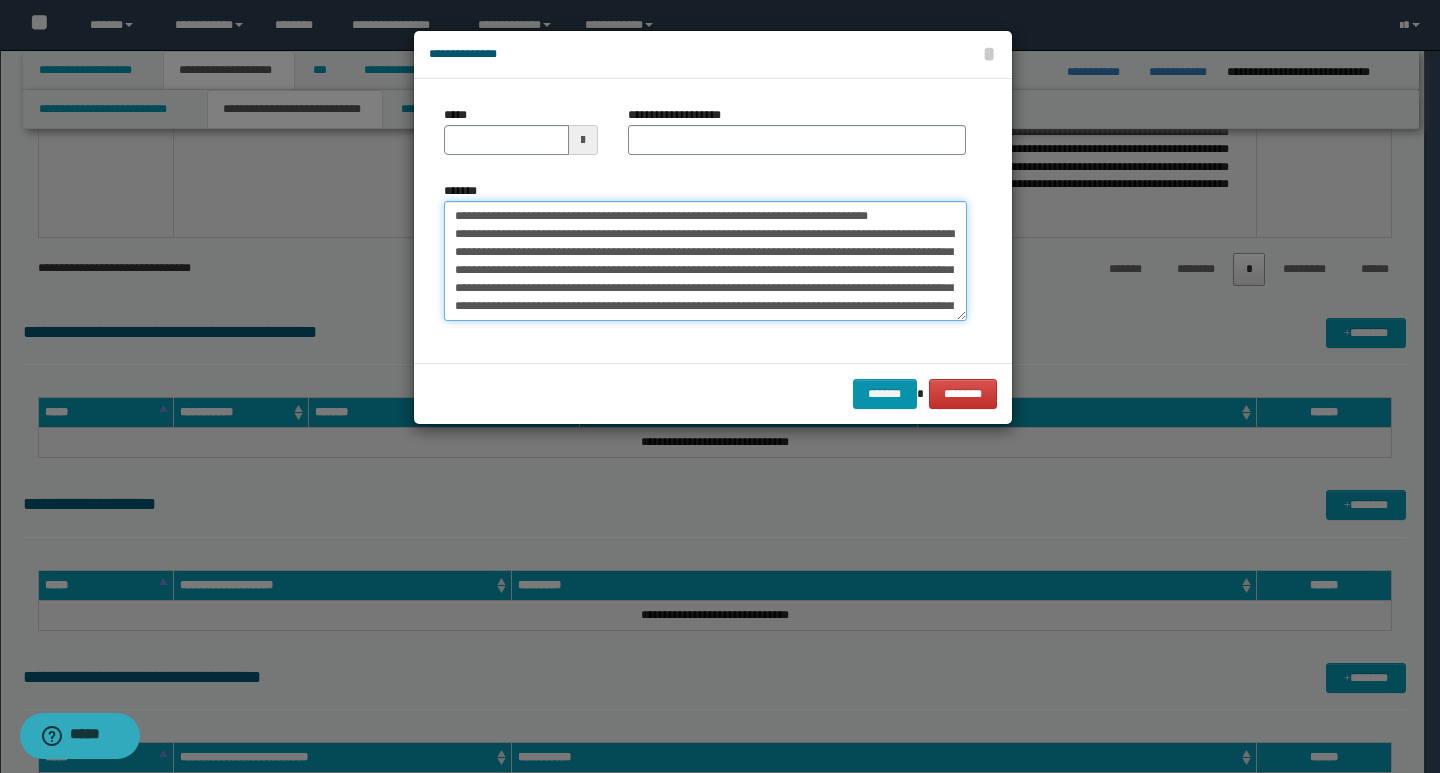 drag, startPoint x: 452, startPoint y: 216, endPoint x: 516, endPoint y: 211, distance: 64.195015 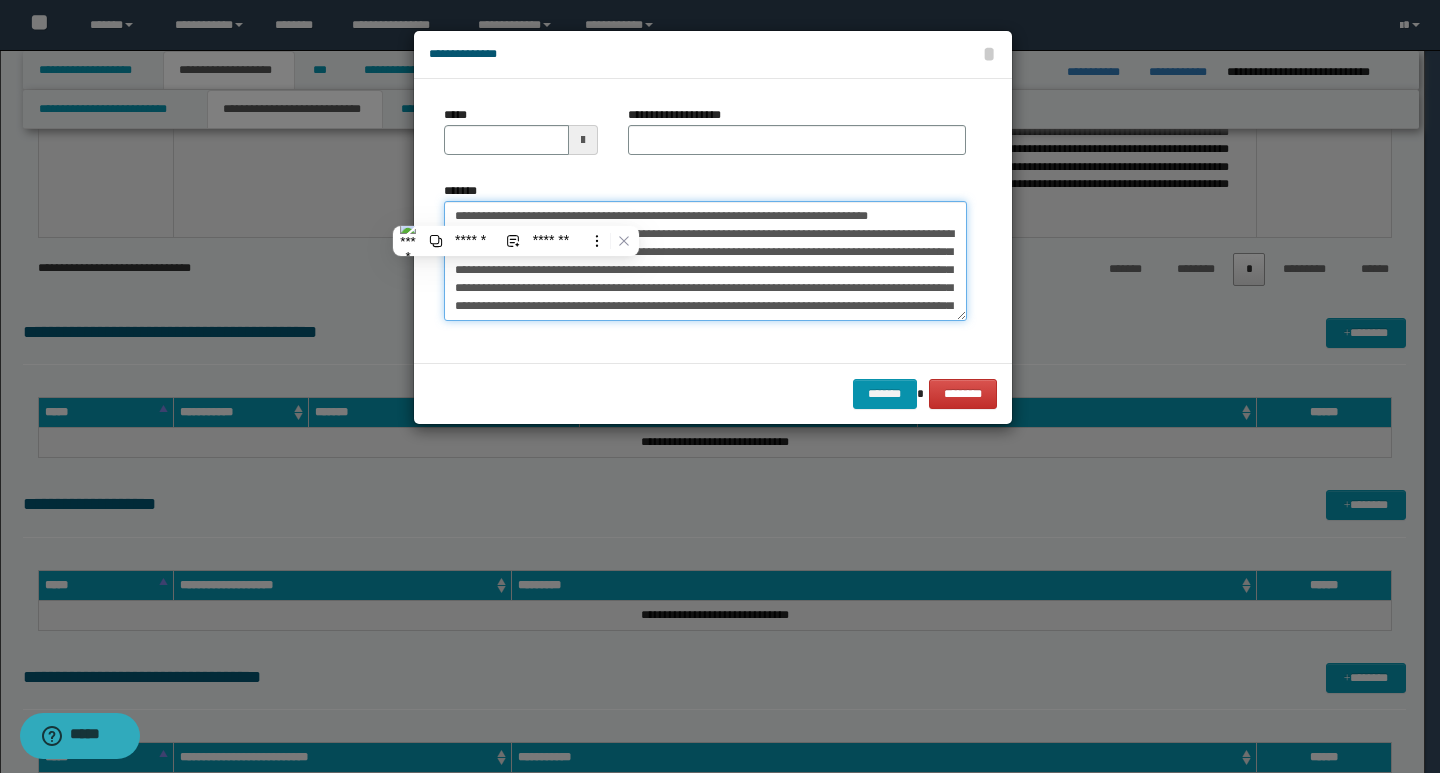 type on "**********" 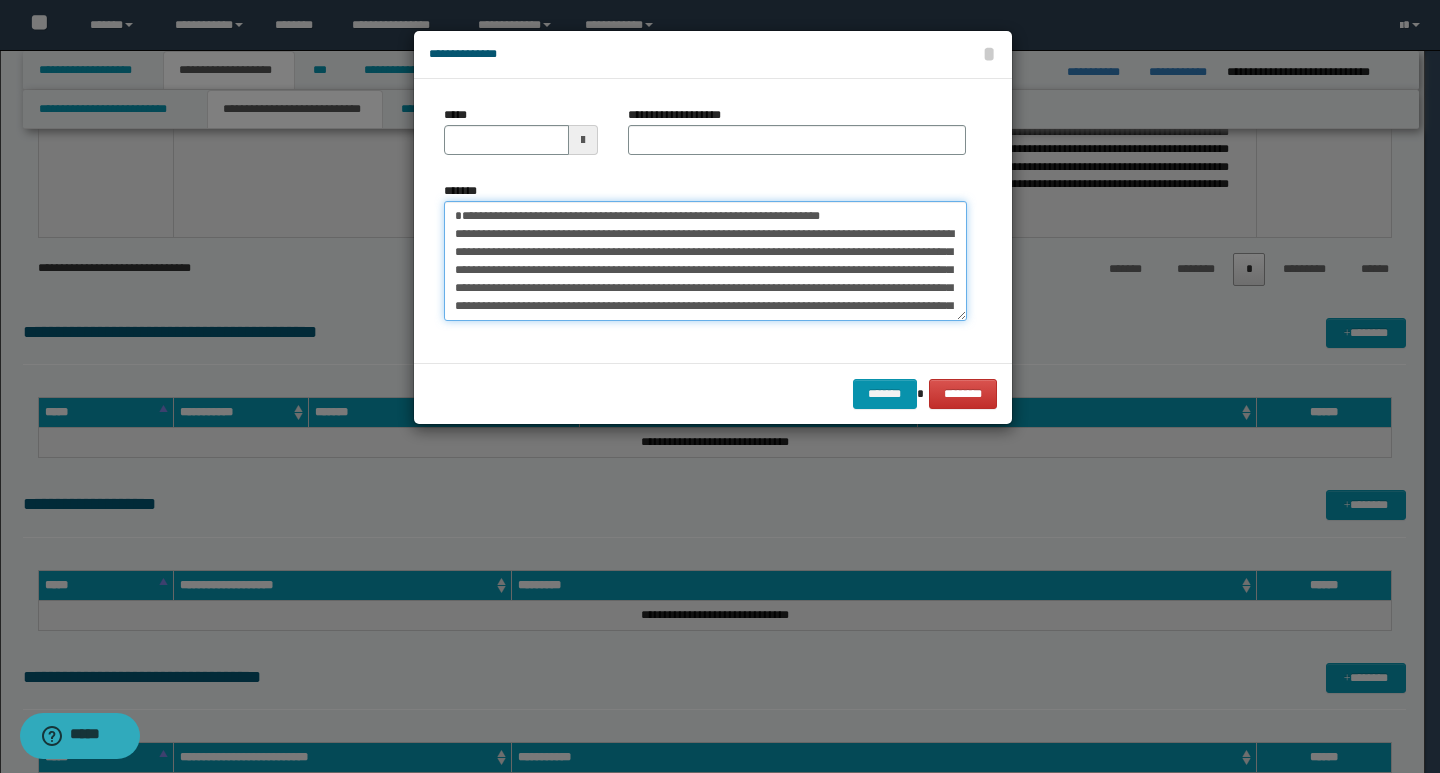 type 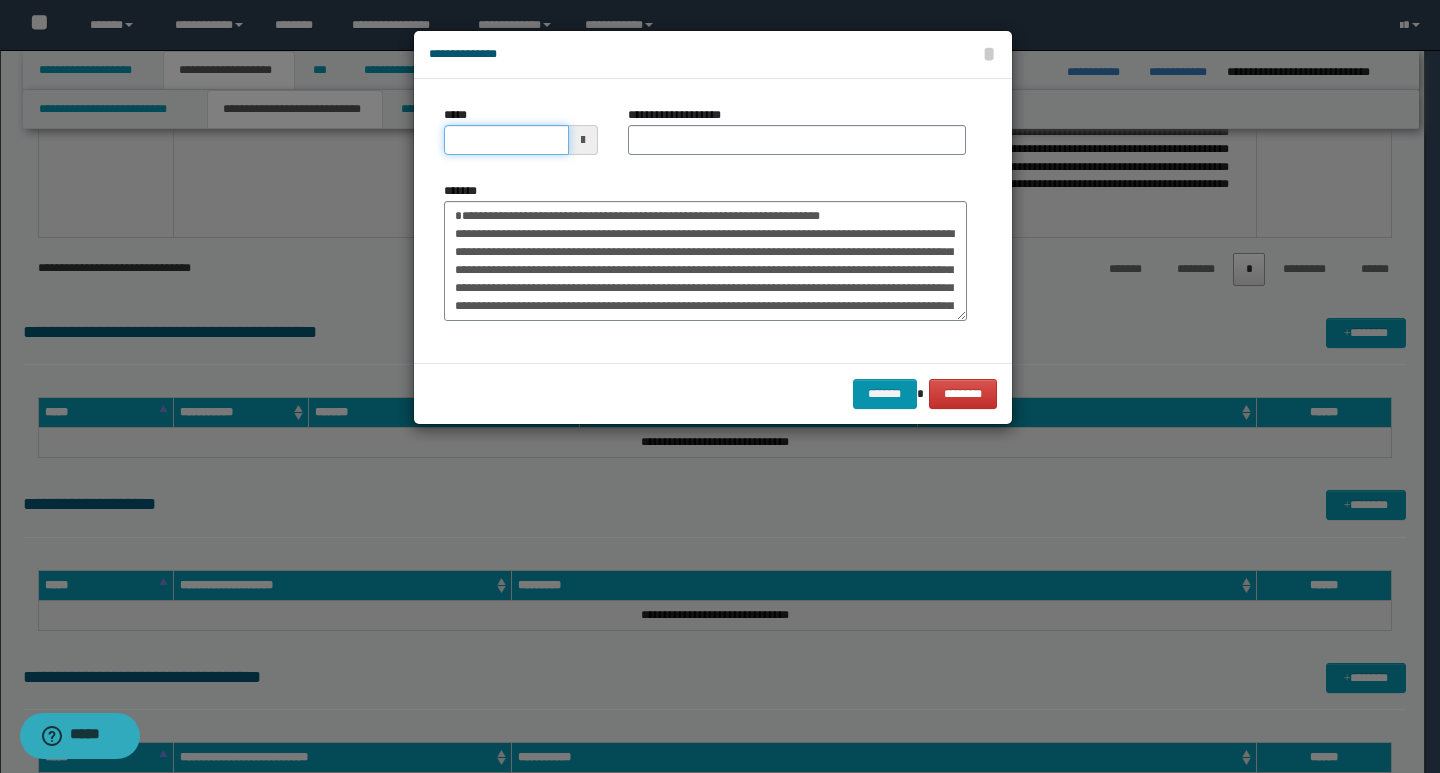 click on "*****" at bounding box center [506, 140] 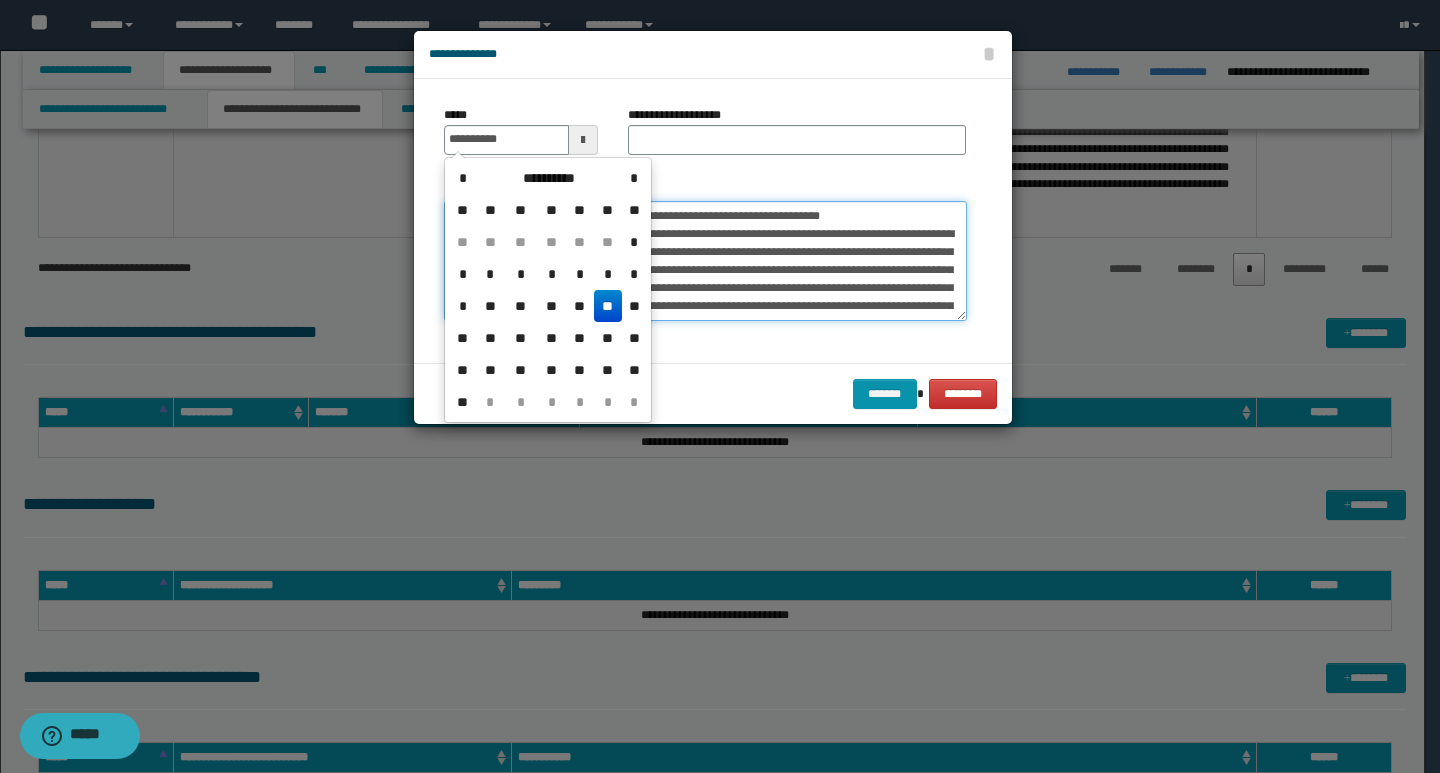 type on "**********" 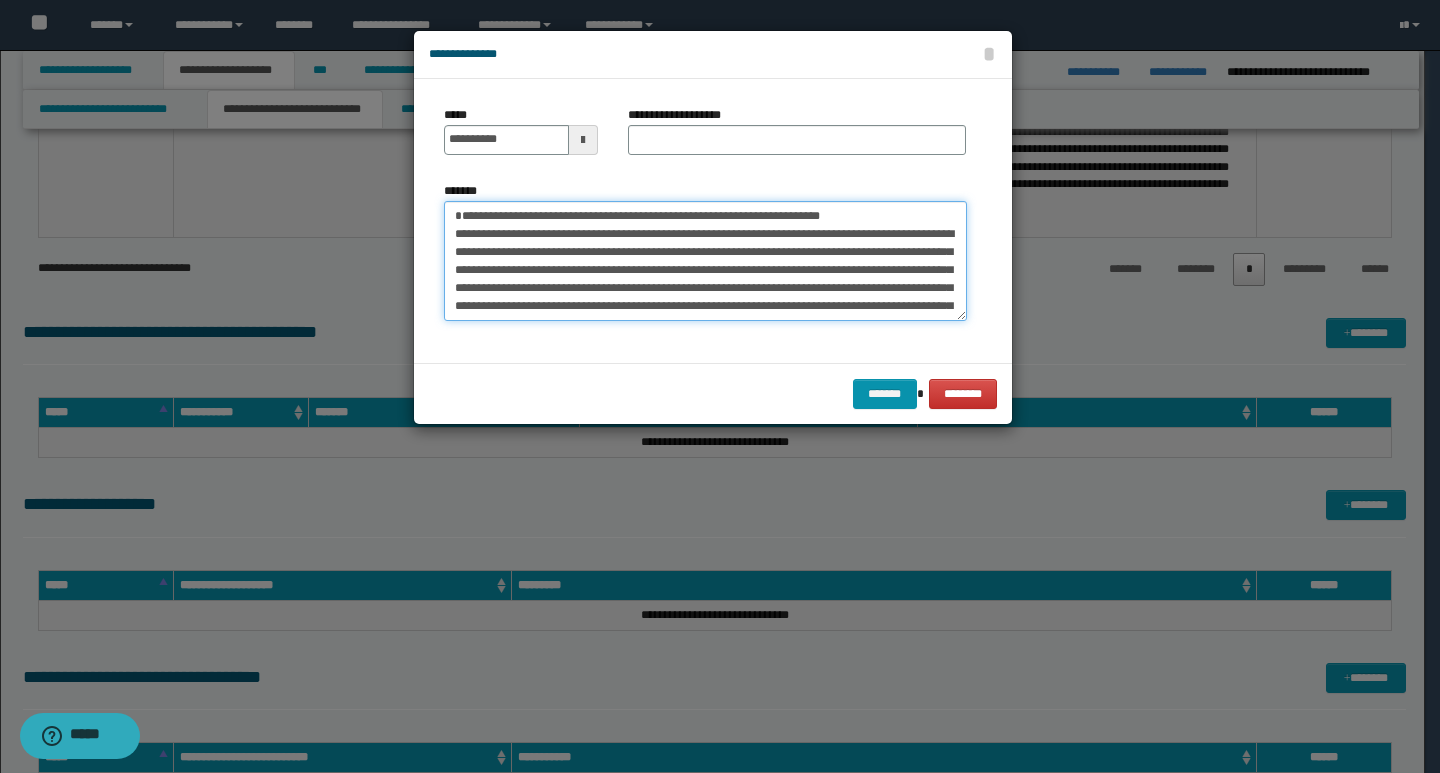 drag, startPoint x: 860, startPoint y: 219, endPoint x: 445, endPoint y: 222, distance: 415.01083 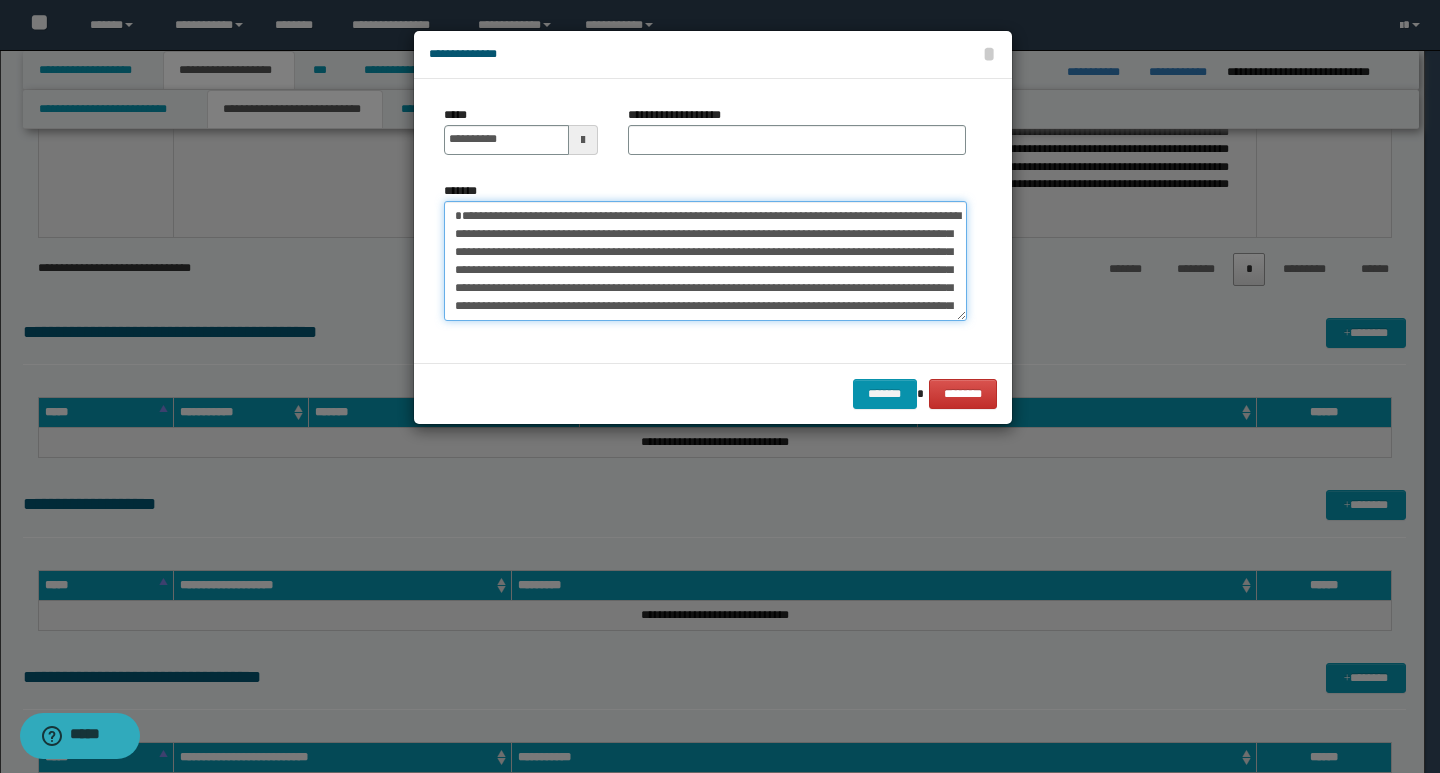 type on "**********" 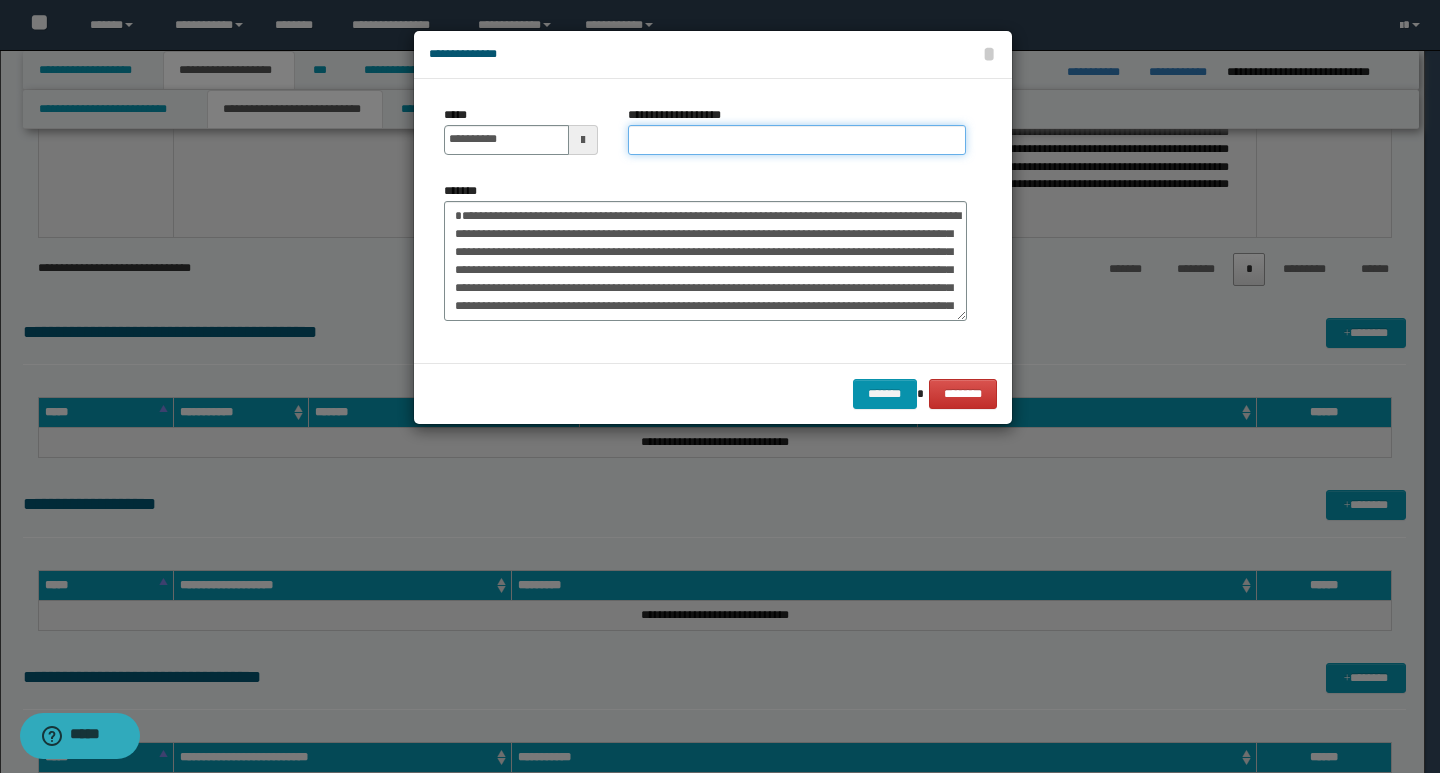 click on "**********" at bounding box center [797, 140] 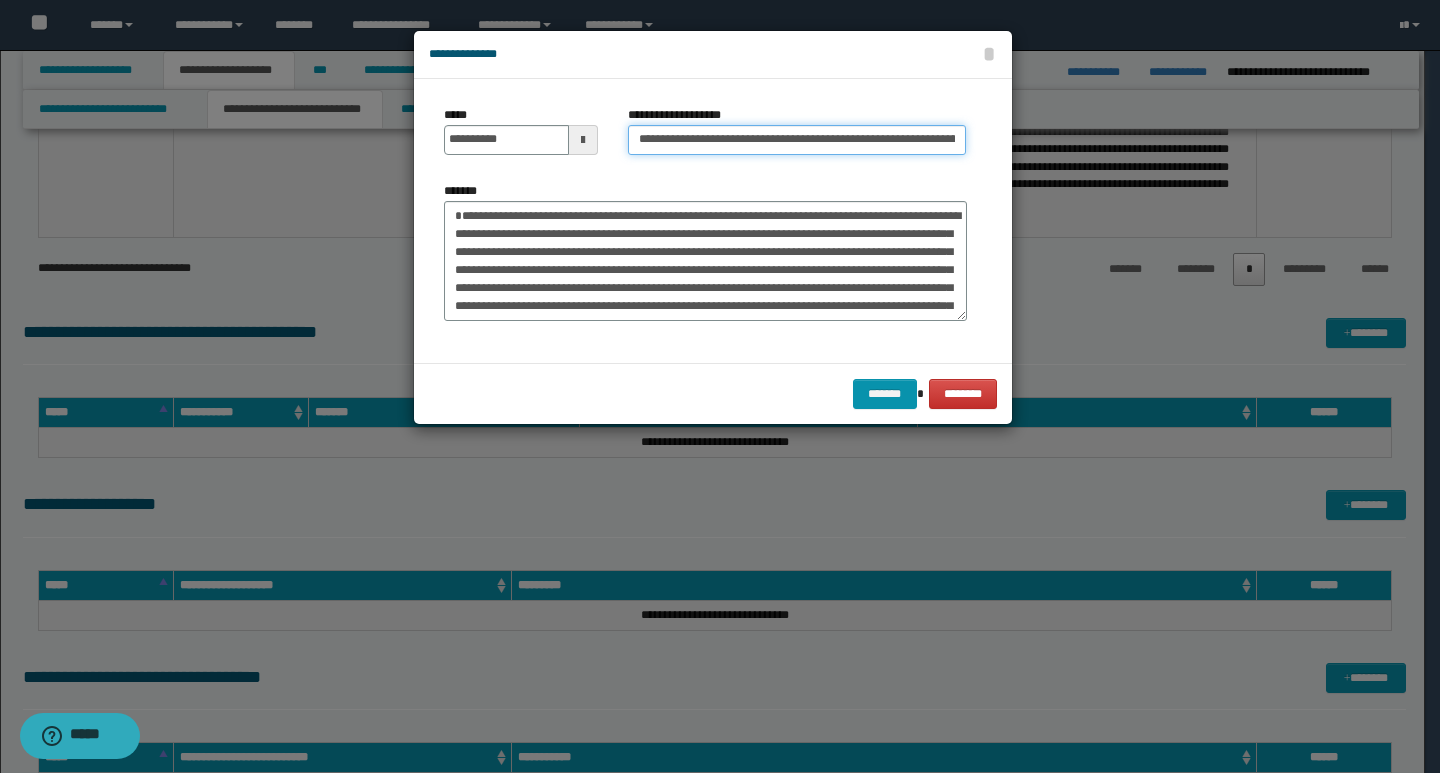 scroll, scrollTop: 0, scrollLeft: 71, axis: horizontal 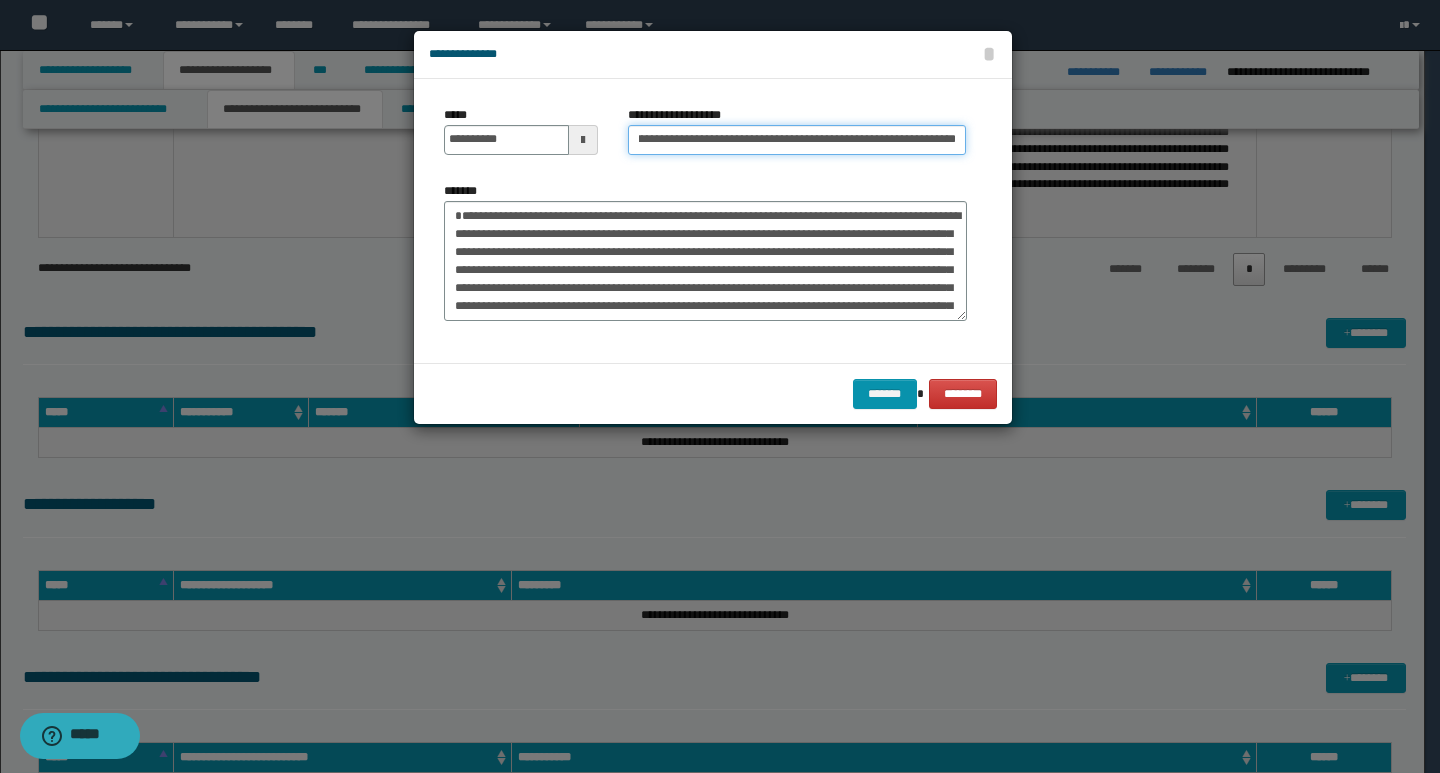 type on "**********" 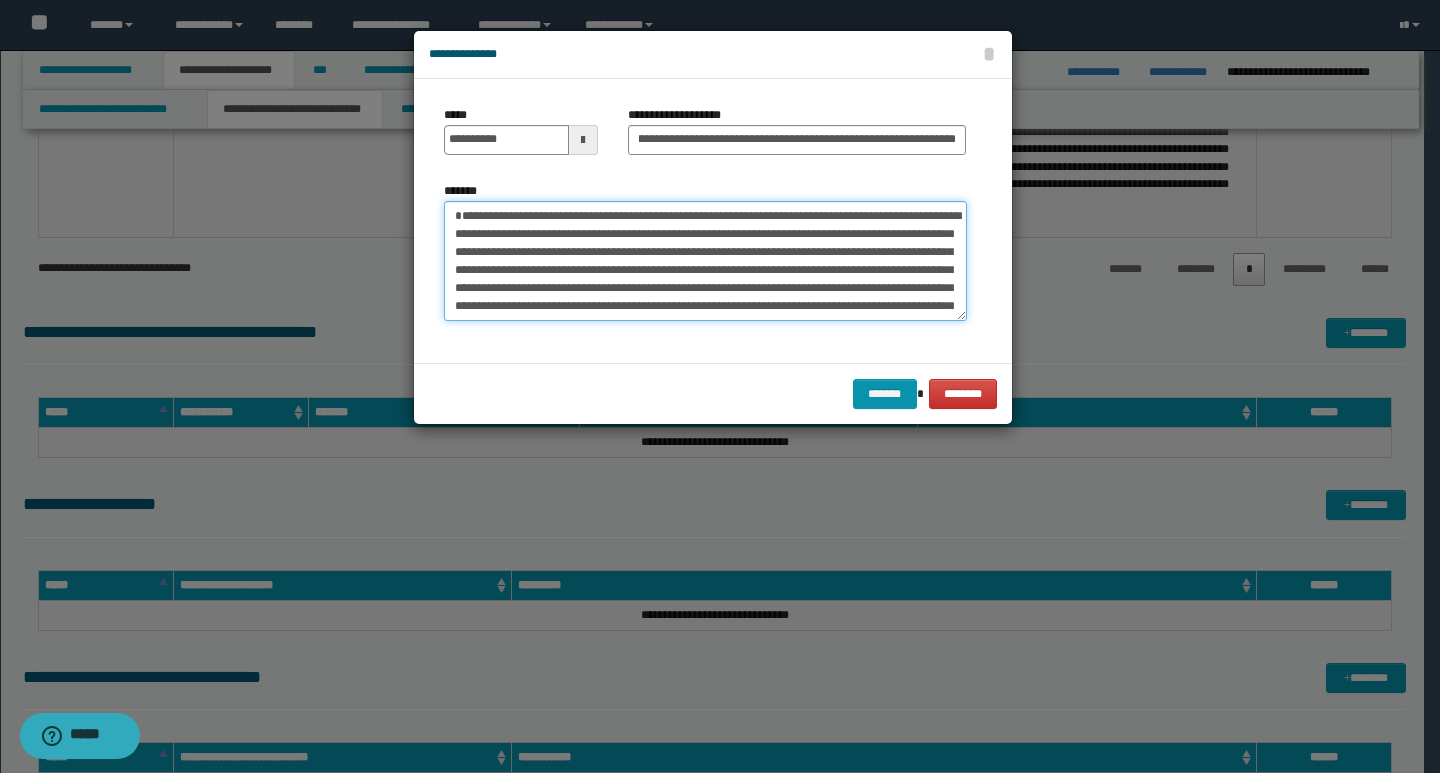 click on "**********" at bounding box center (705, 261) 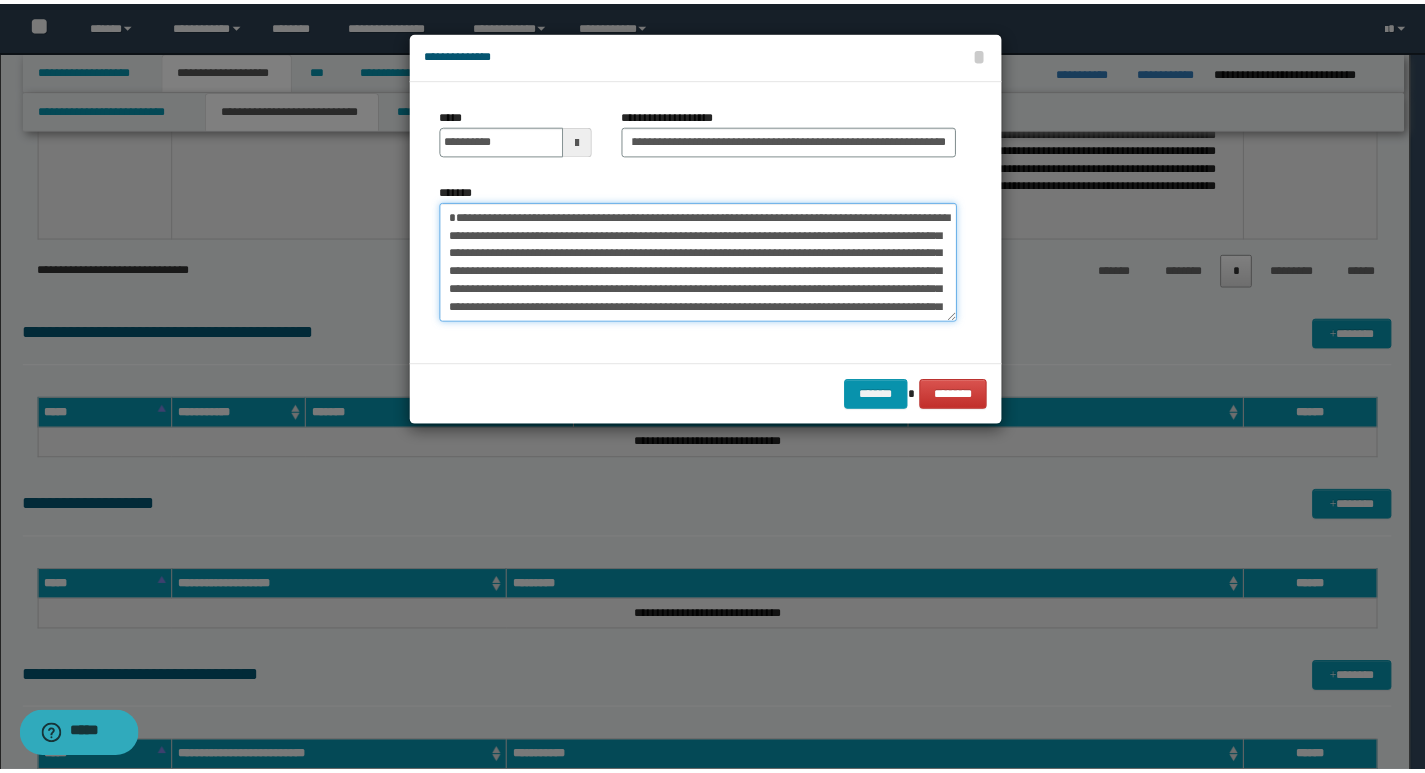 scroll, scrollTop: 0, scrollLeft: 0, axis: both 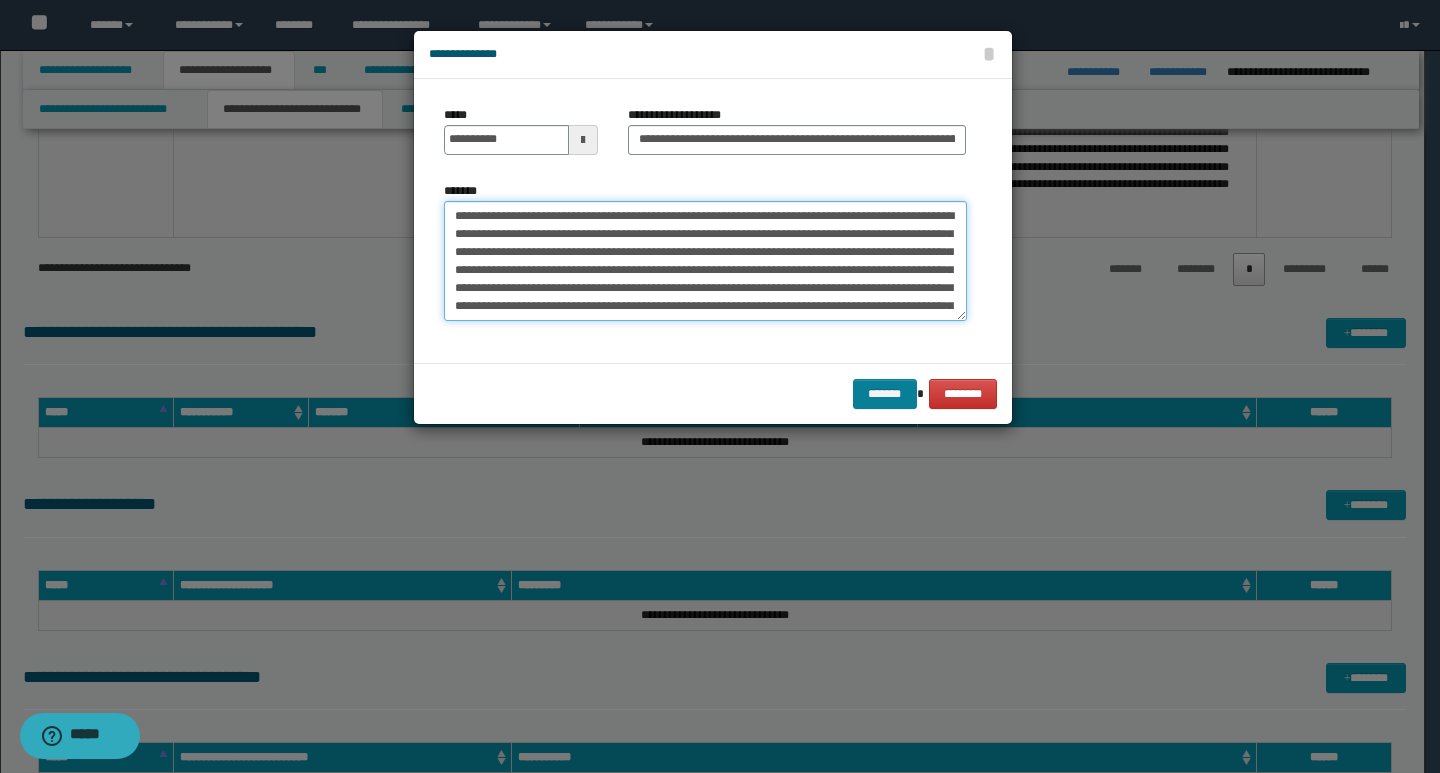 type on "**********" 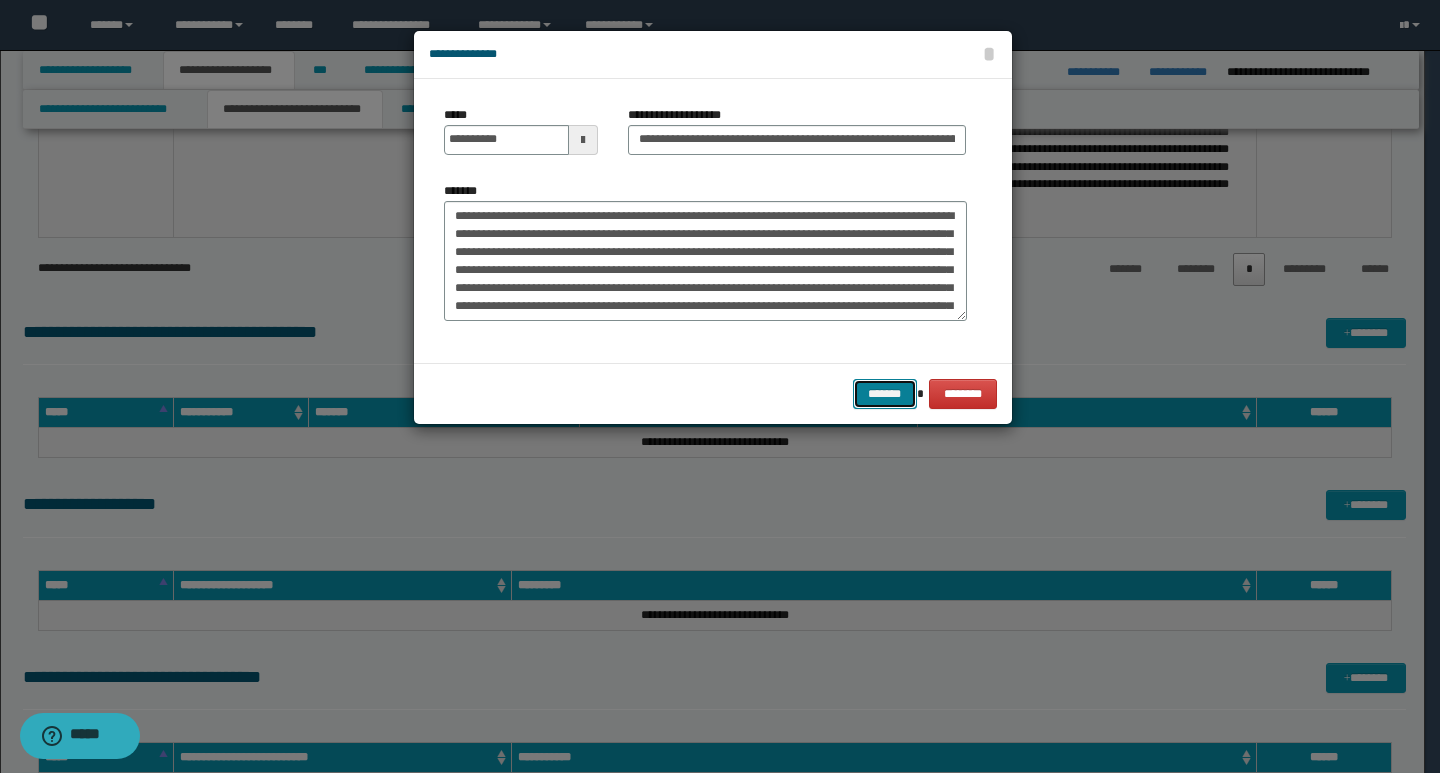 click on "*******" at bounding box center (885, 394) 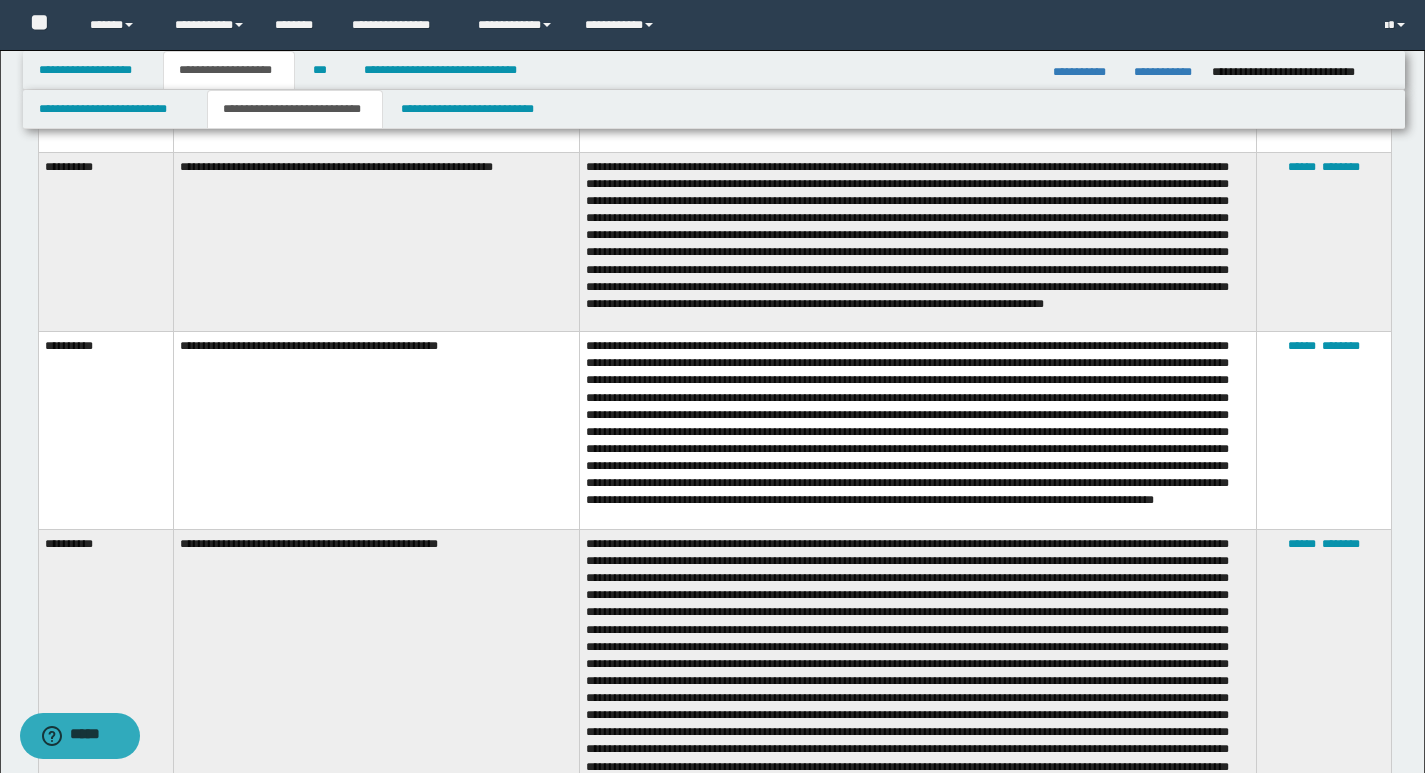 scroll, scrollTop: 2800, scrollLeft: 0, axis: vertical 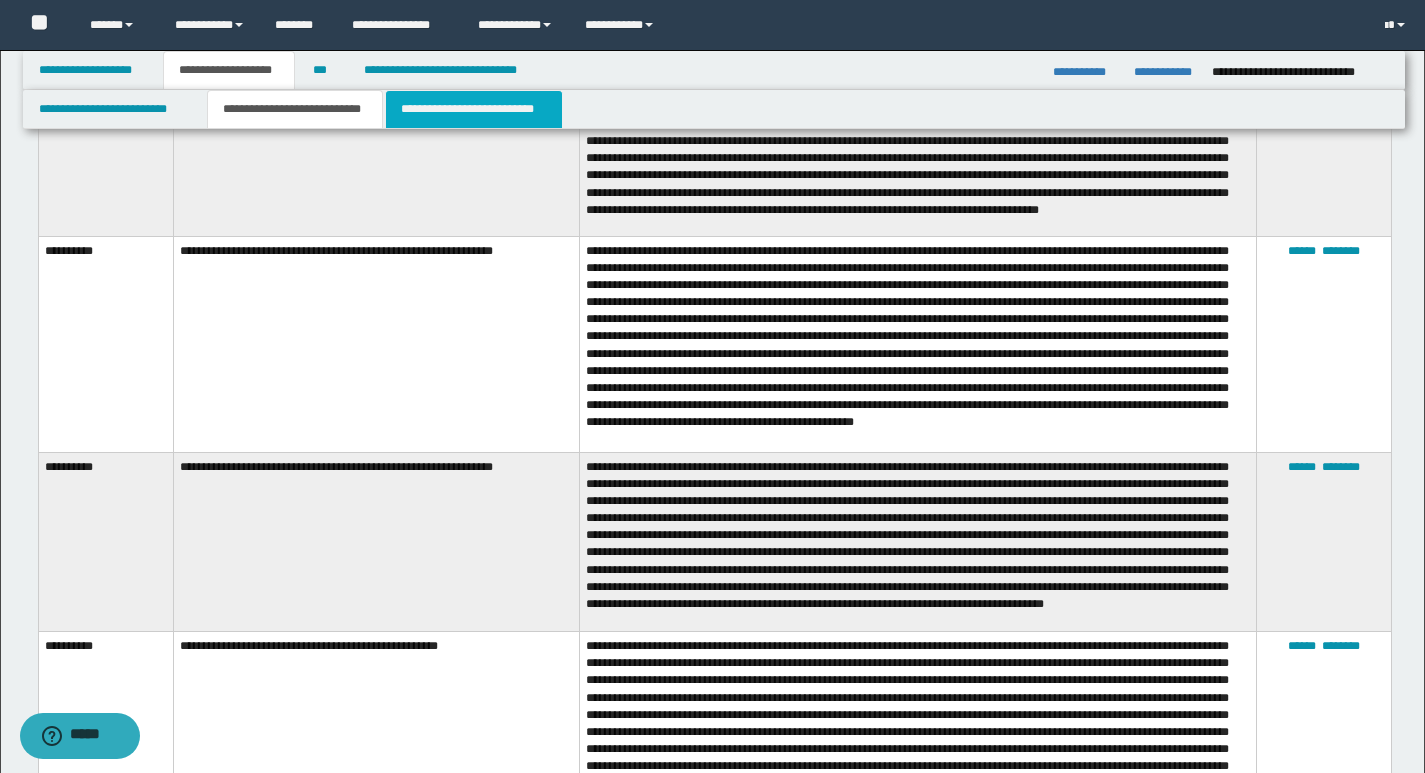 click on "**********" at bounding box center [474, 109] 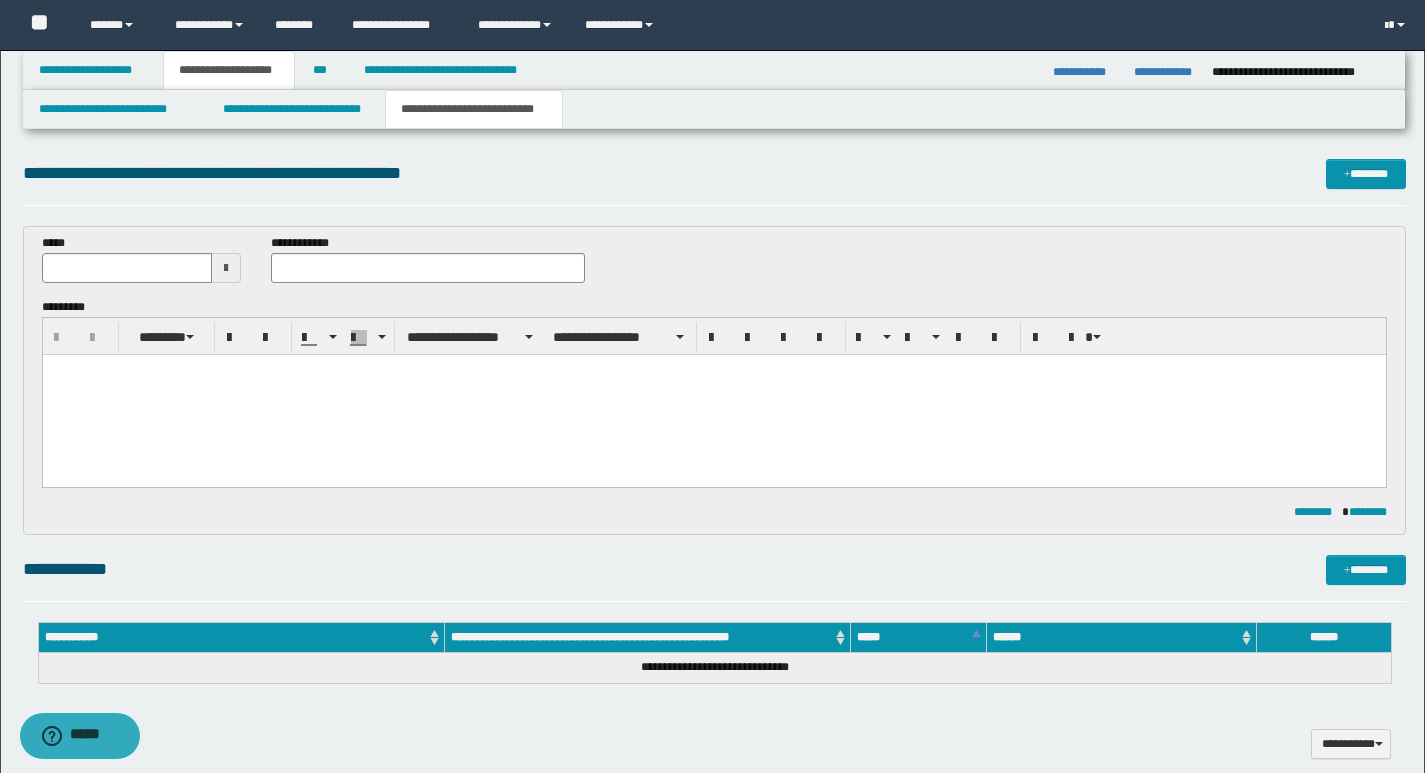 scroll, scrollTop: 0, scrollLeft: 0, axis: both 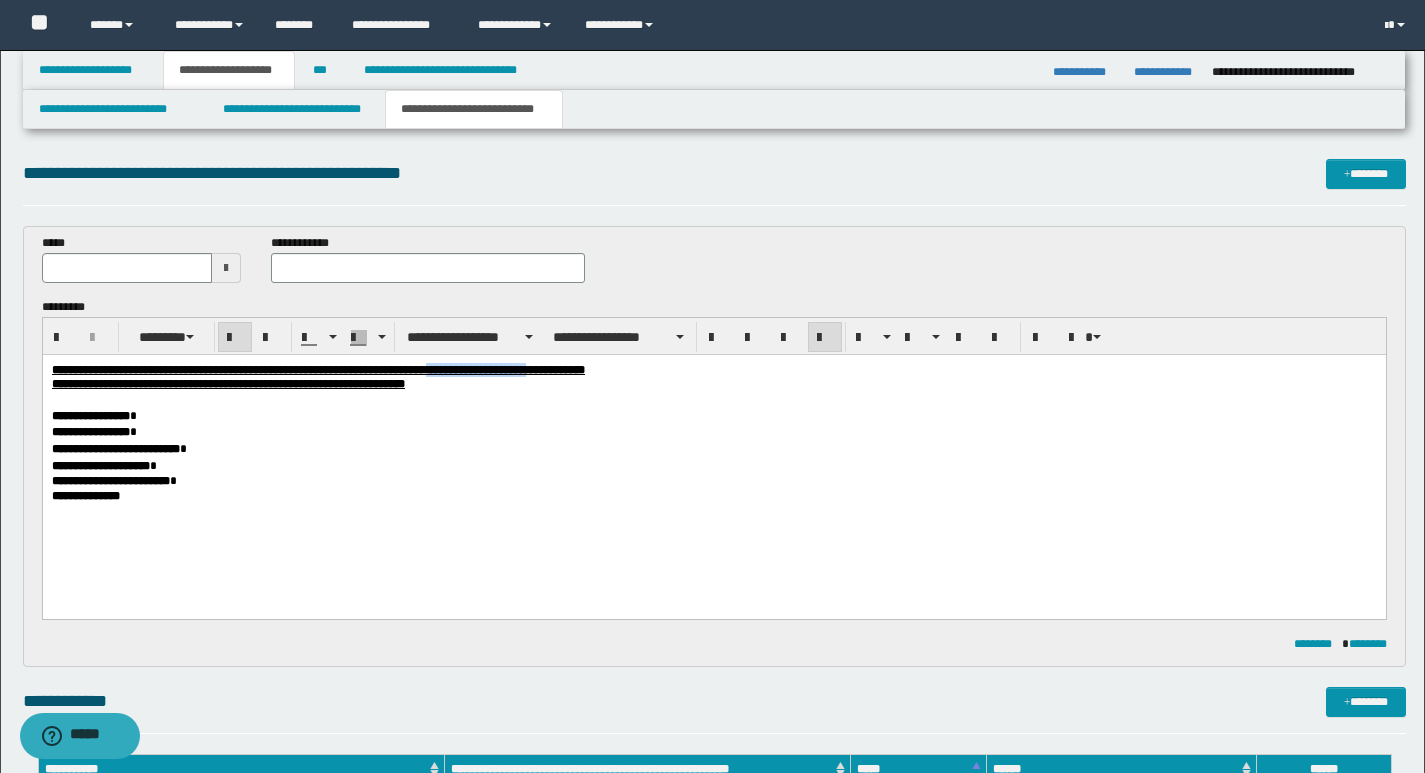 drag, startPoint x: 584, startPoint y: 370, endPoint x: 693, endPoint y: 368, distance: 109.01835 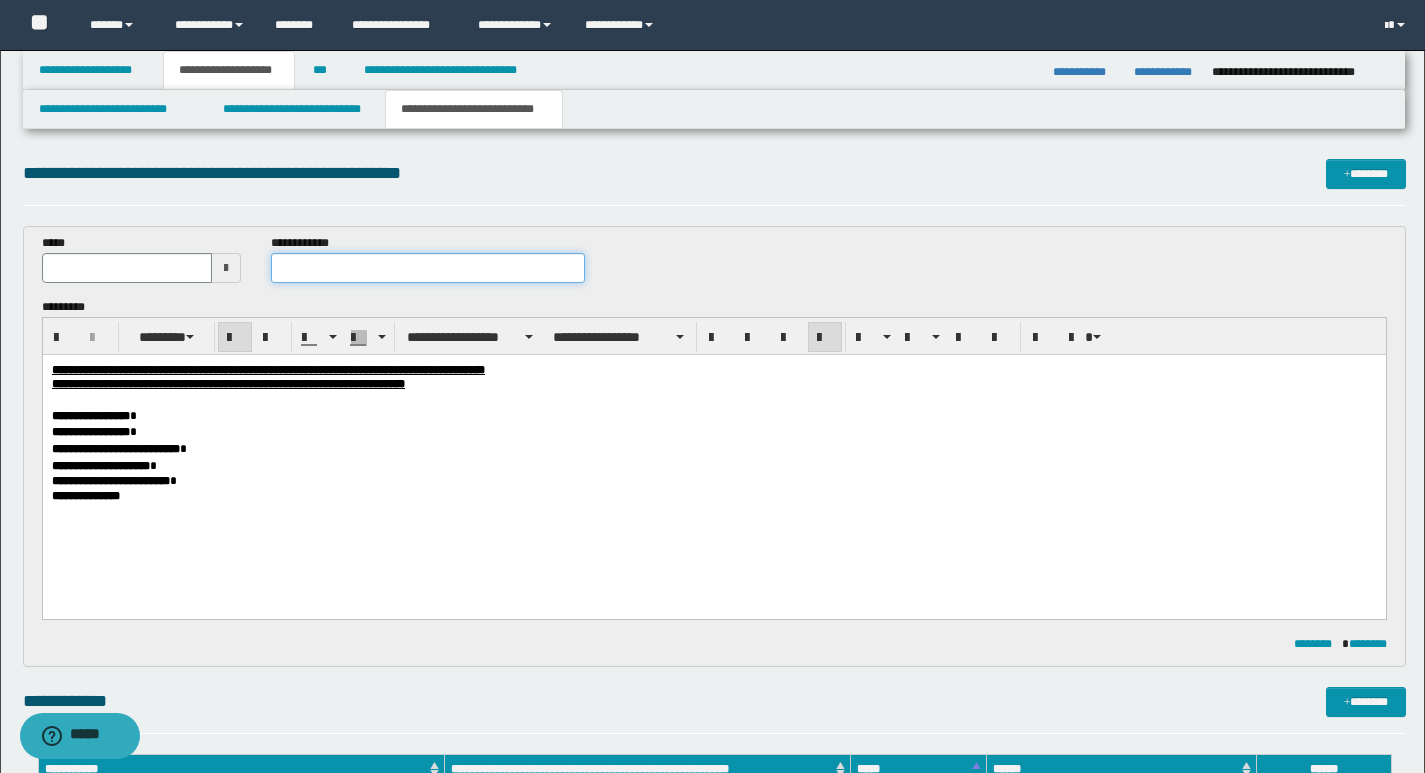 click at bounding box center [428, 268] 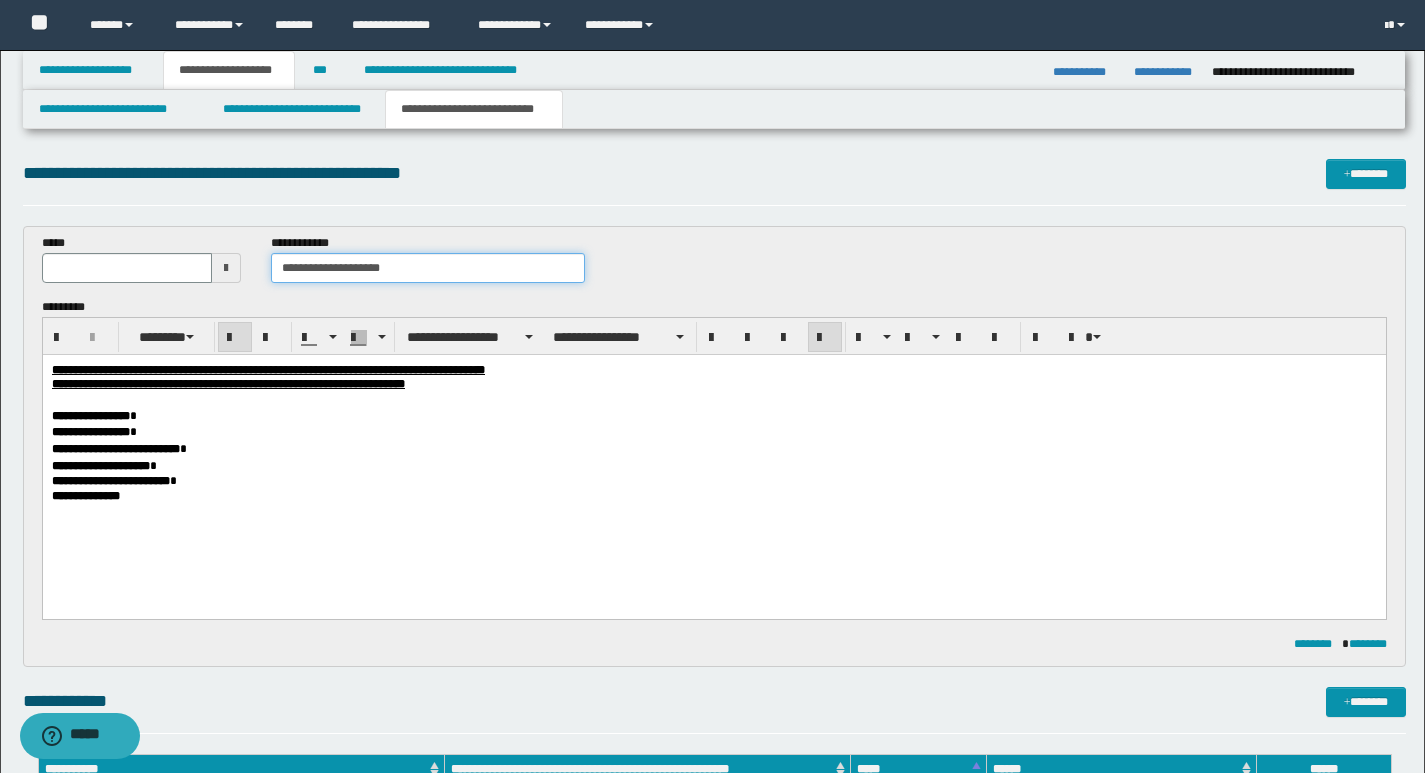 type on "**********" 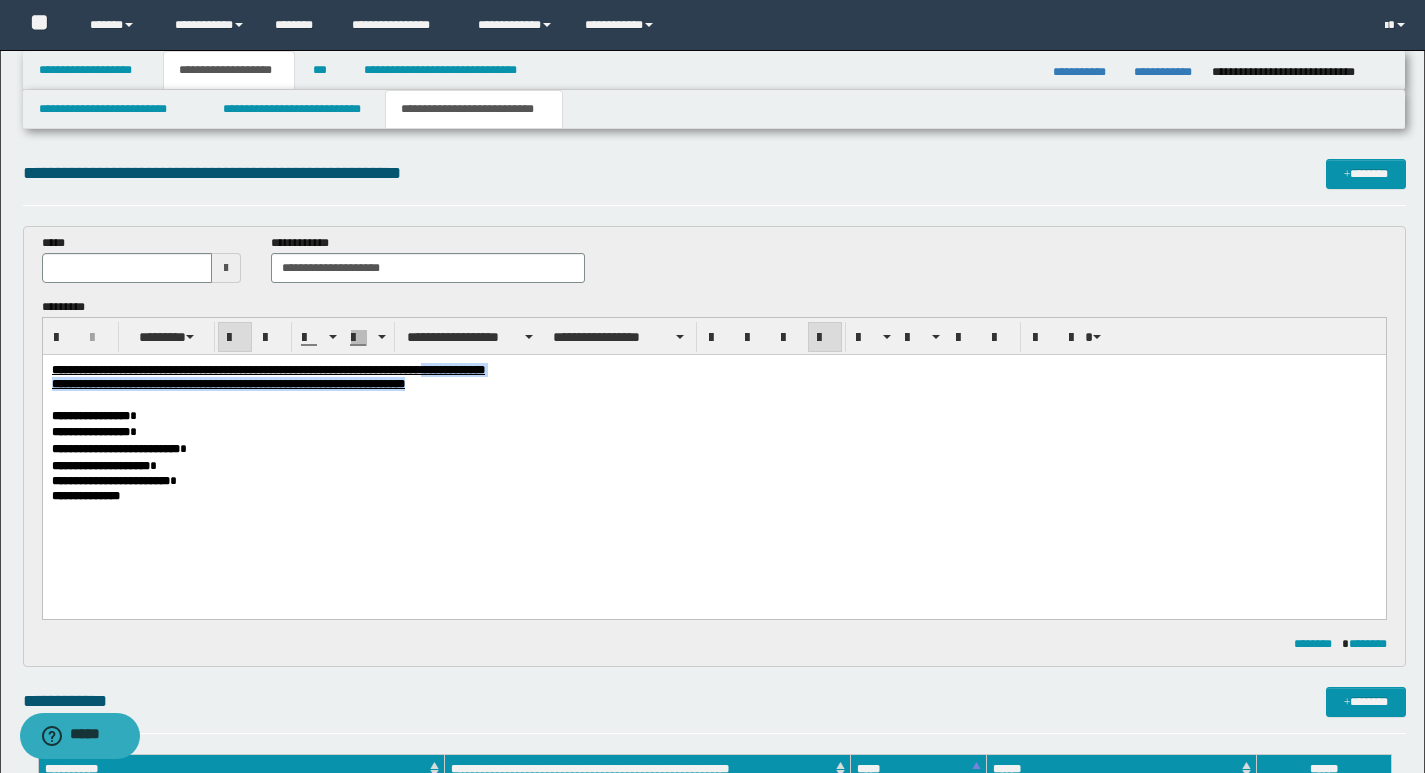 drag, startPoint x: 581, startPoint y: 370, endPoint x: 651, endPoint y: 378, distance: 70.45566 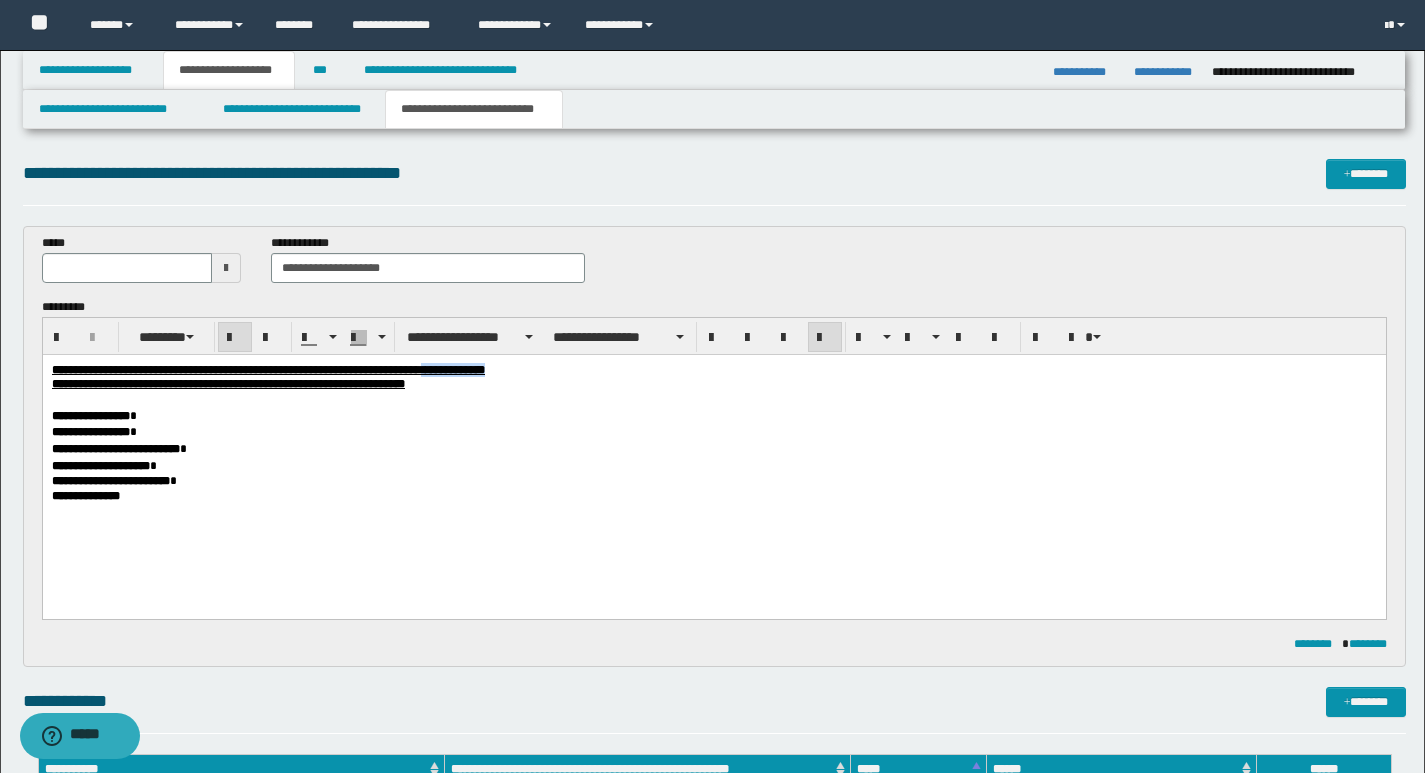 drag, startPoint x: 581, startPoint y: 370, endPoint x: 664, endPoint y: 377, distance: 83.294655 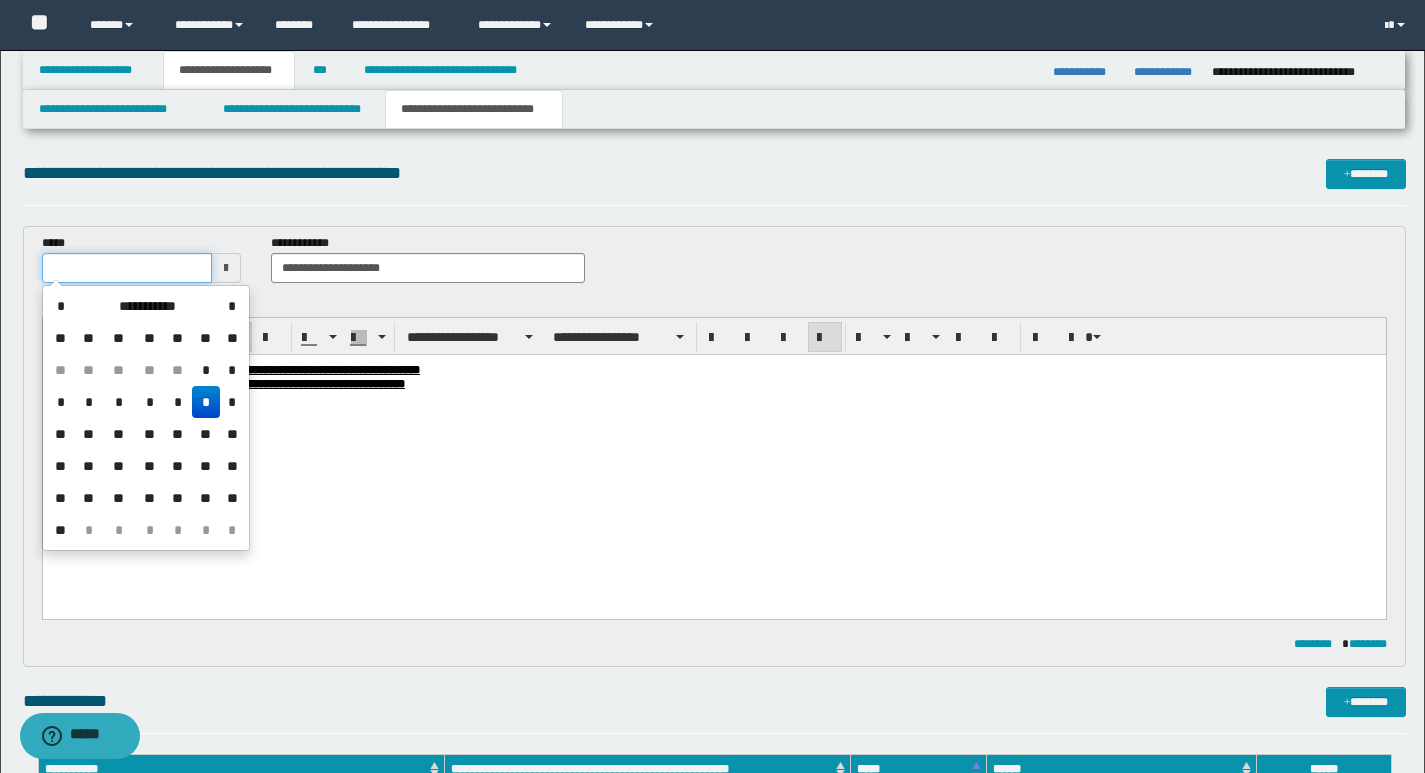 click at bounding box center (127, 268) 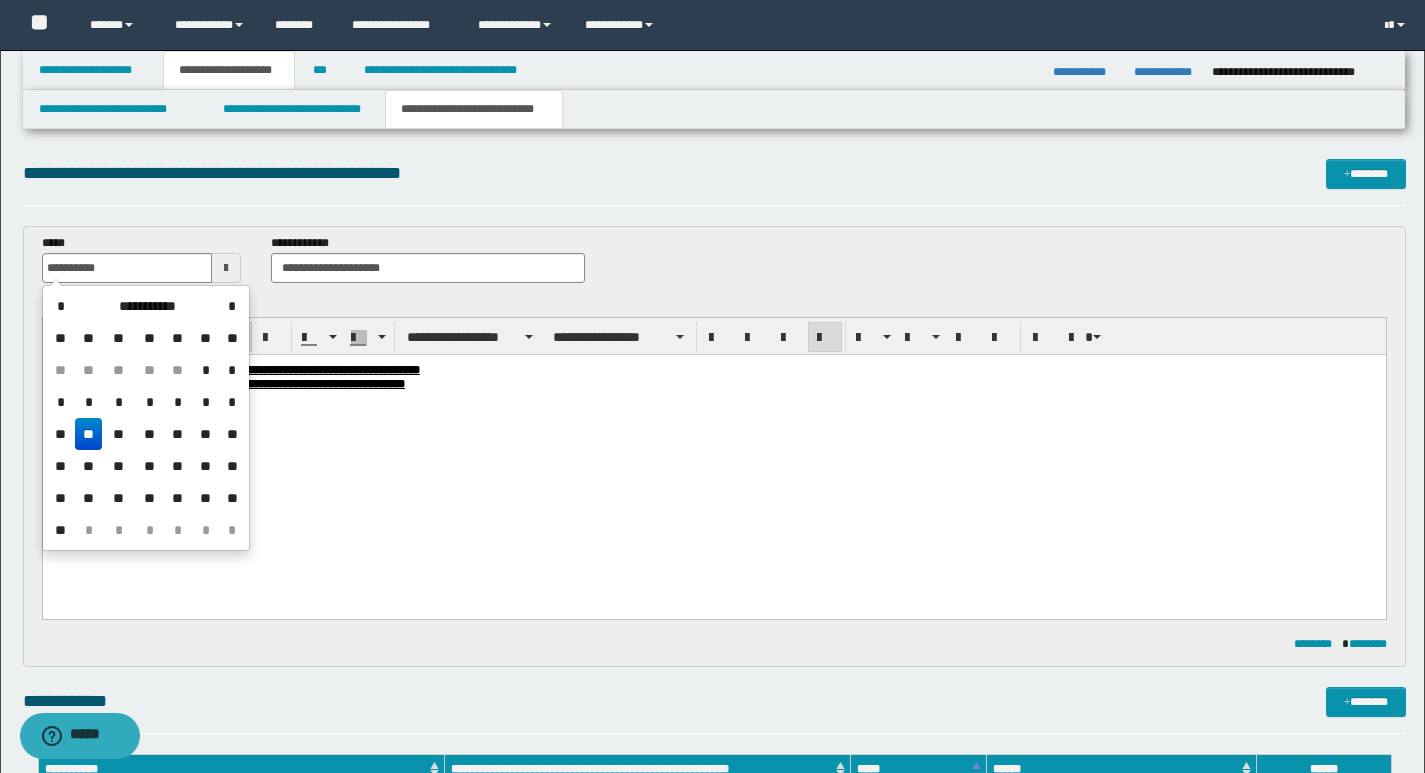 click on "**" at bounding box center [89, 434] 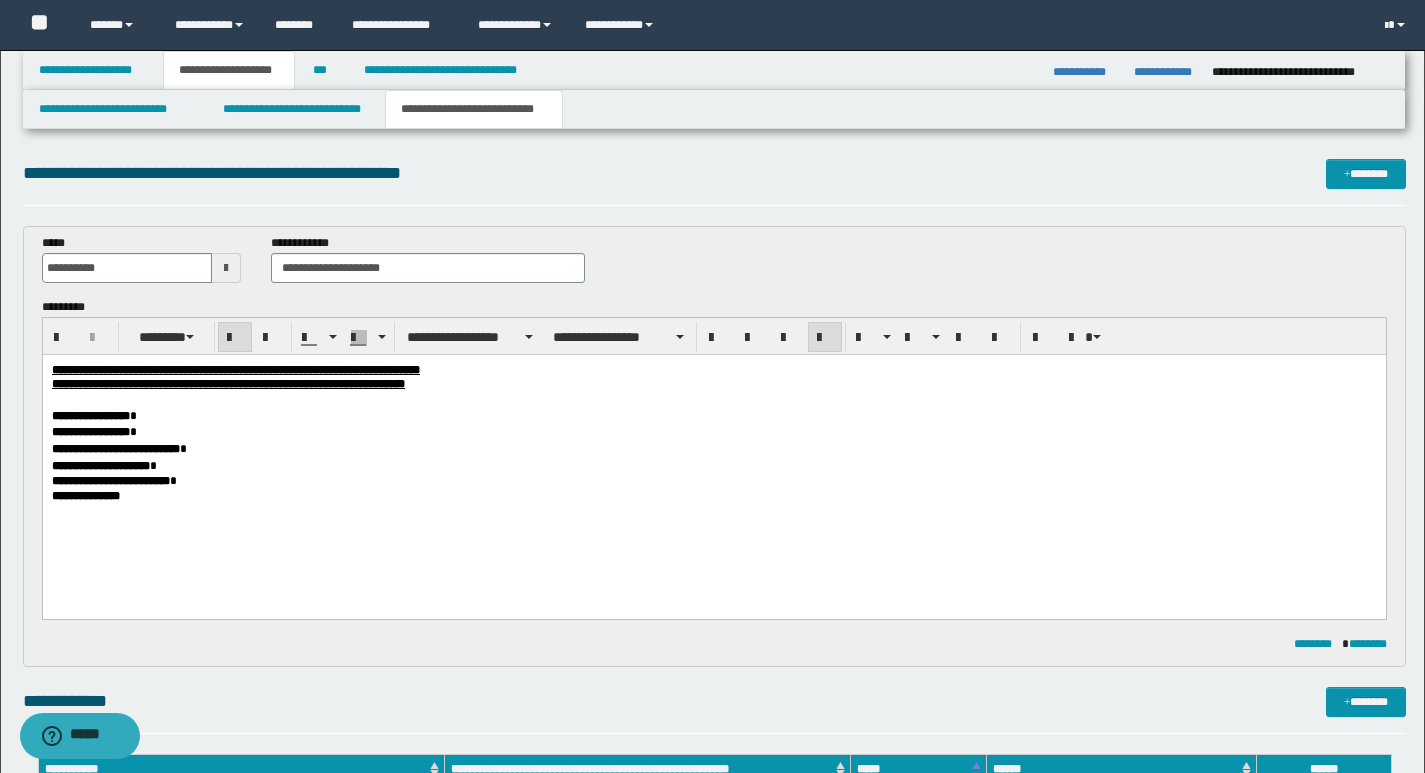 click on "**********" at bounding box center [713, 466] 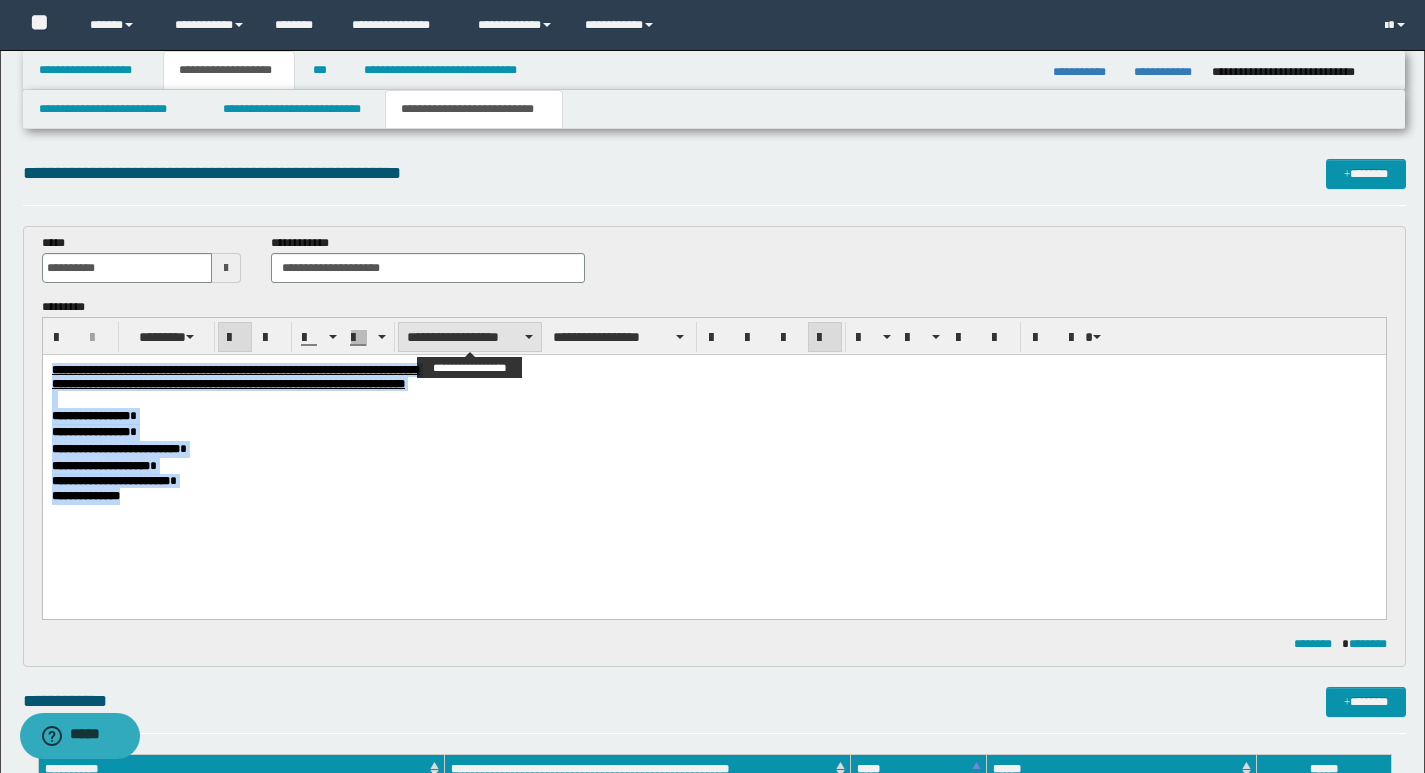 click on "**********" at bounding box center [470, 337] 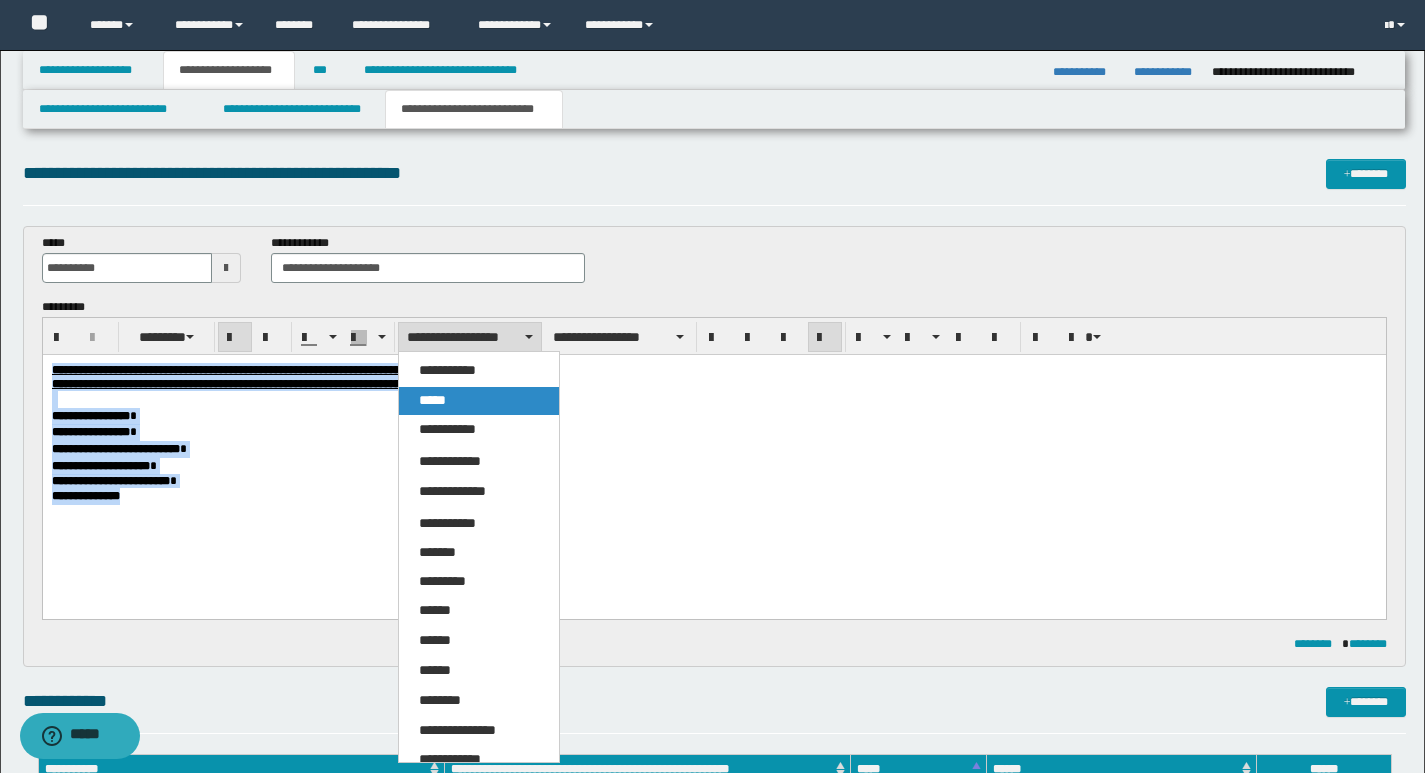 click on "*****" at bounding box center (479, 401) 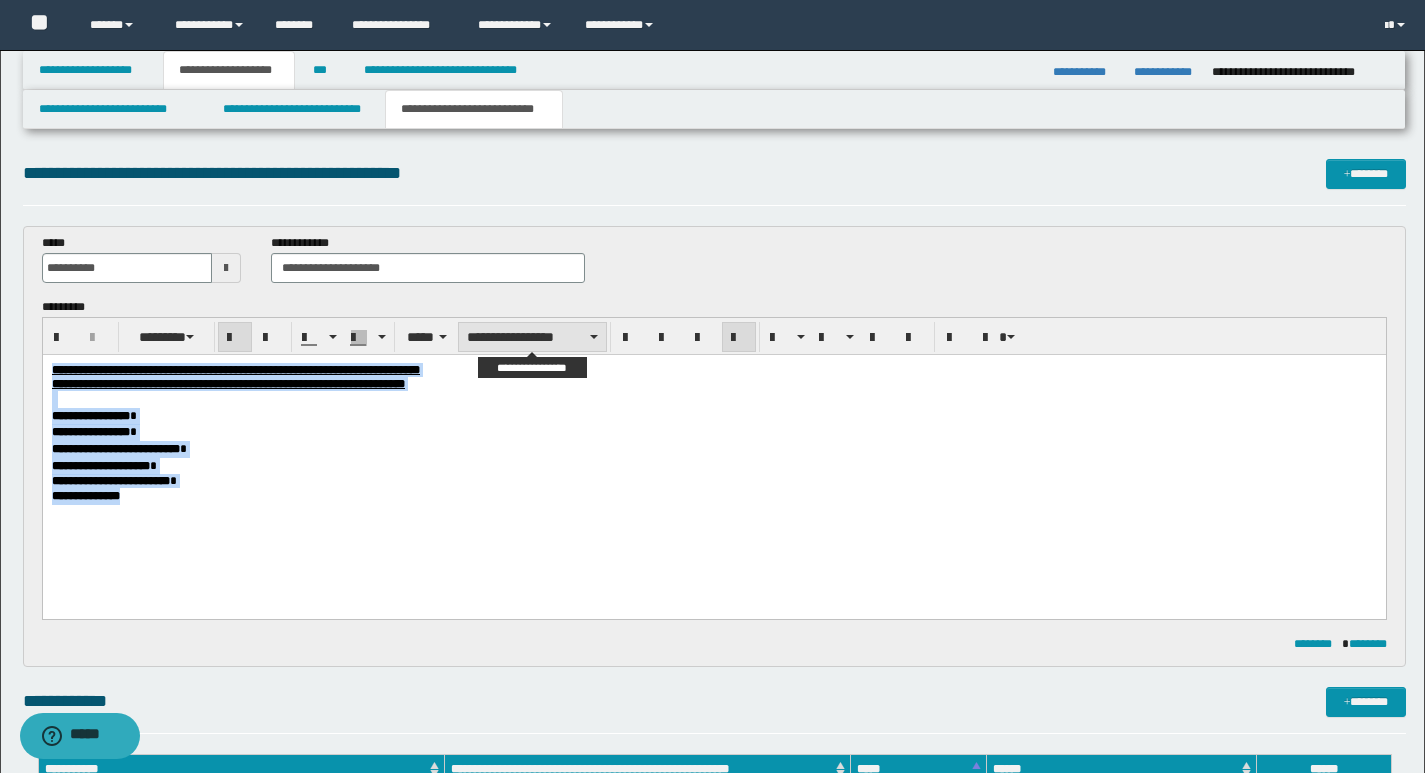 click on "**********" at bounding box center (532, 337) 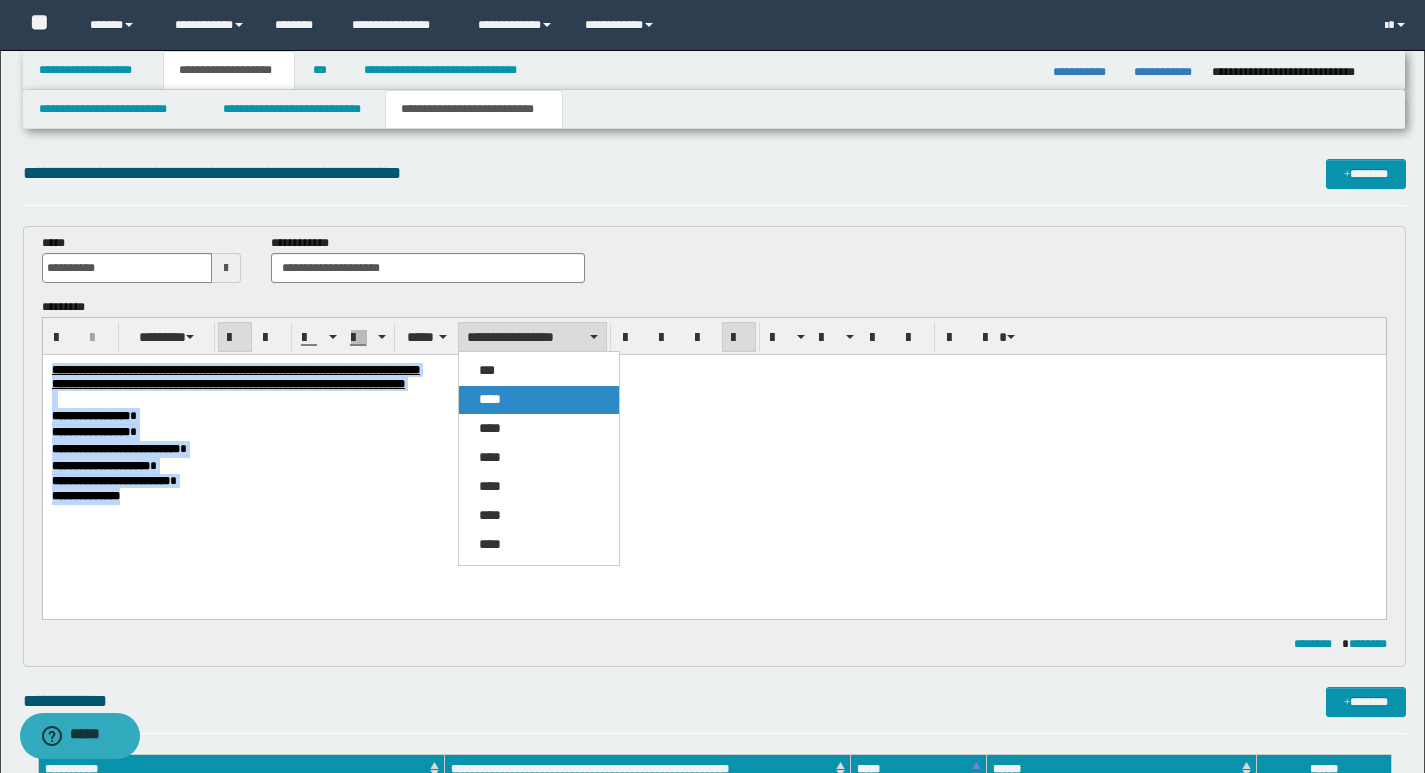 click on "****" at bounding box center (490, 399) 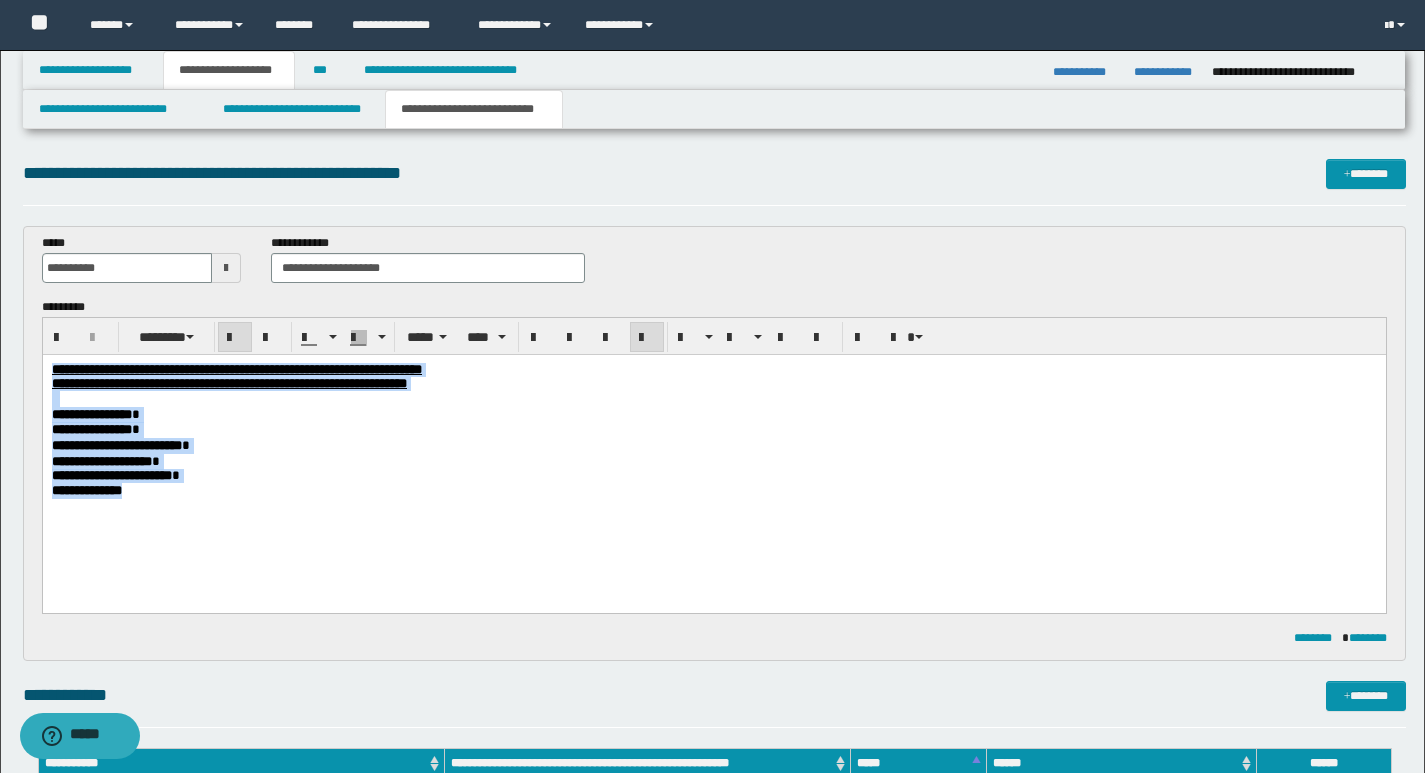 drag, startPoint x: 643, startPoint y: 336, endPoint x: 592, endPoint y: 104, distance: 237.53947 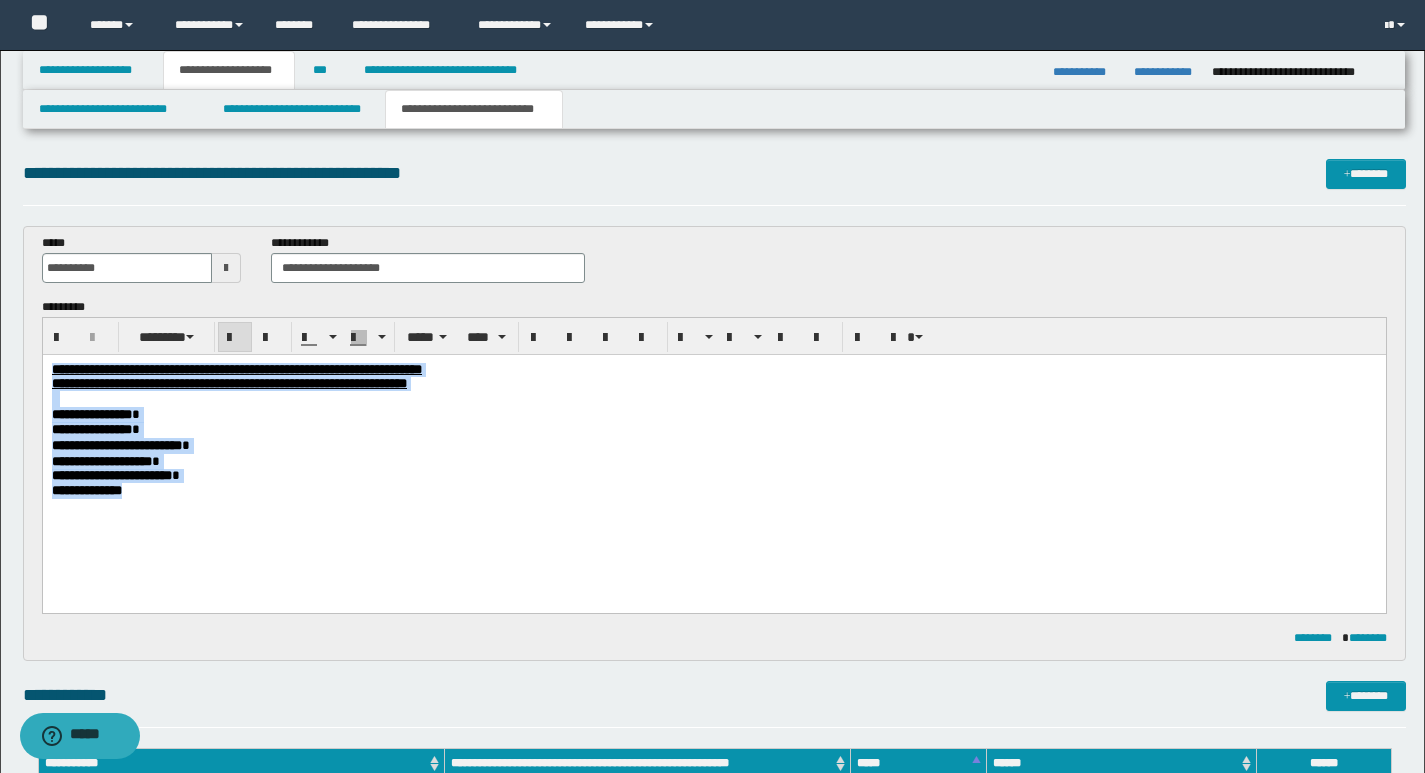 click on "**********" at bounding box center (713, 462) 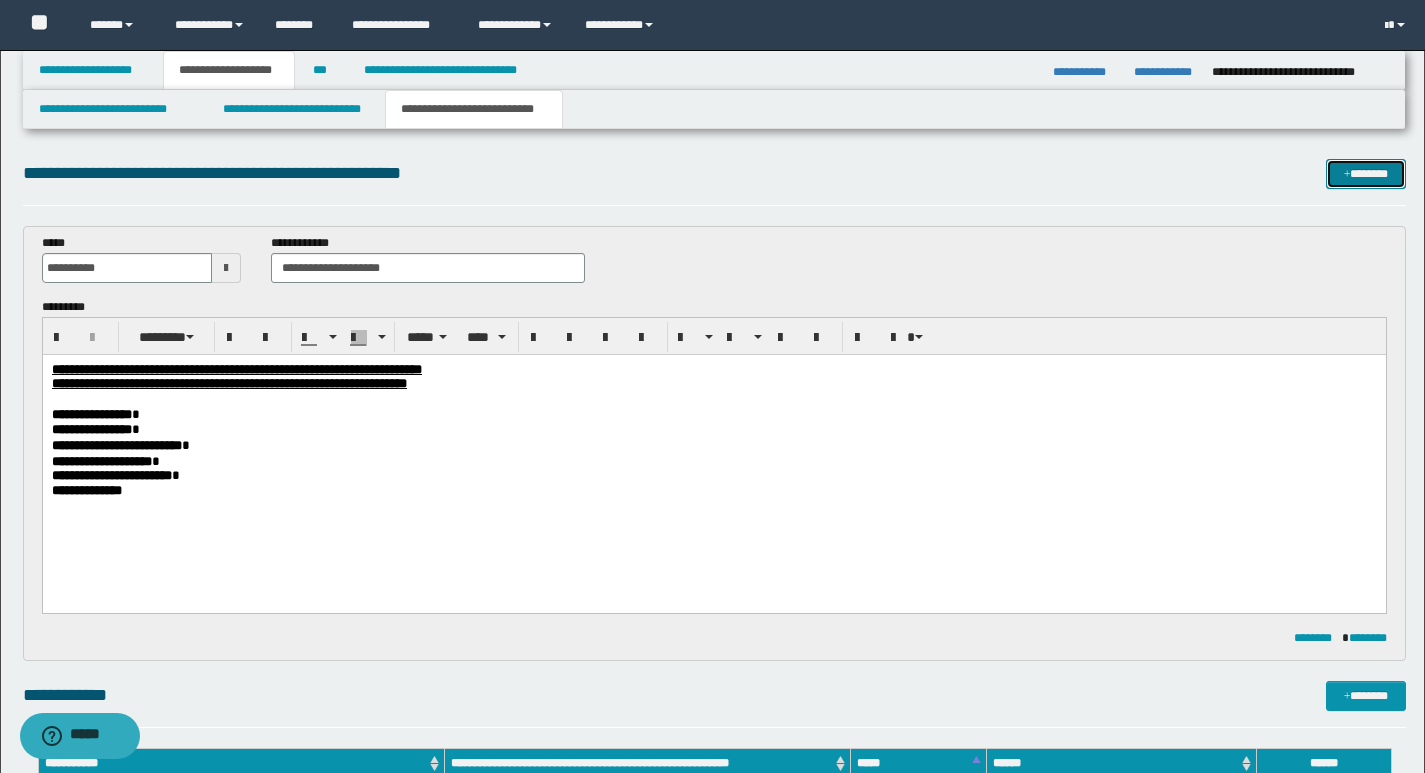 click on "*******" at bounding box center (1366, 174) 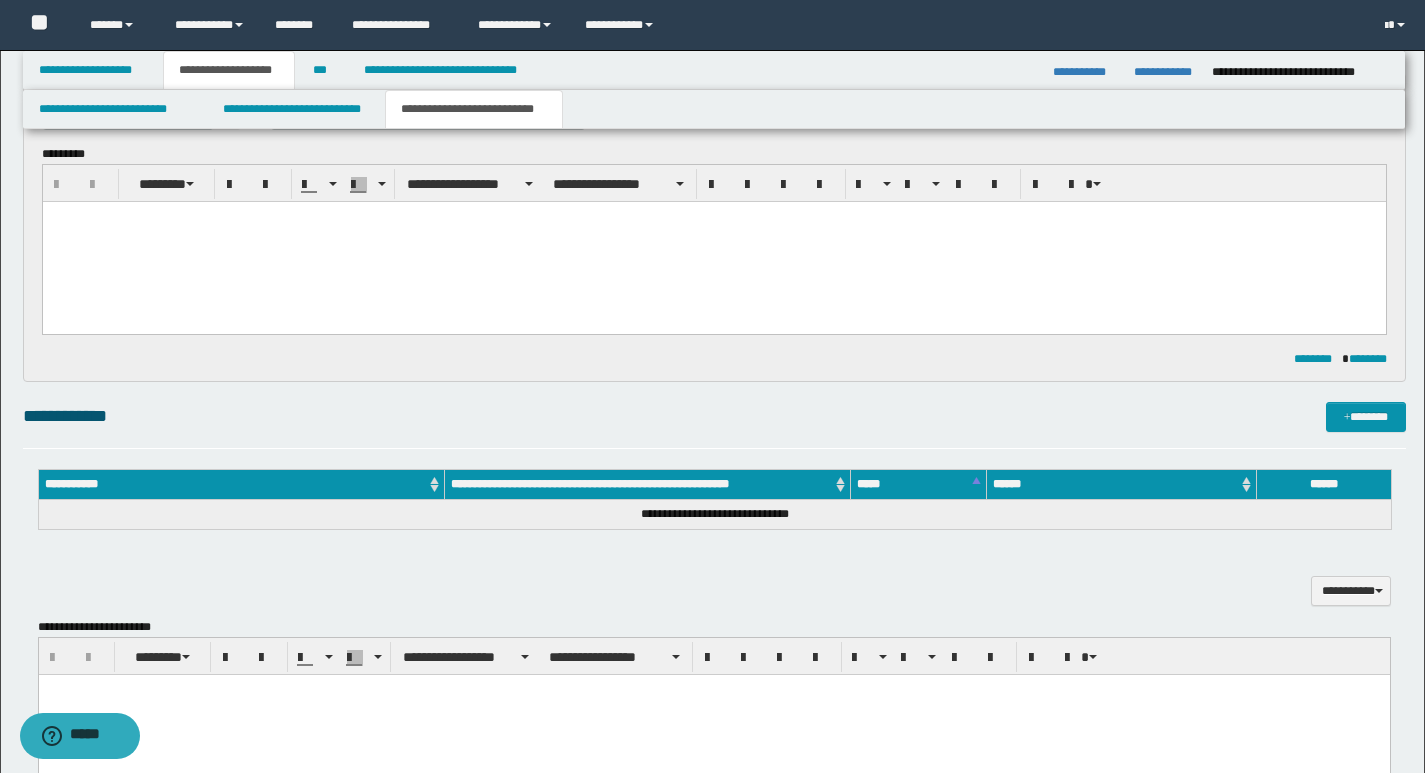 scroll, scrollTop: 0, scrollLeft: 0, axis: both 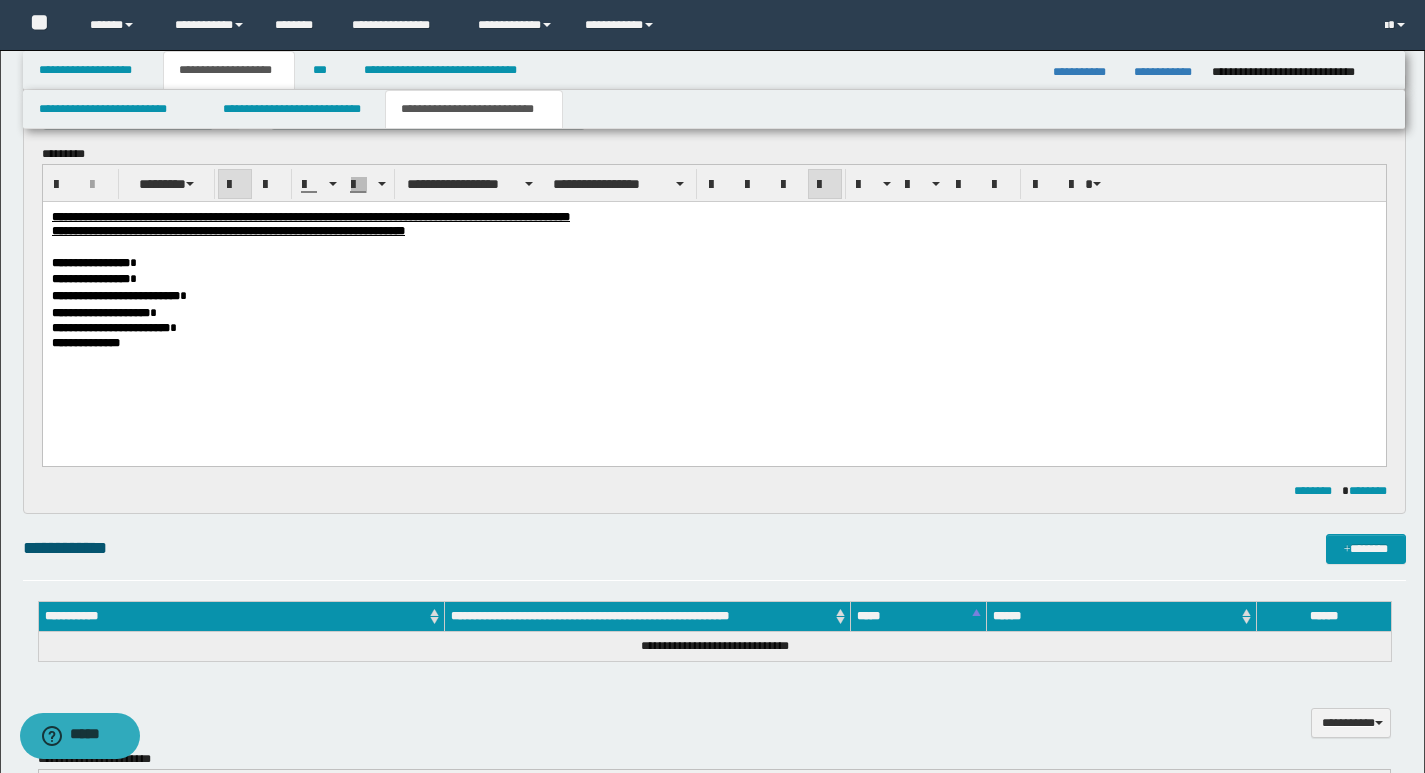 click on "**********" at bounding box center (280, 216) 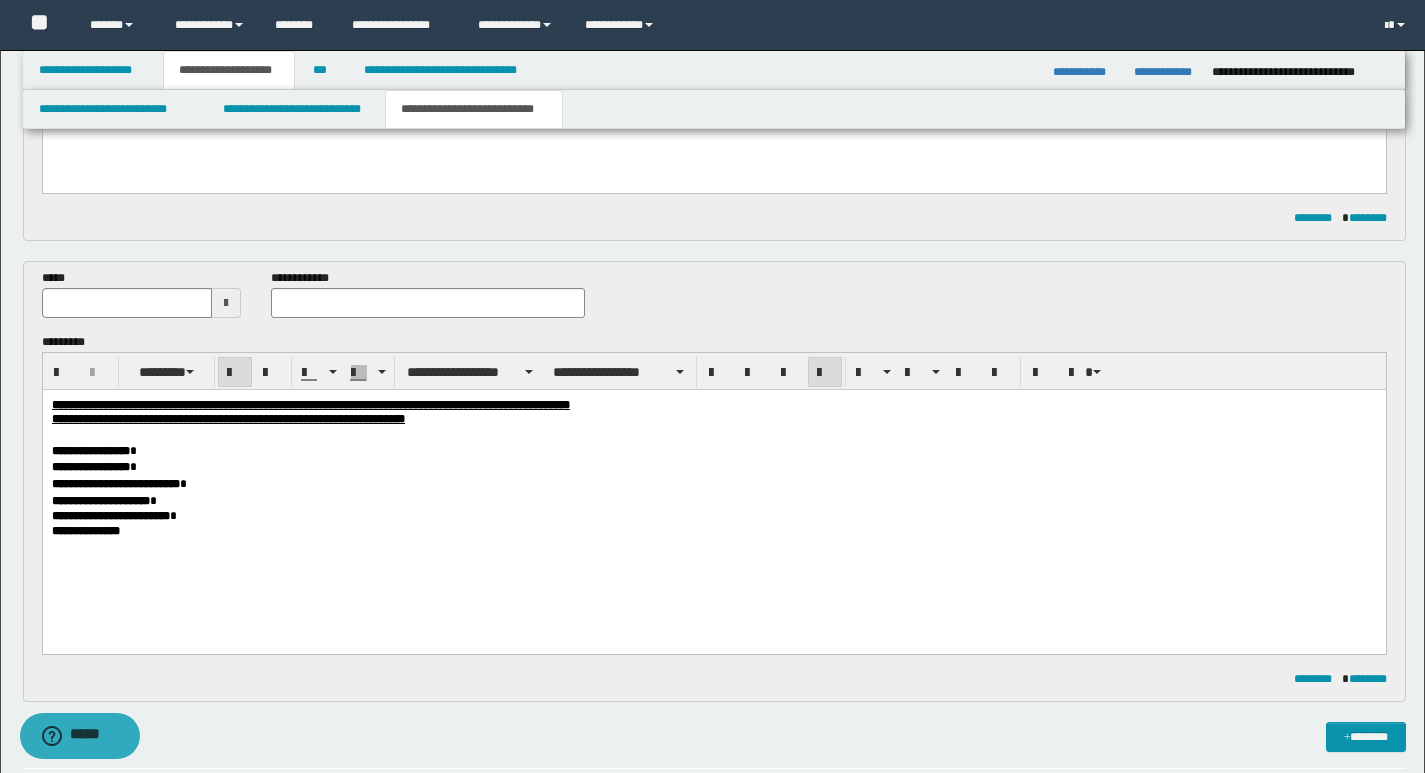 scroll, scrollTop: 408, scrollLeft: 0, axis: vertical 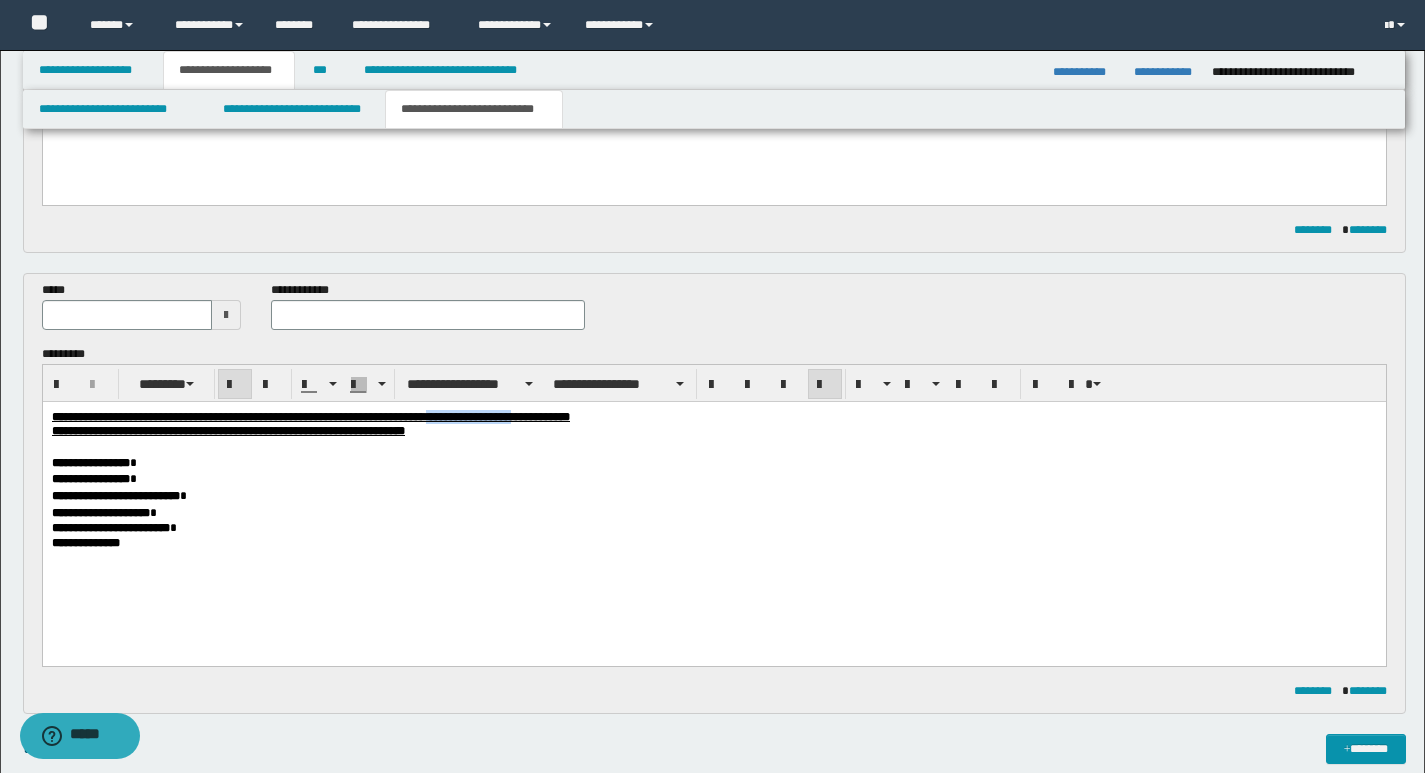 drag, startPoint x: 584, startPoint y: 416, endPoint x: 678, endPoint y: 418, distance: 94.02127 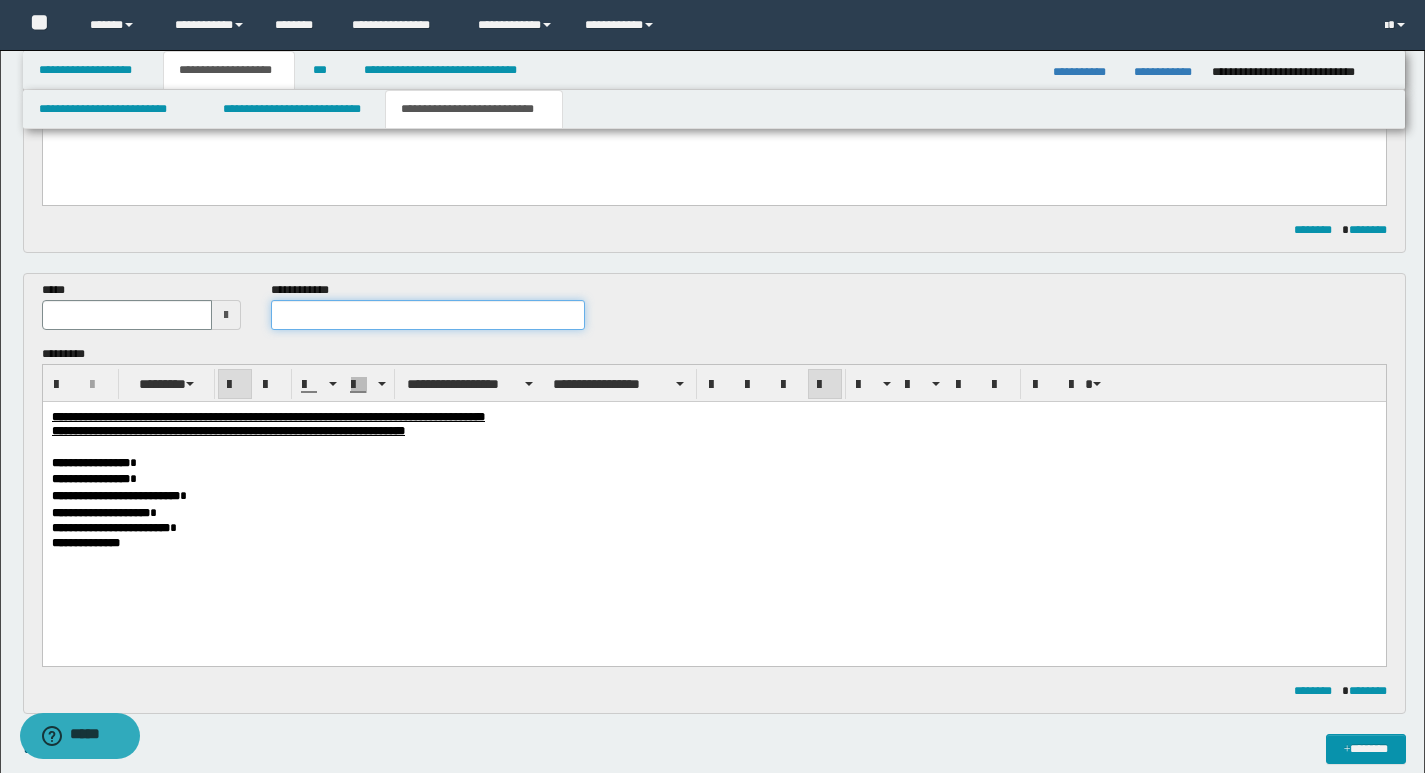 click at bounding box center (428, 315) 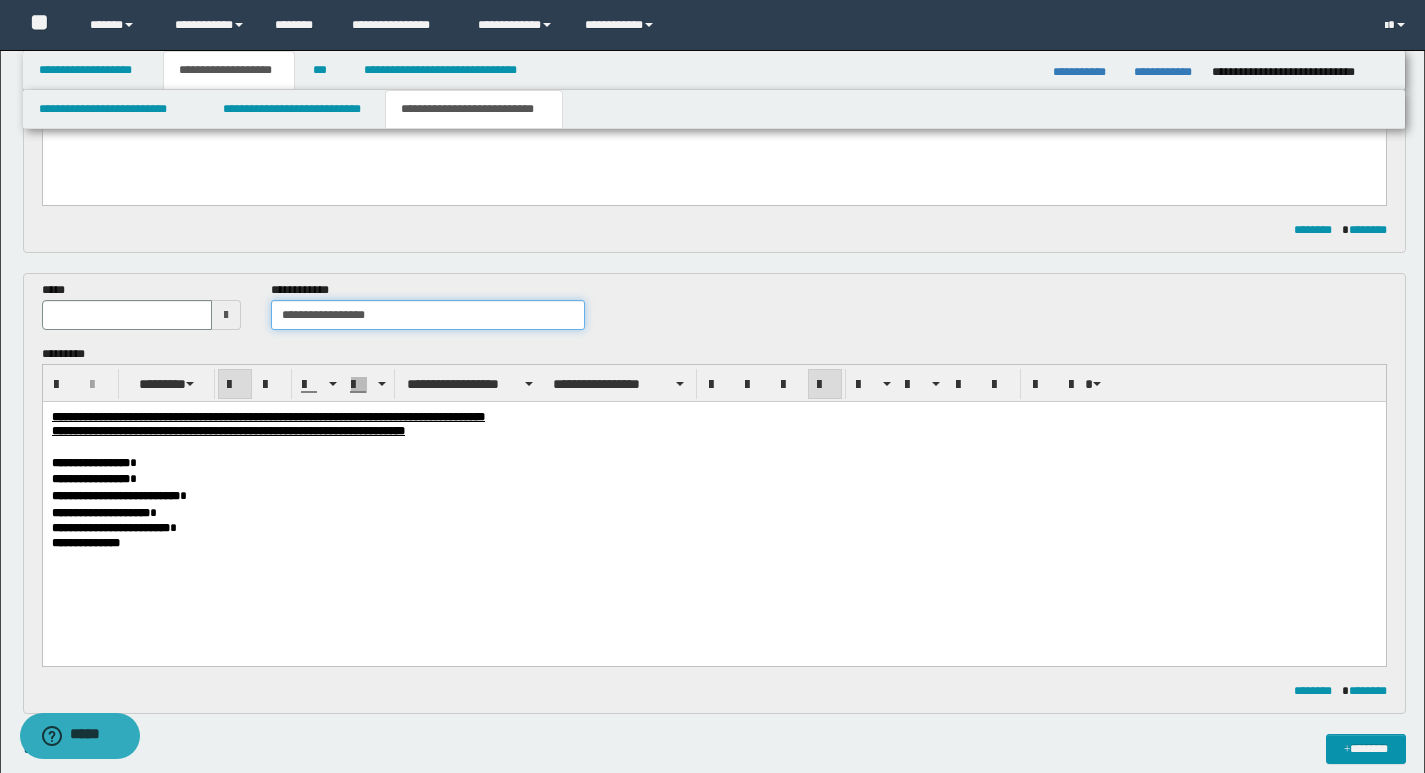 type on "**********" 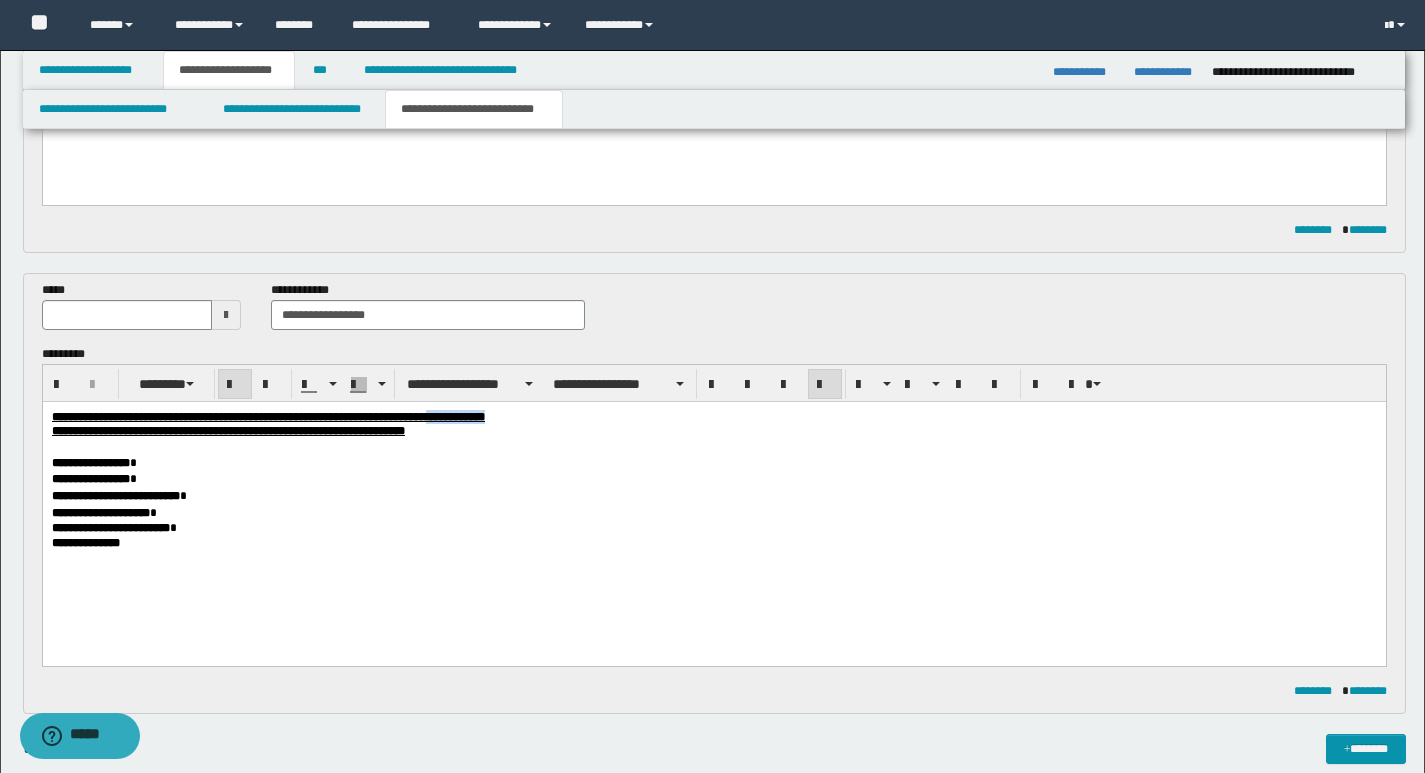 drag, startPoint x: 584, startPoint y: 420, endPoint x: 649, endPoint y: 419, distance: 65.00769 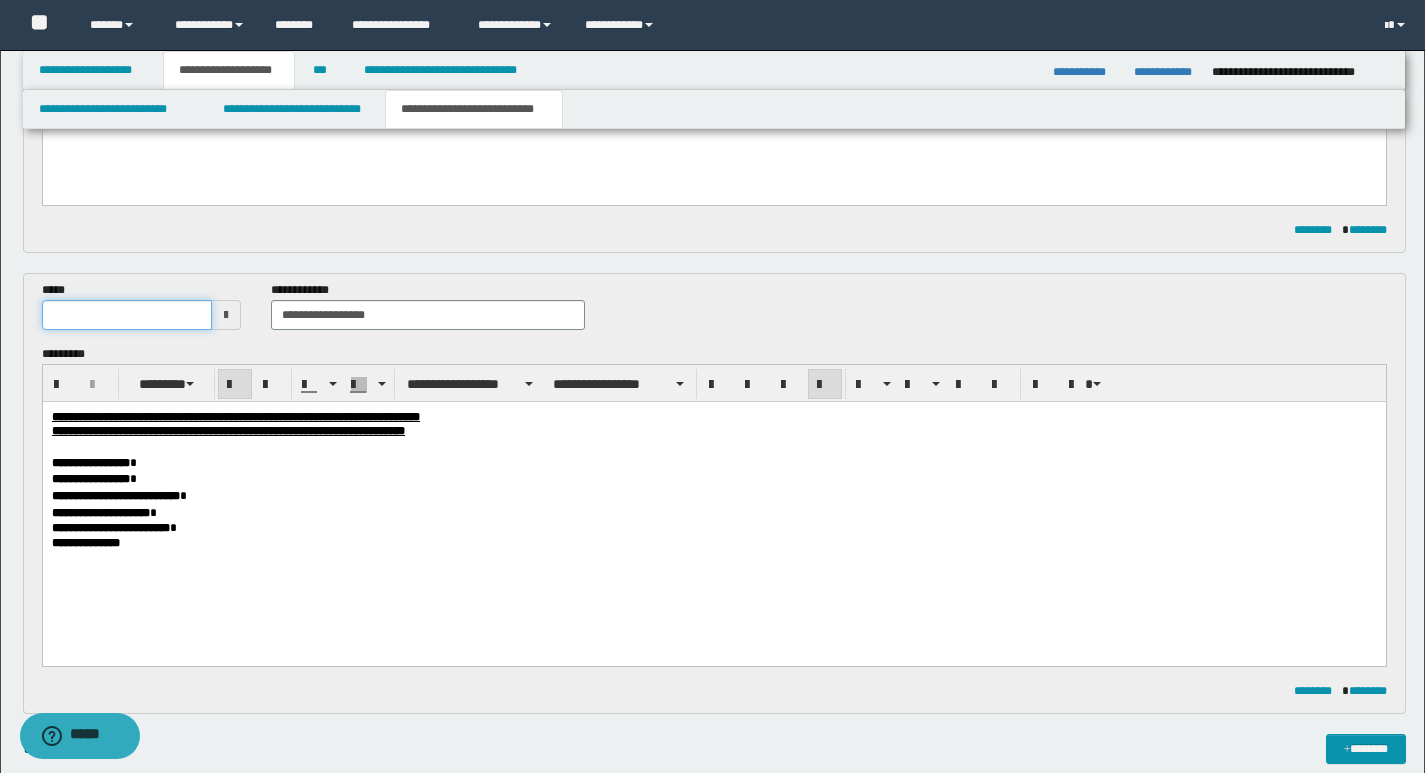 click at bounding box center [127, 315] 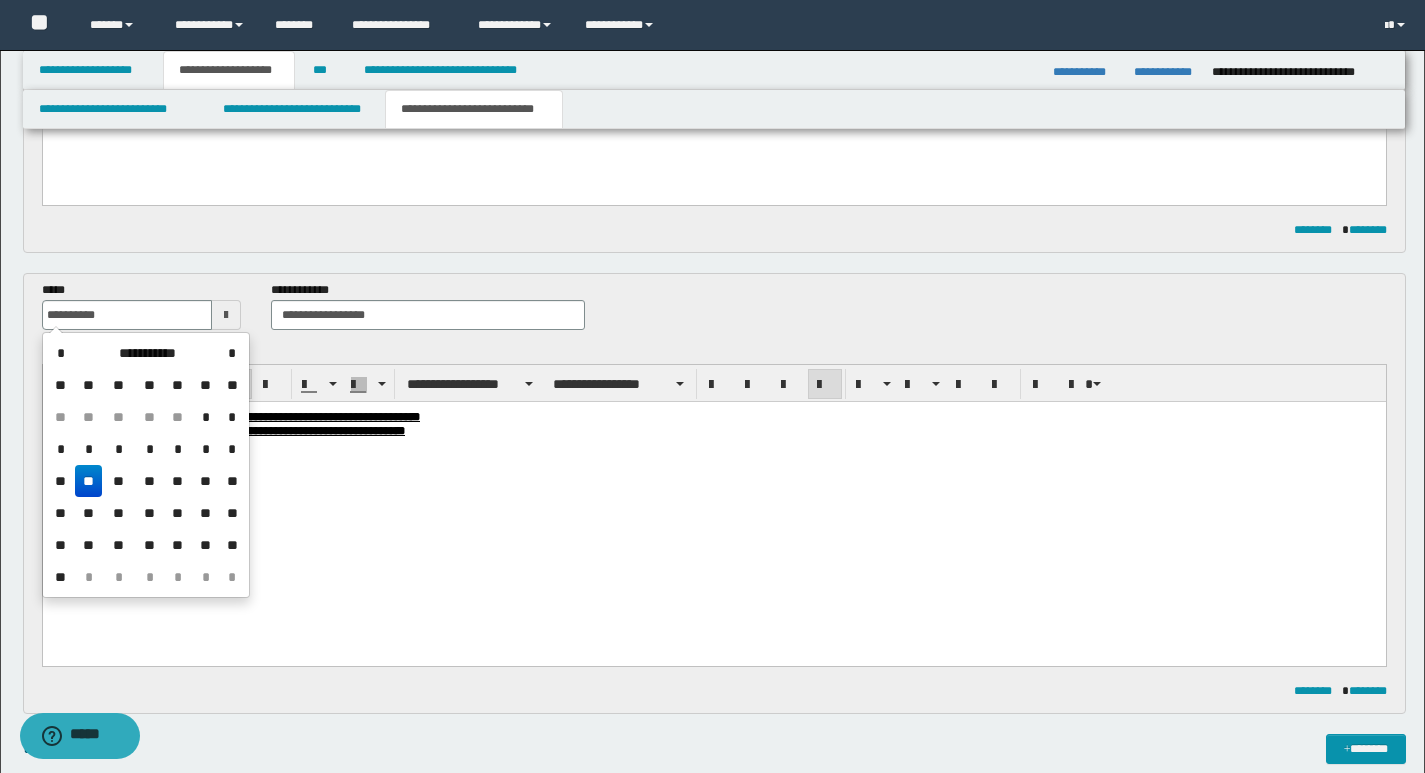 click on "**" at bounding box center (89, 481) 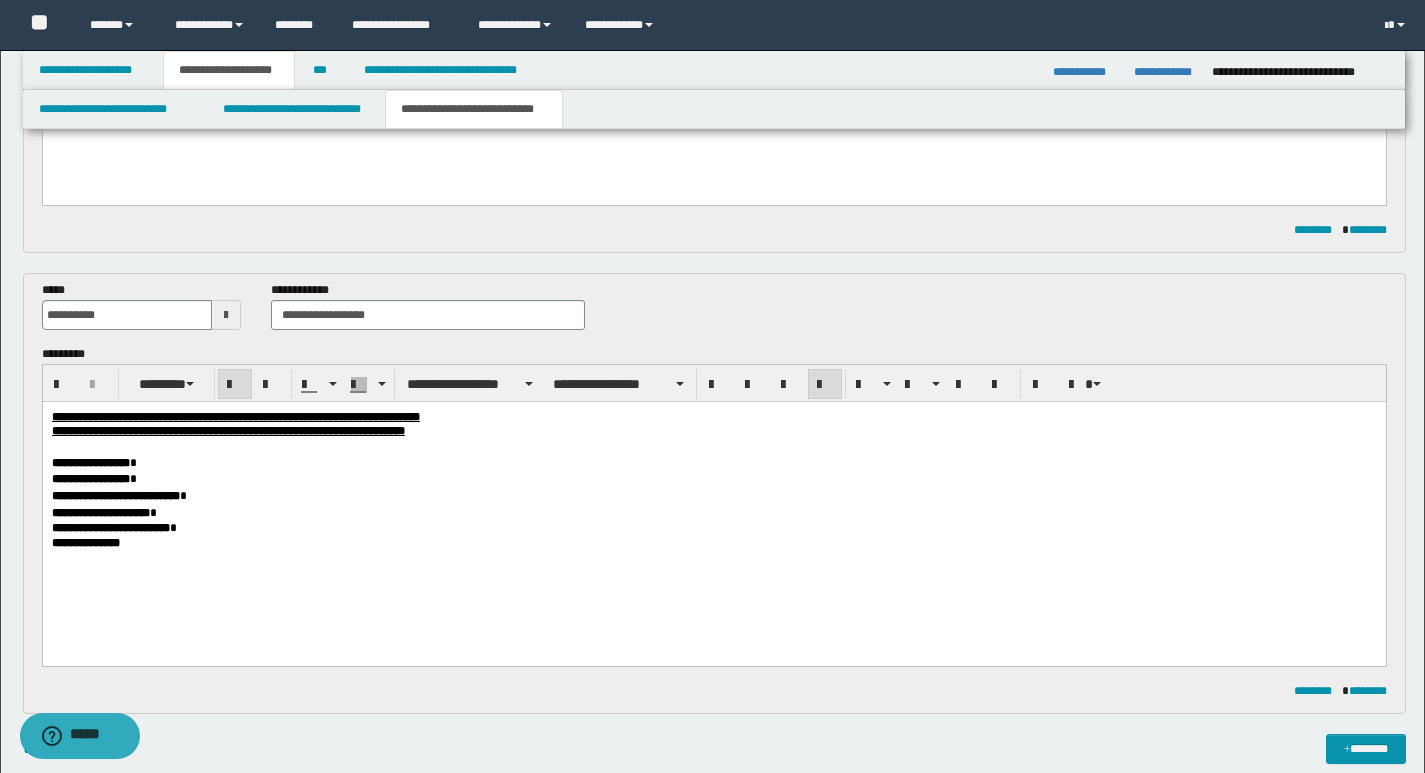 click on "**********" at bounding box center [713, 505] 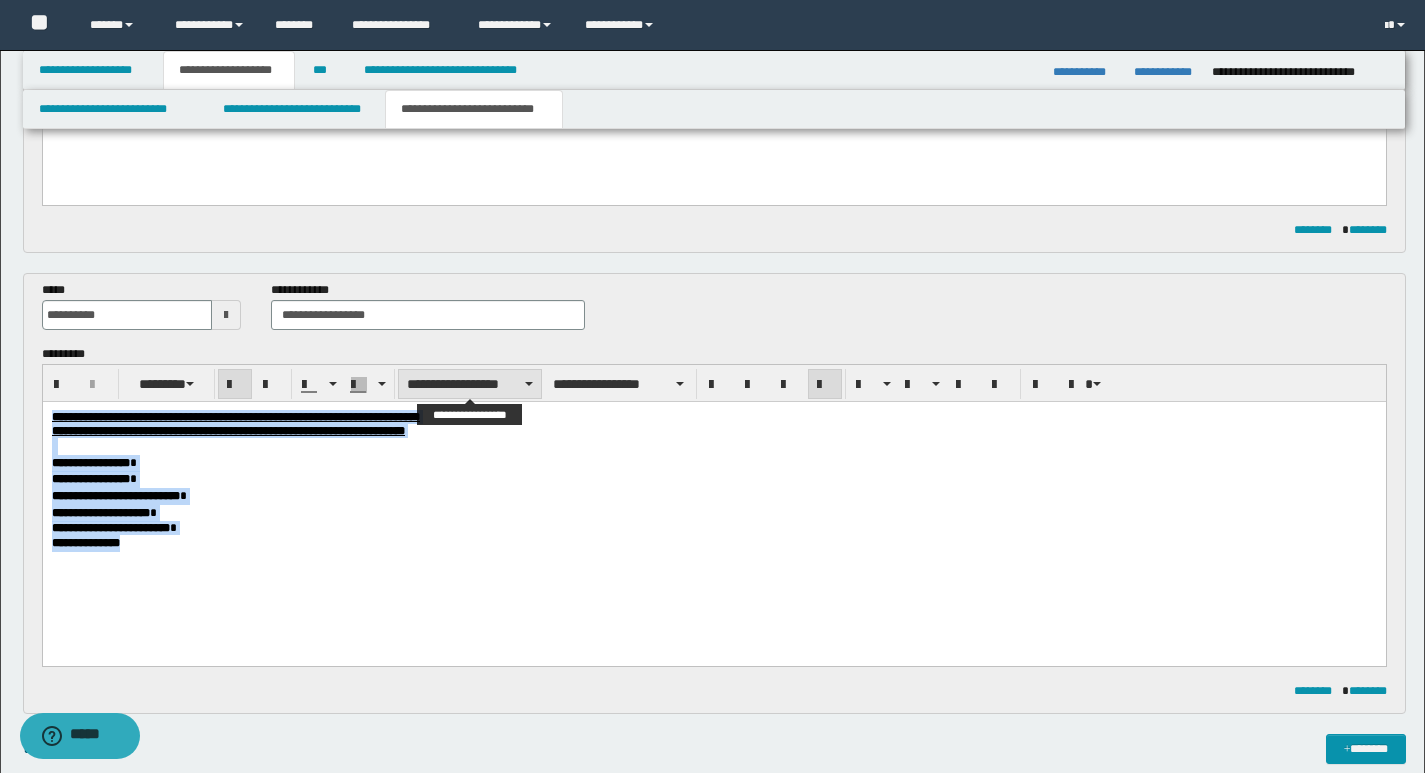 click on "**********" at bounding box center (470, 384) 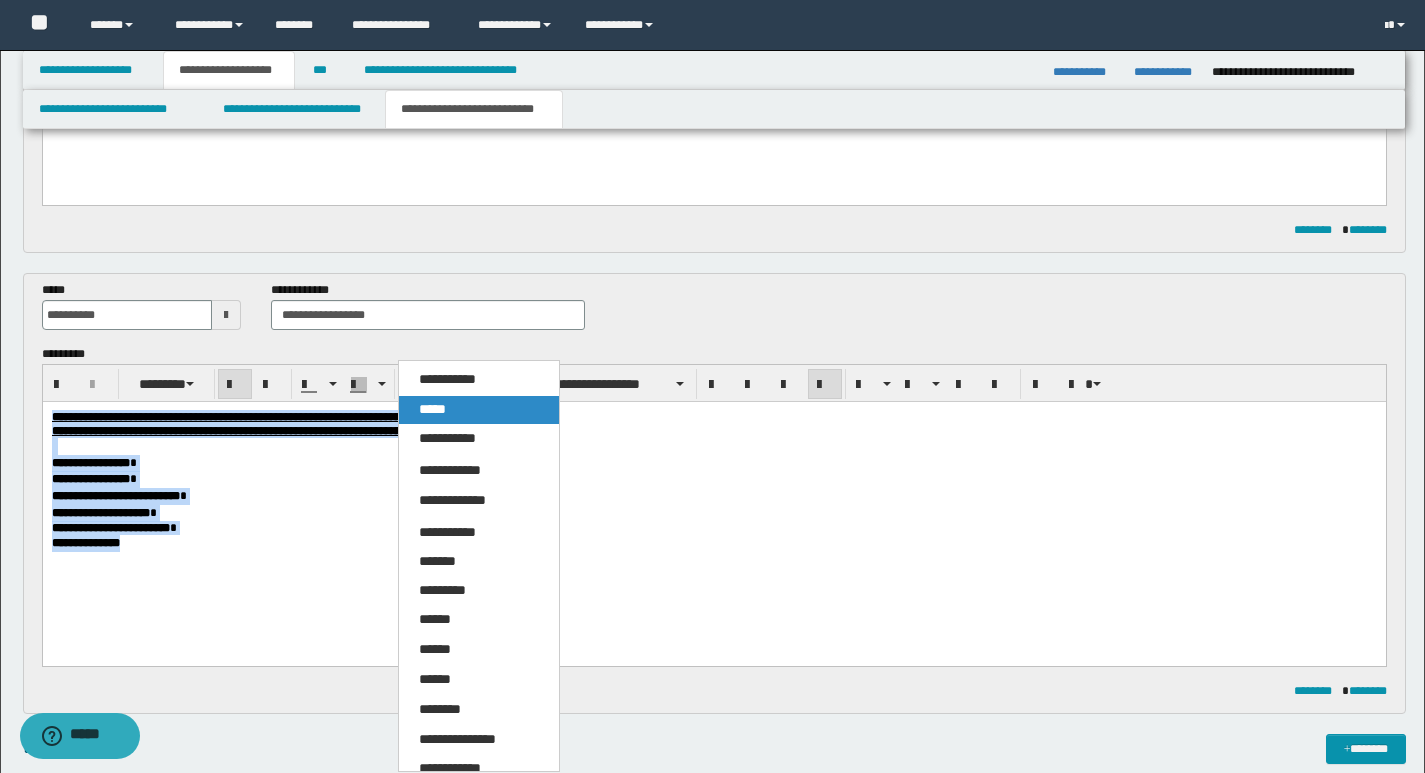 click on "*****" at bounding box center (432, 409) 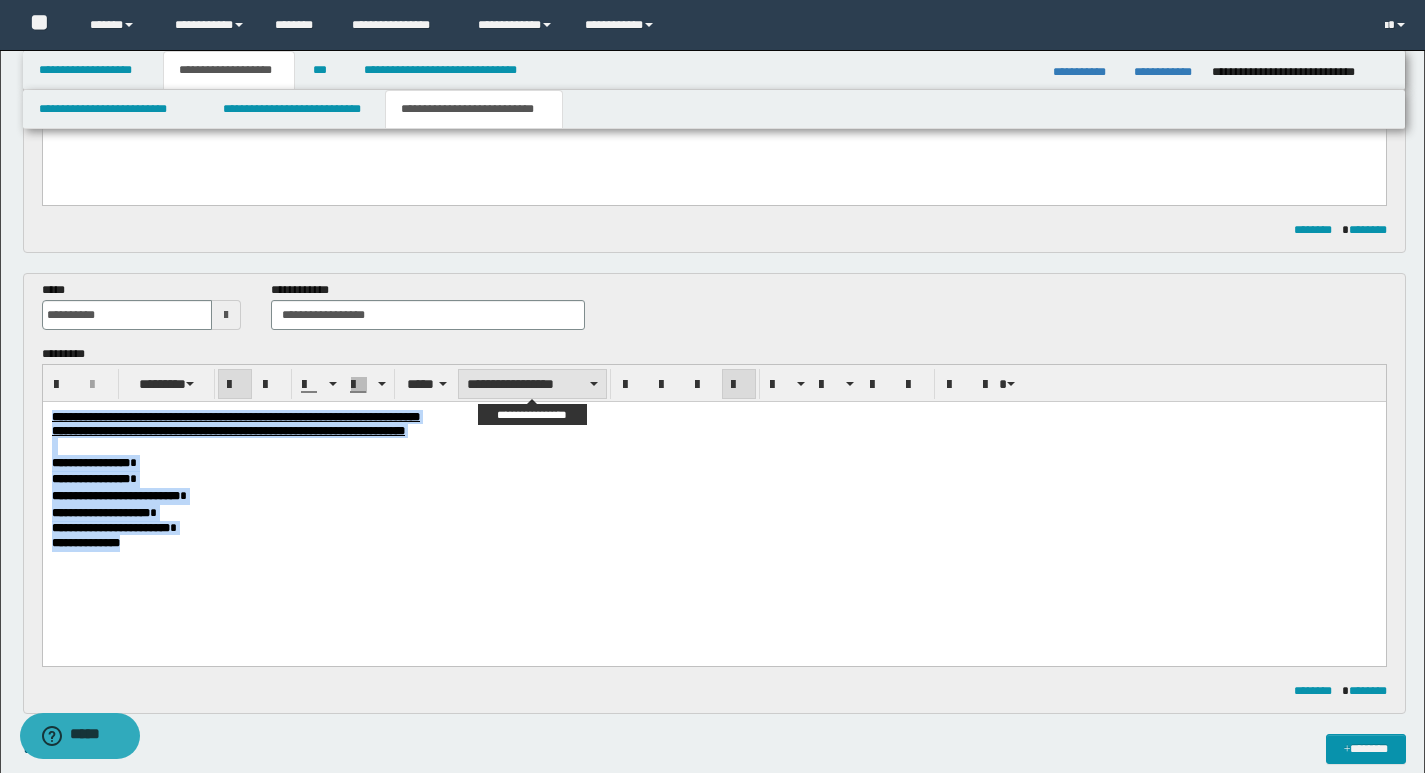click on "**********" at bounding box center (532, 384) 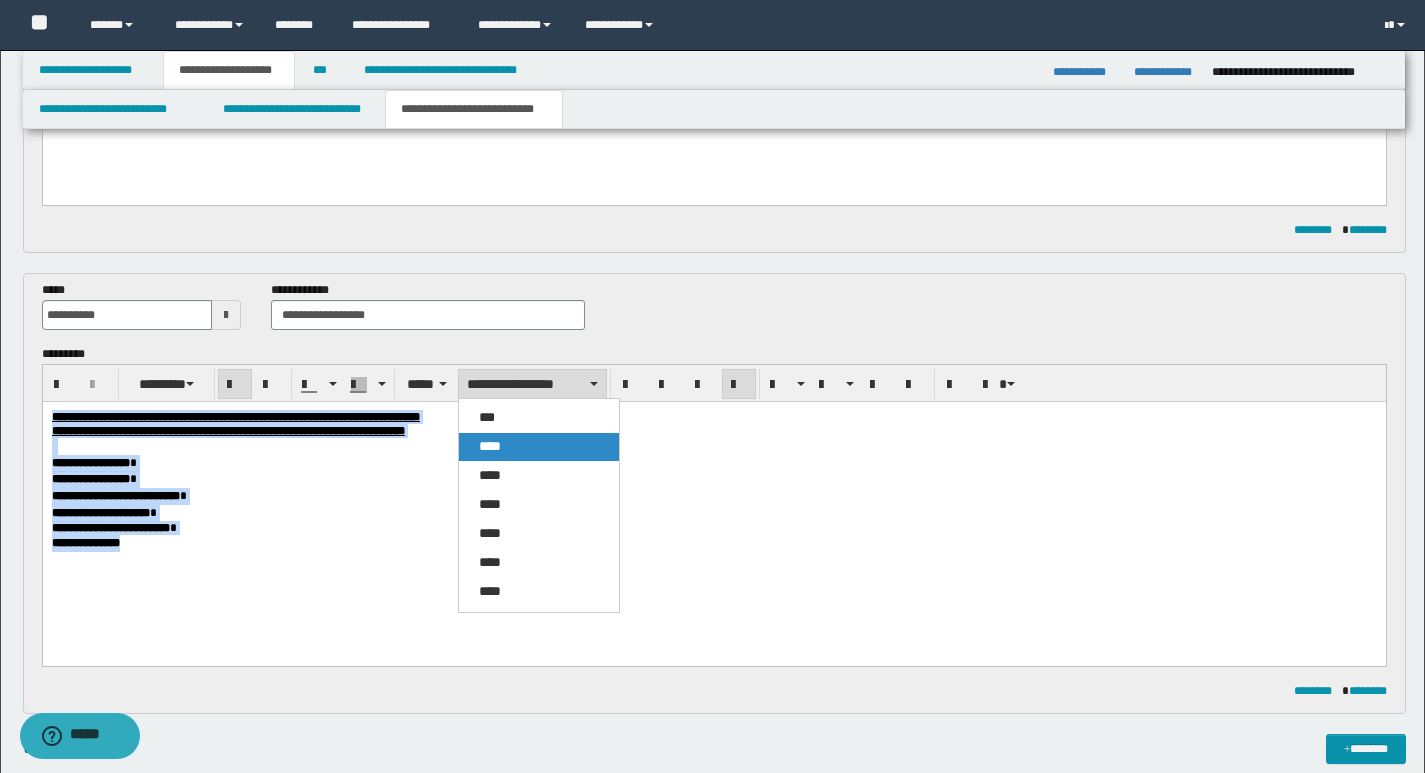 click on "****" at bounding box center (539, 447) 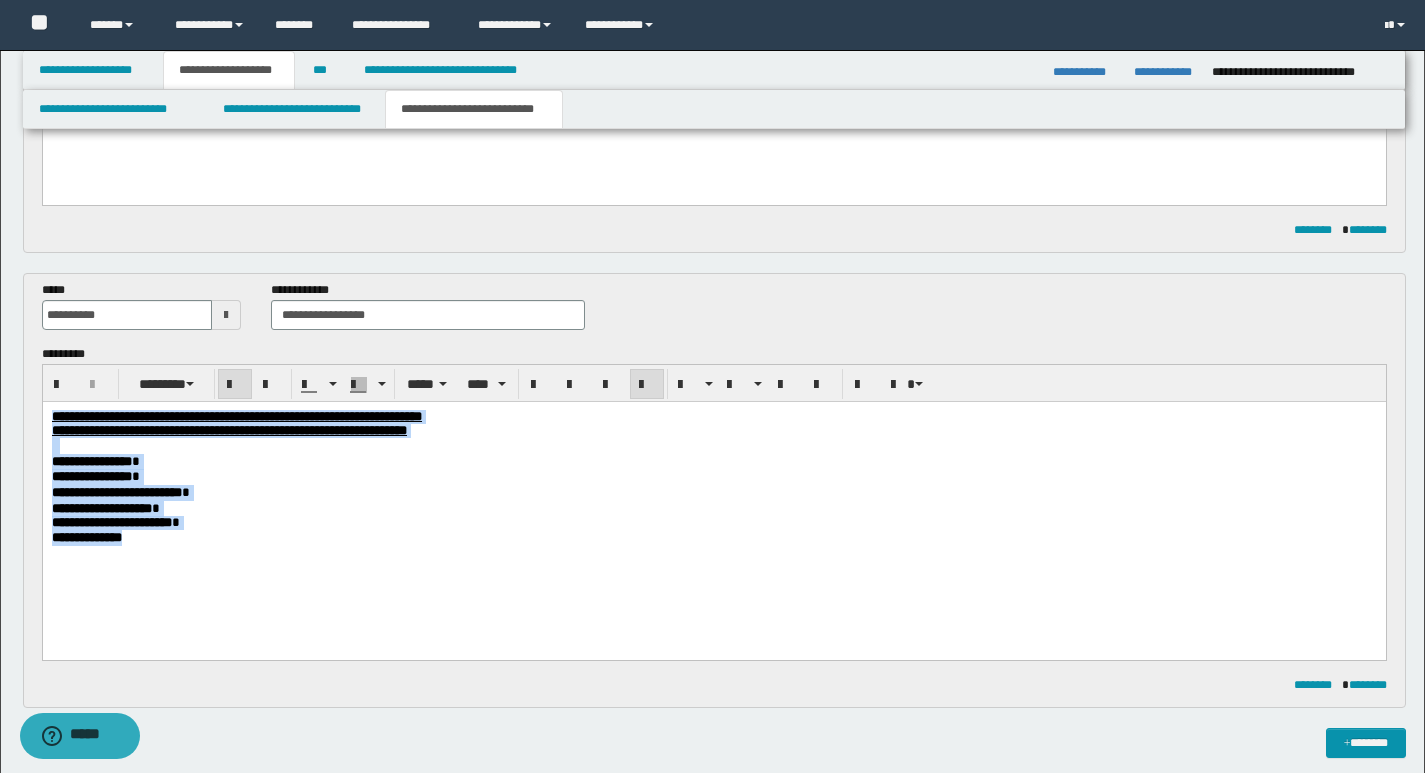 click at bounding box center (647, 385) 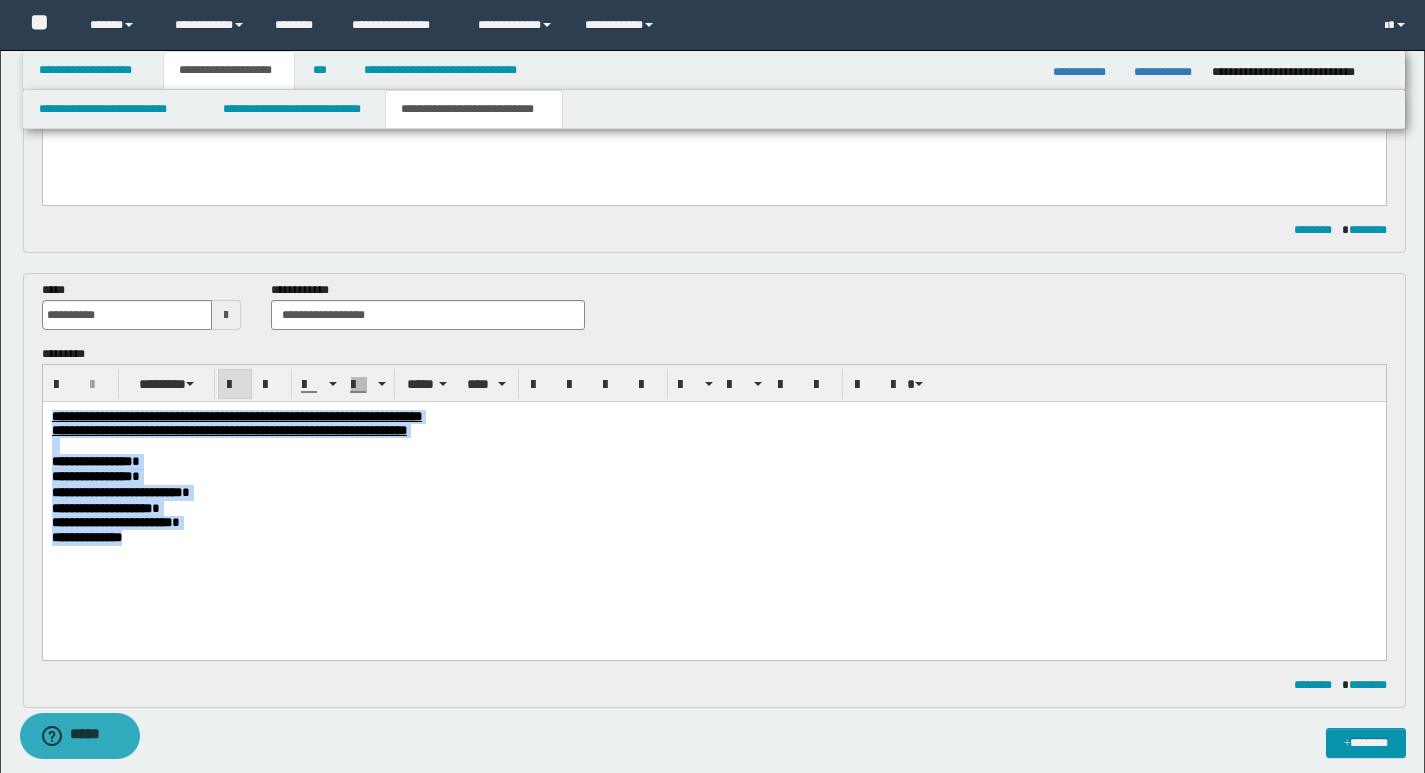 click on "**********" at bounding box center (713, 492) 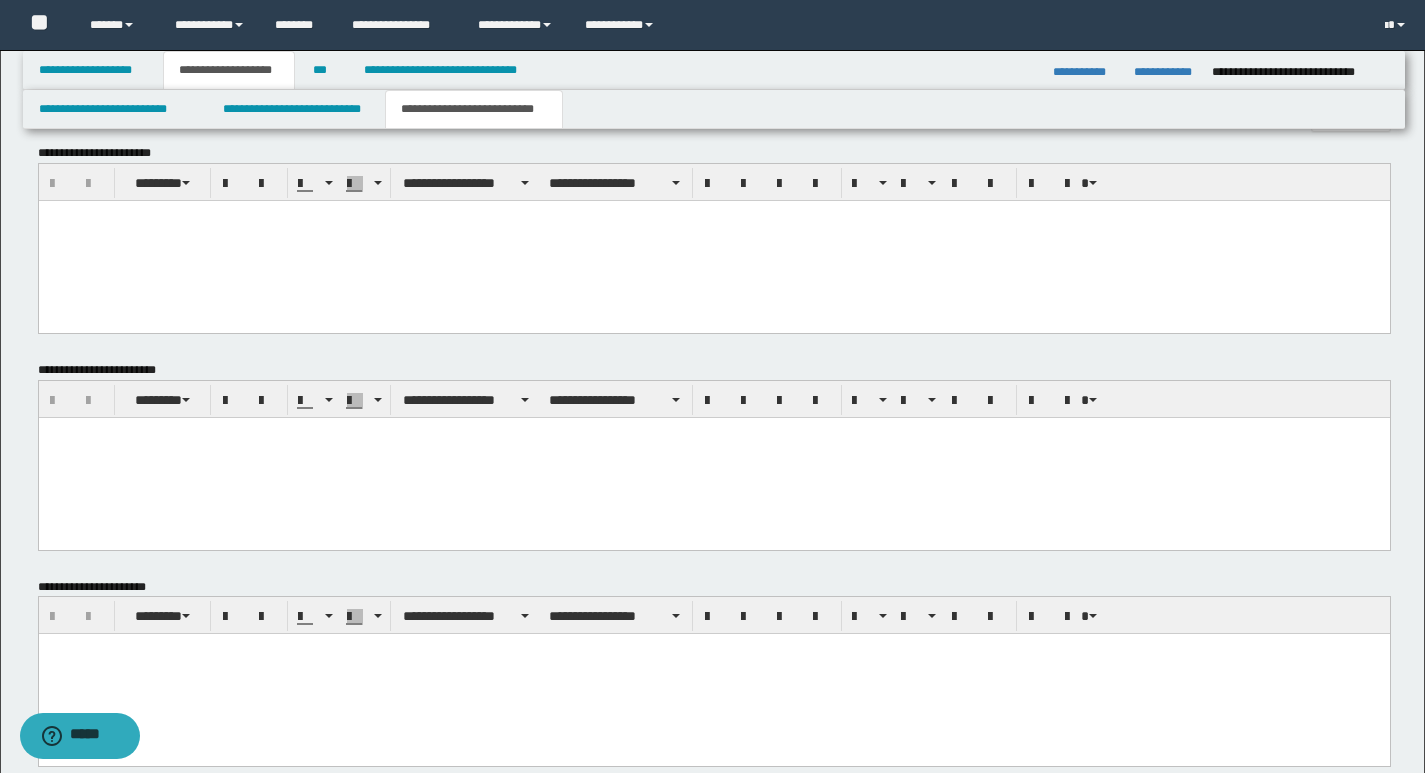 scroll, scrollTop: 1326, scrollLeft: 0, axis: vertical 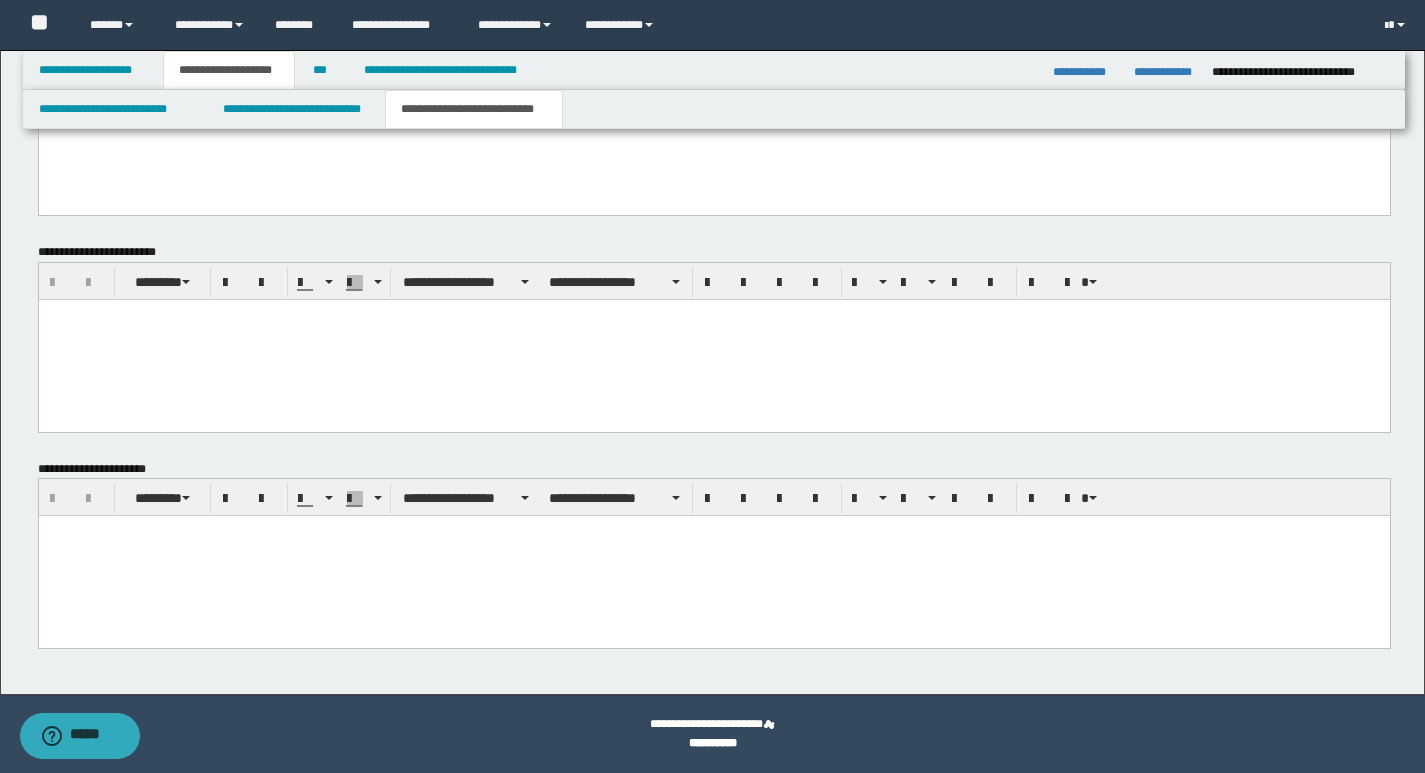 click at bounding box center [713, 556] 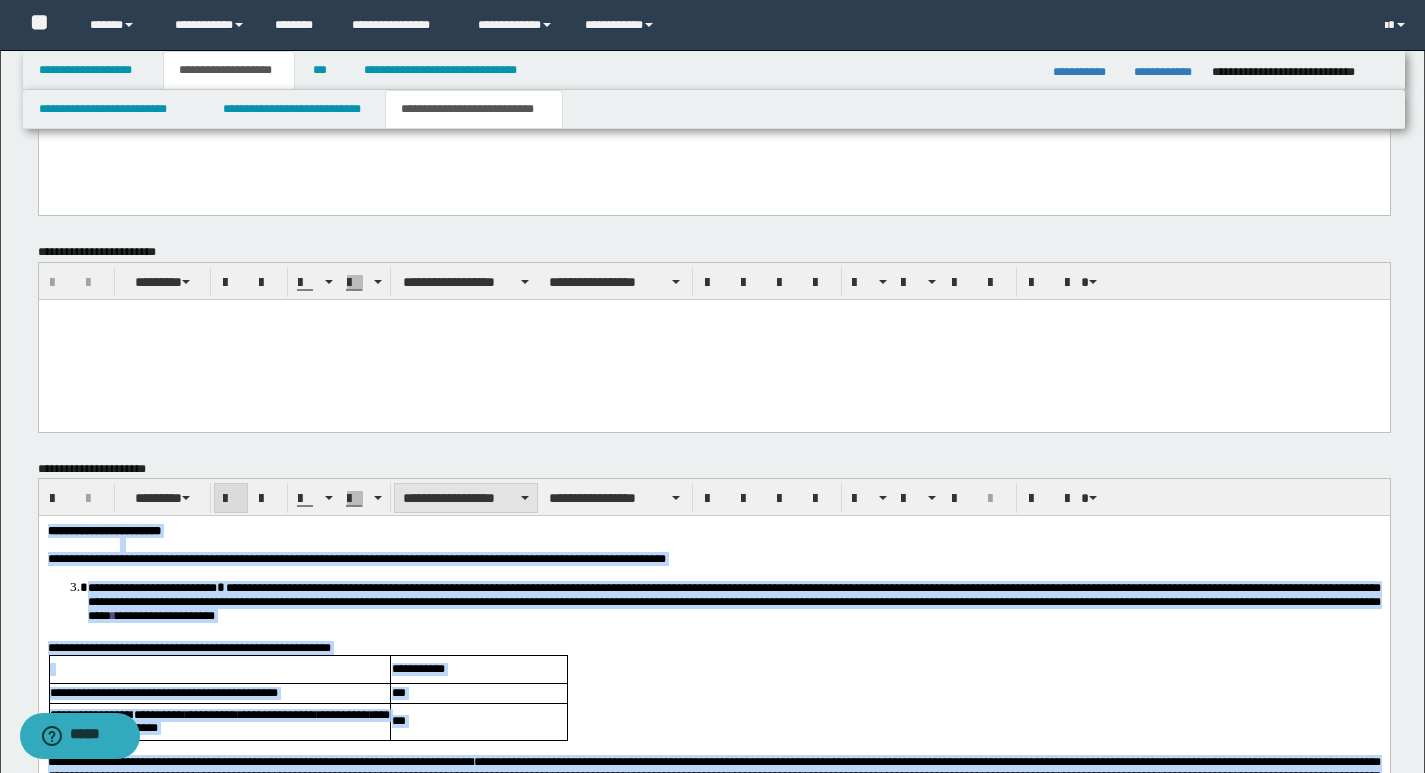 click on "**********" at bounding box center [466, 498] 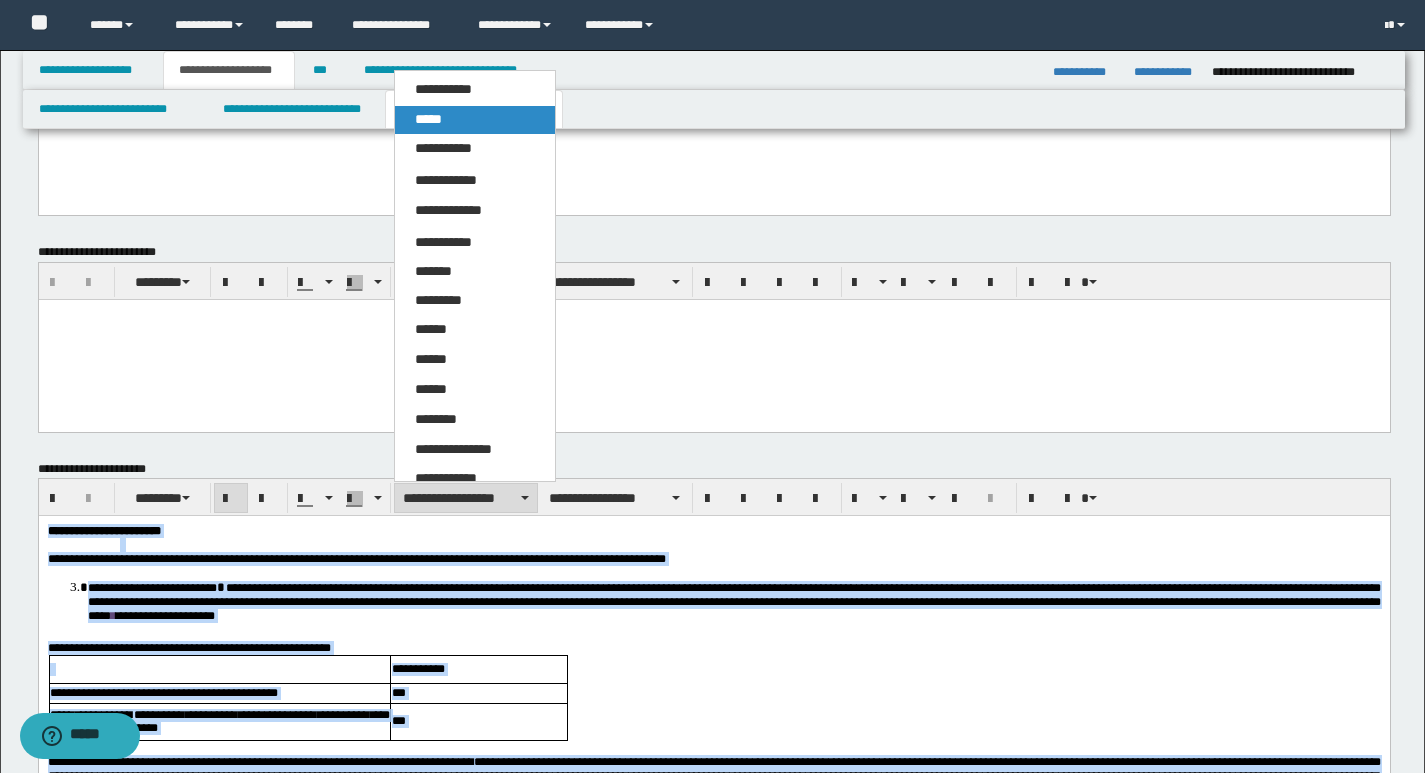 click on "*****" at bounding box center (475, 120) 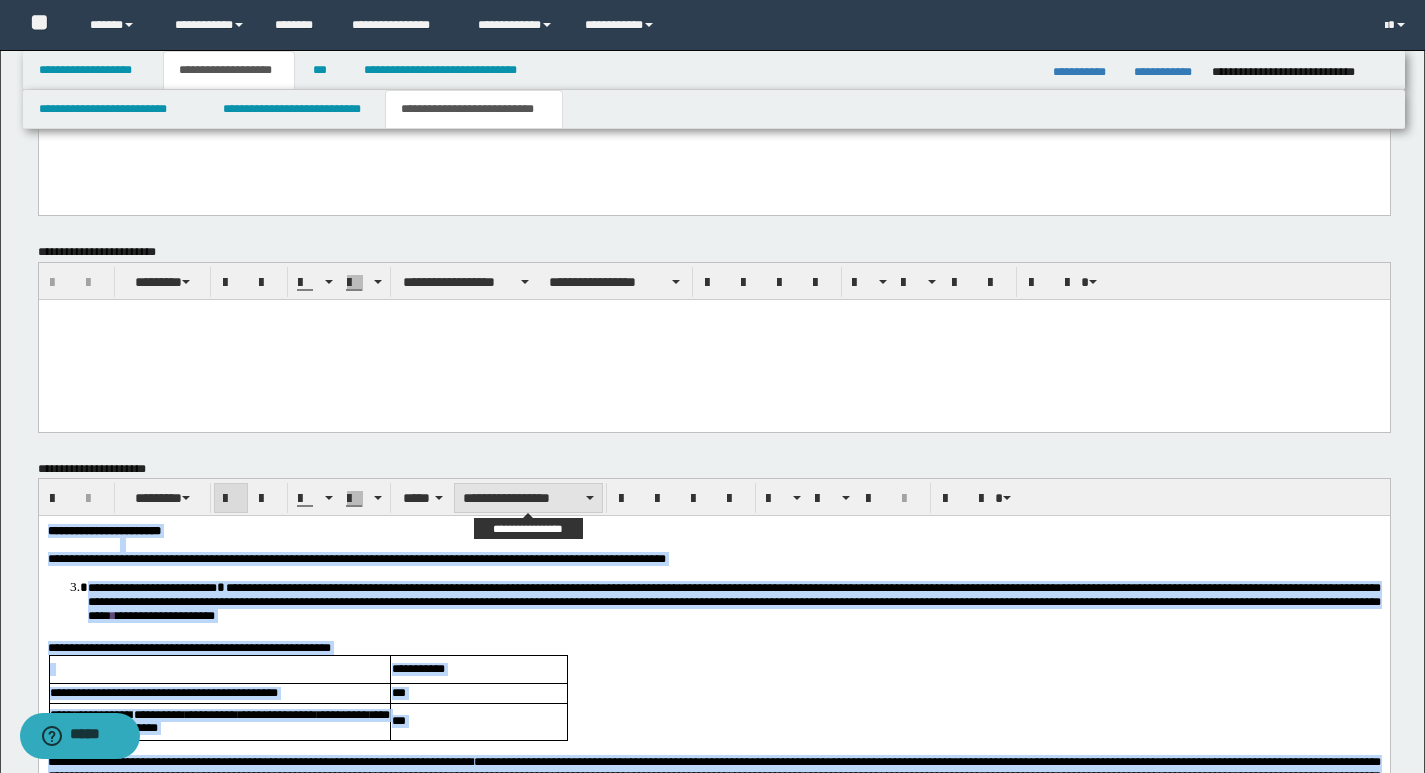 click on "**********" at bounding box center [528, 498] 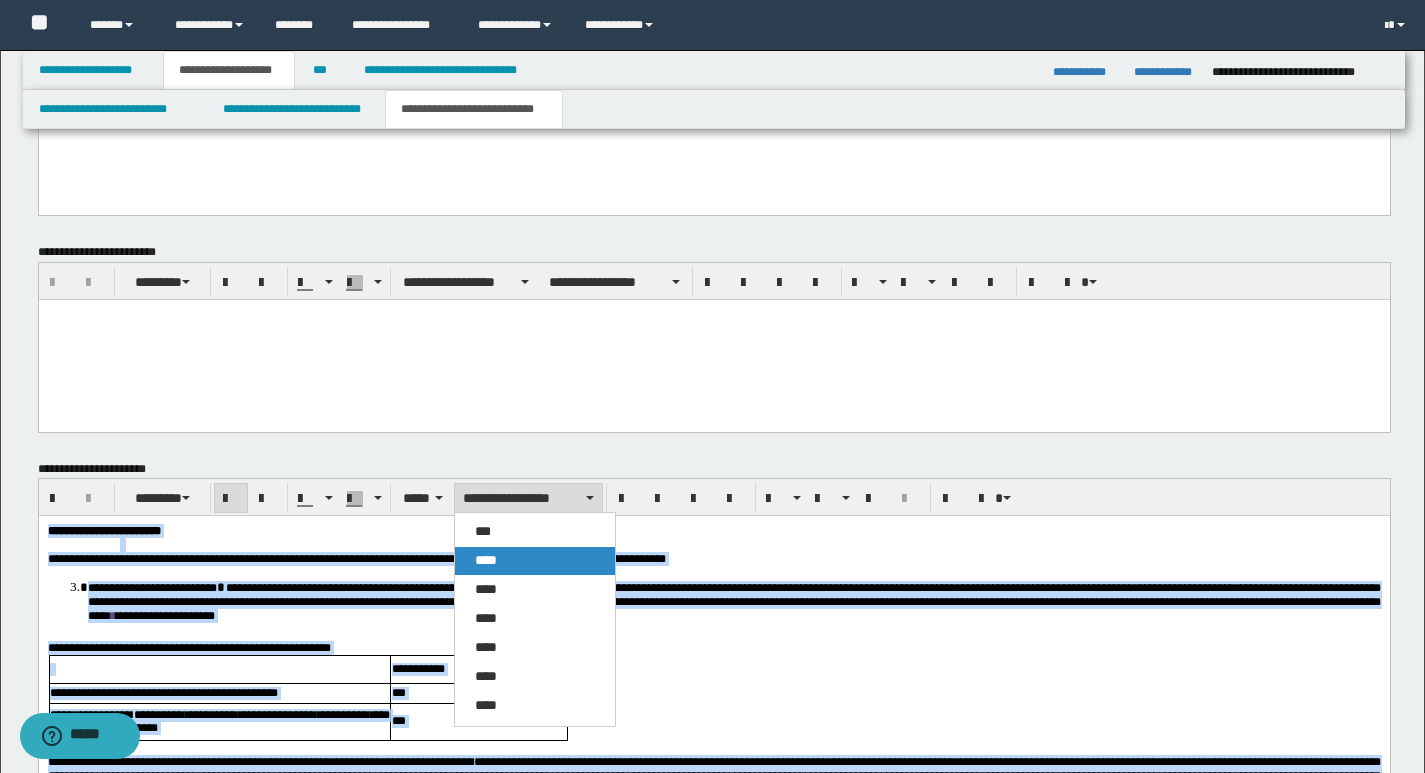 drag, startPoint x: 494, startPoint y: 556, endPoint x: 467, endPoint y: 40, distance: 516.70593 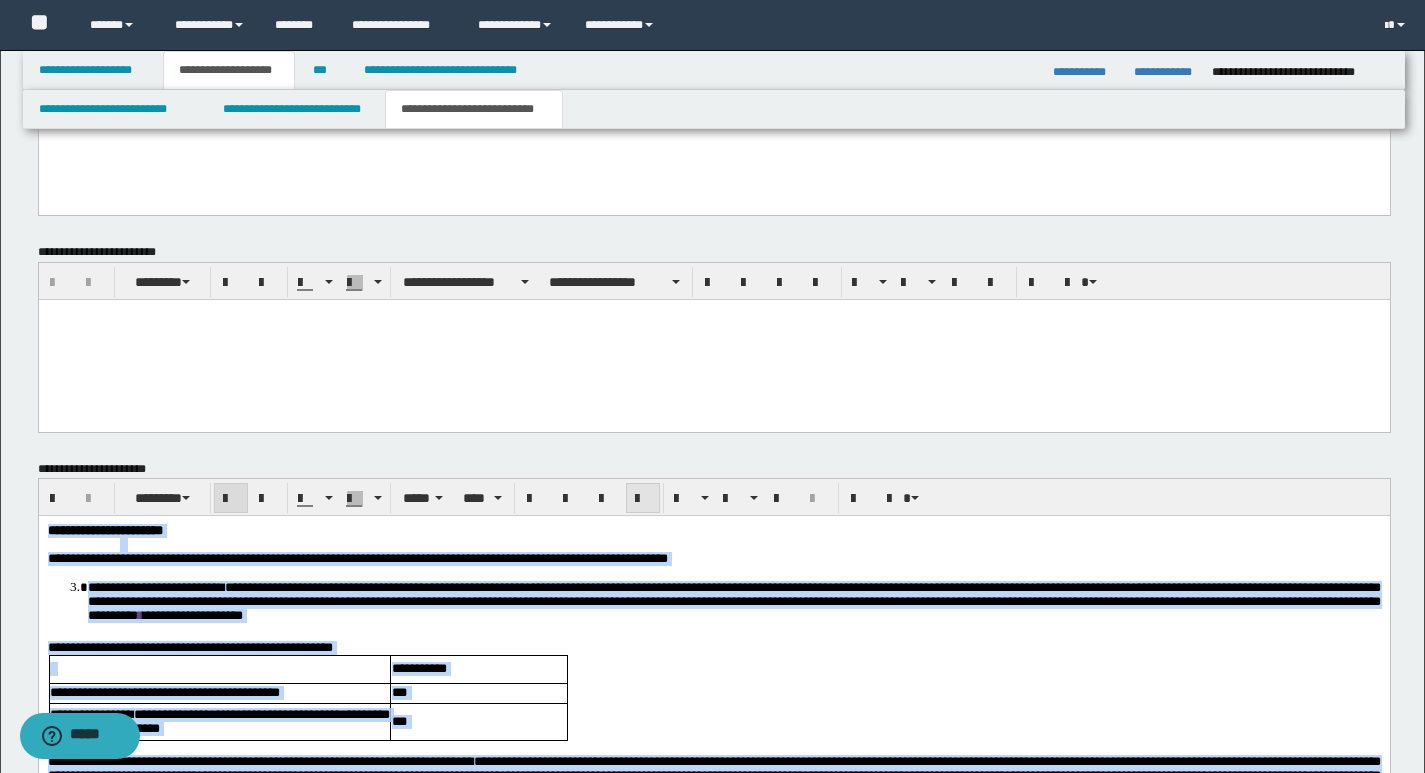 click at bounding box center [643, 499] 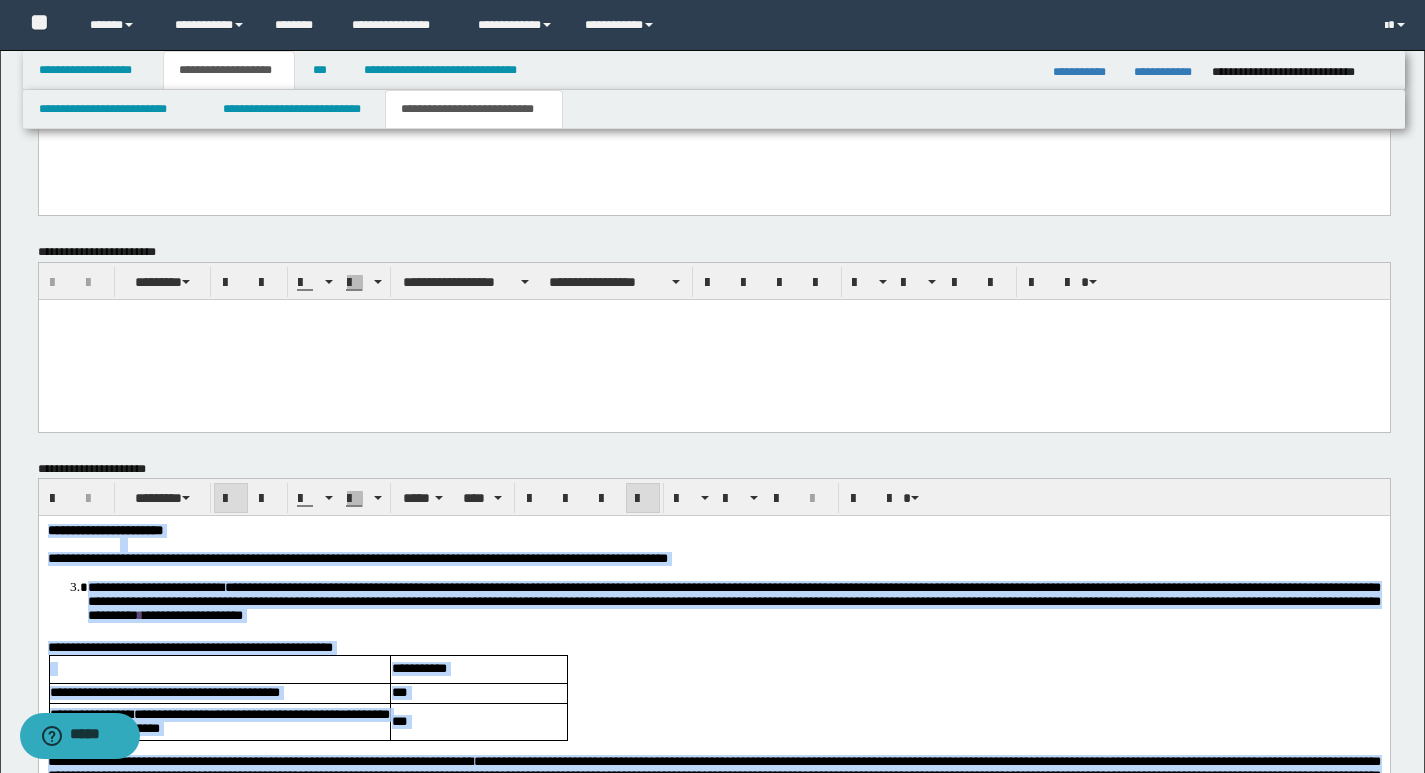 click at bounding box center (643, 499) 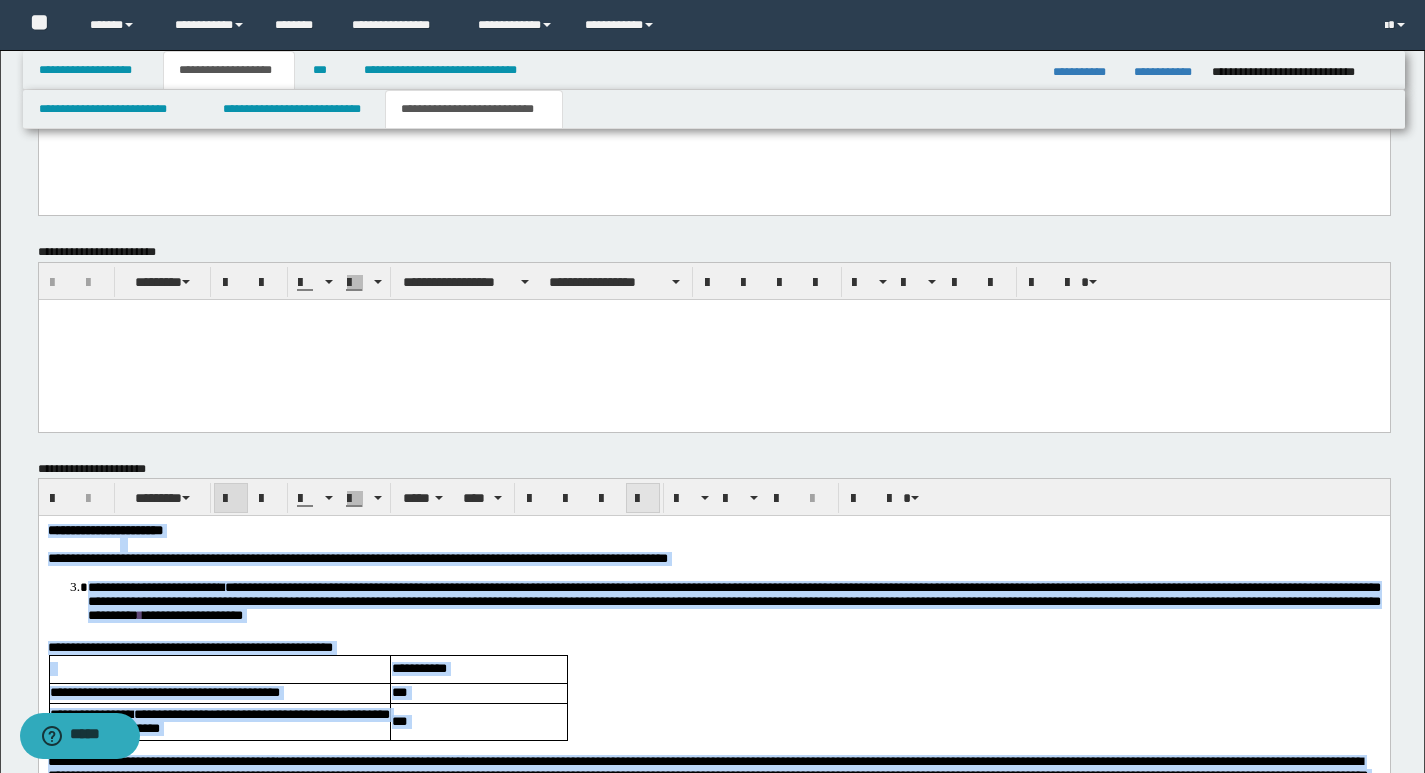 click at bounding box center [643, 499] 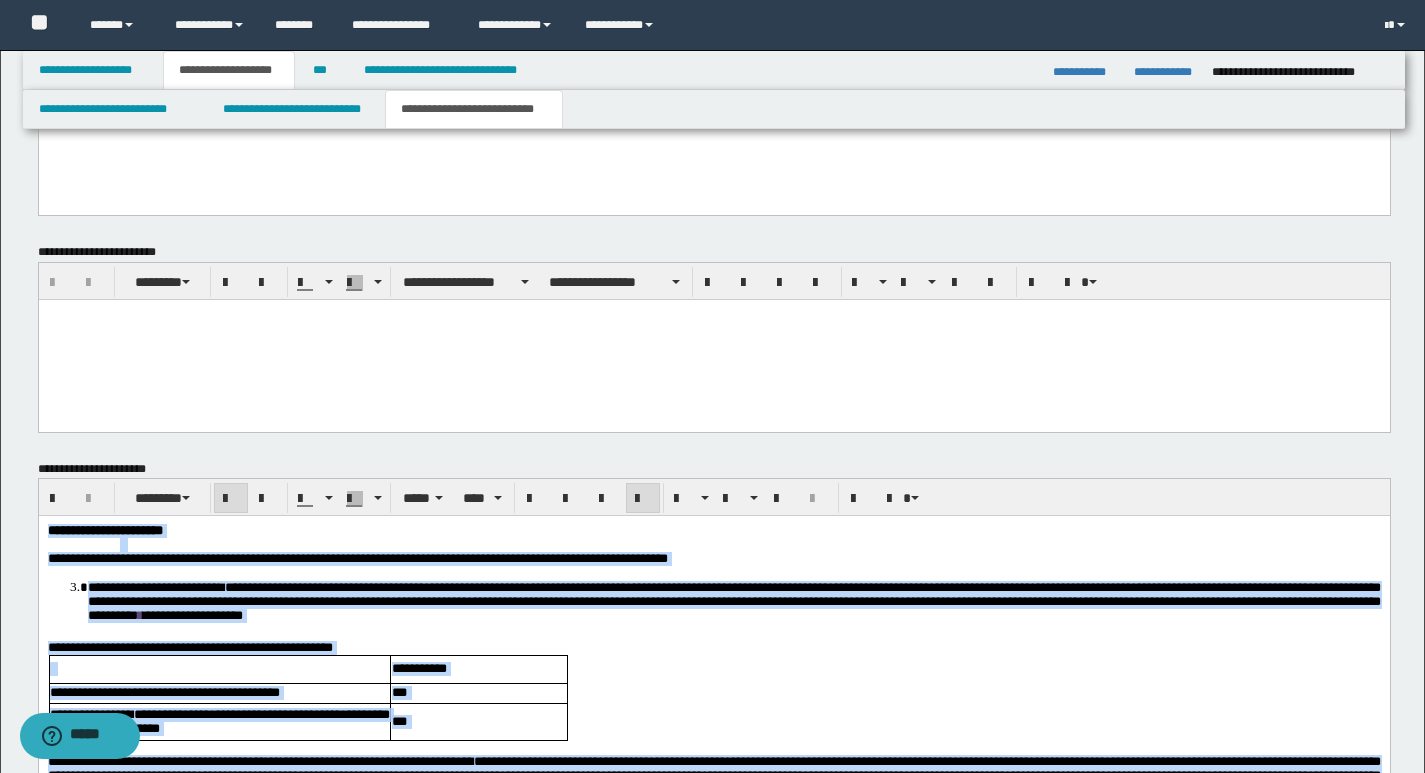 click on "**********" at bounding box center [713, 828] 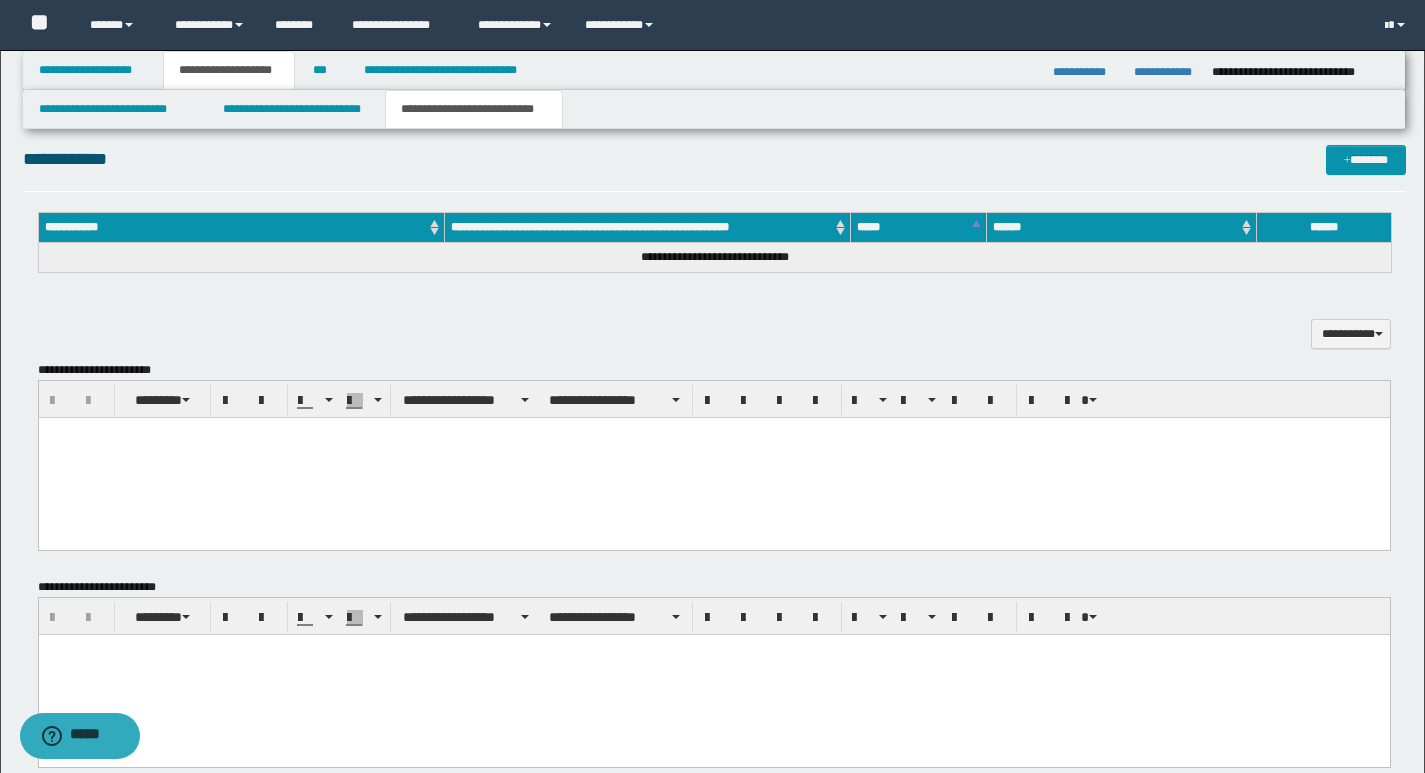 scroll, scrollTop: 926, scrollLeft: 0, axis: vertical 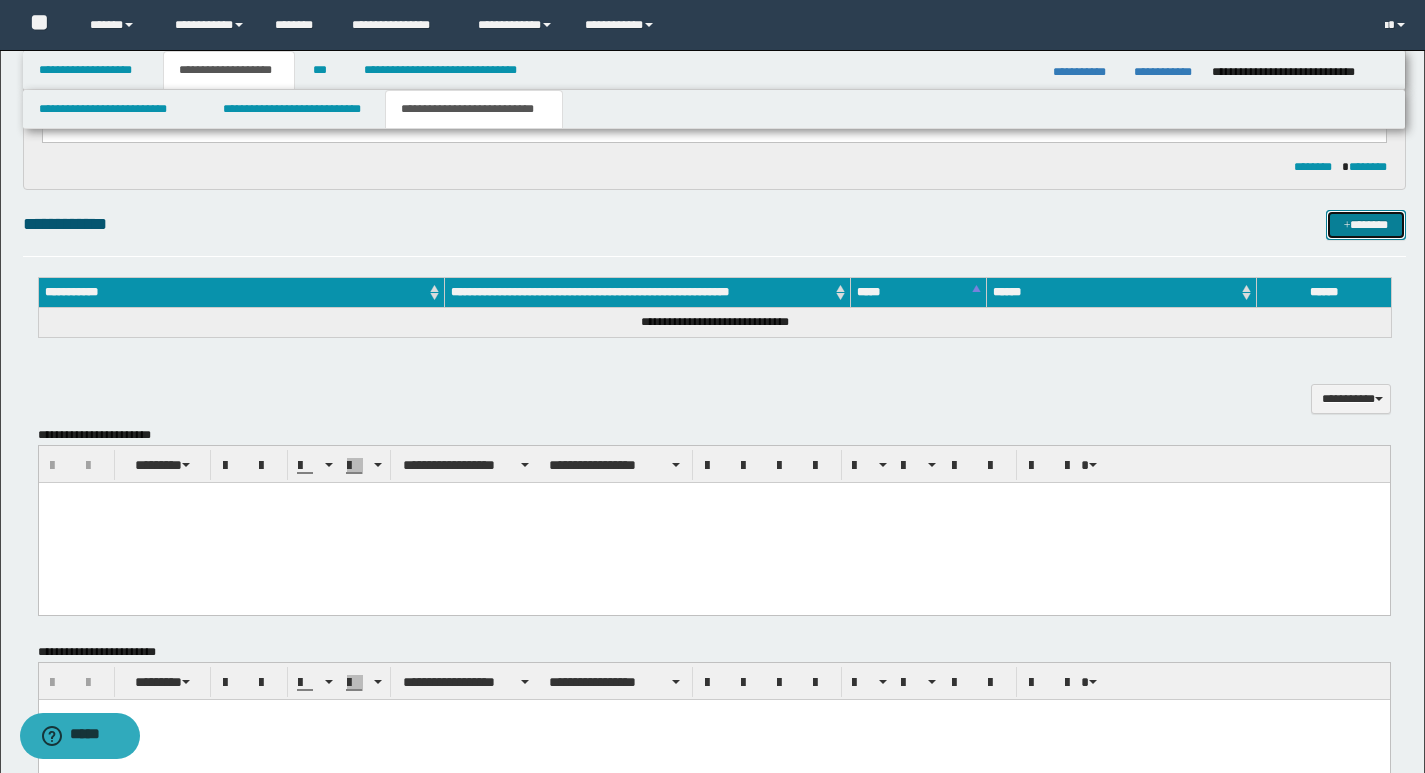 click on "*******" at bounding box center [1366, 225] 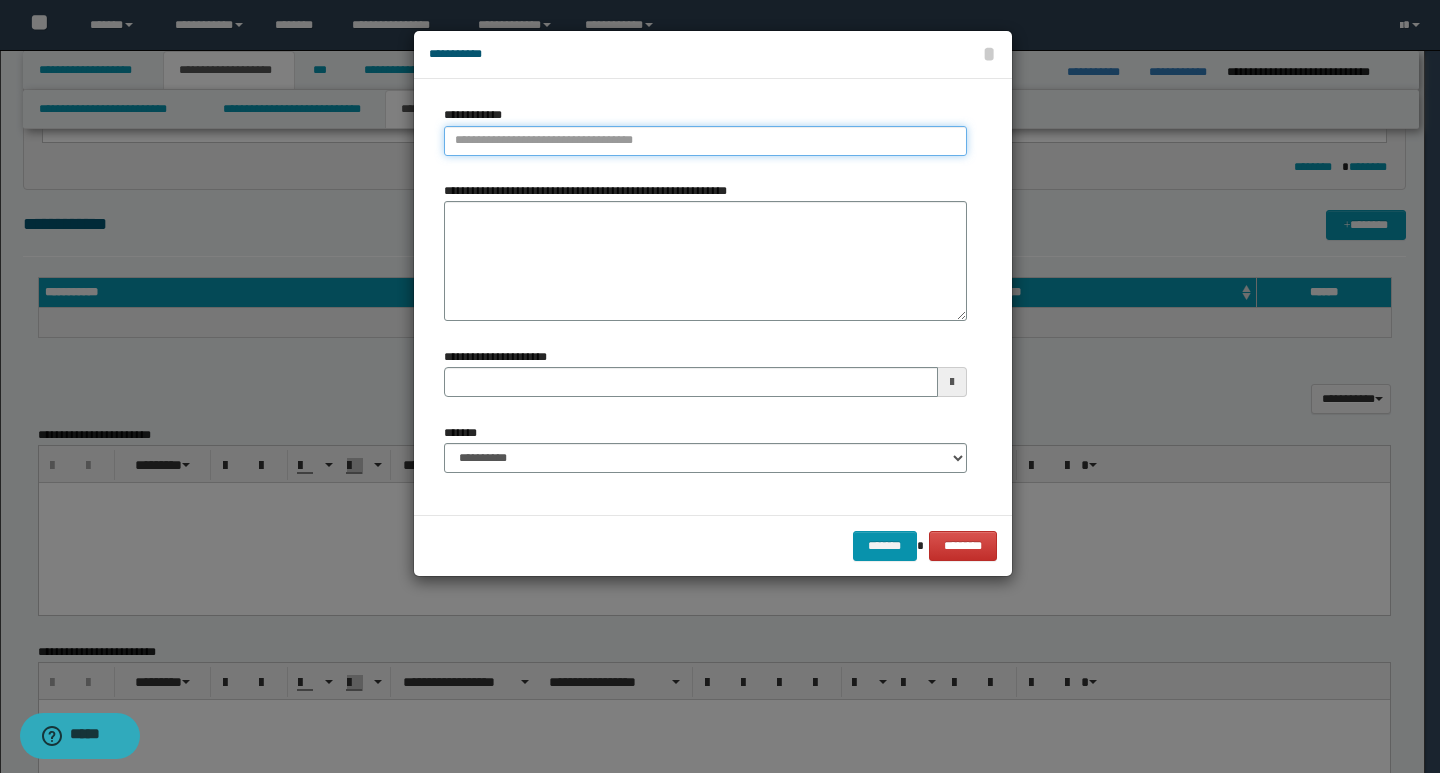 click on "**********" at bounding box center (705, 141) 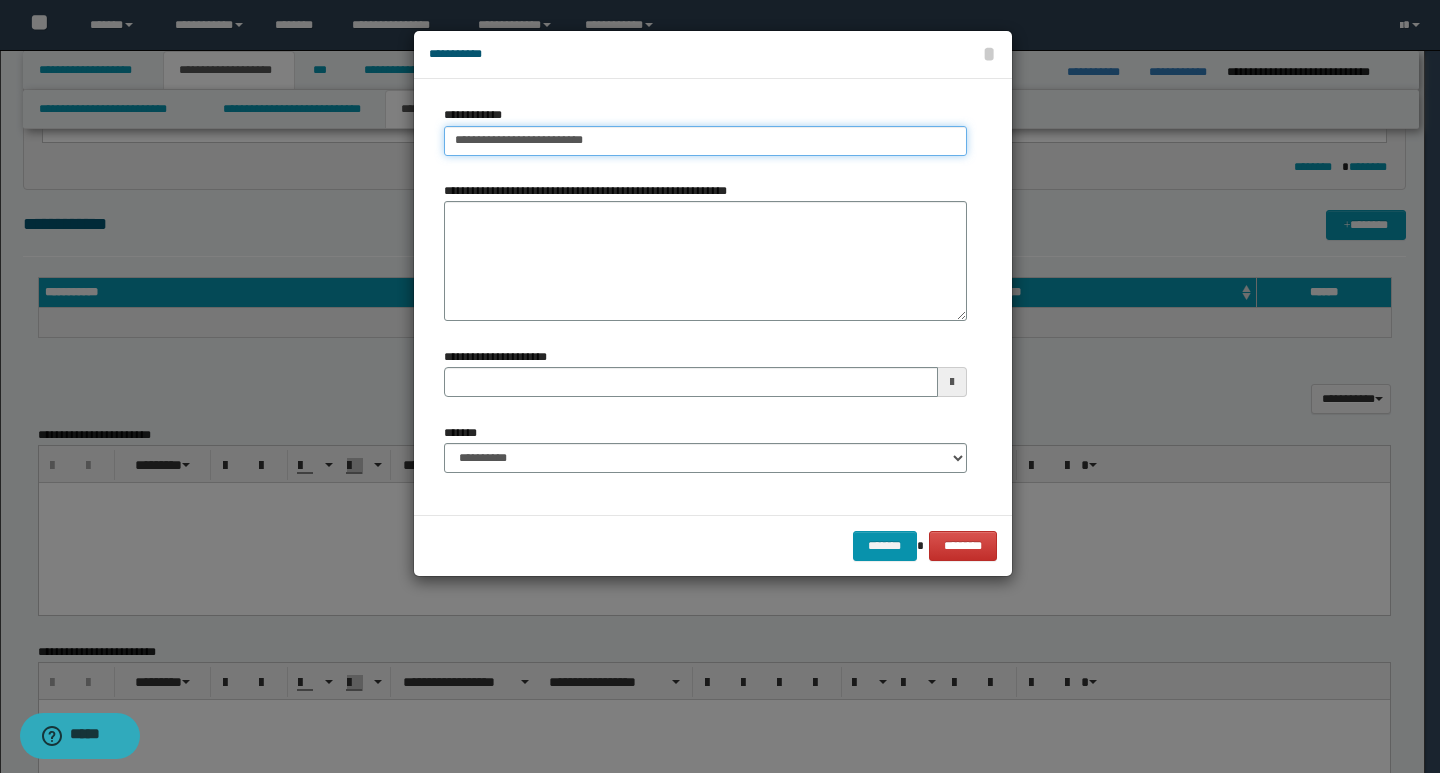 type on "**********" 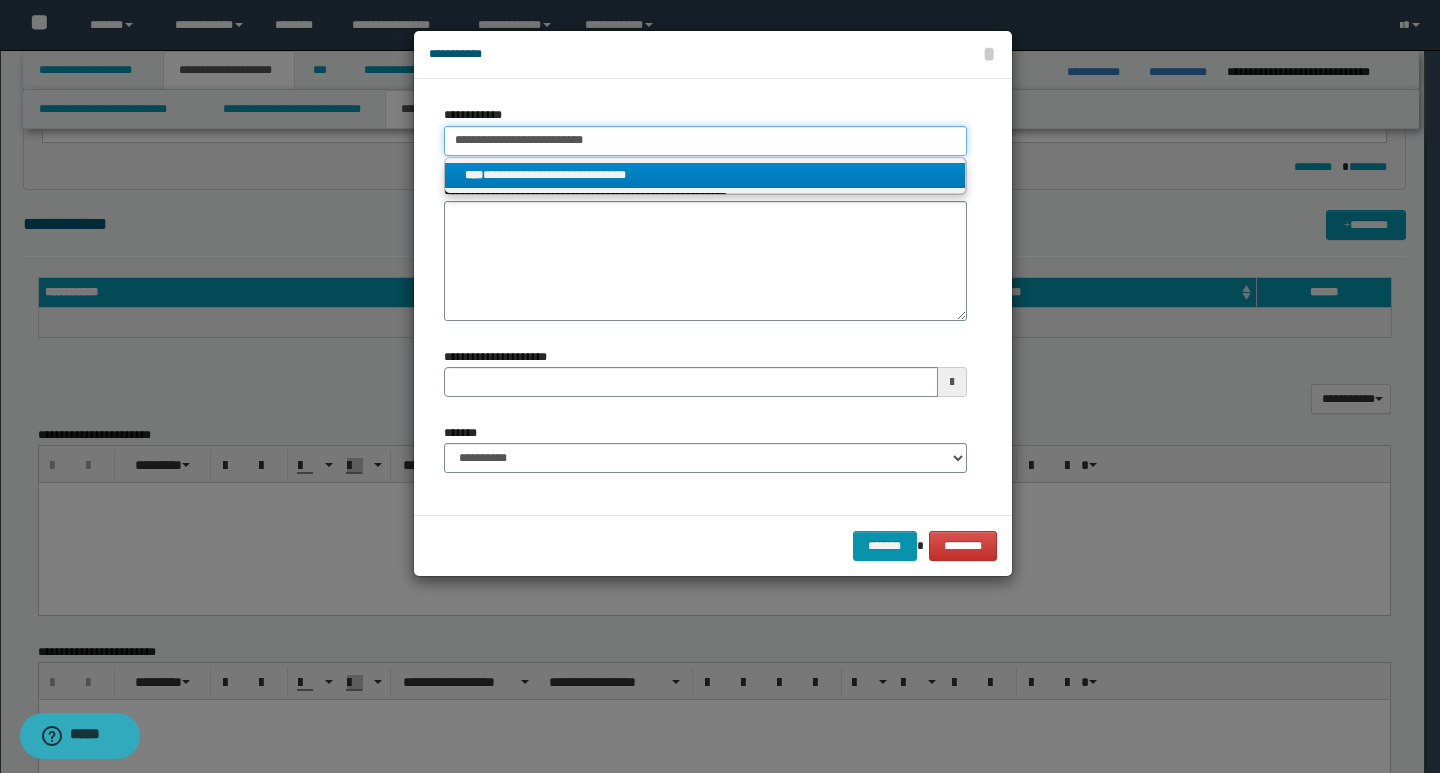type on "**********" 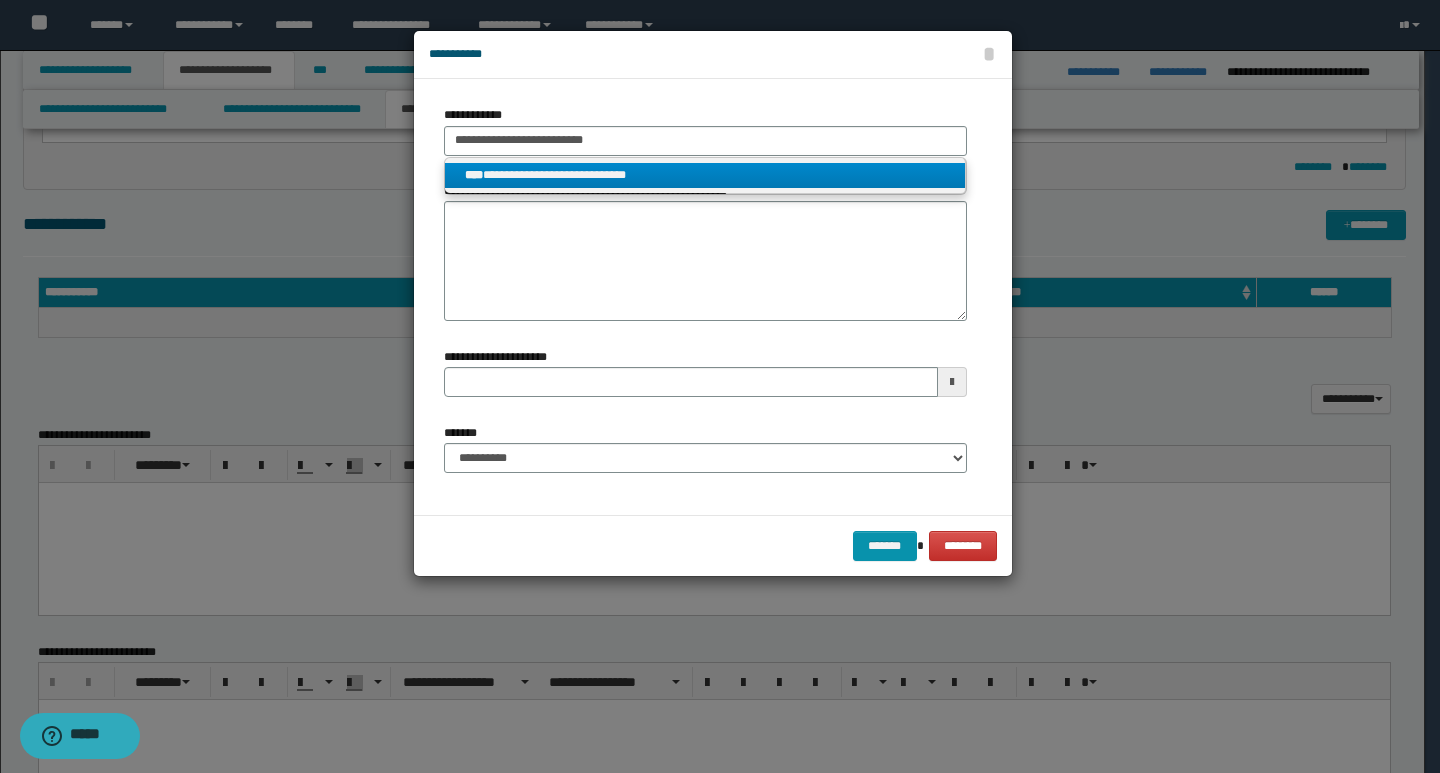 click on "**********" at bounding box center (705, 175) 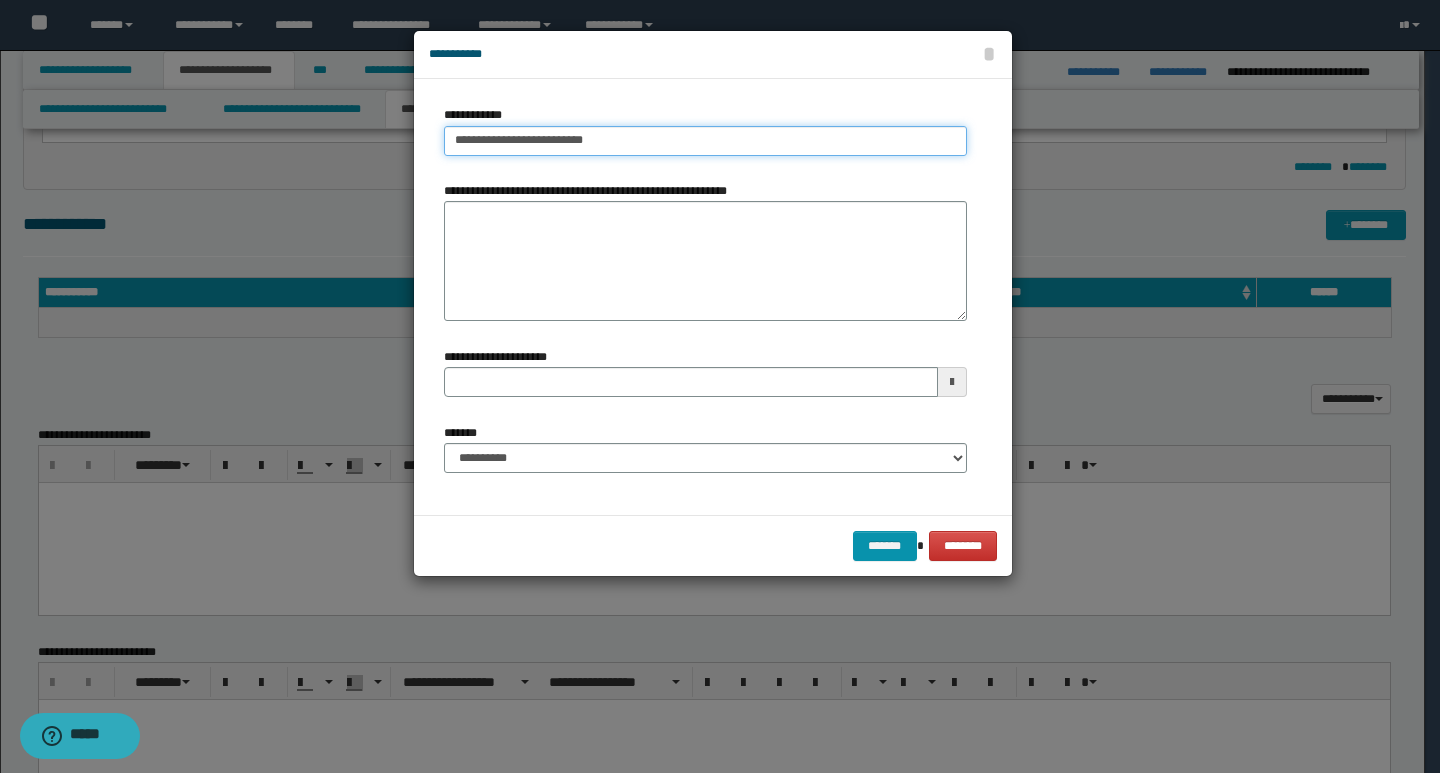 type on "**********" 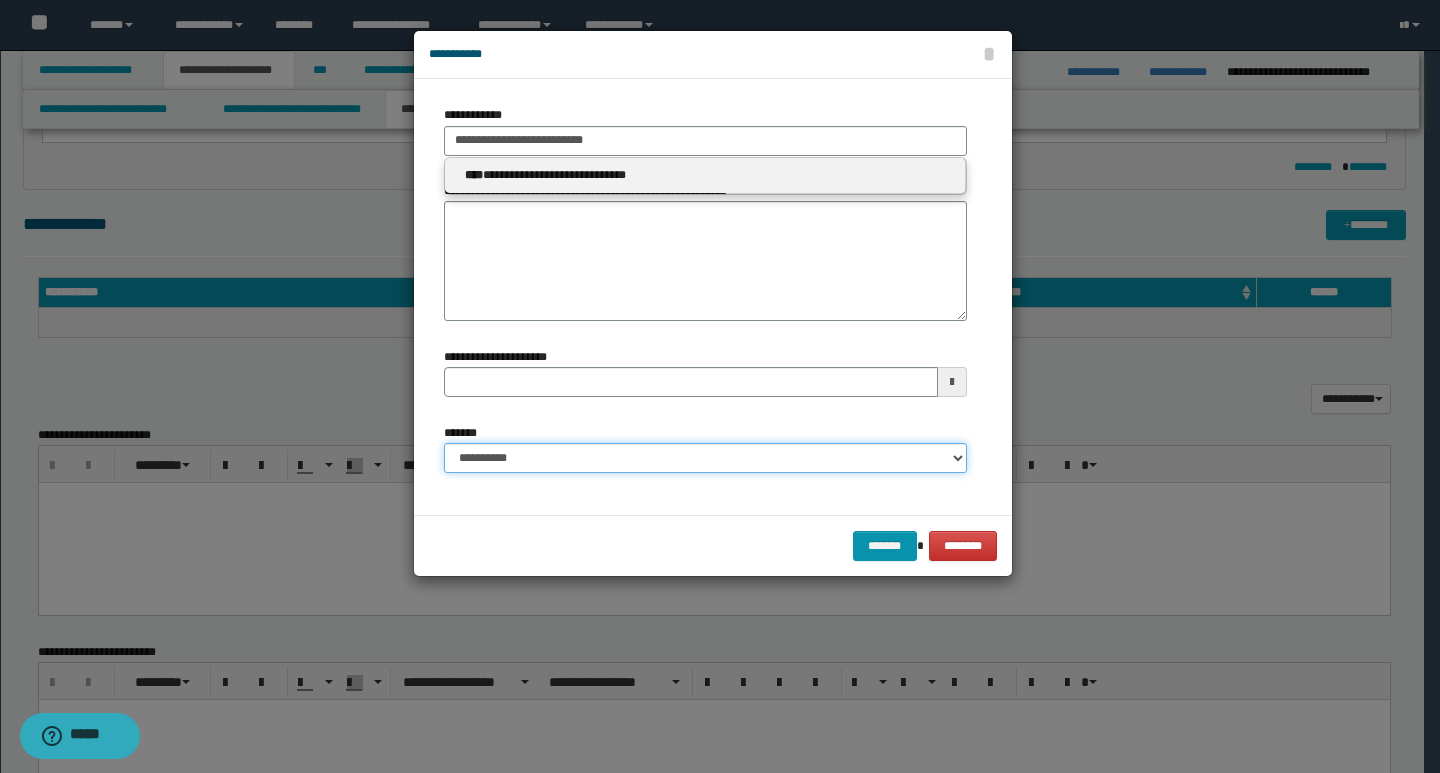type 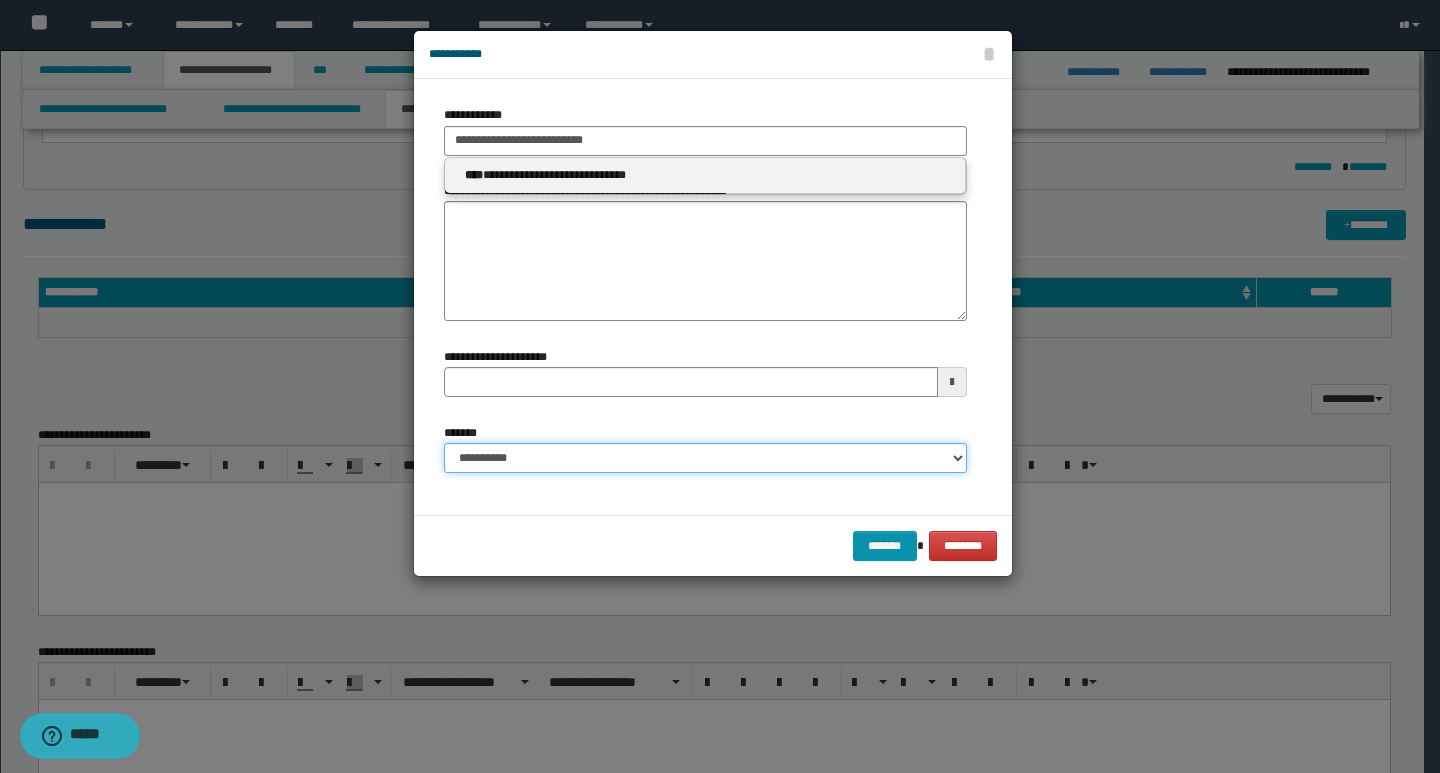 click on "**********" at bounding box center [705, 458] 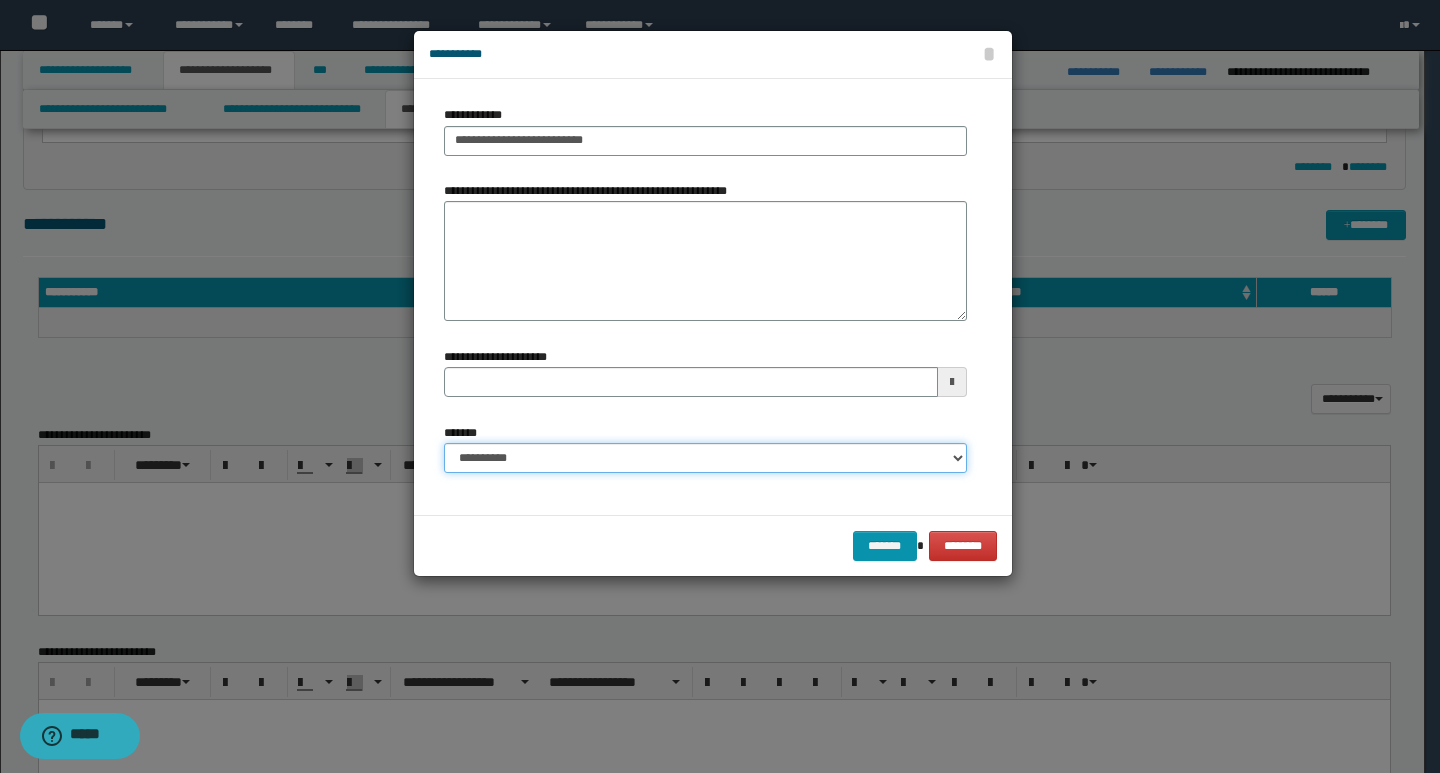 select on "*" 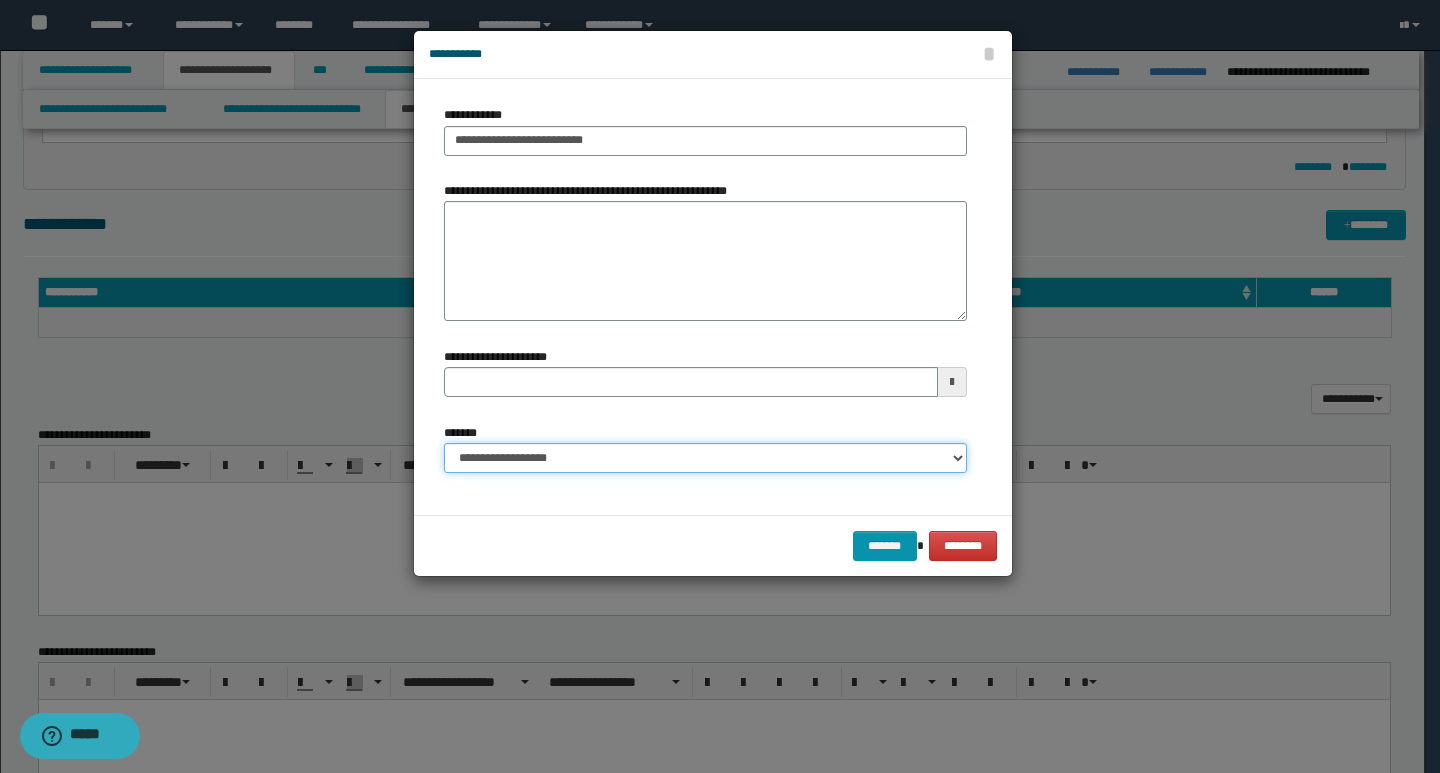 click on "**********" at bounding box center [705, 458] 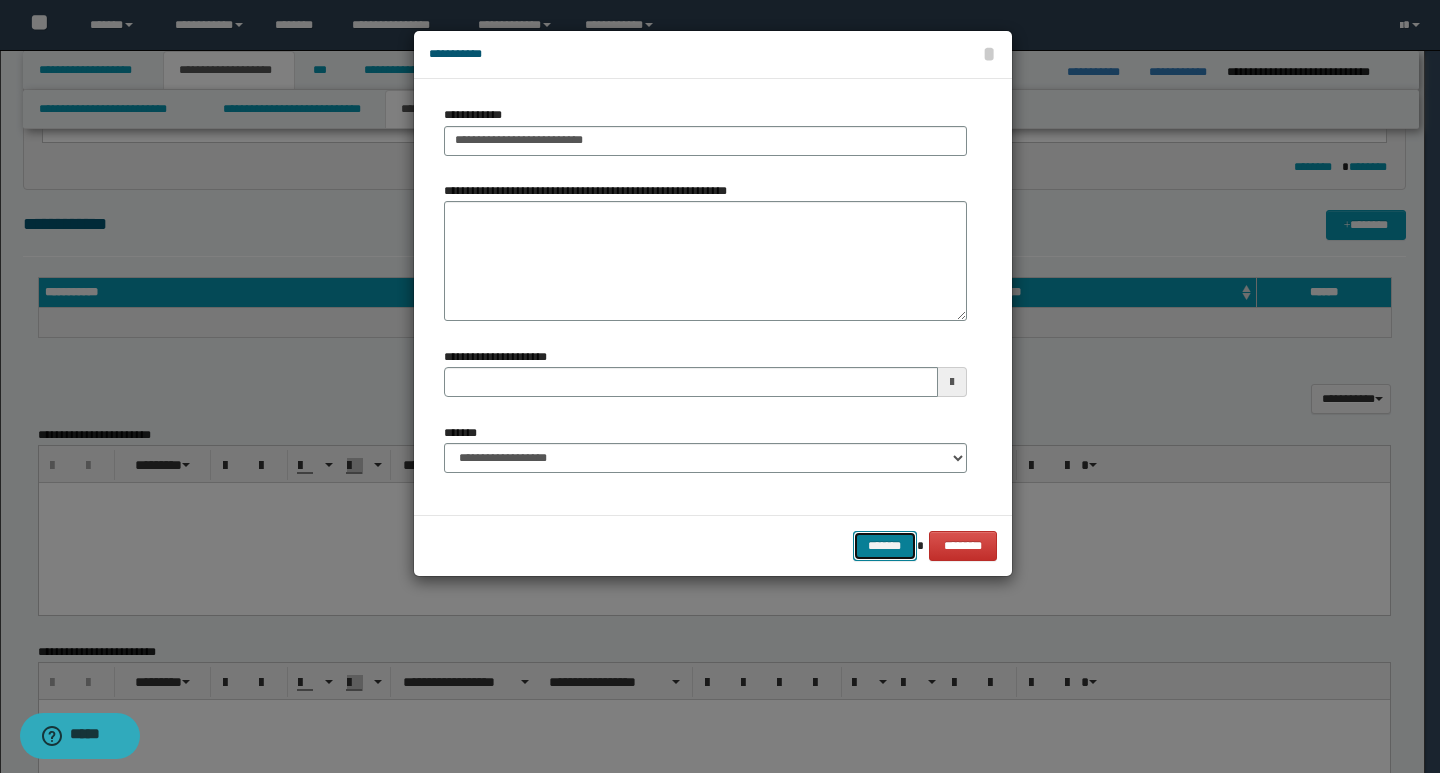 click on "*******" at bounding box center [885, 546] 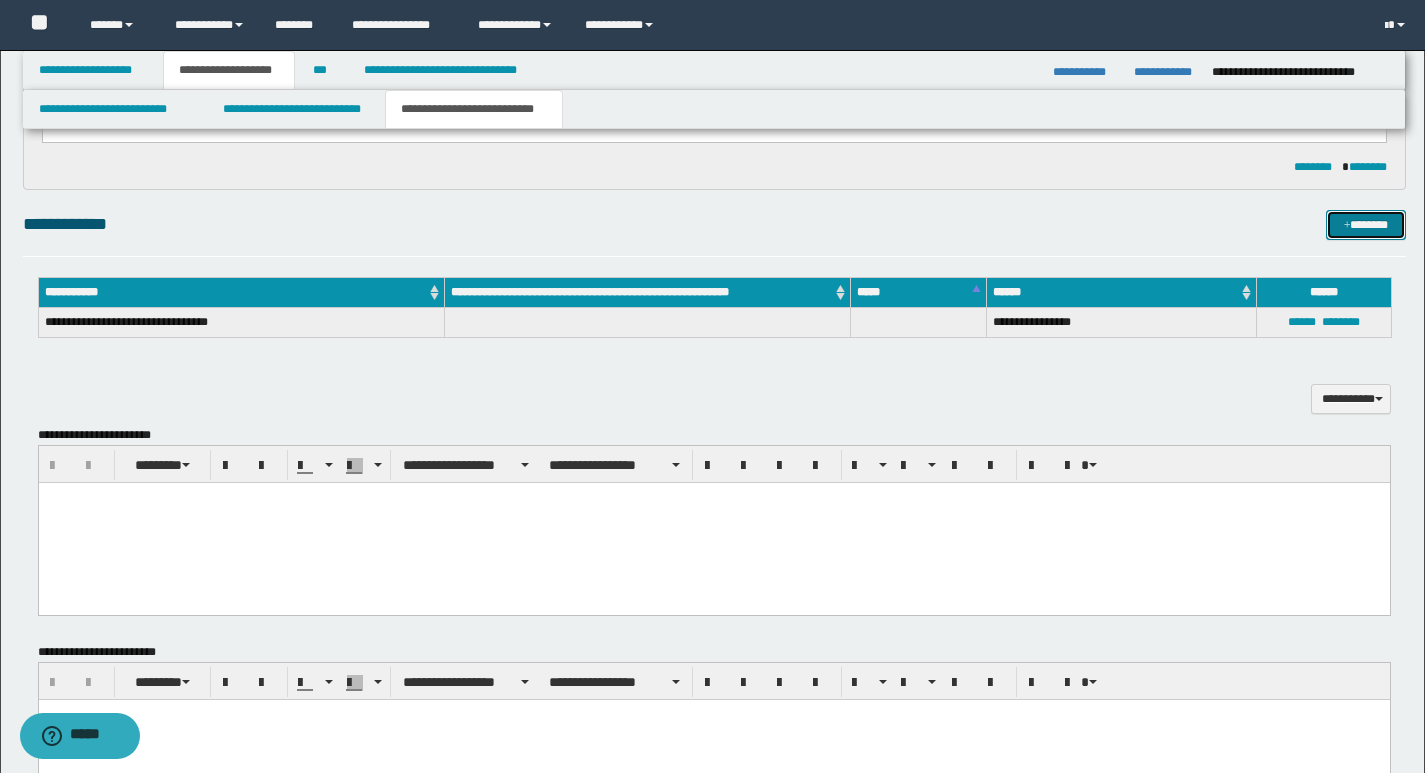type 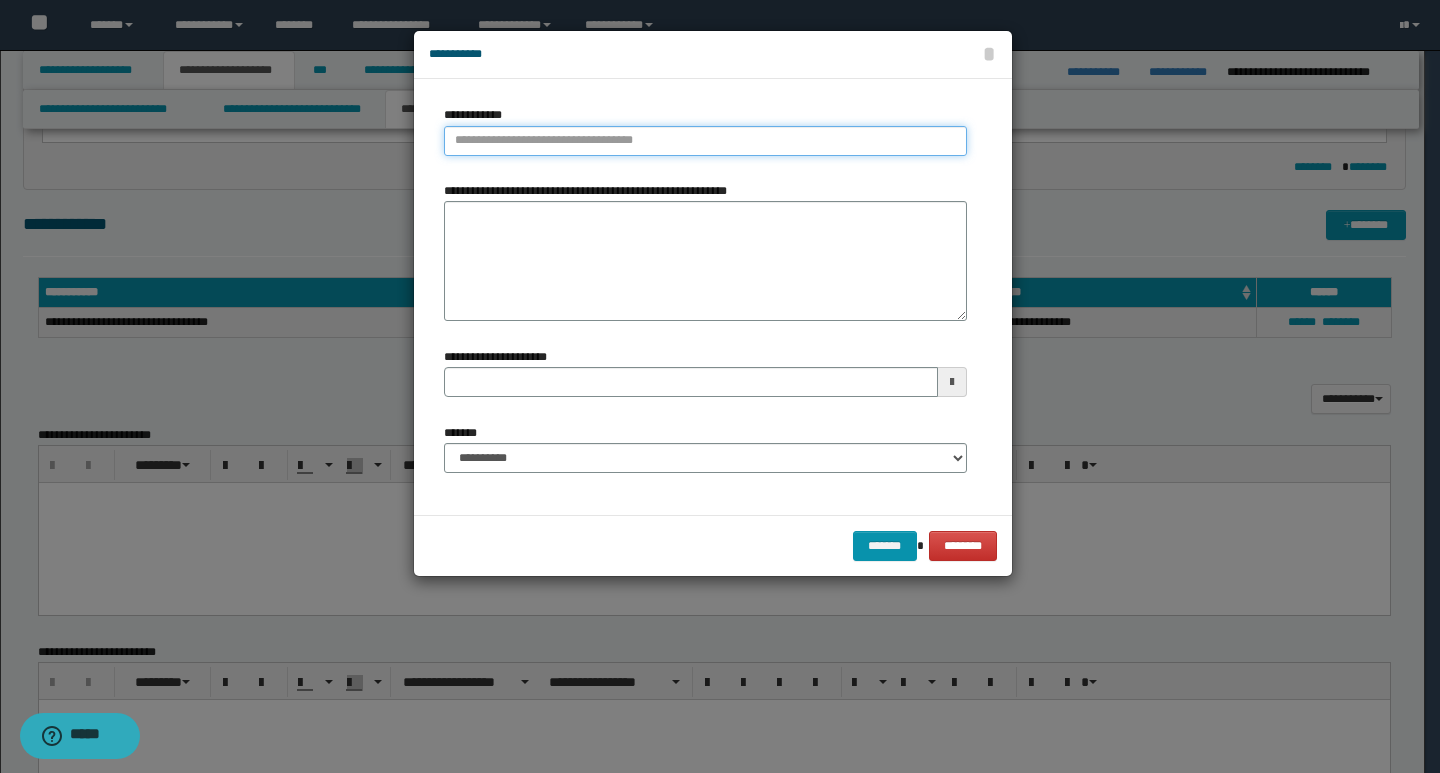 type on "**********" 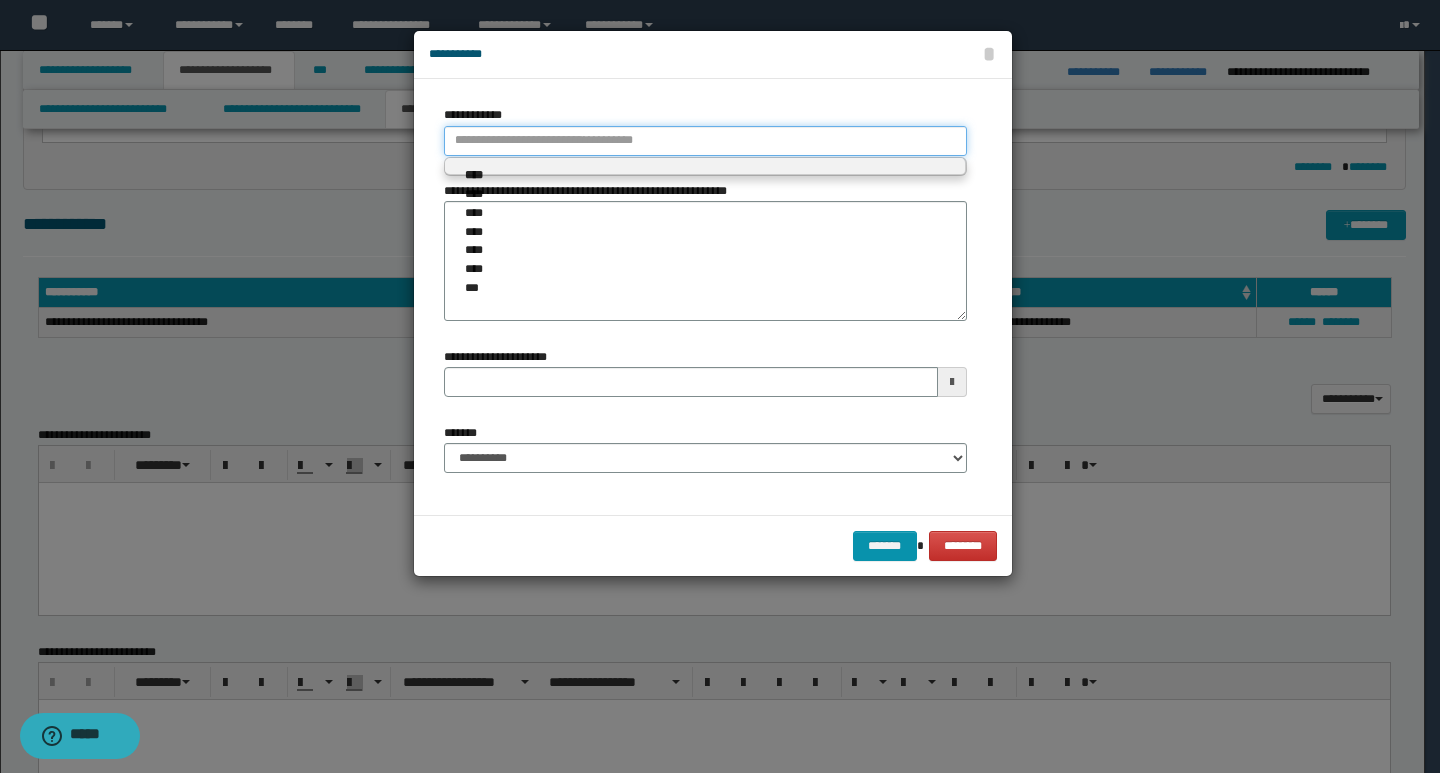 click on "**********" at bounding box center [705, 141] 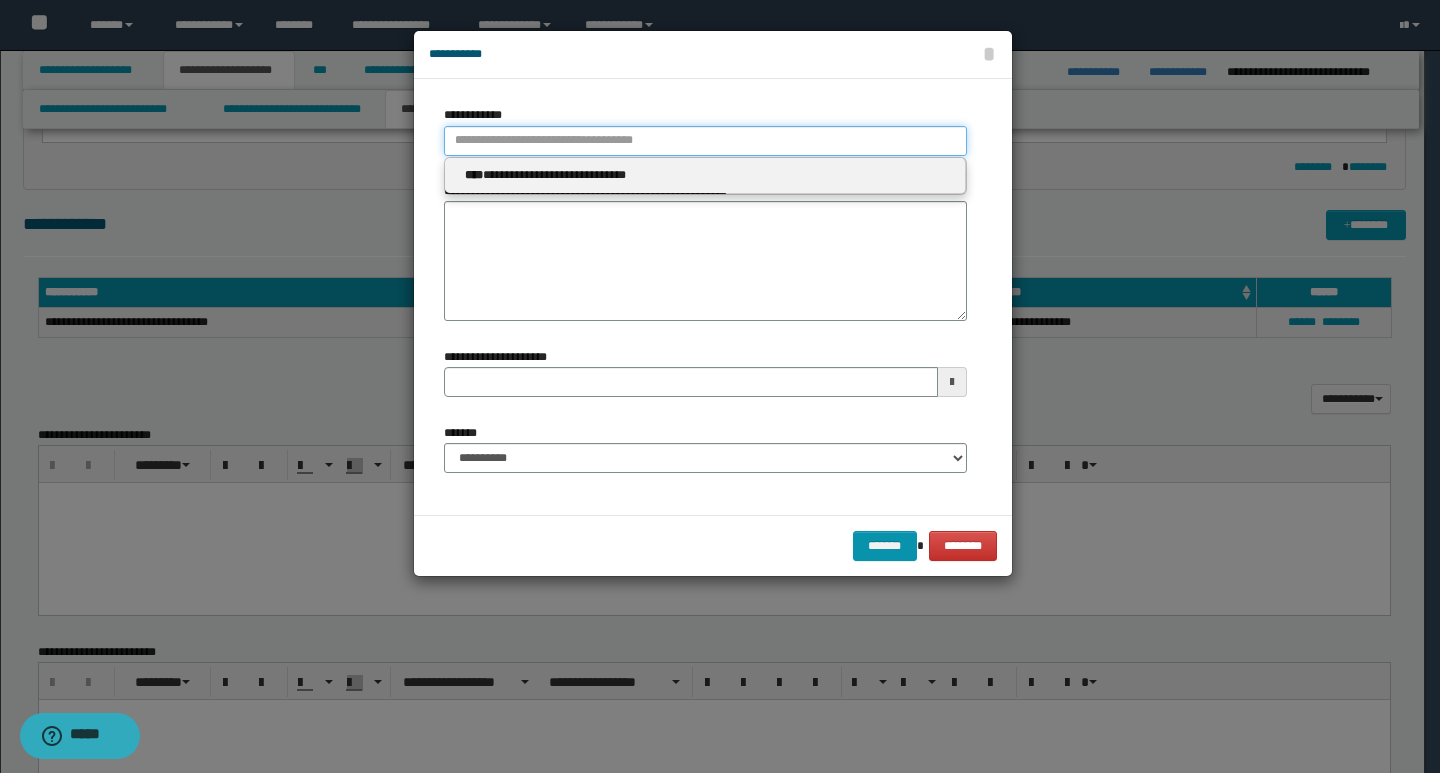 paste on "**********" 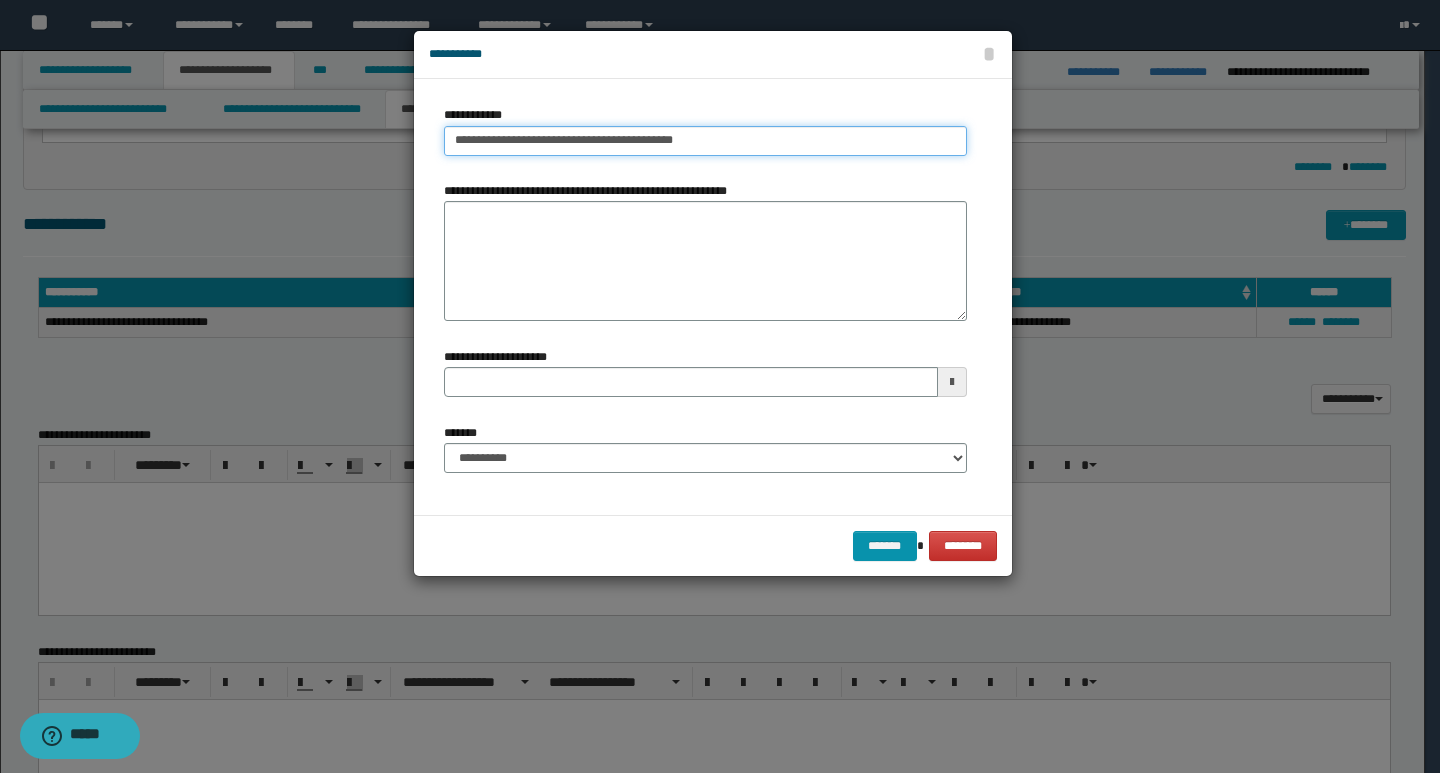 type on "**********" 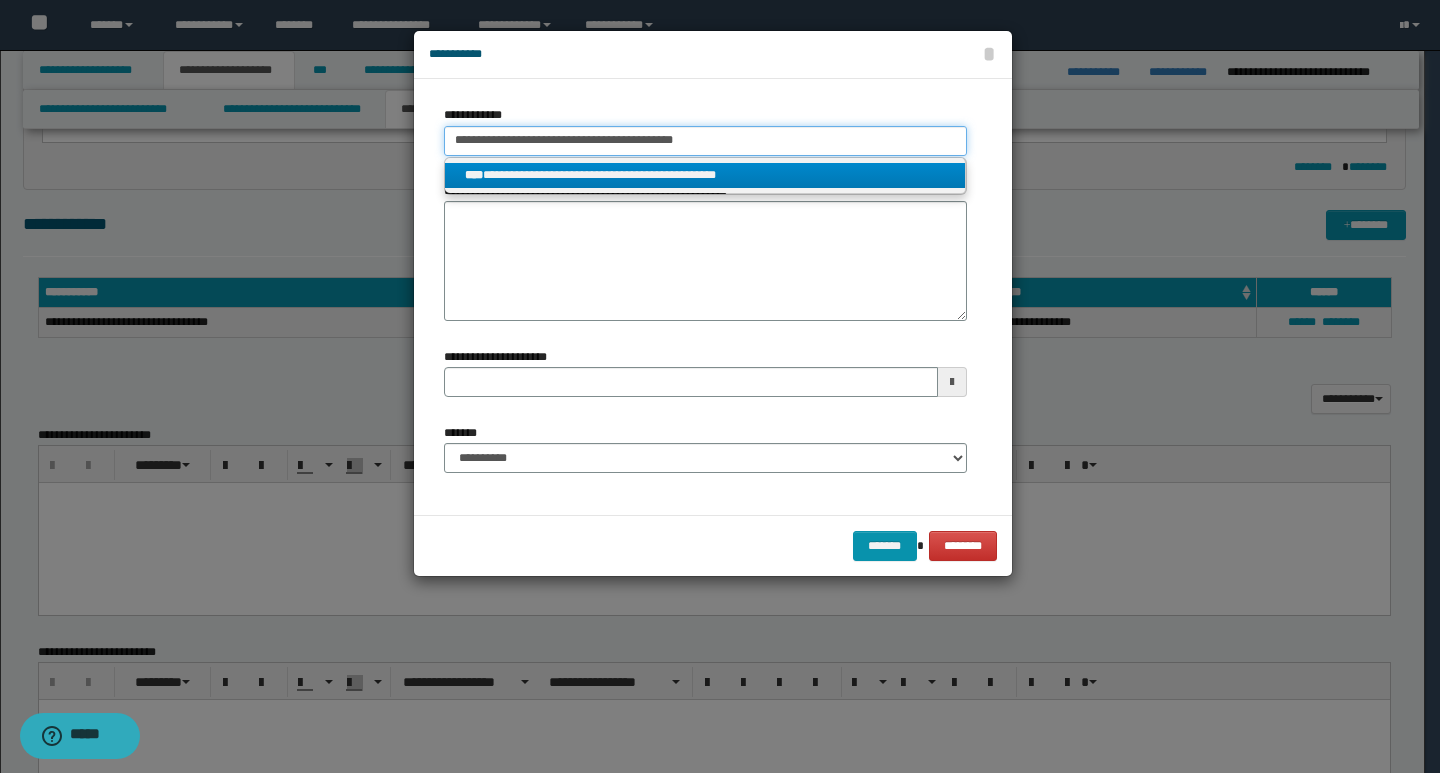 type on "**********" 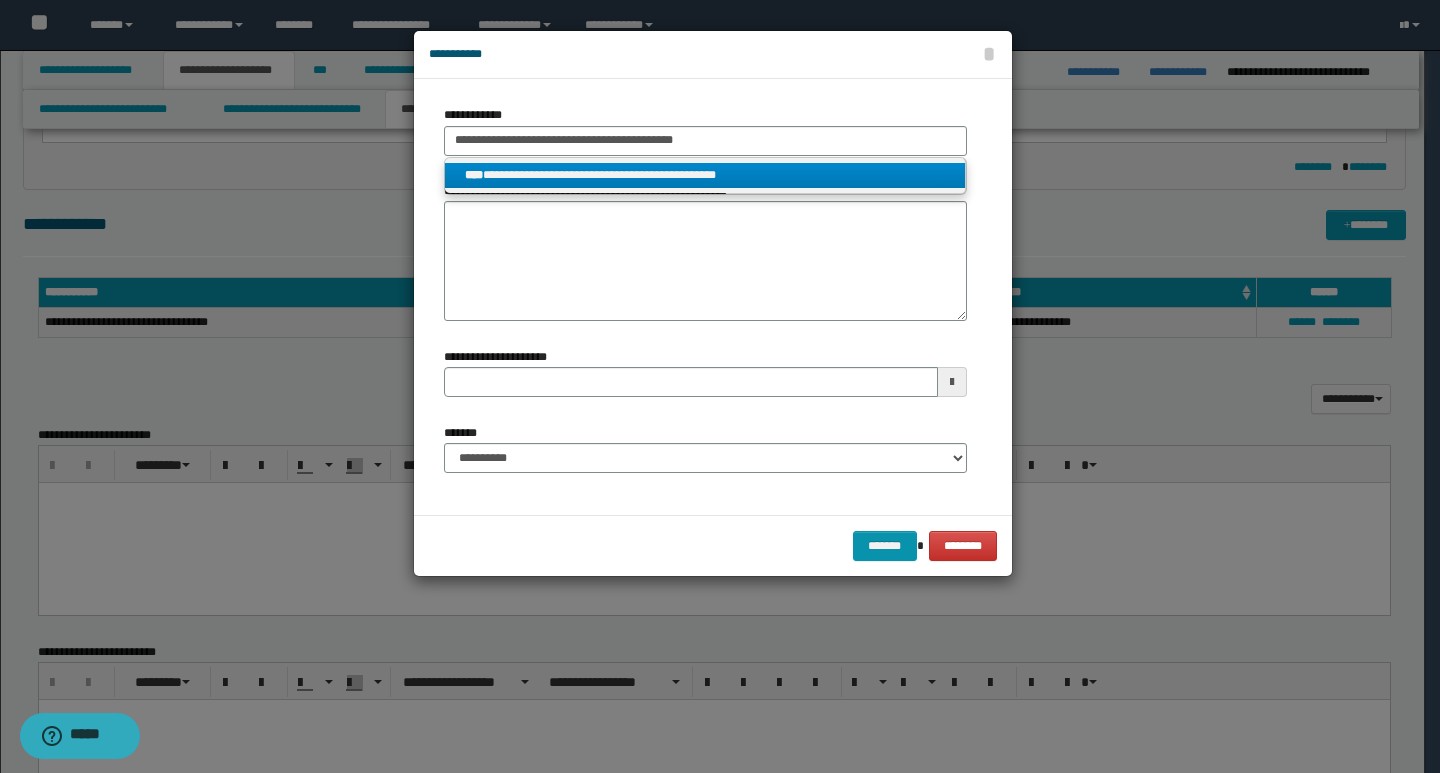 click on "**********" at bounding box center (705, 175) 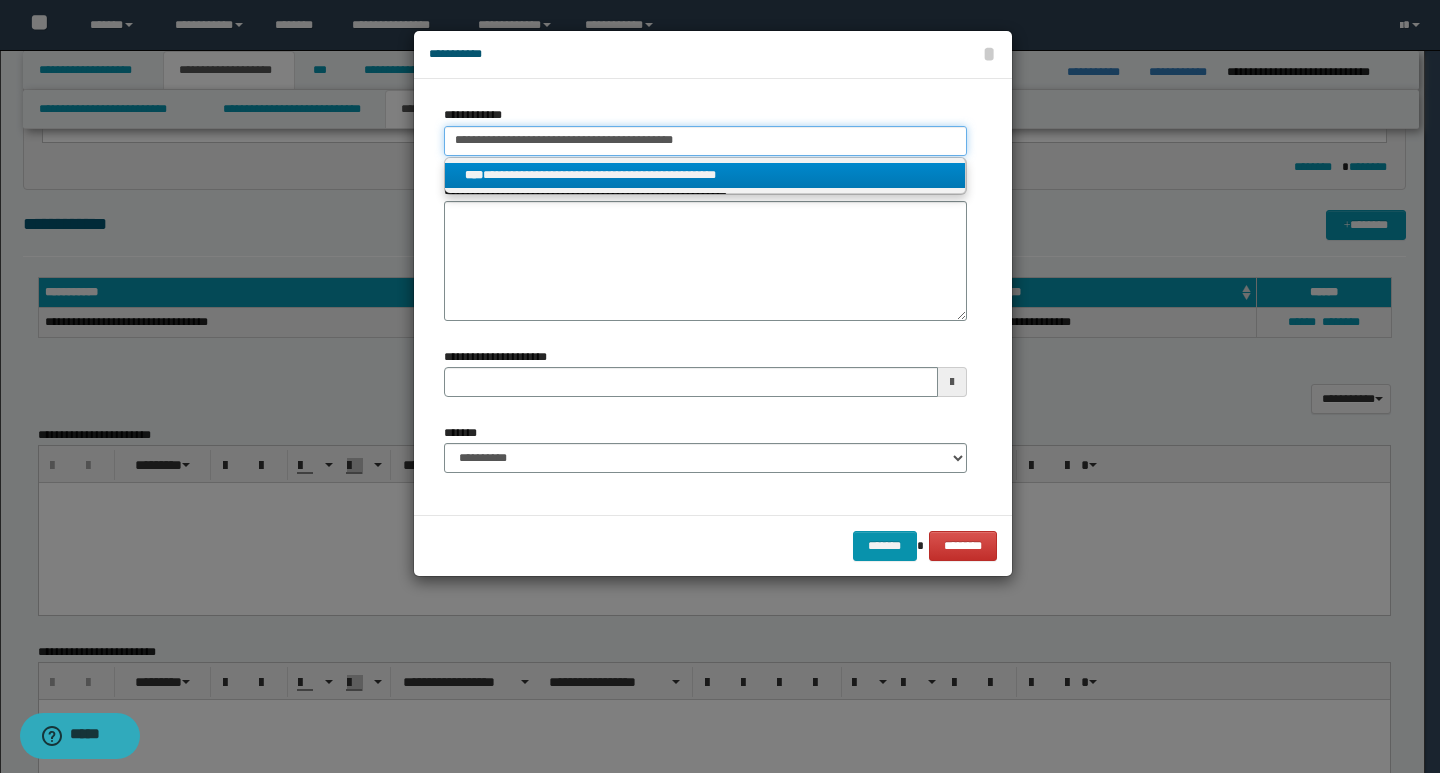 type 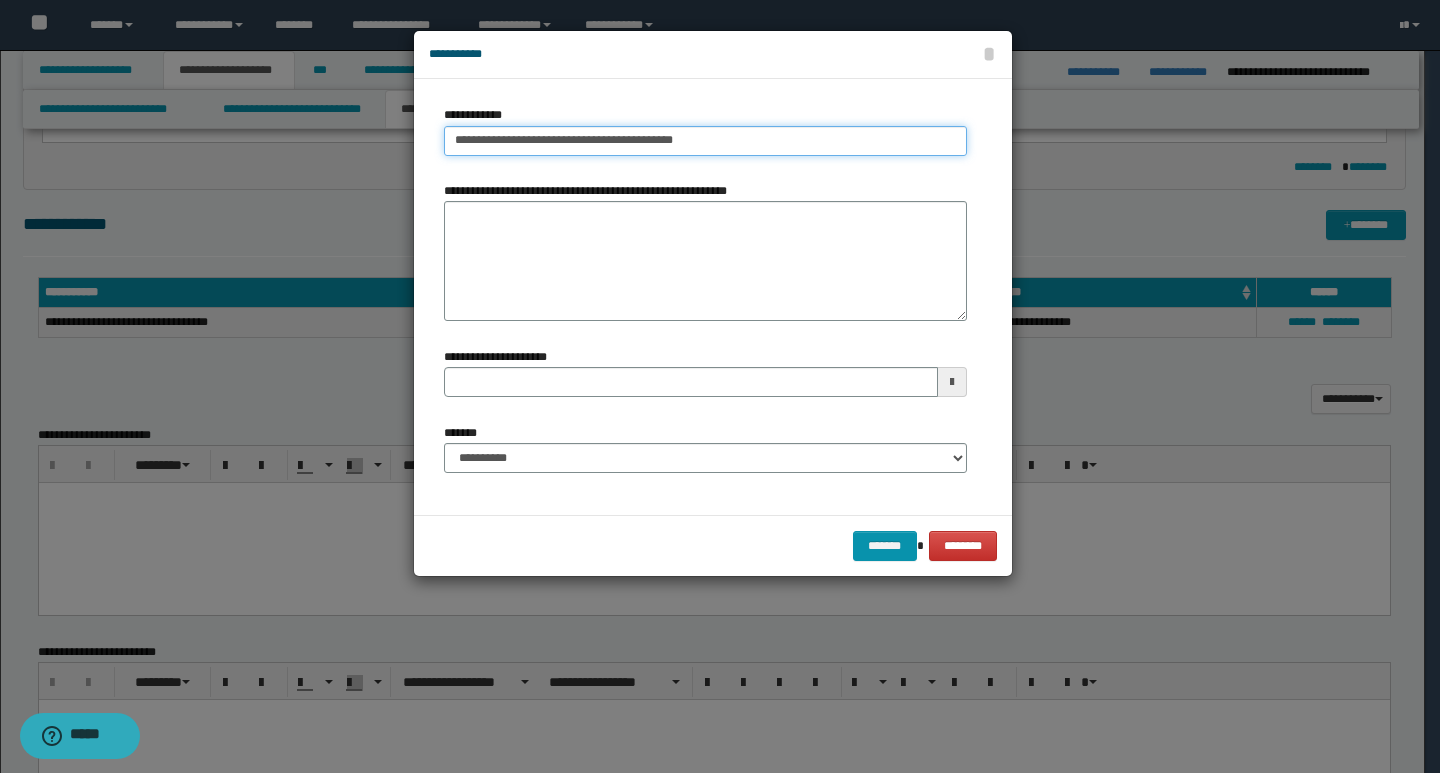 type 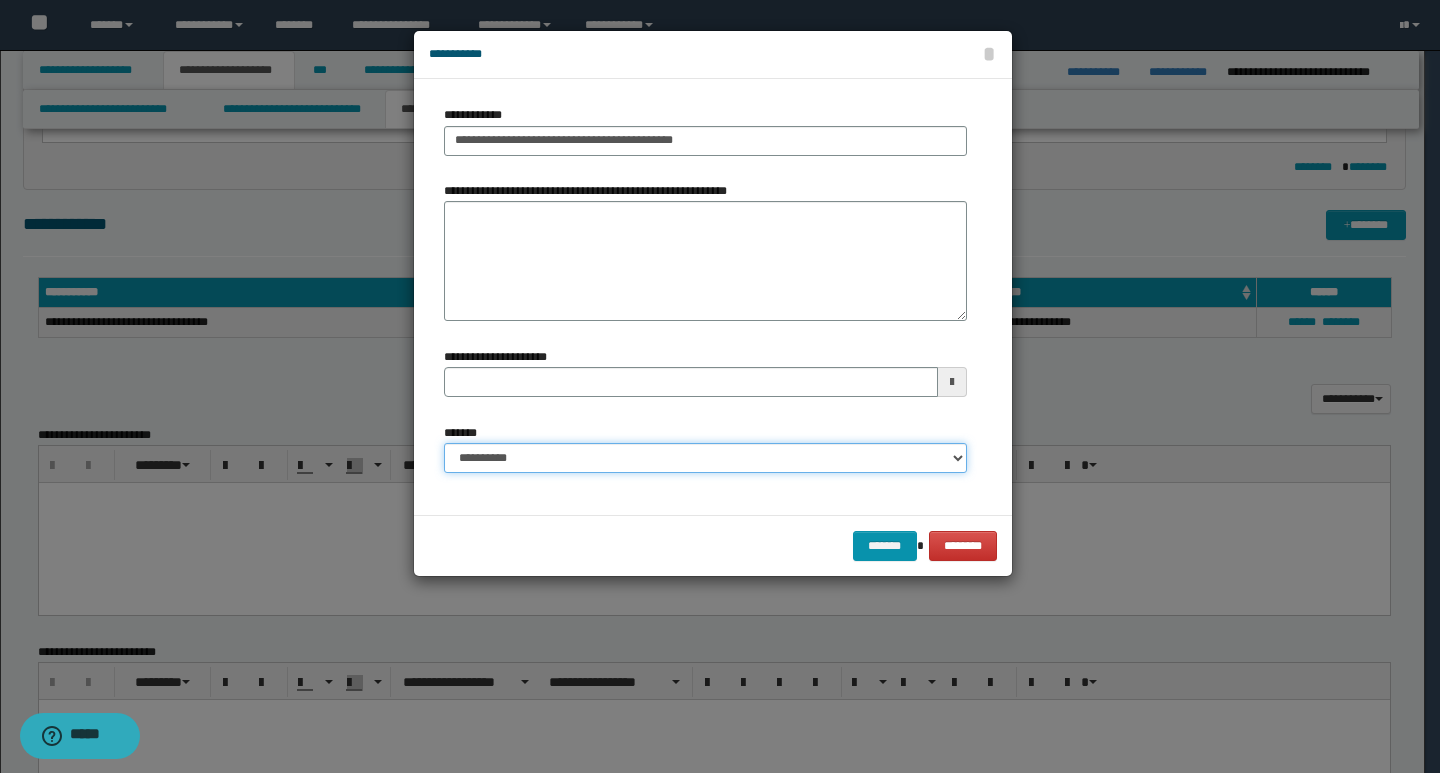click on "**********" at bounding box center [705, 458] 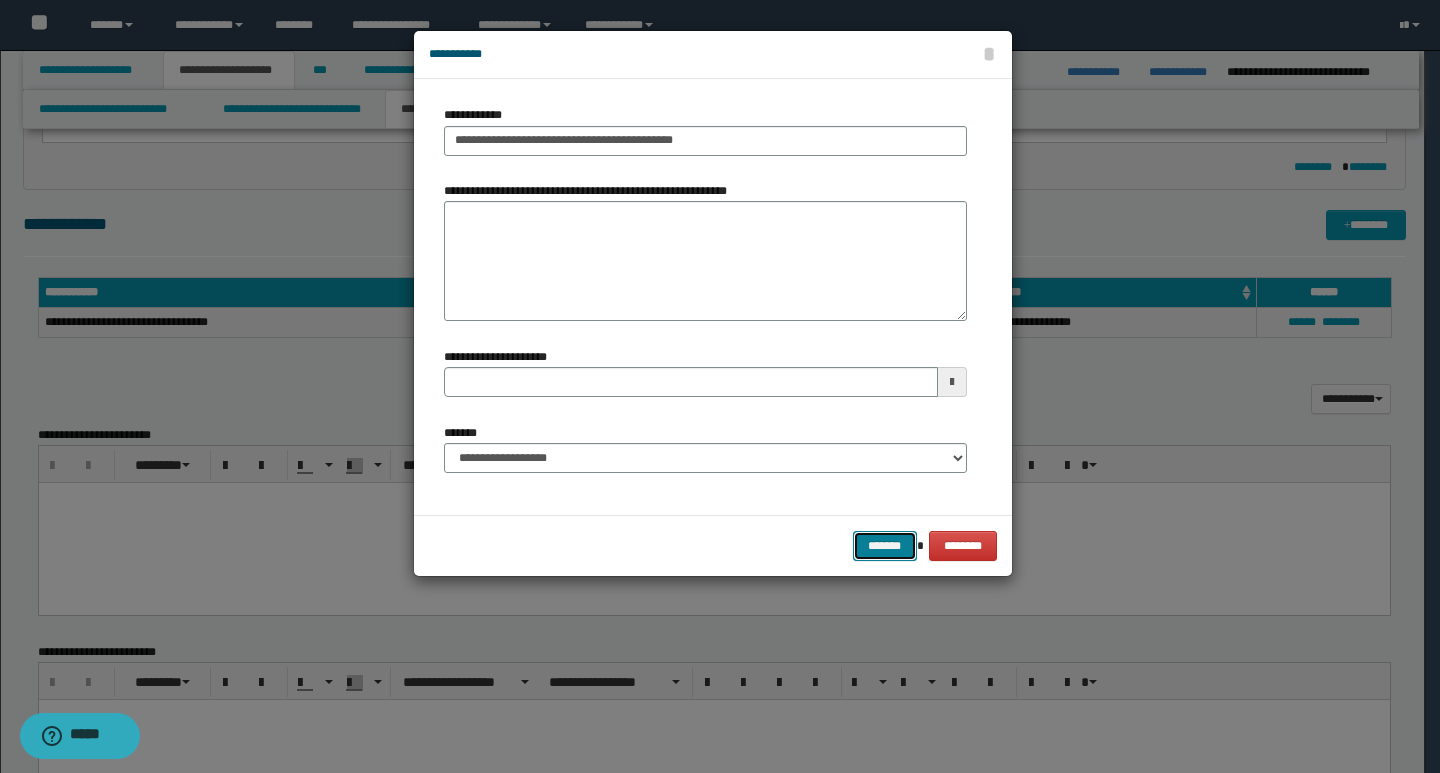 click on "*******" at bounding box center [885, 546] 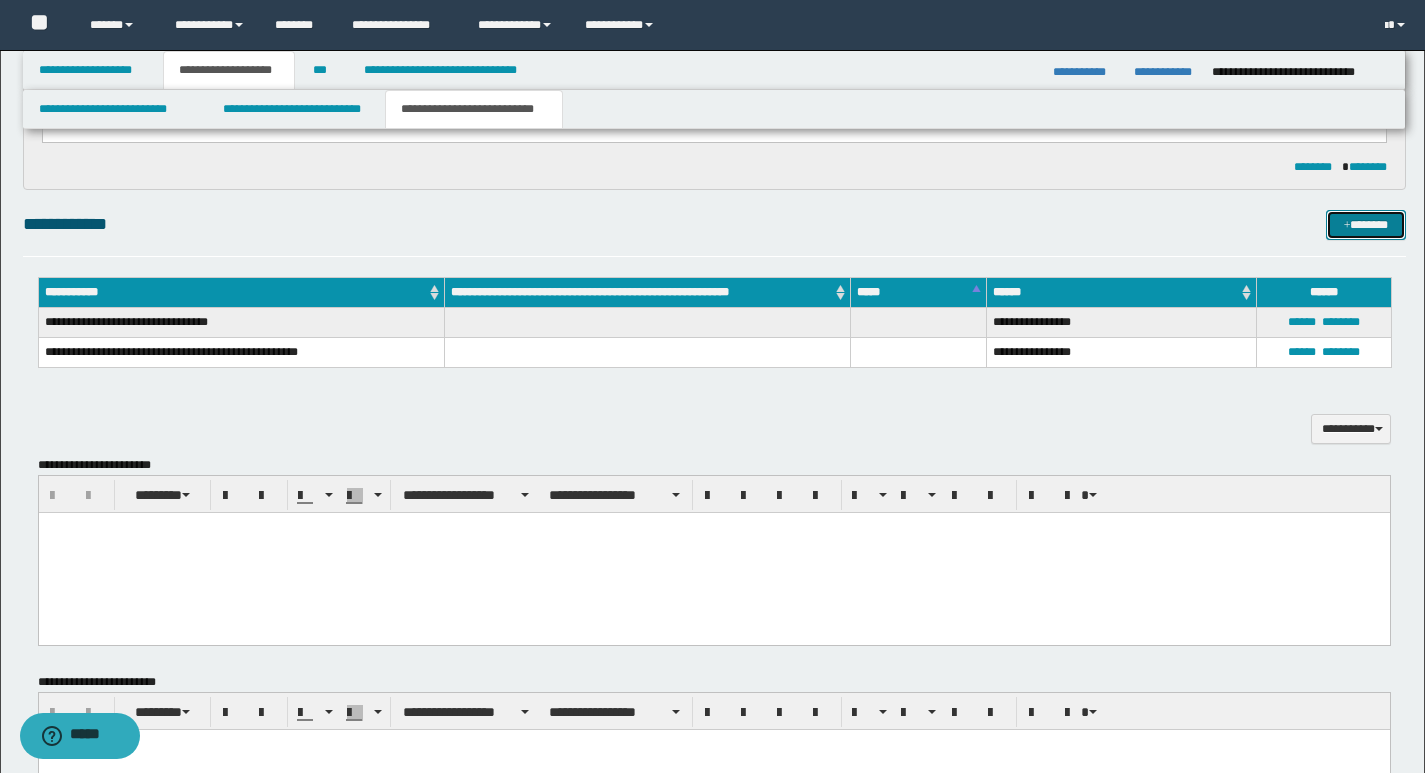 click on "*******" at bounding box center [1366, 225] 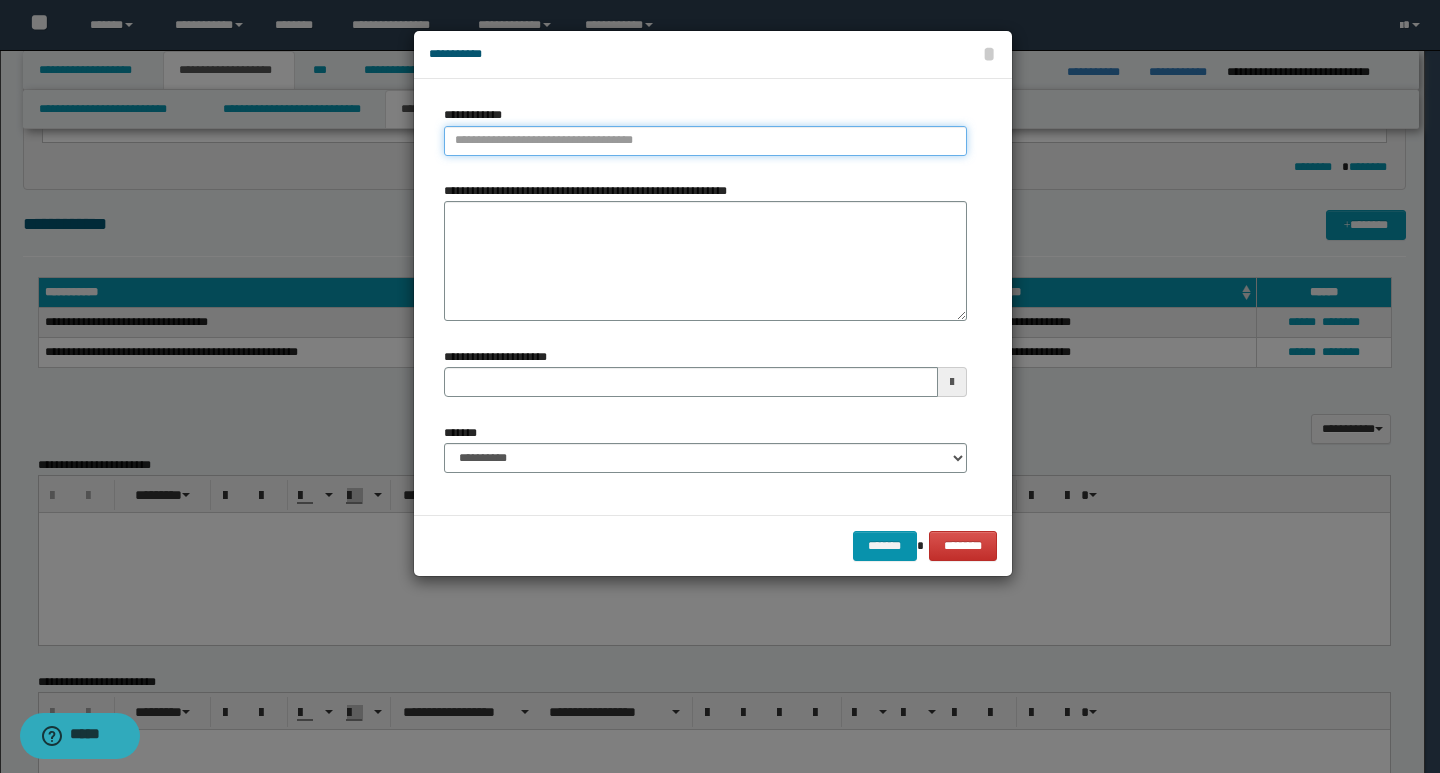 type on "**********" 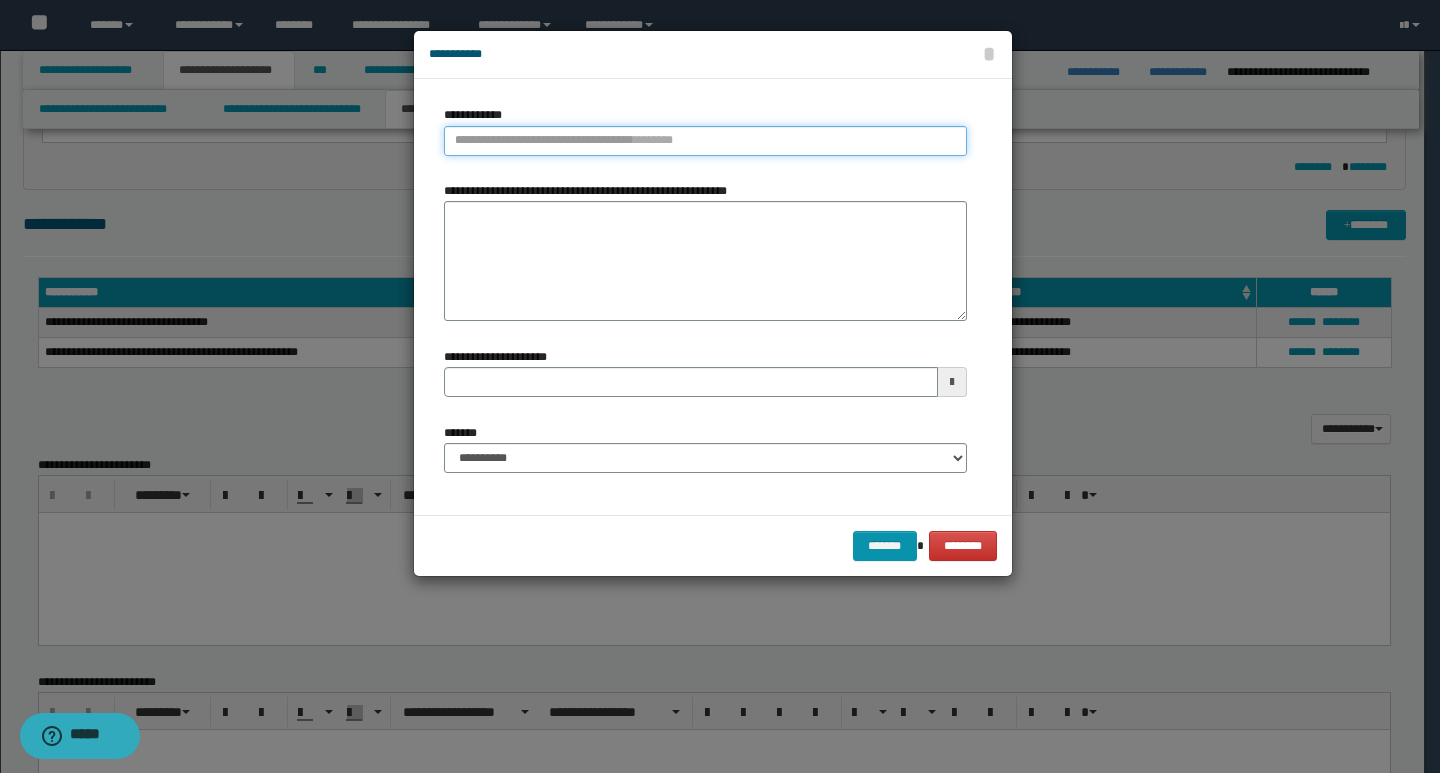 click on "**********" at bounding box center [705, 141] 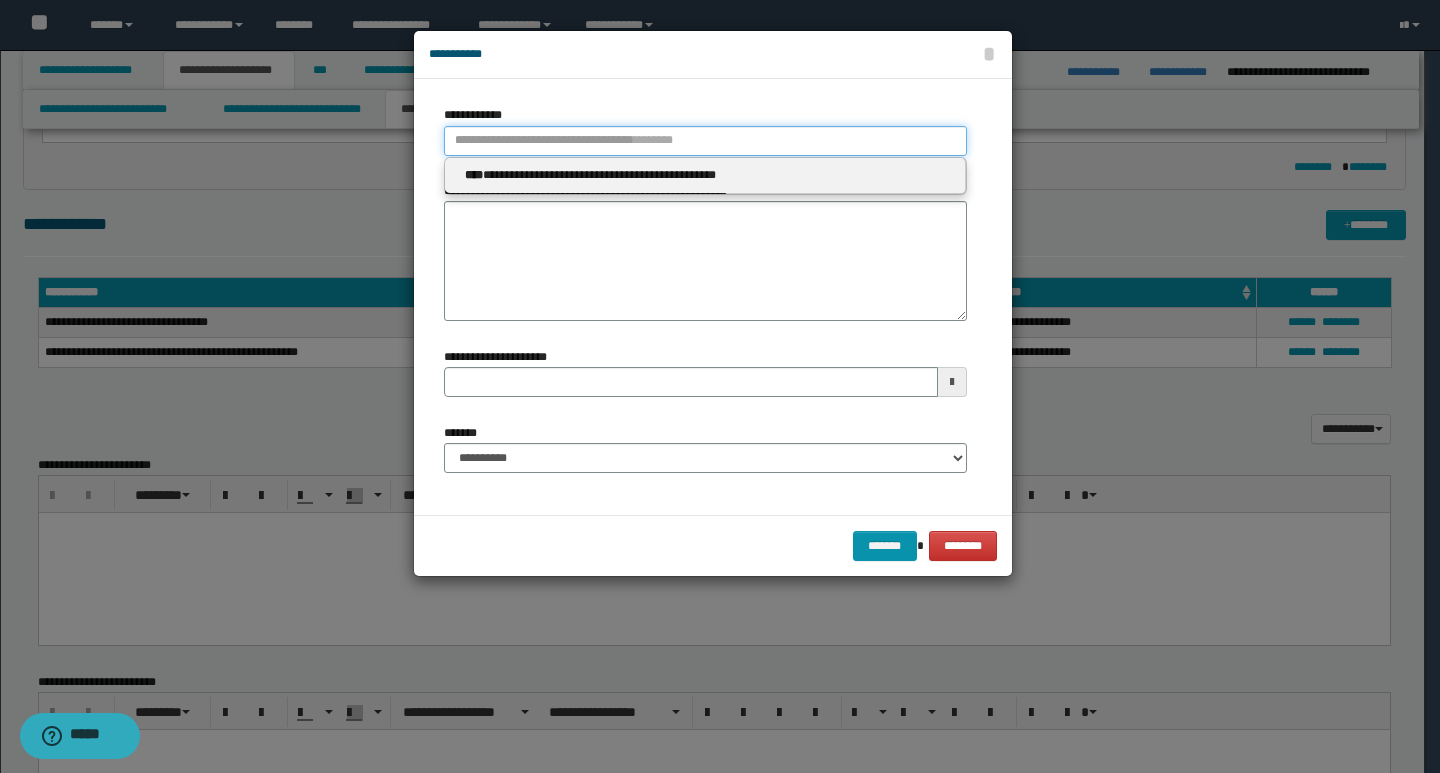 paste on "**********" 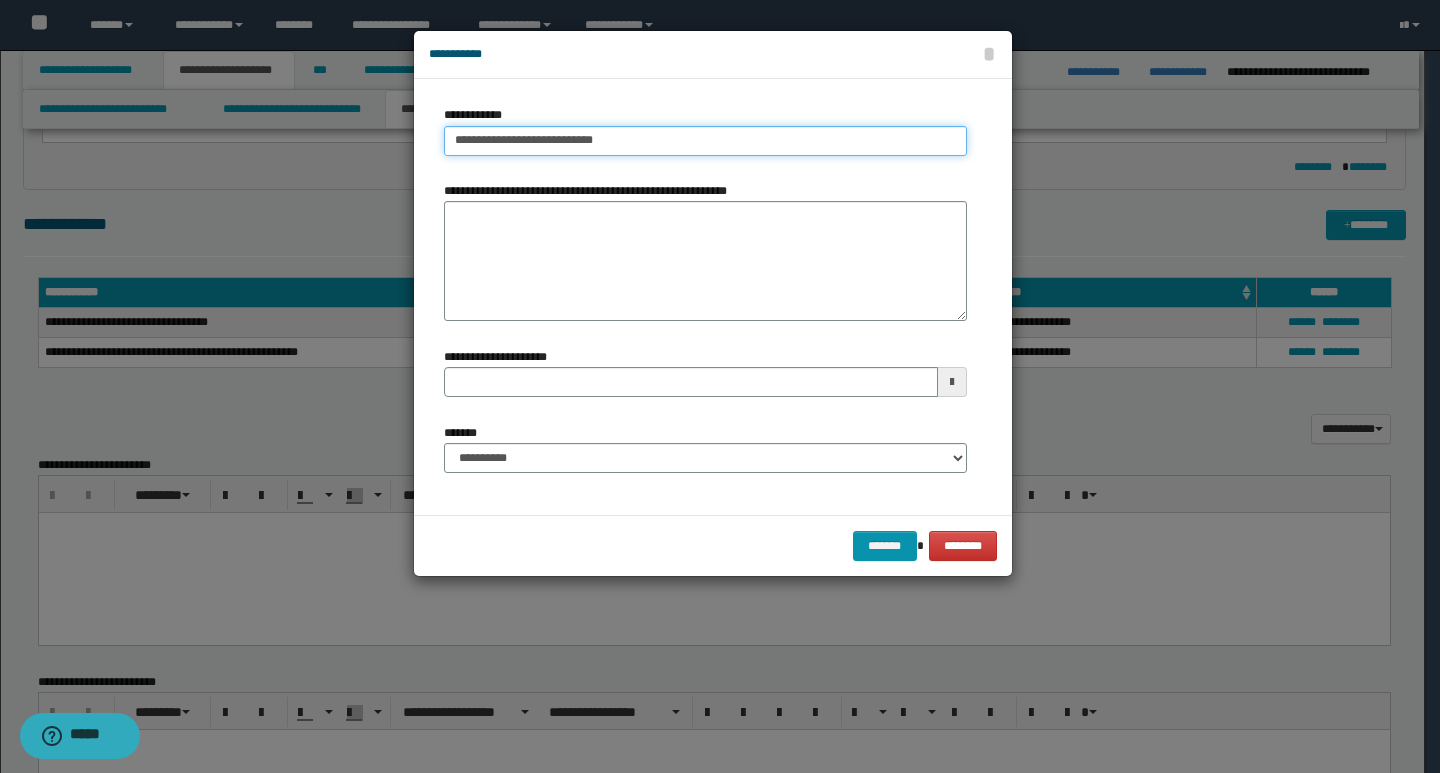 type on "**********" 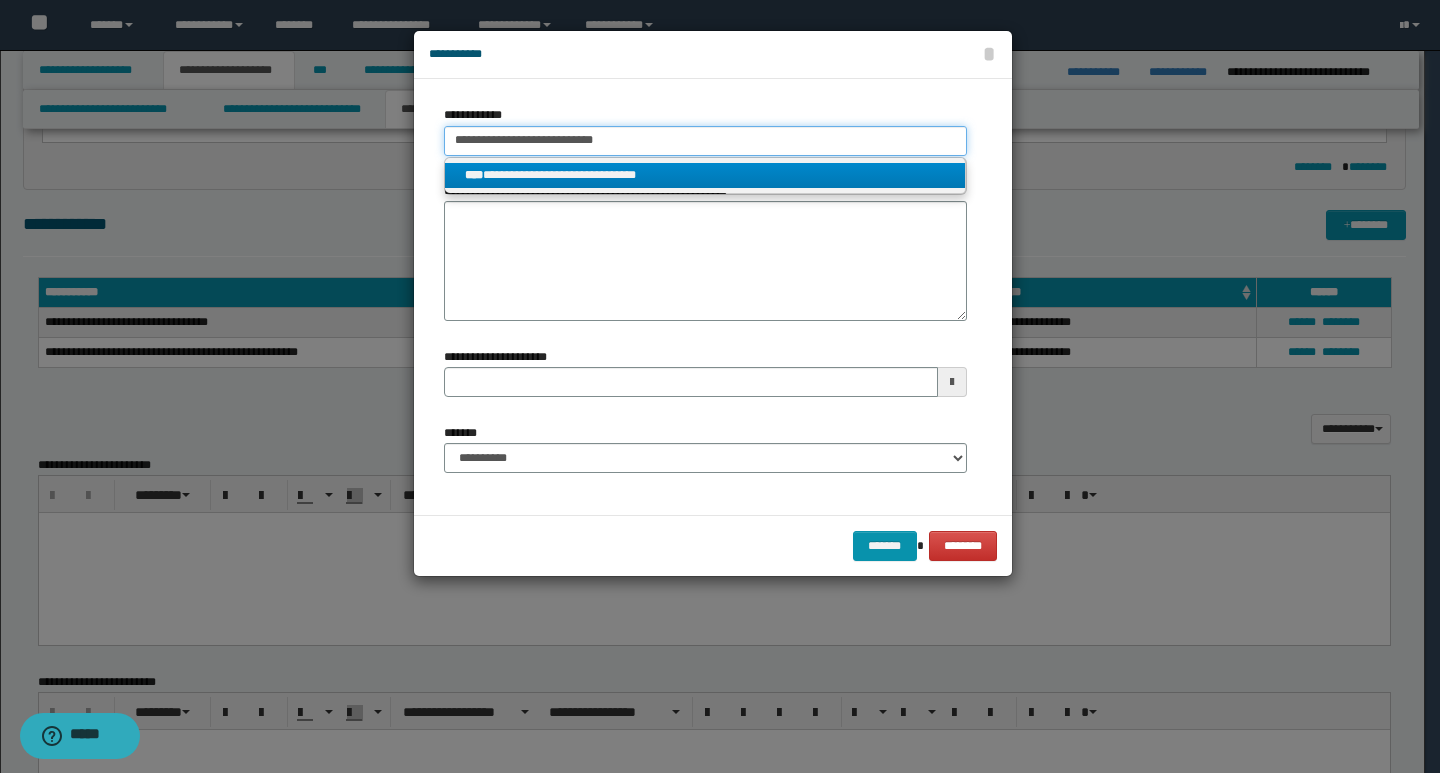 type on "**********" 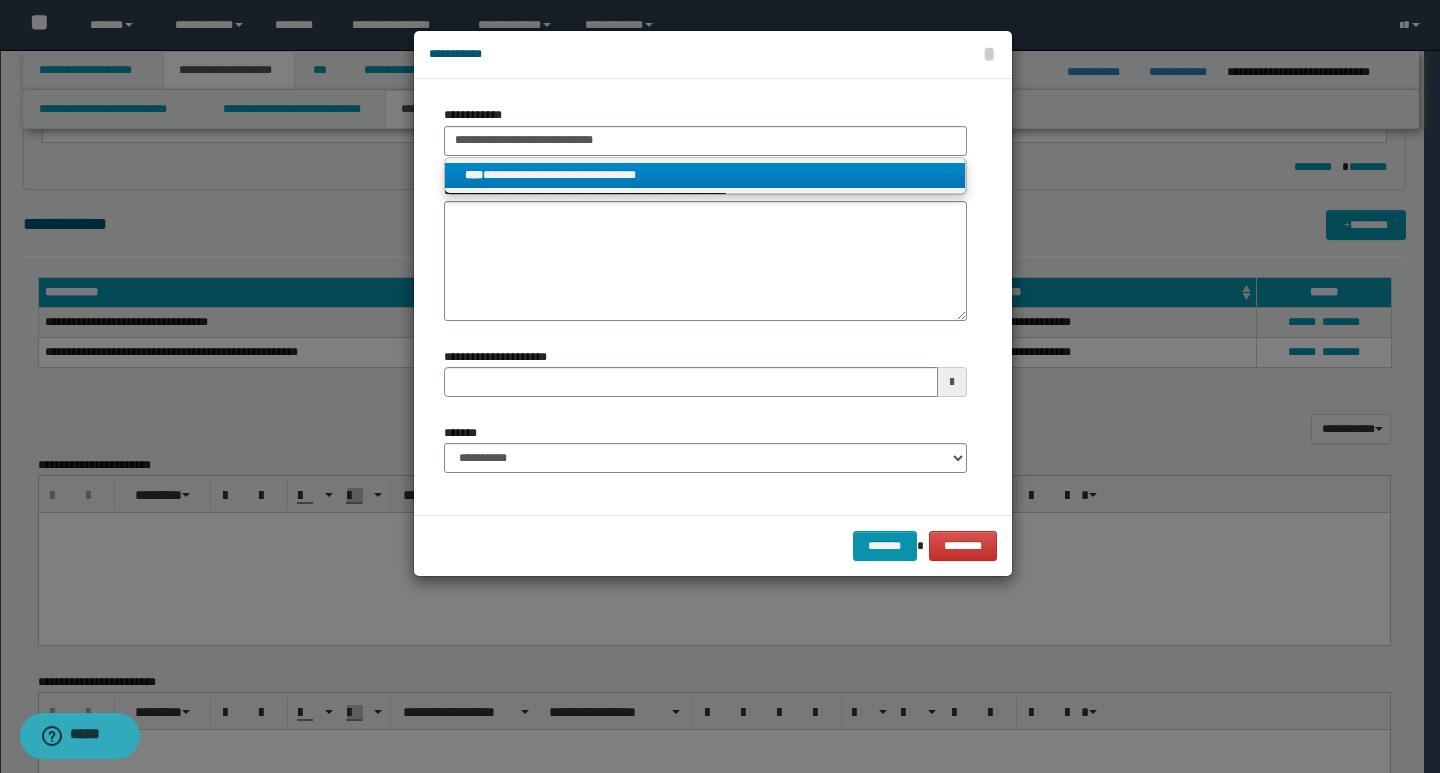 click on "**********" at bounding box center (705, 175) 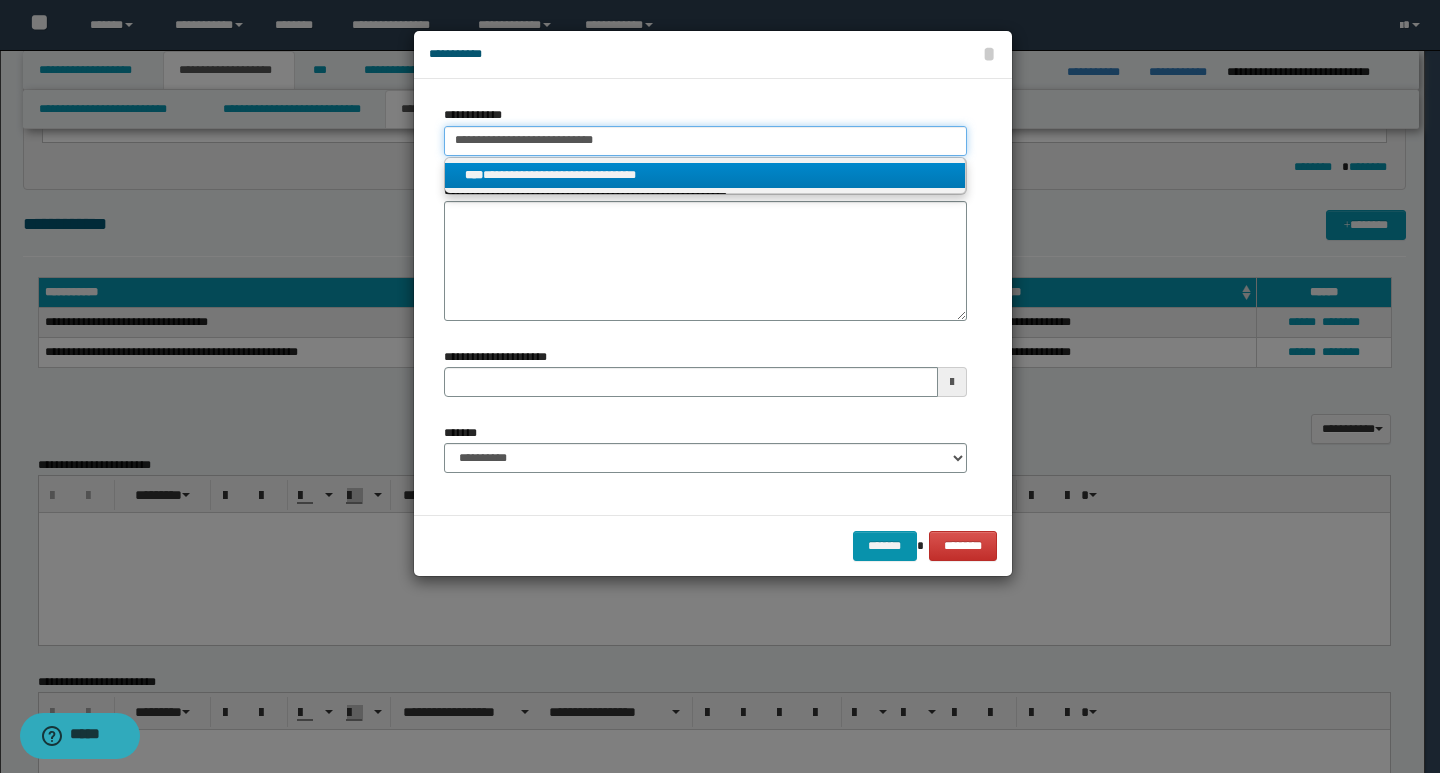 type 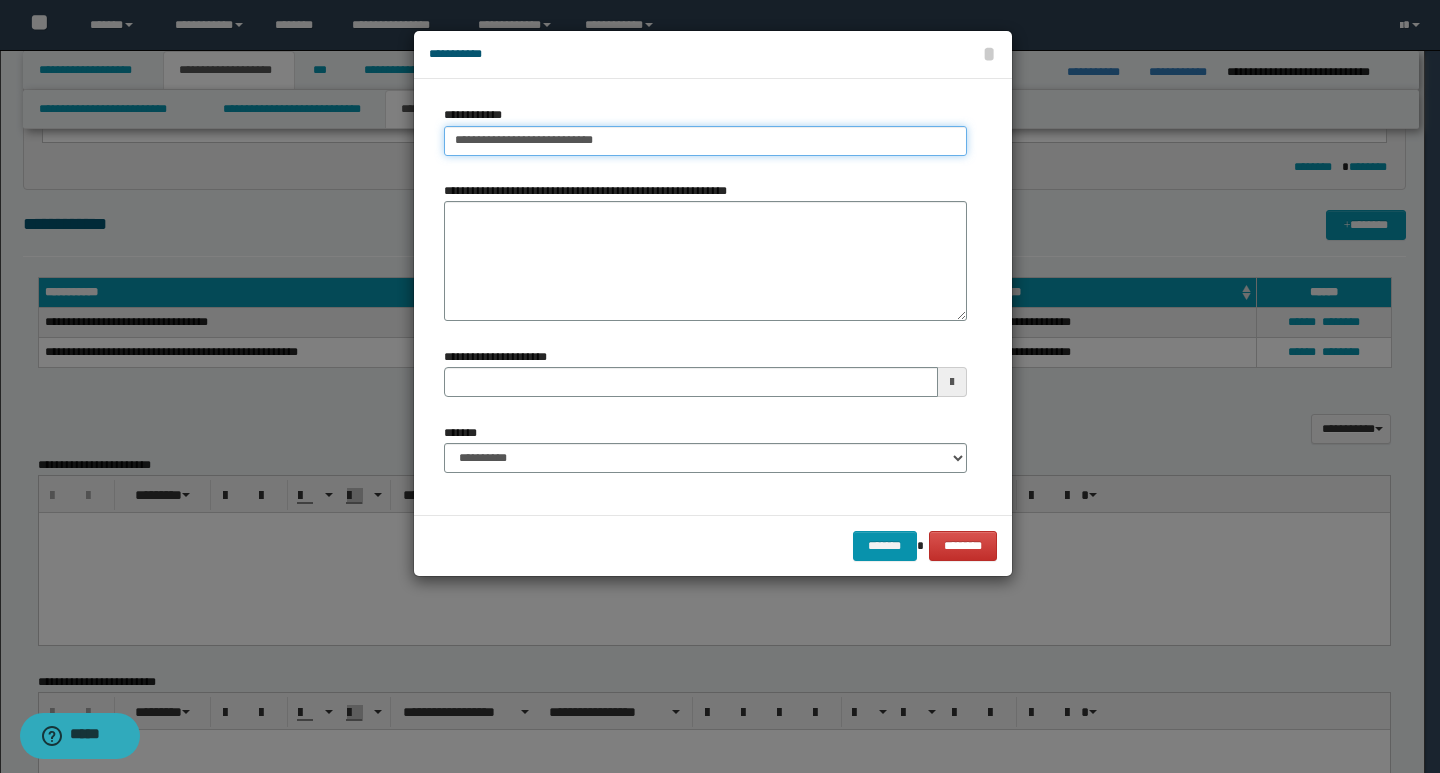 type 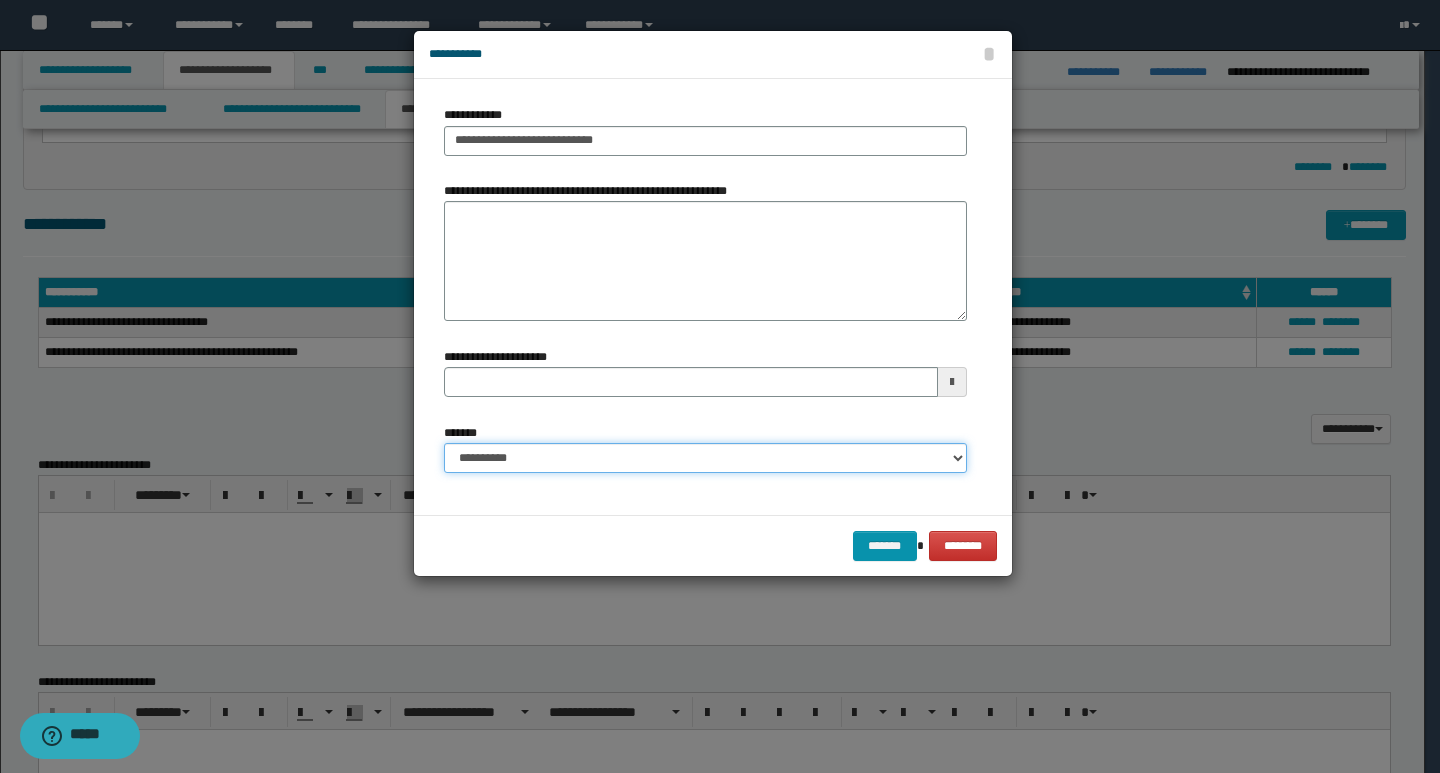 click on "**********" at bounding box center (705, 458) 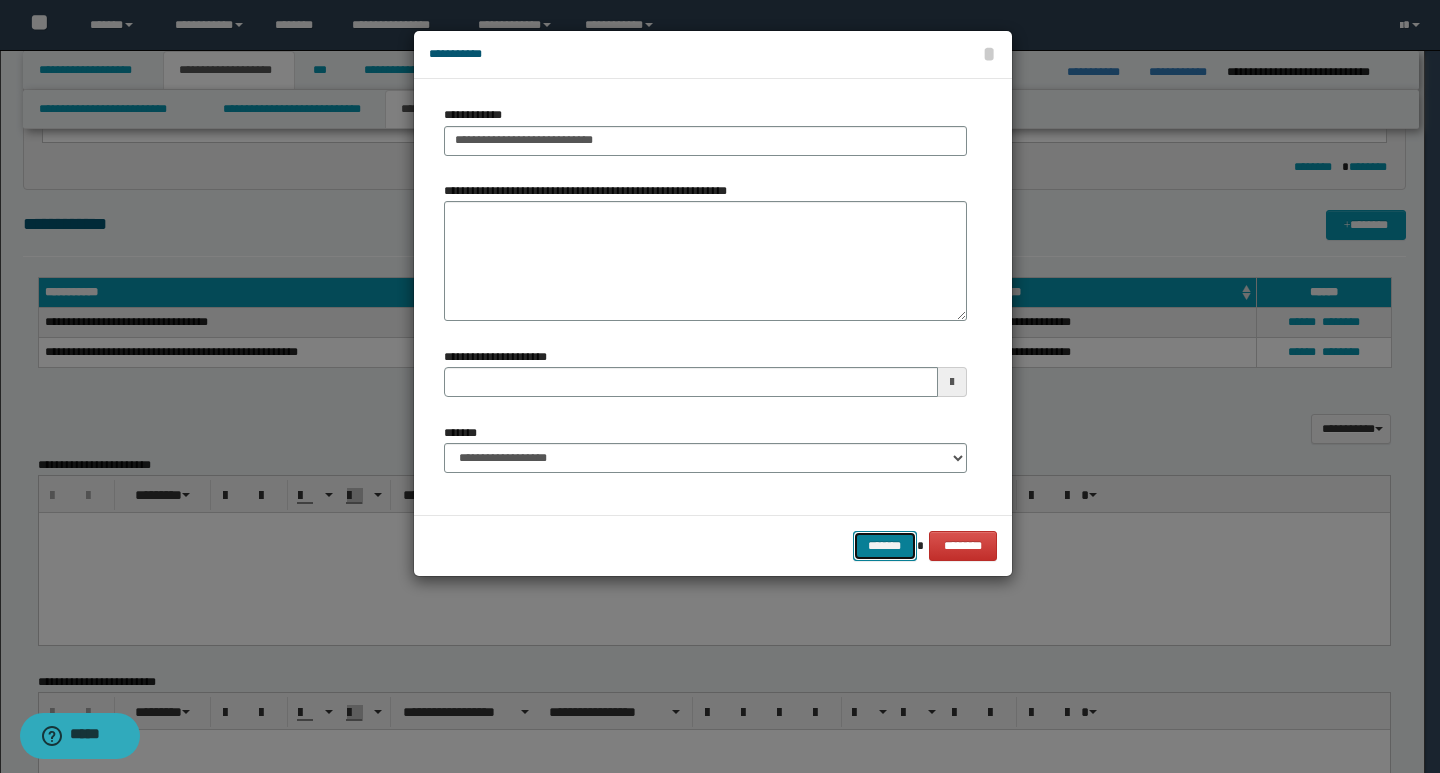 click on "*******" at bounding box center [885, 546] 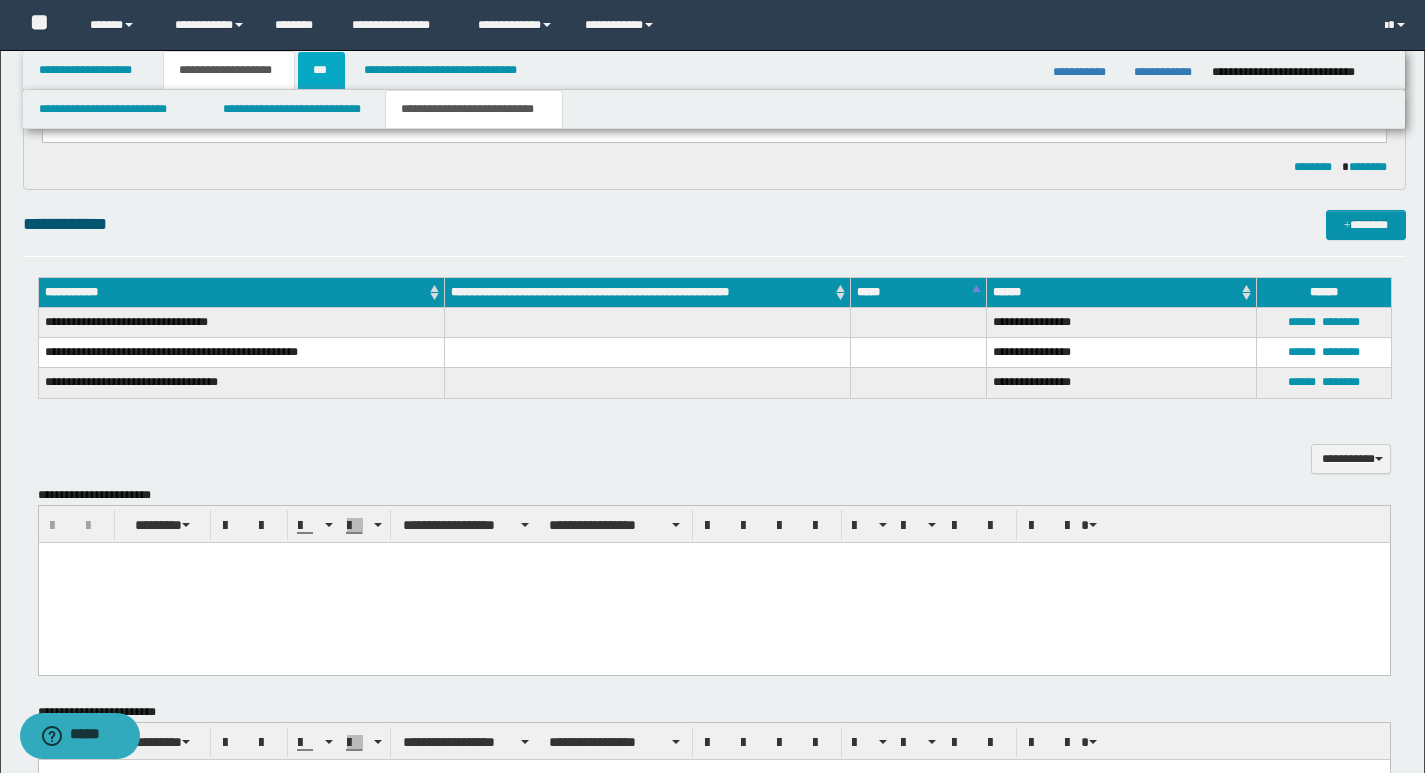click on "***" at bounding box center (321, 70) 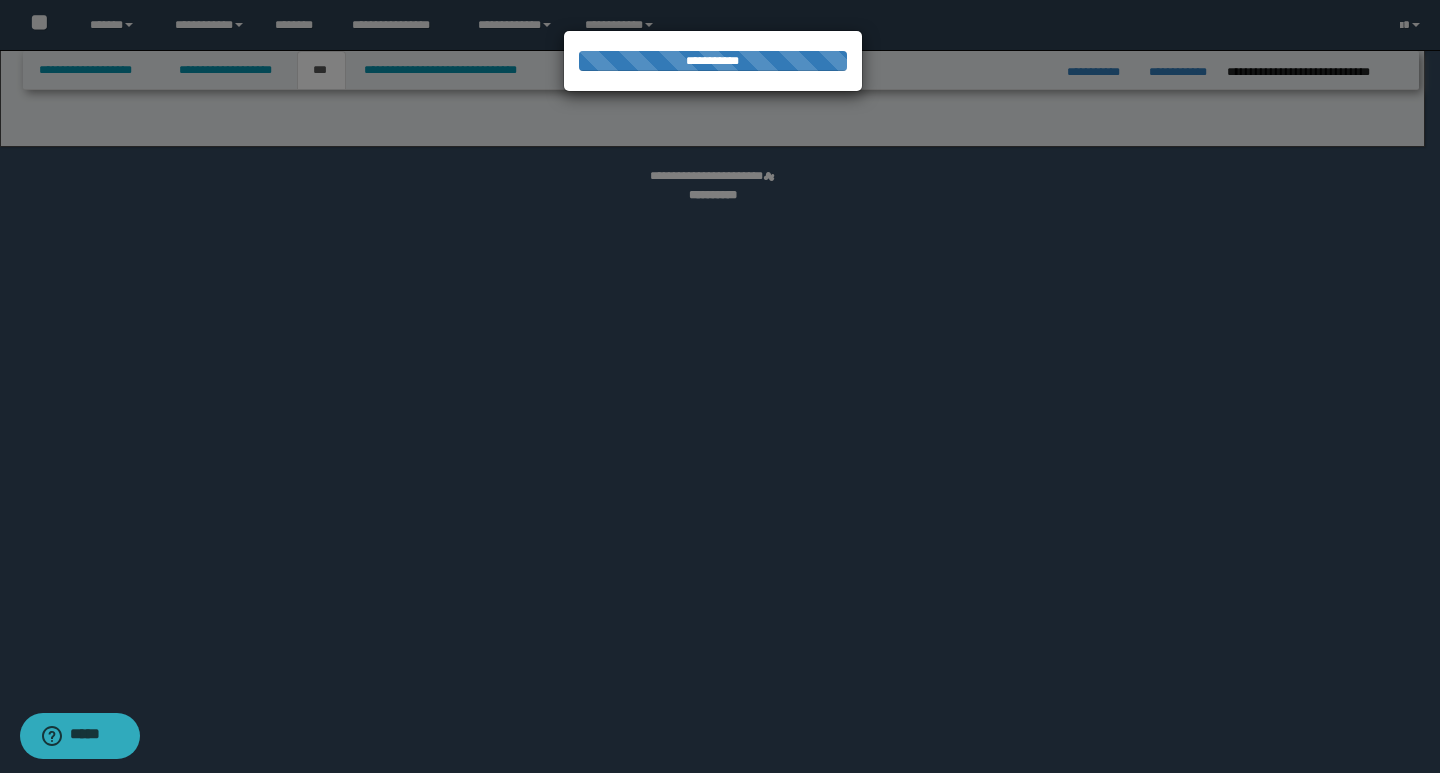 select on "*" 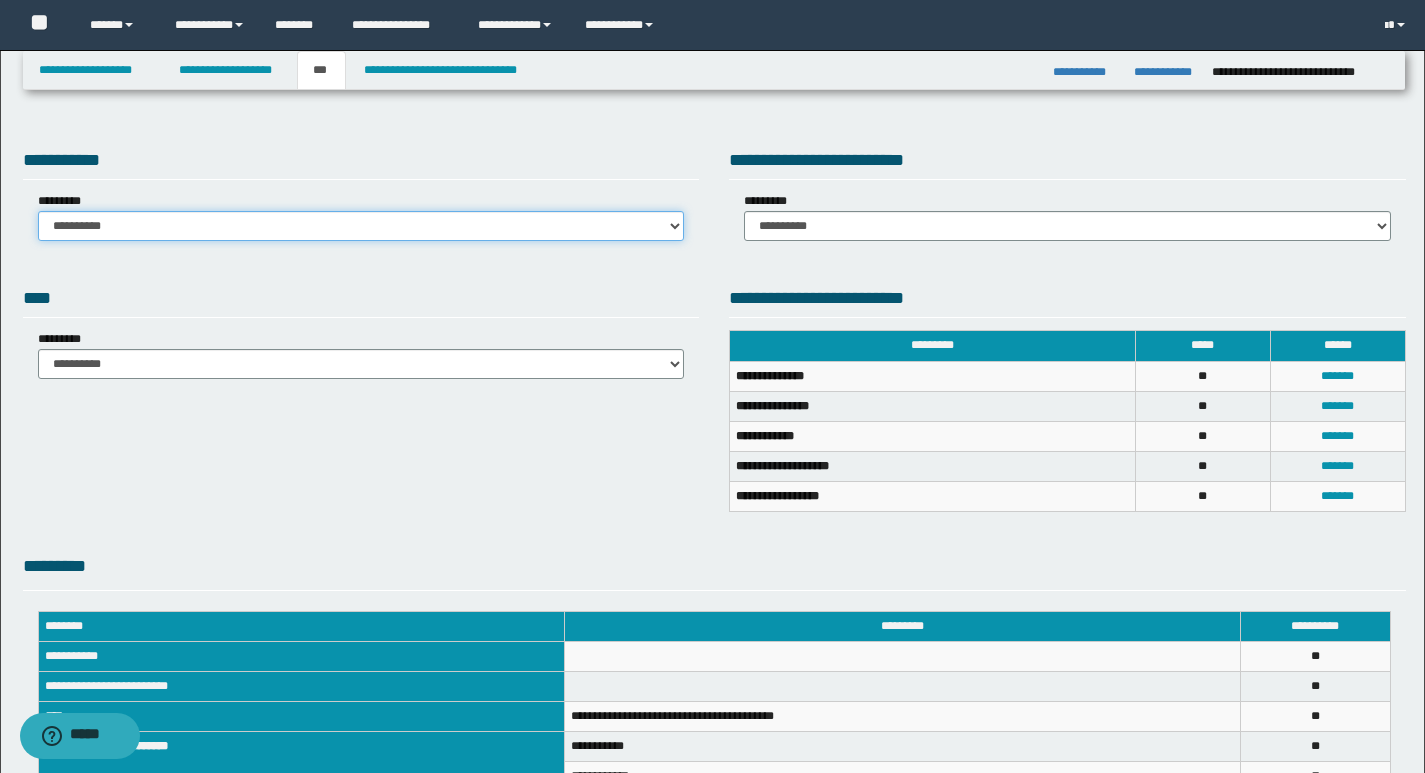 click on "**********" at bounding box center (361, 226) 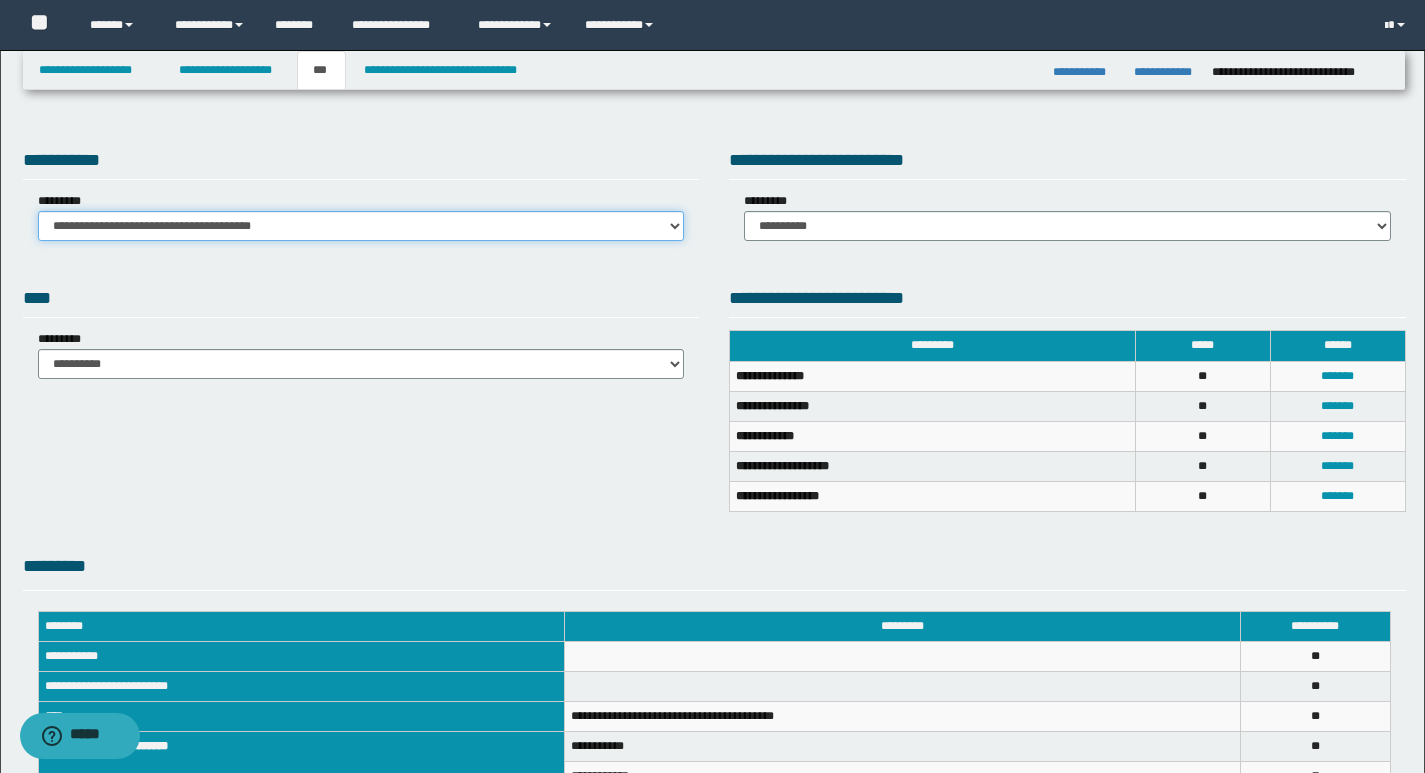 click on "**********" at bounding box center [361, 226] 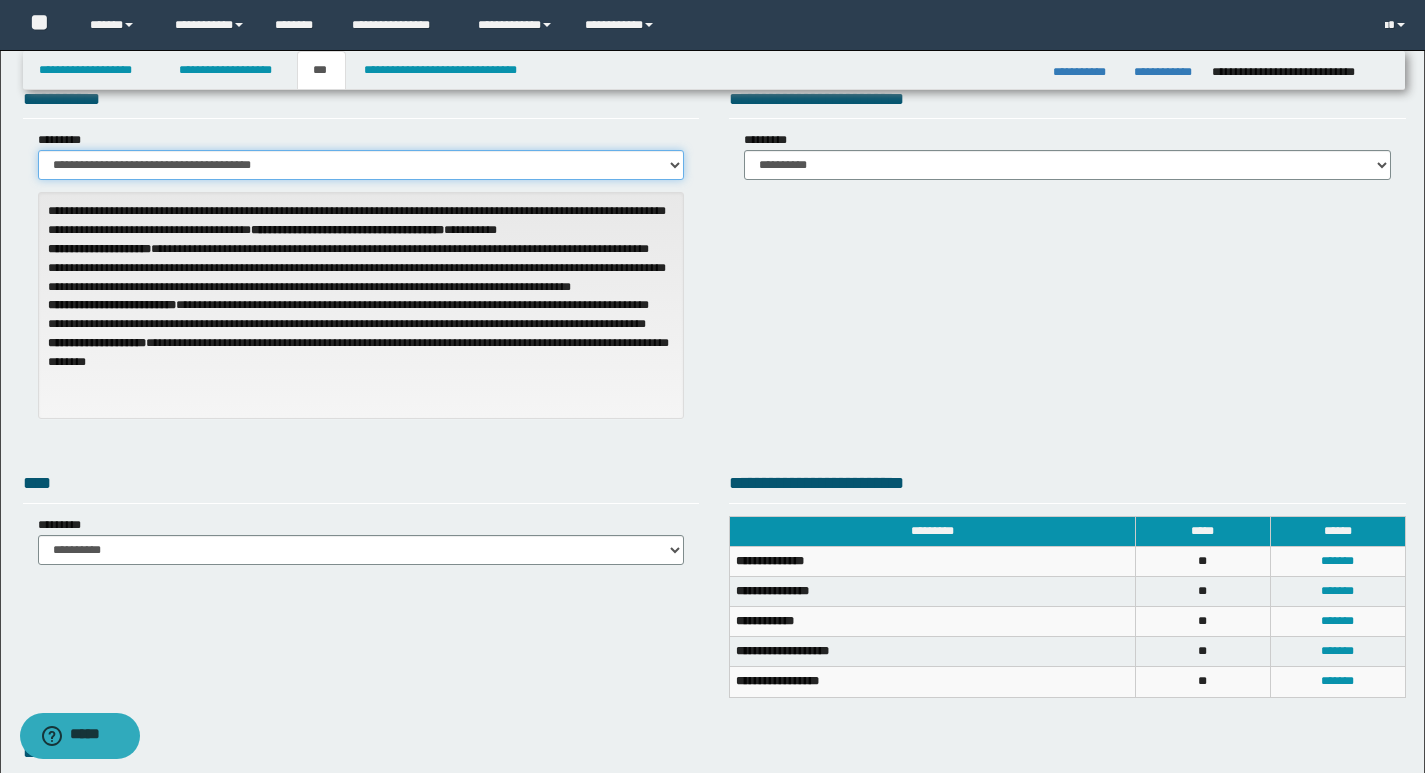 scroll, scrollTop: 0, scrollLeft: 0, axis: both 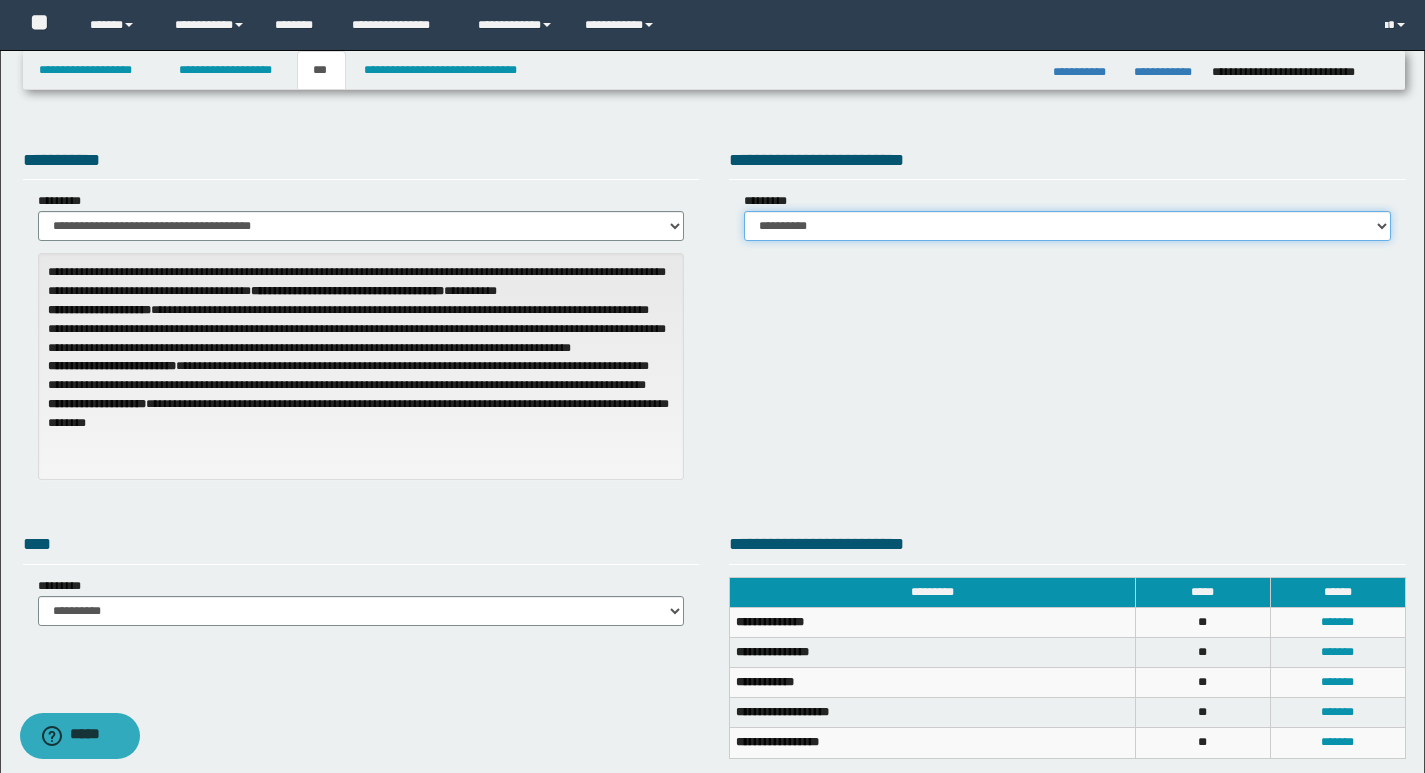 click on "**********" at bounding box center (1067, 226) 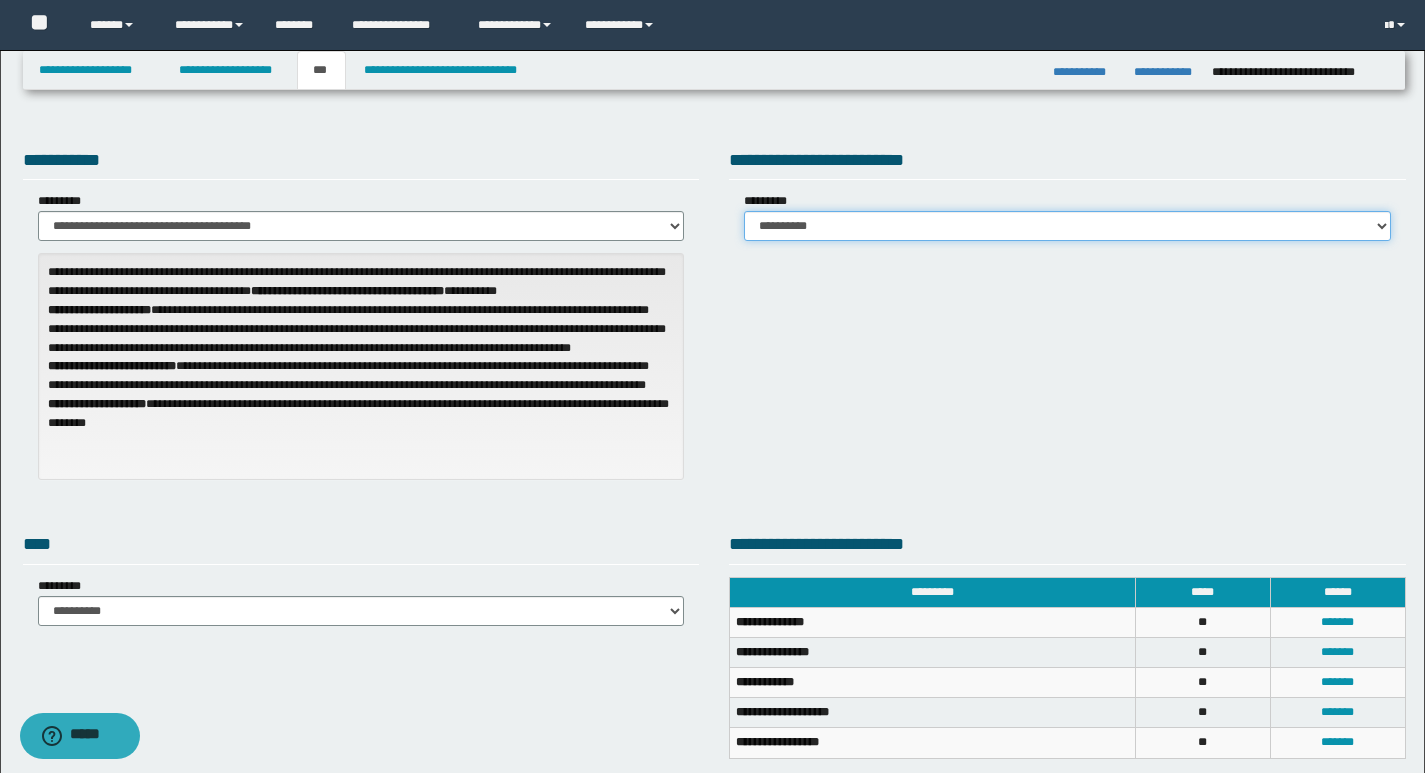 select on "*" 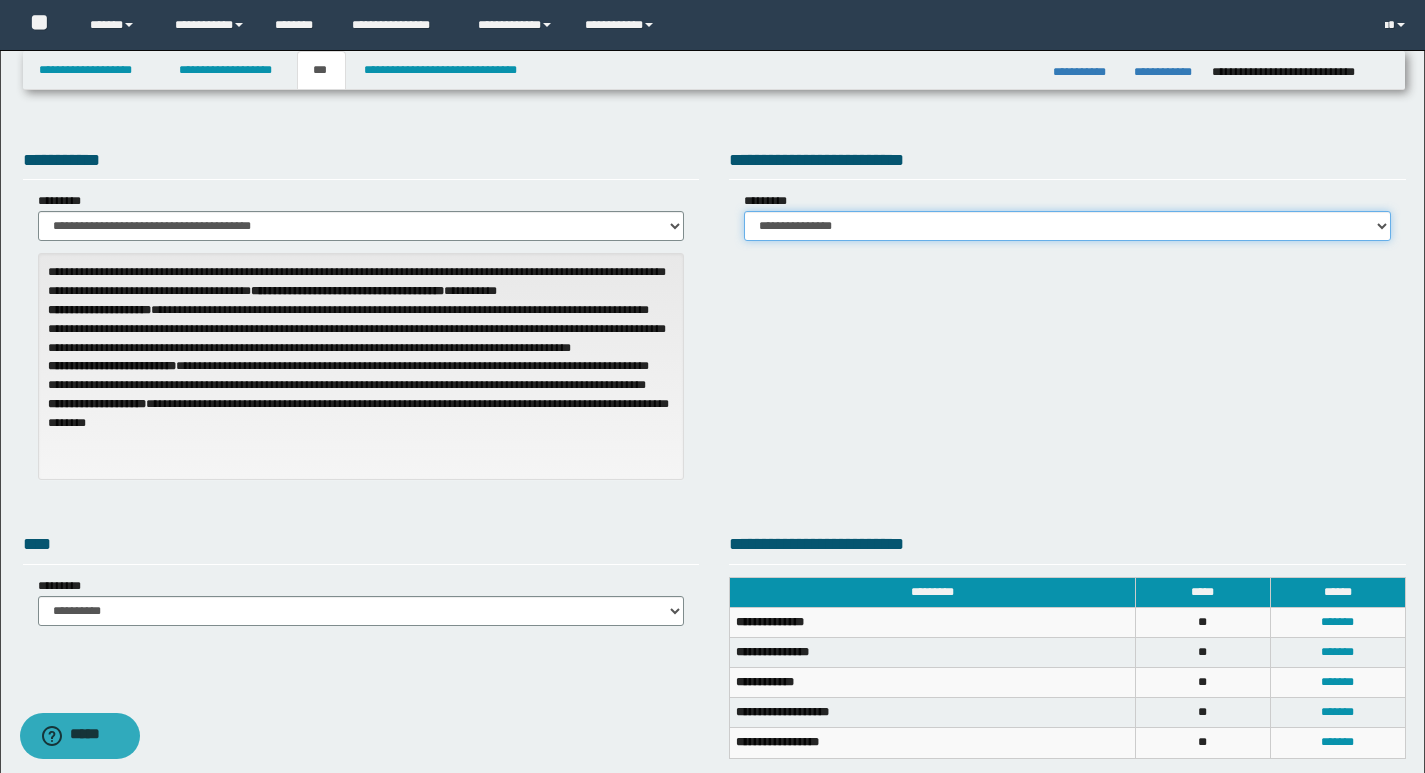 click on "**********" at bounding box center (1067, 226) 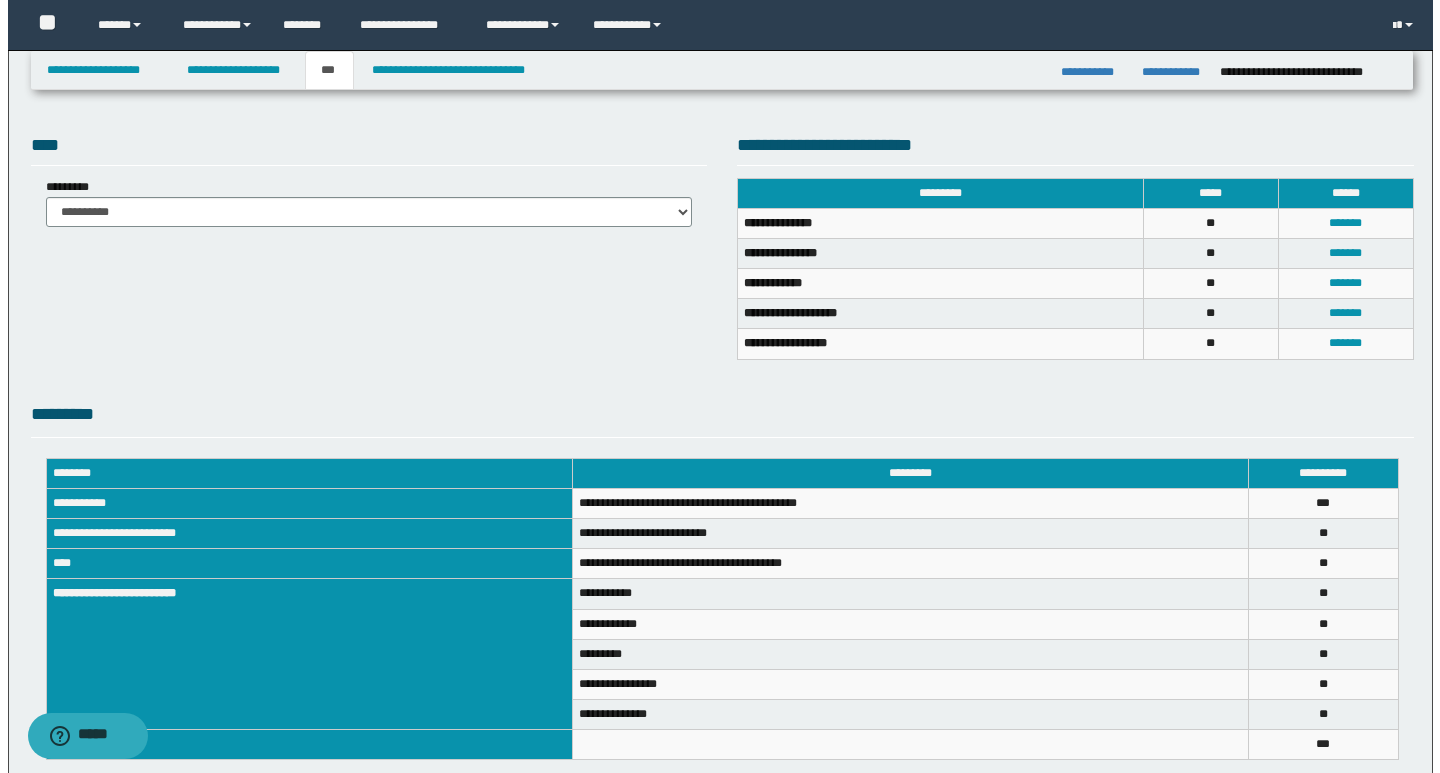 scroll, scrollTop: 400, scrollLeft: 0, axis: vertical 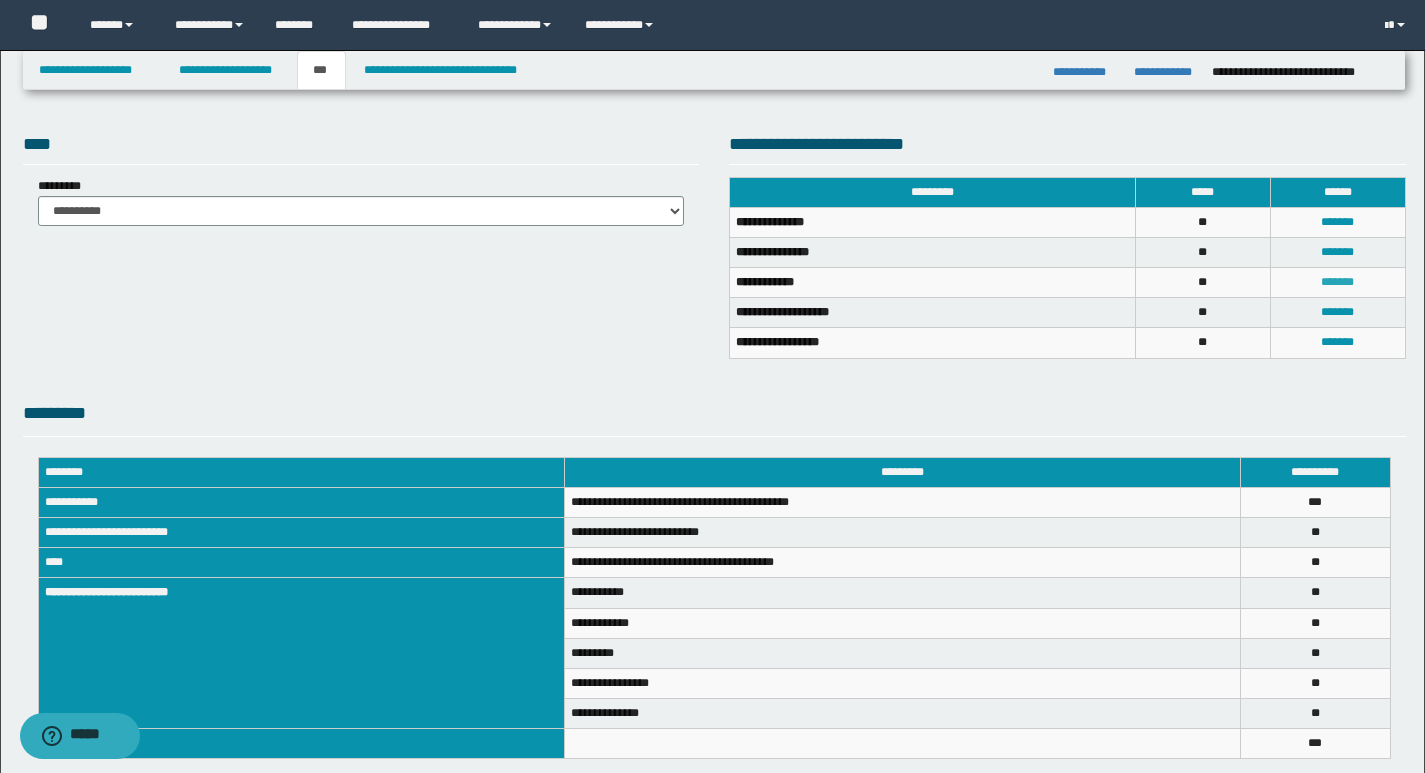 click on "*******" at bounding box center (1337, 282) 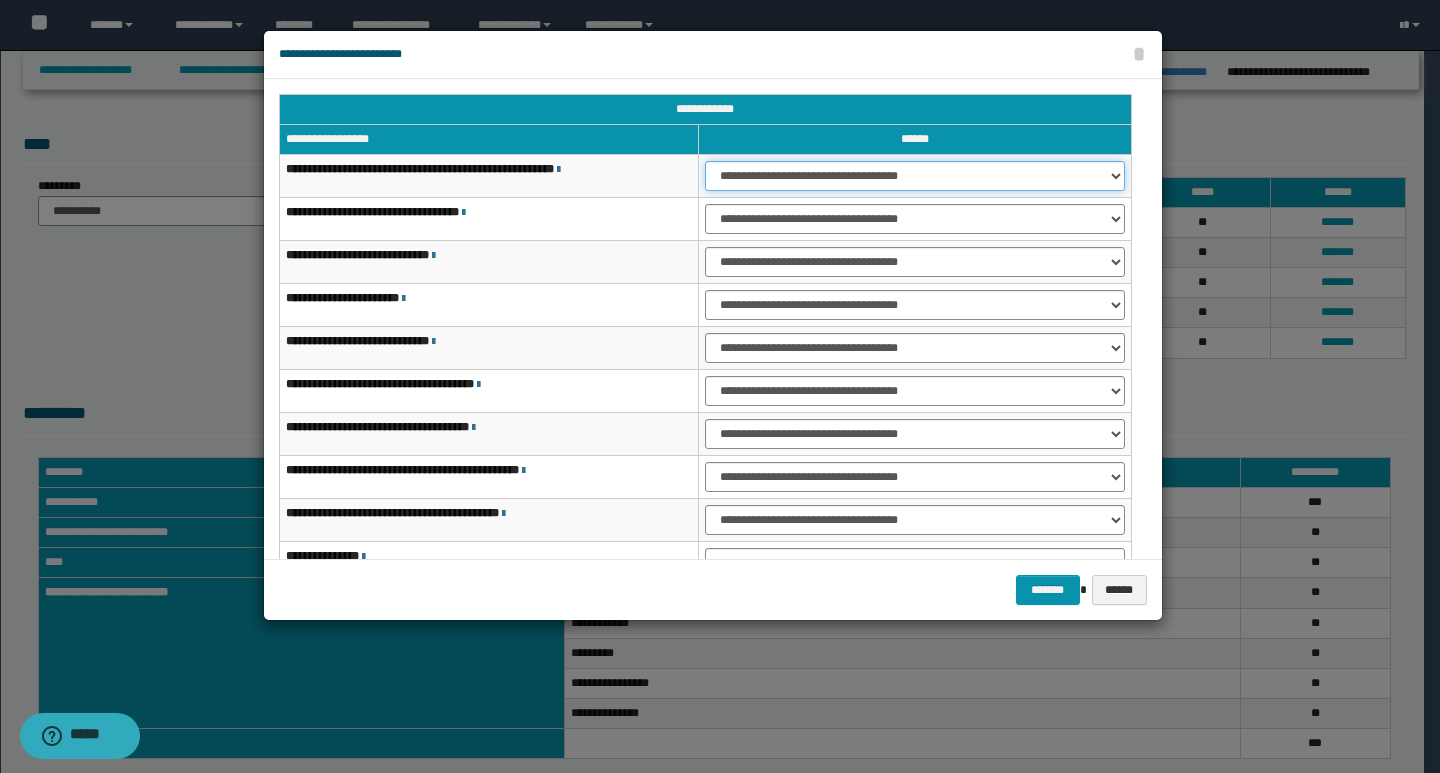 click on "**********" at bounding box center [915, 176] 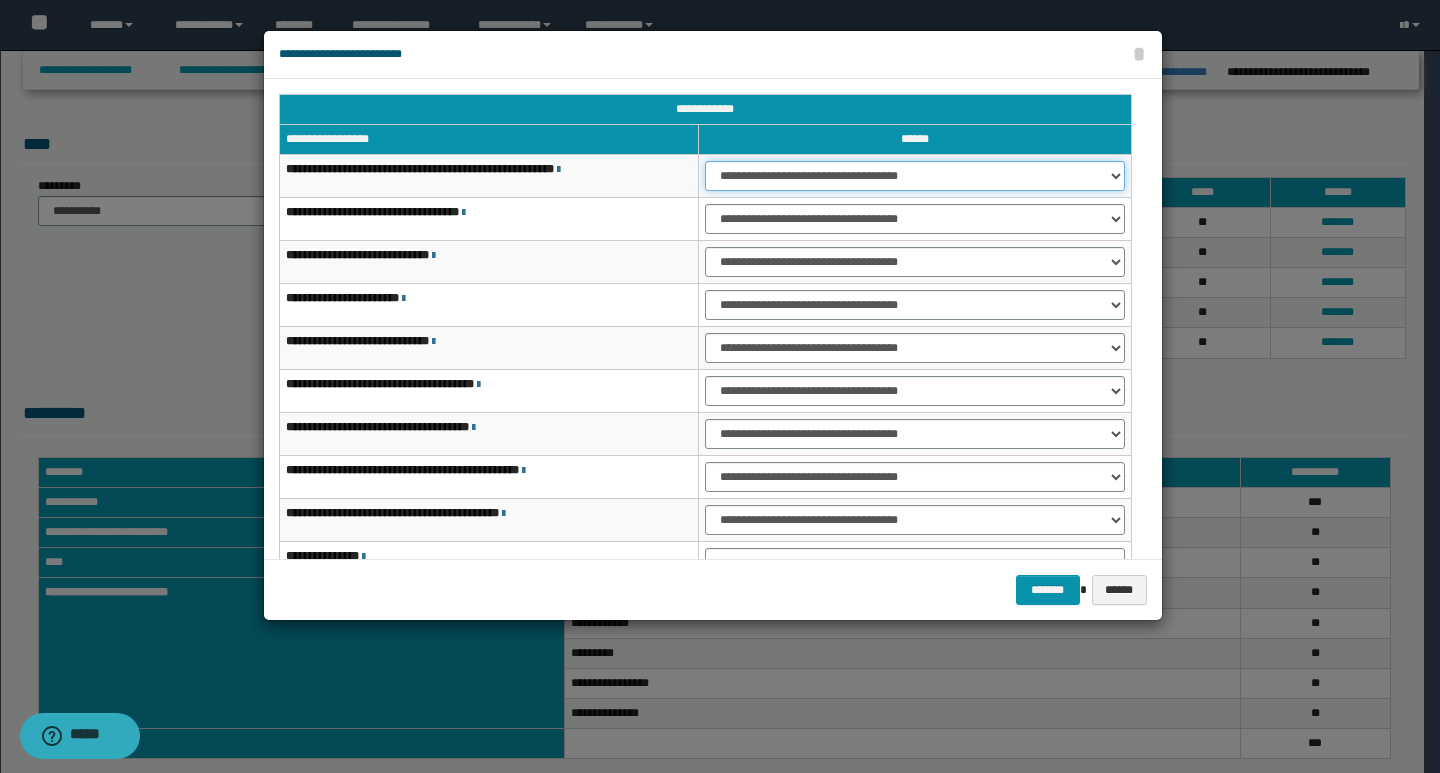 select on "***" 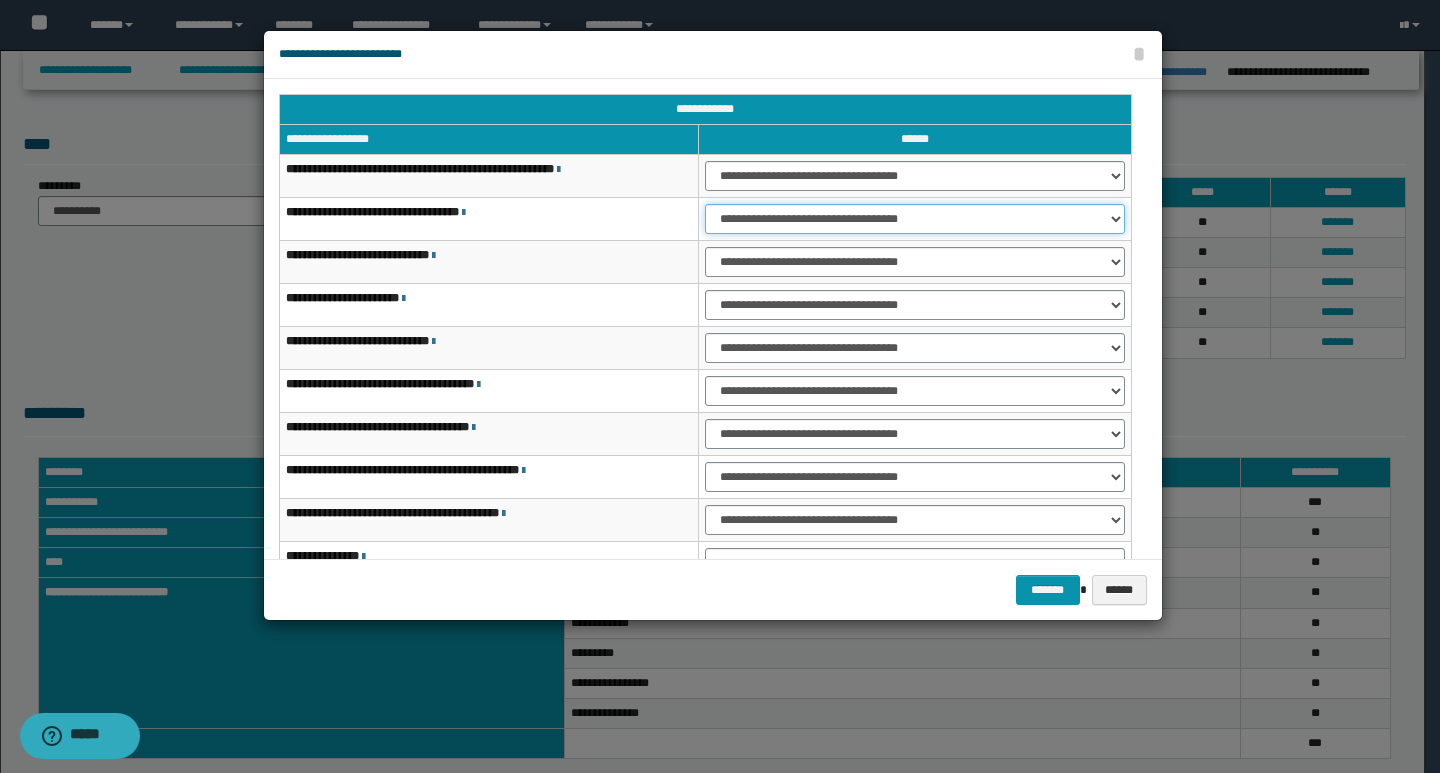 click on "**********" at bounding box center (915, 219) 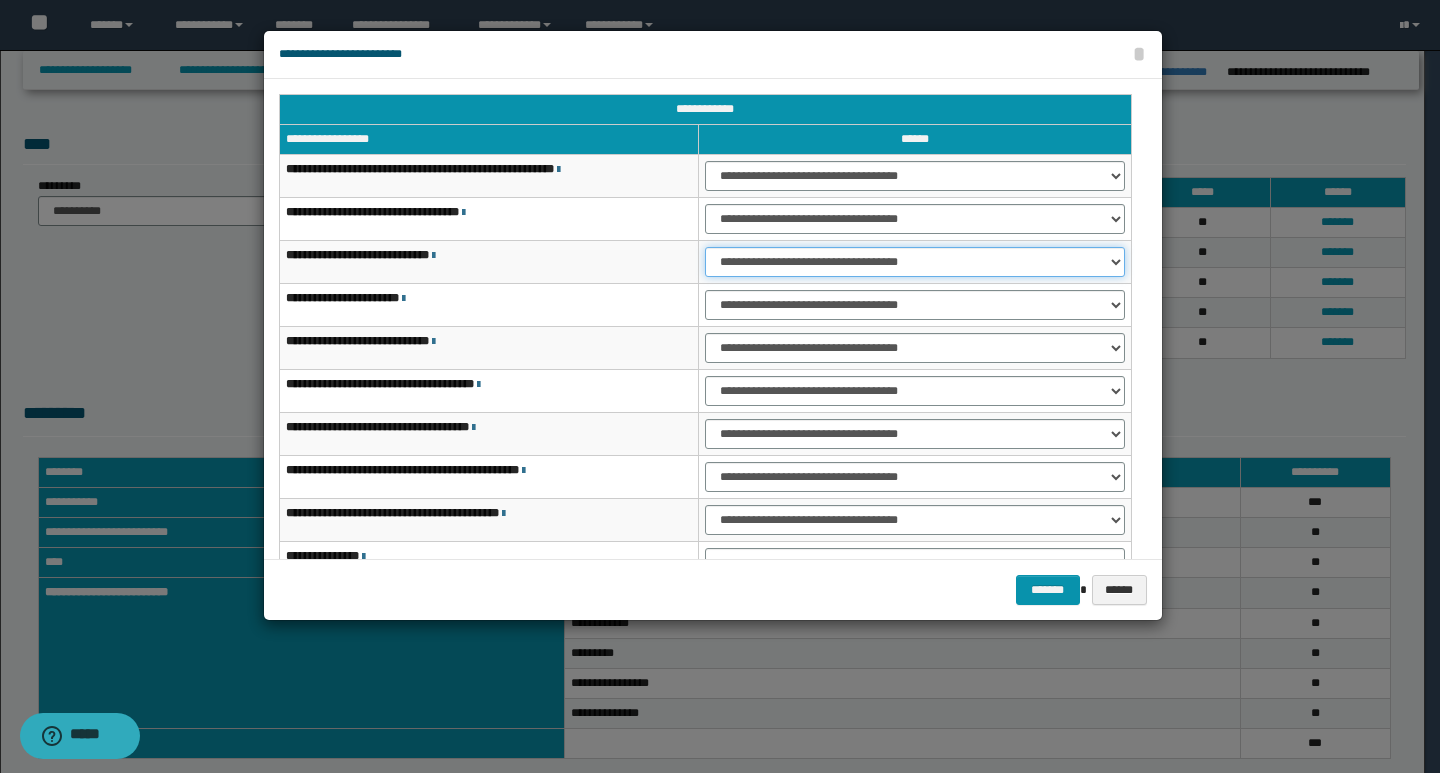 click on "**********" at bounding box center [915, 262] 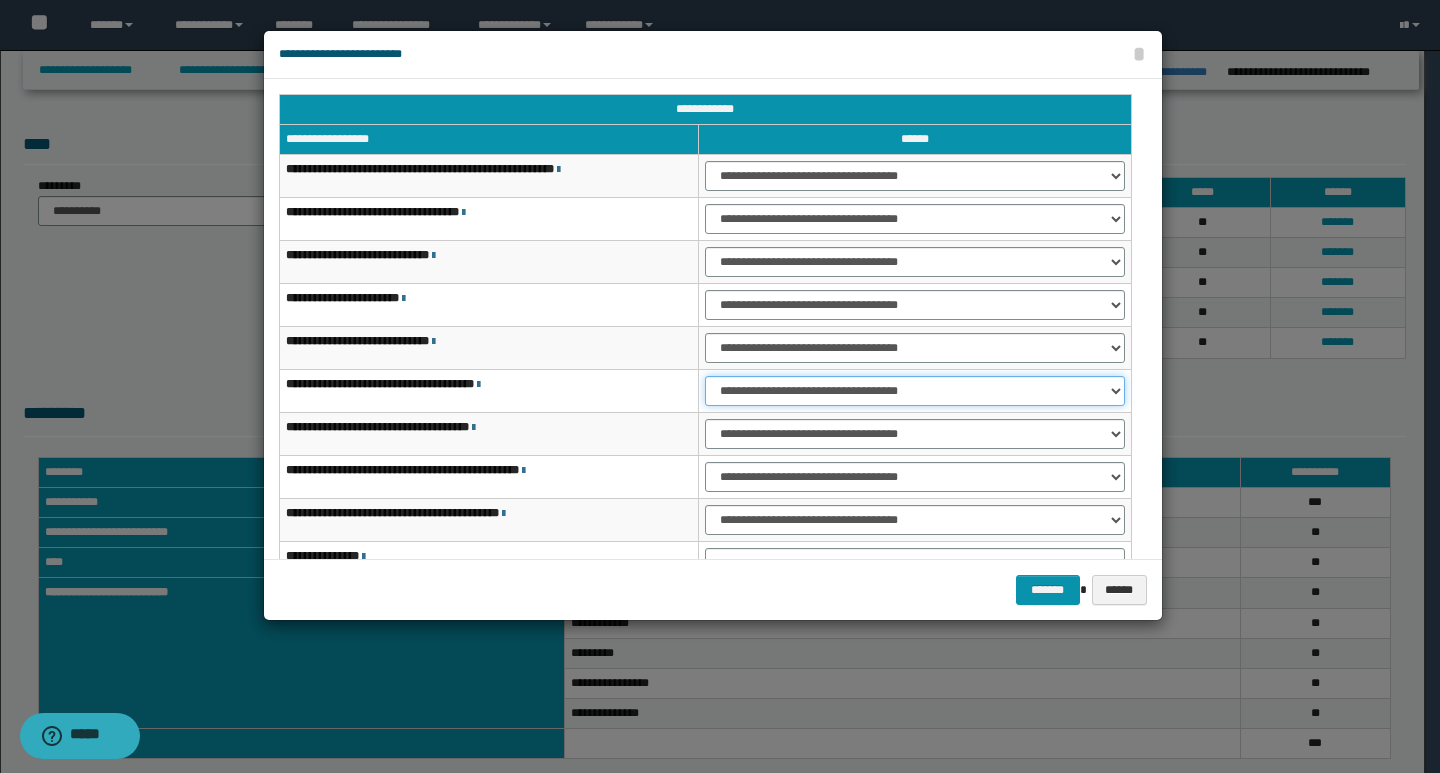 click on "**********" at bounding box center [915, 391] 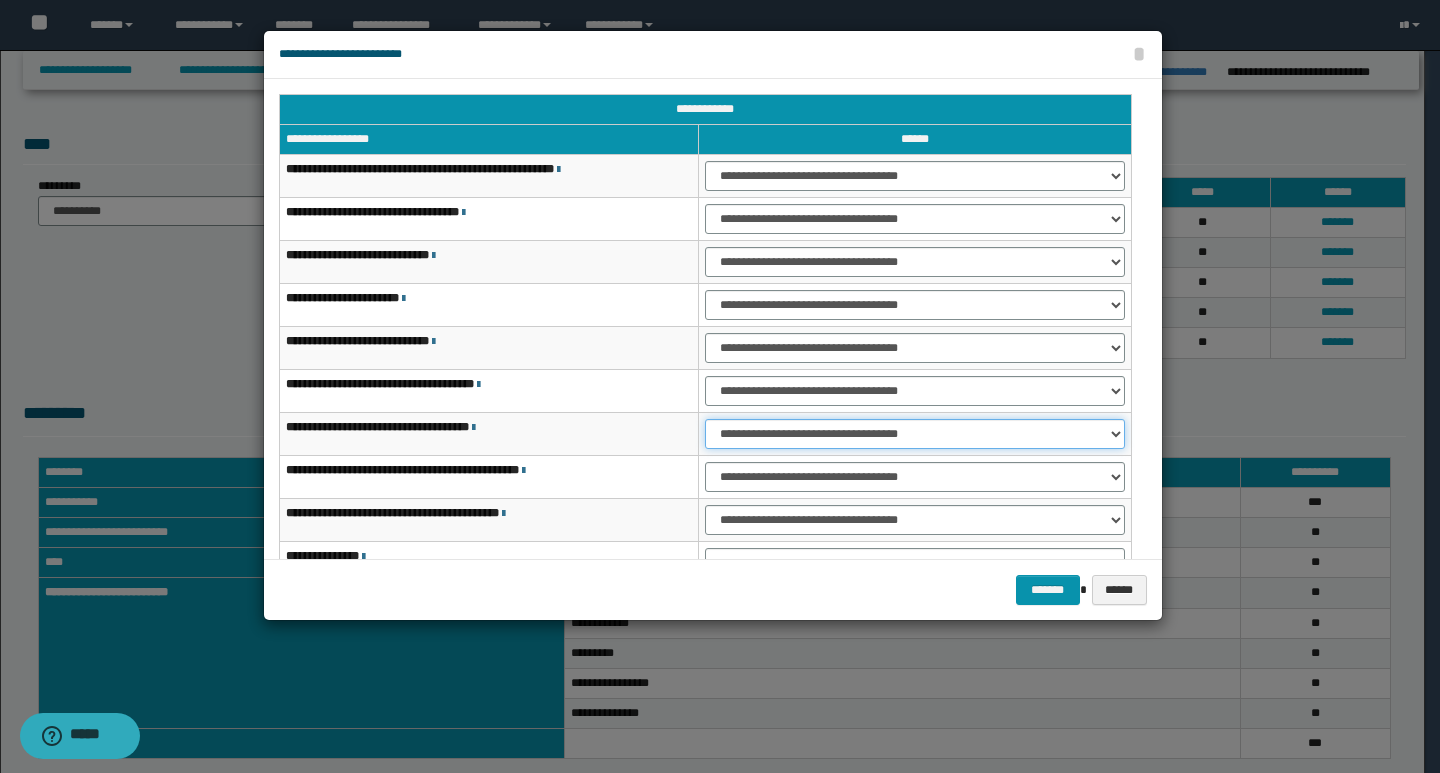 click on "**********" at bounding box center [915, 434] 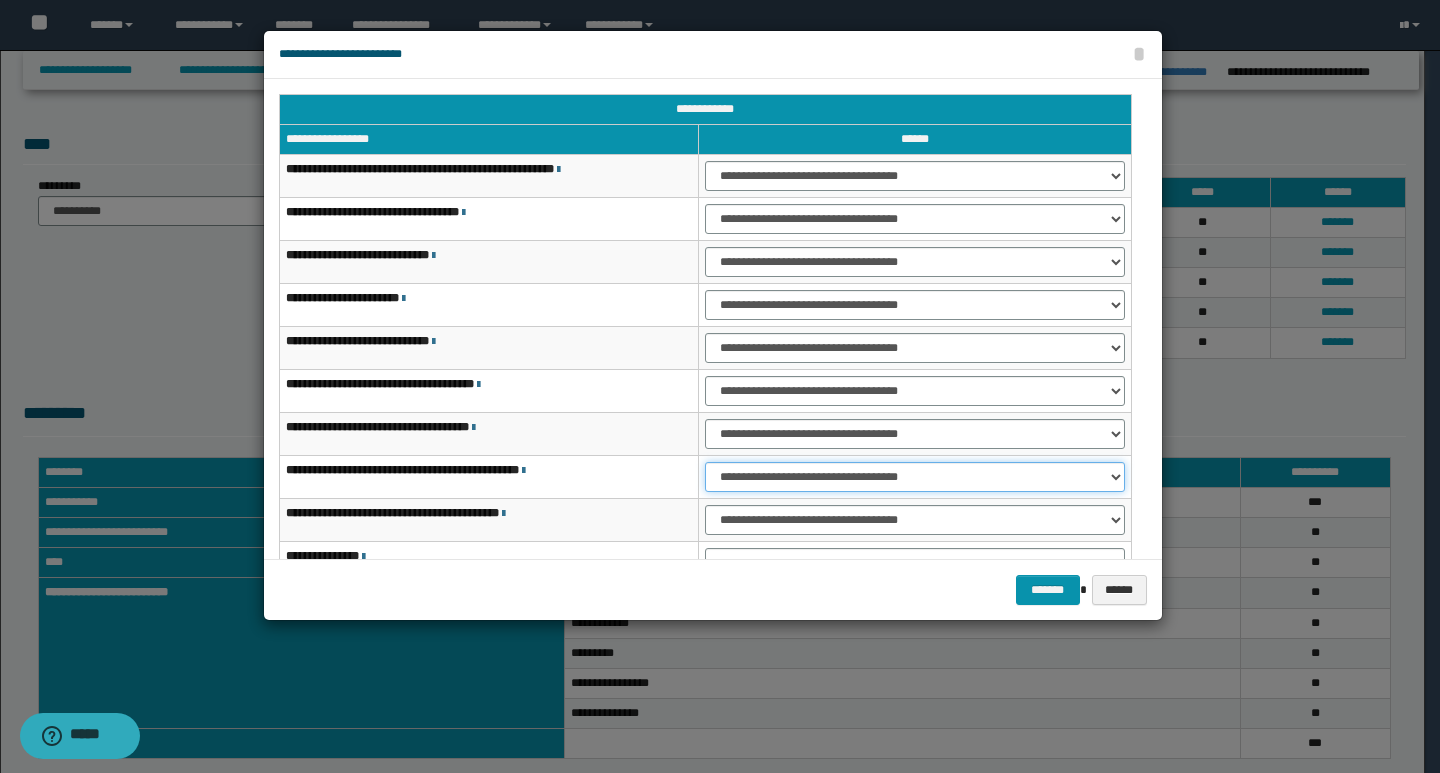 click on "**********" at bounding box center [915, 477] 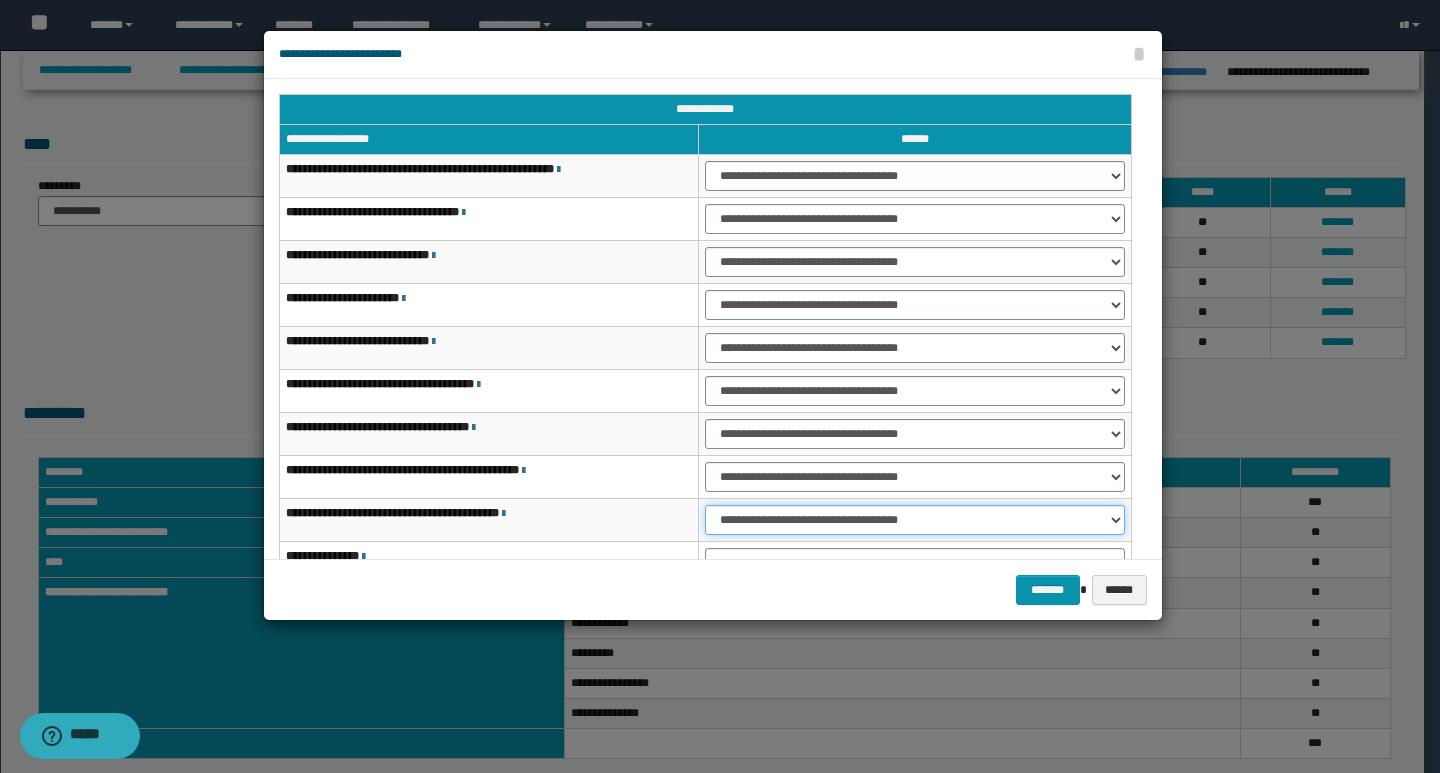 click on "**********" at bounding box center (915, 520) 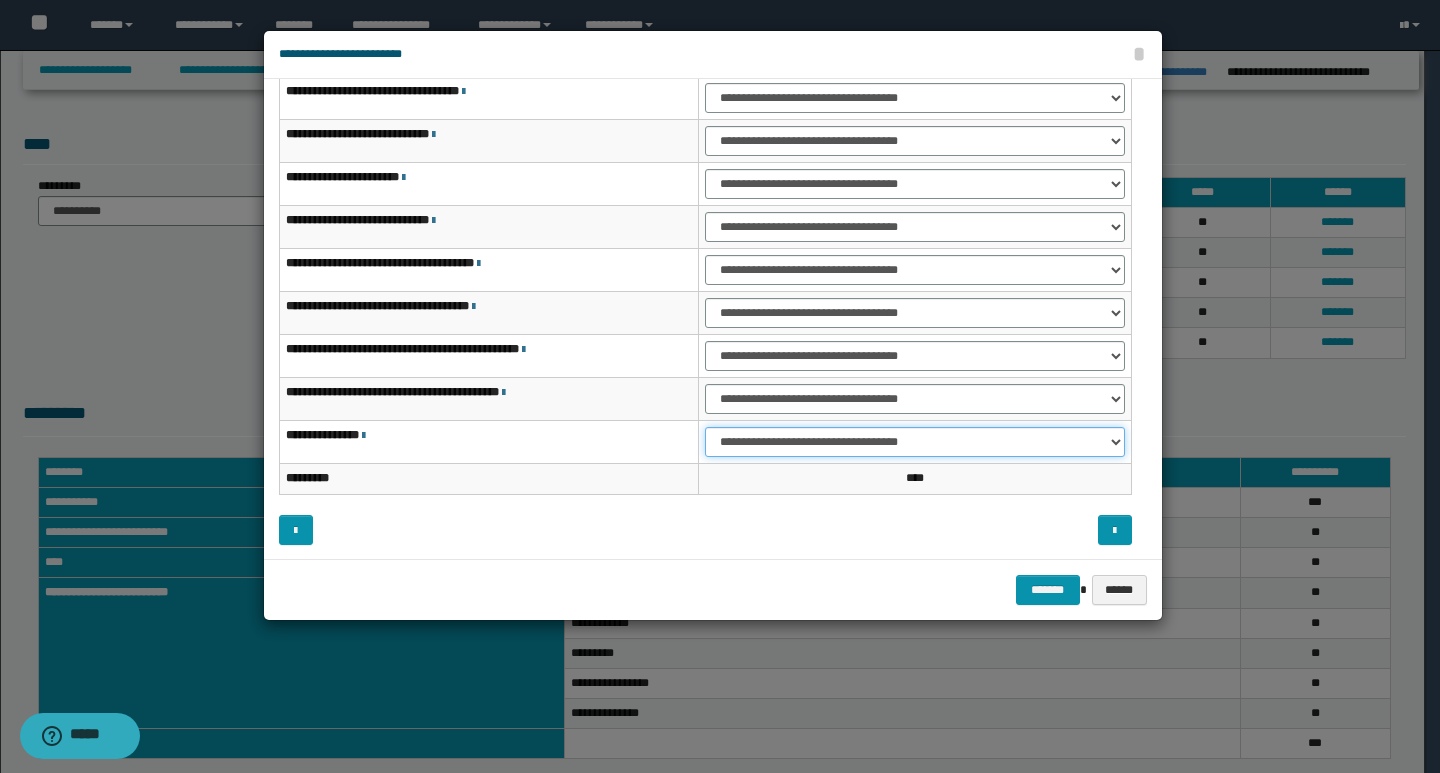 click on "**********" at bounding box center (915, 442) 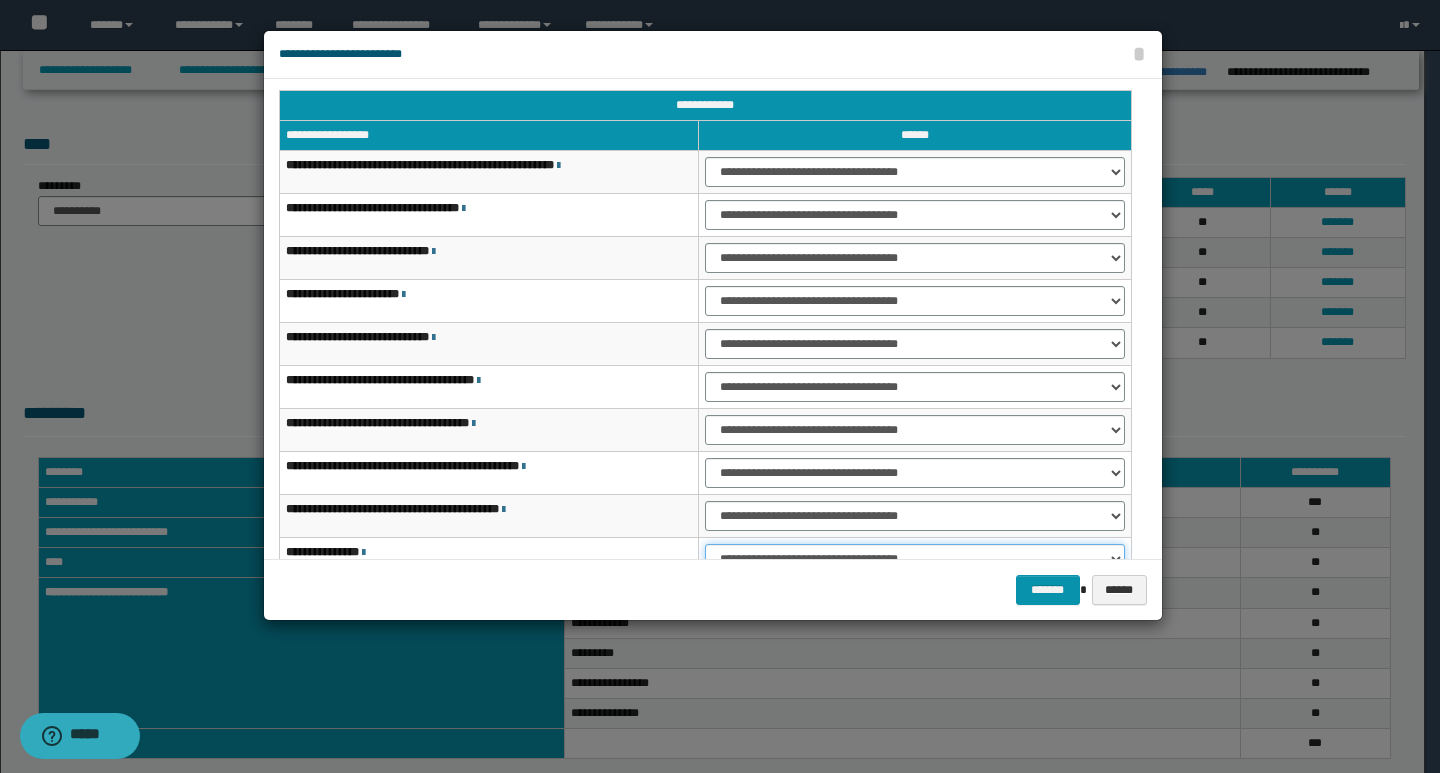 scroll, scrollTop: 0, scrollLeft: 0, axis: both 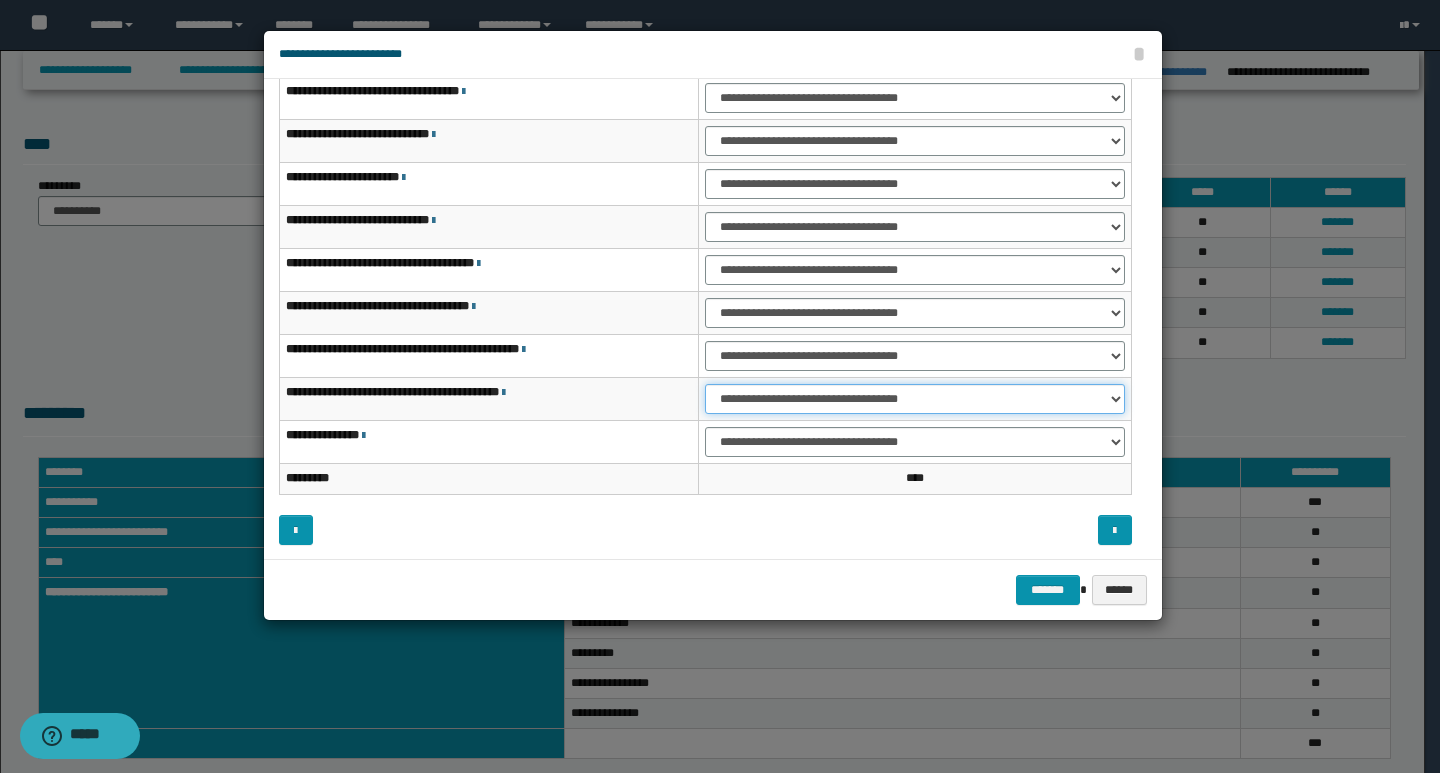 click on "**********" at bounding box center (915, 399) 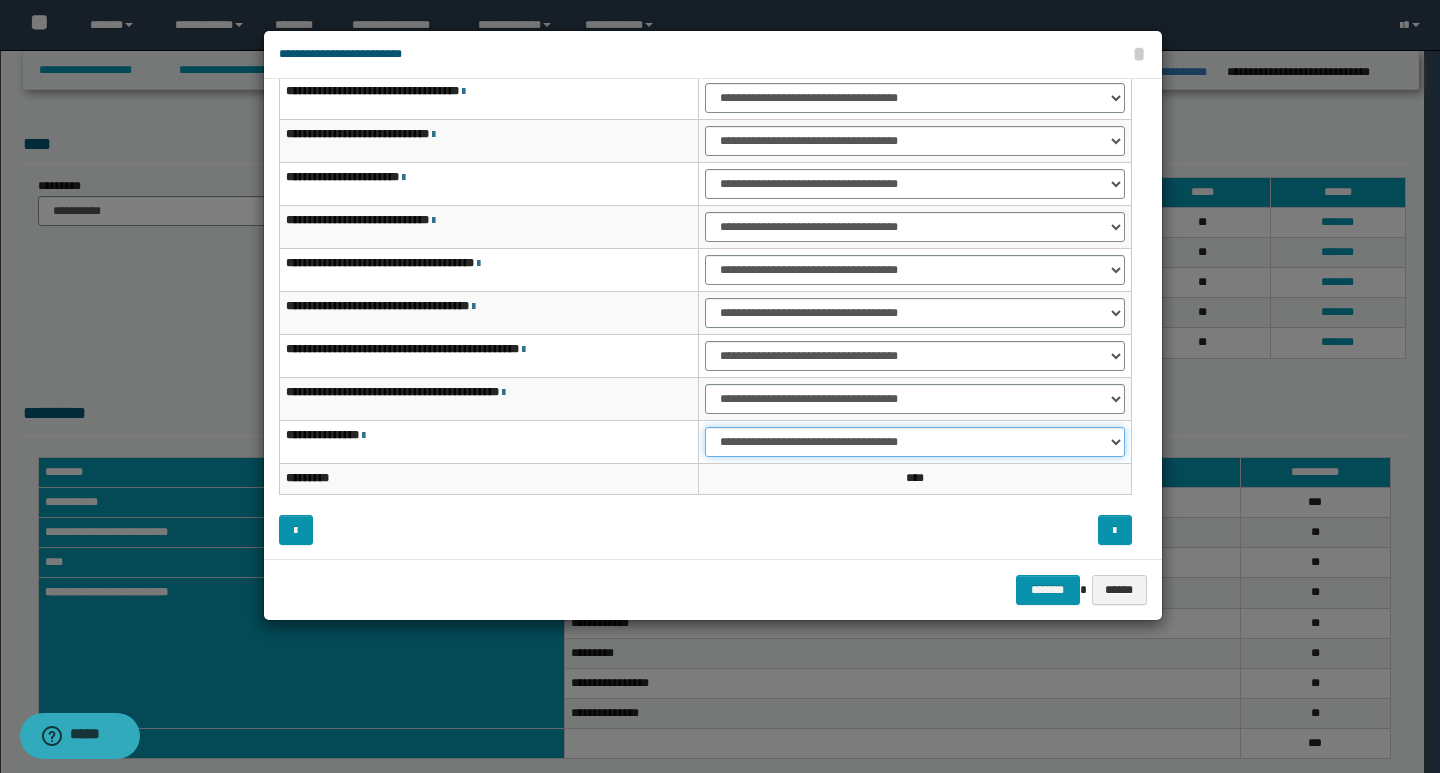 click on "**********" at bounding box center (915, 442) 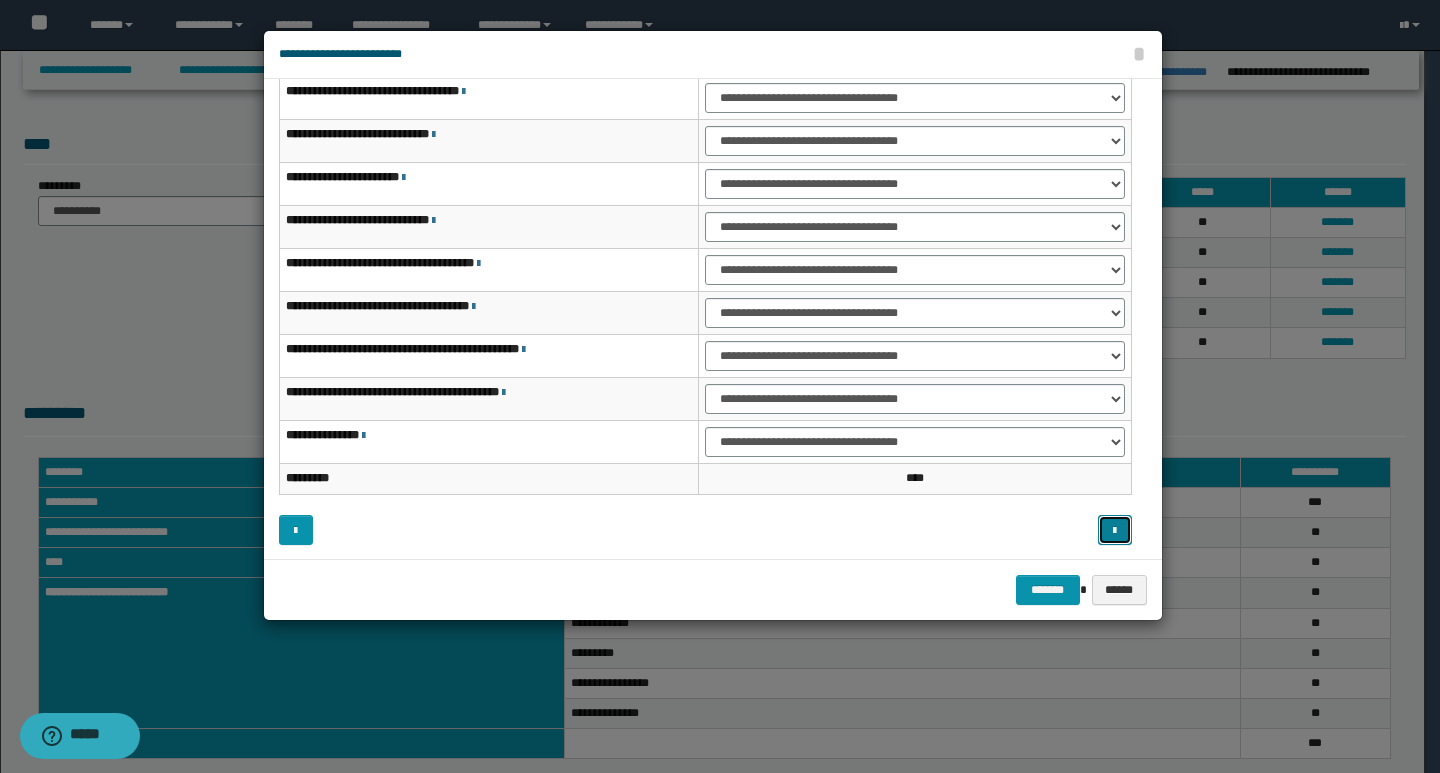 click at bounding box center (1114, 531) 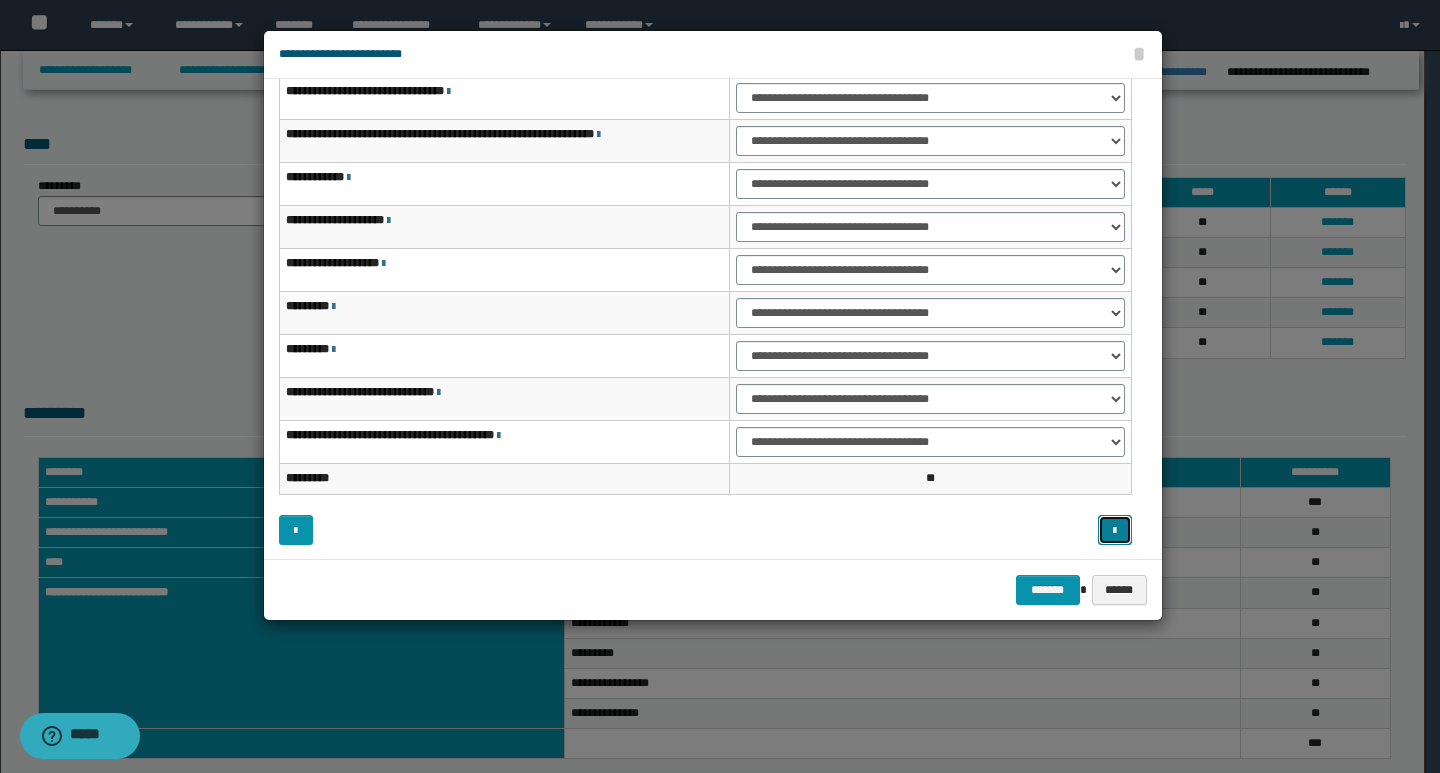 type 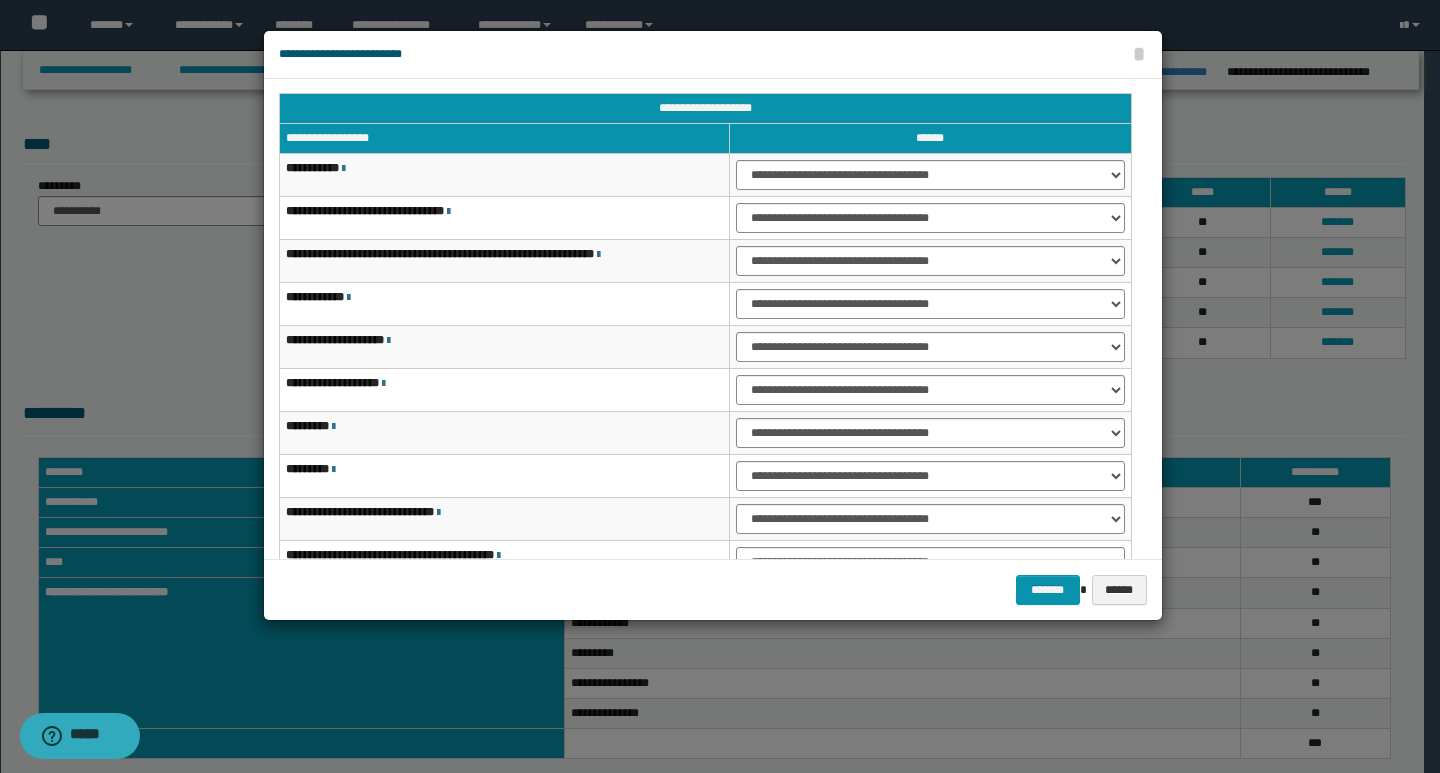 scroll, scrollTop: 0, scrollLeft: 0, axis: both 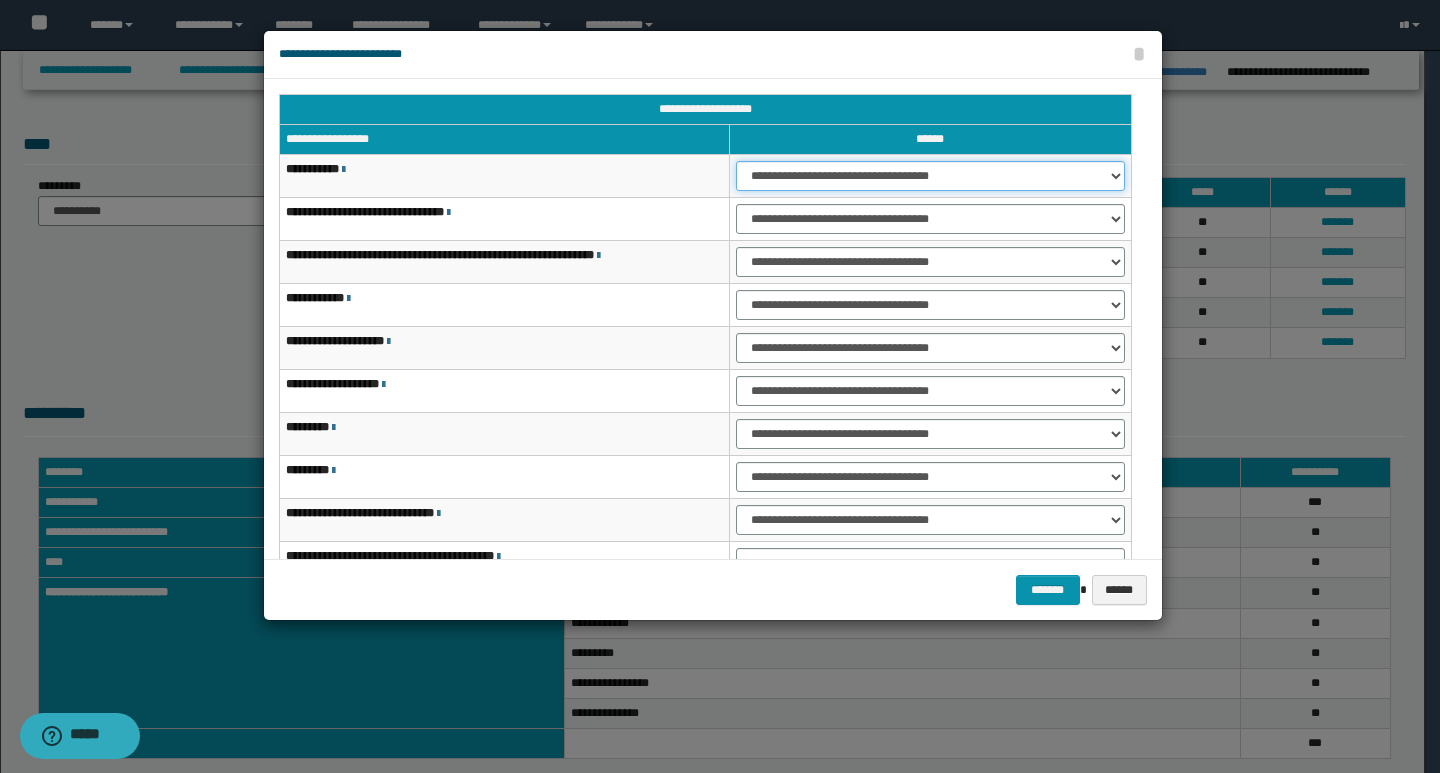 click on "**********" at bounding box center [930, 176] 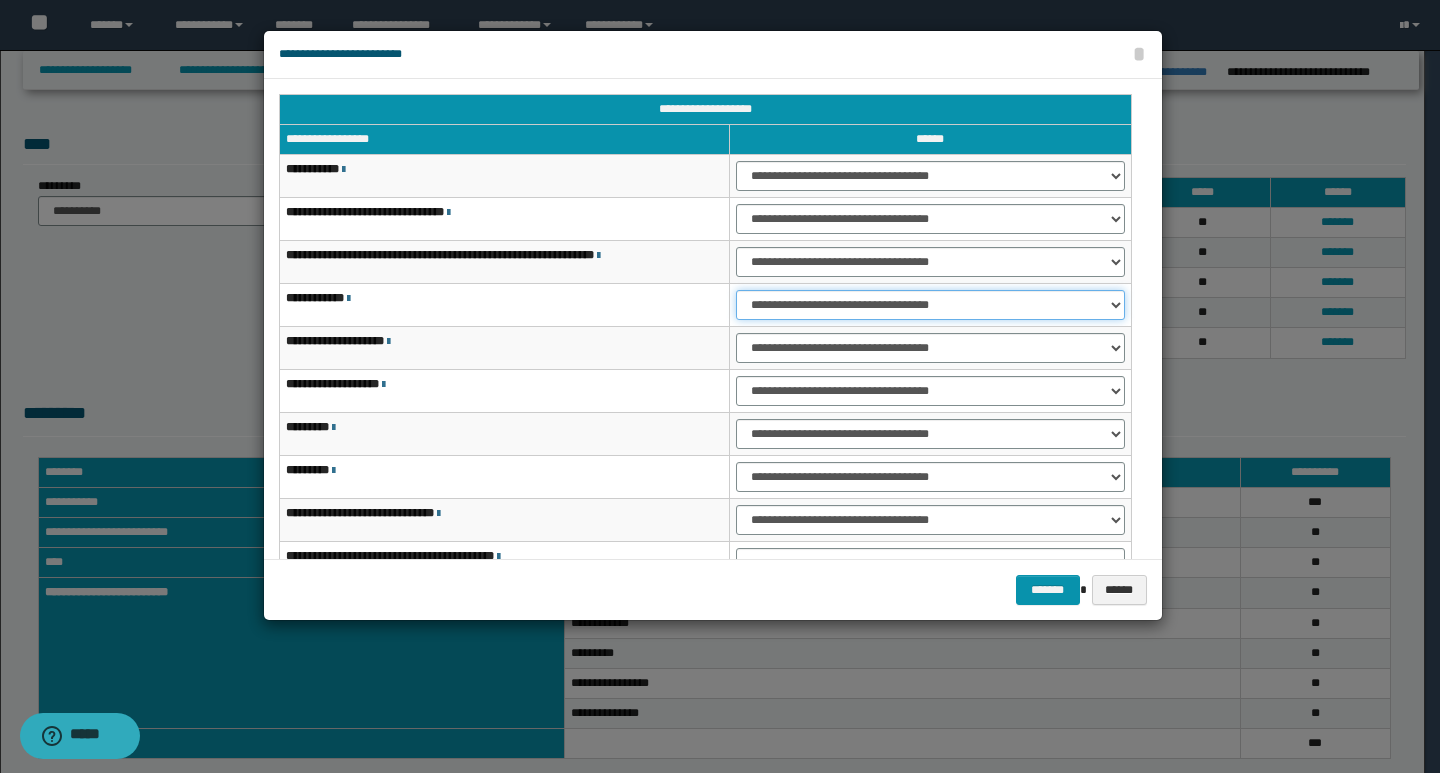 click on "**********" at bounding box center (930, 305) 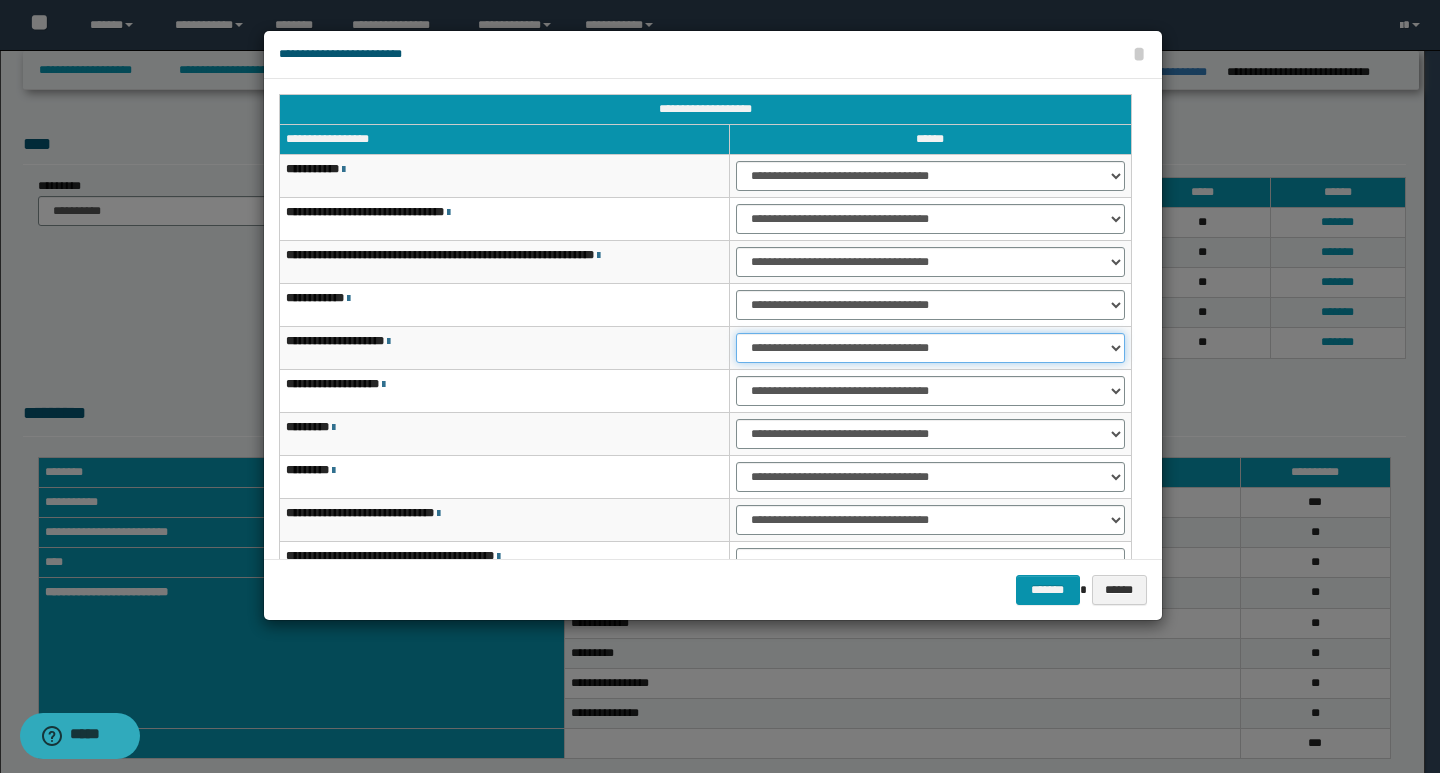 drag, startPoint x: 1117, startPoint y: 343, endPoint x: 1072, endPoint y: 349, distance: 45.39824 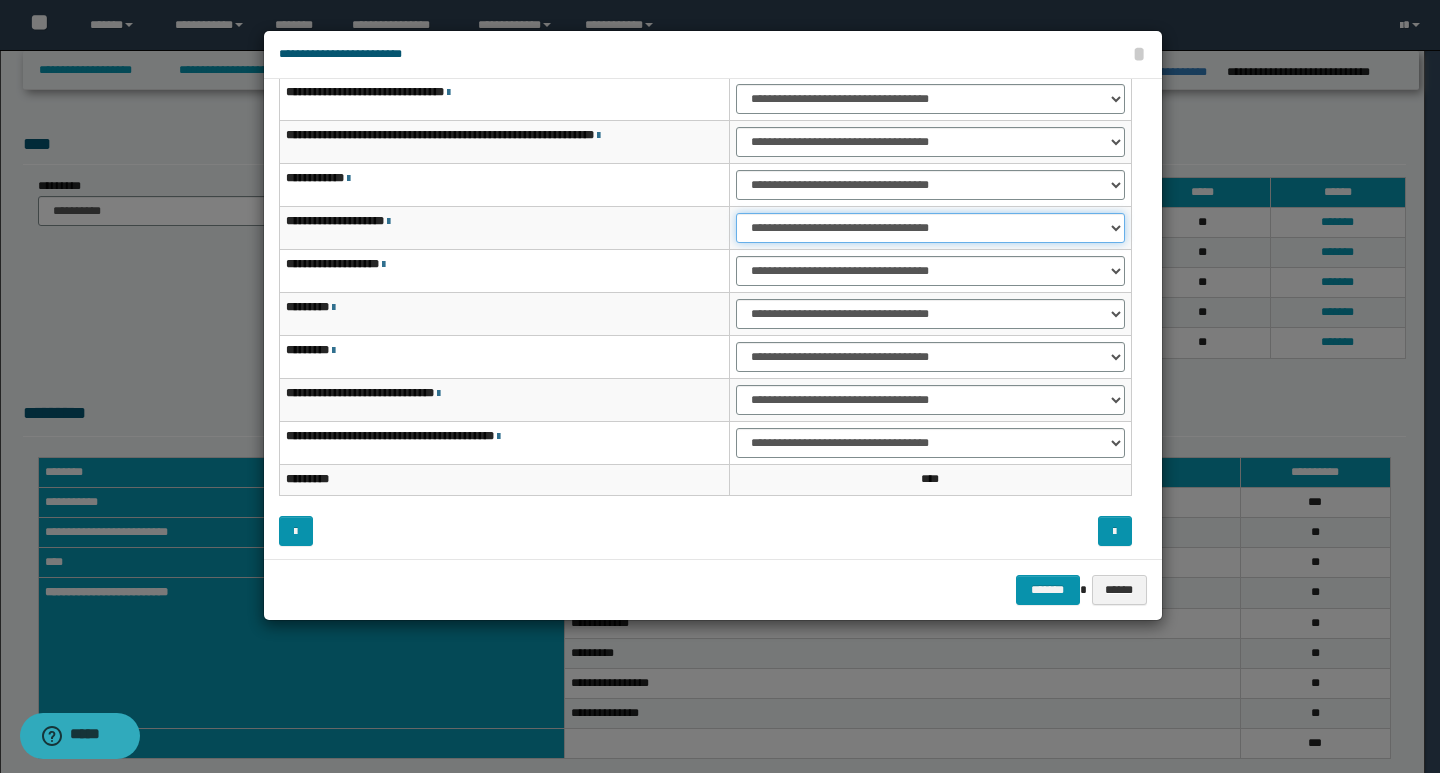 scroll, scrollTop: 121, scrollLeft: 0, axis: vertical 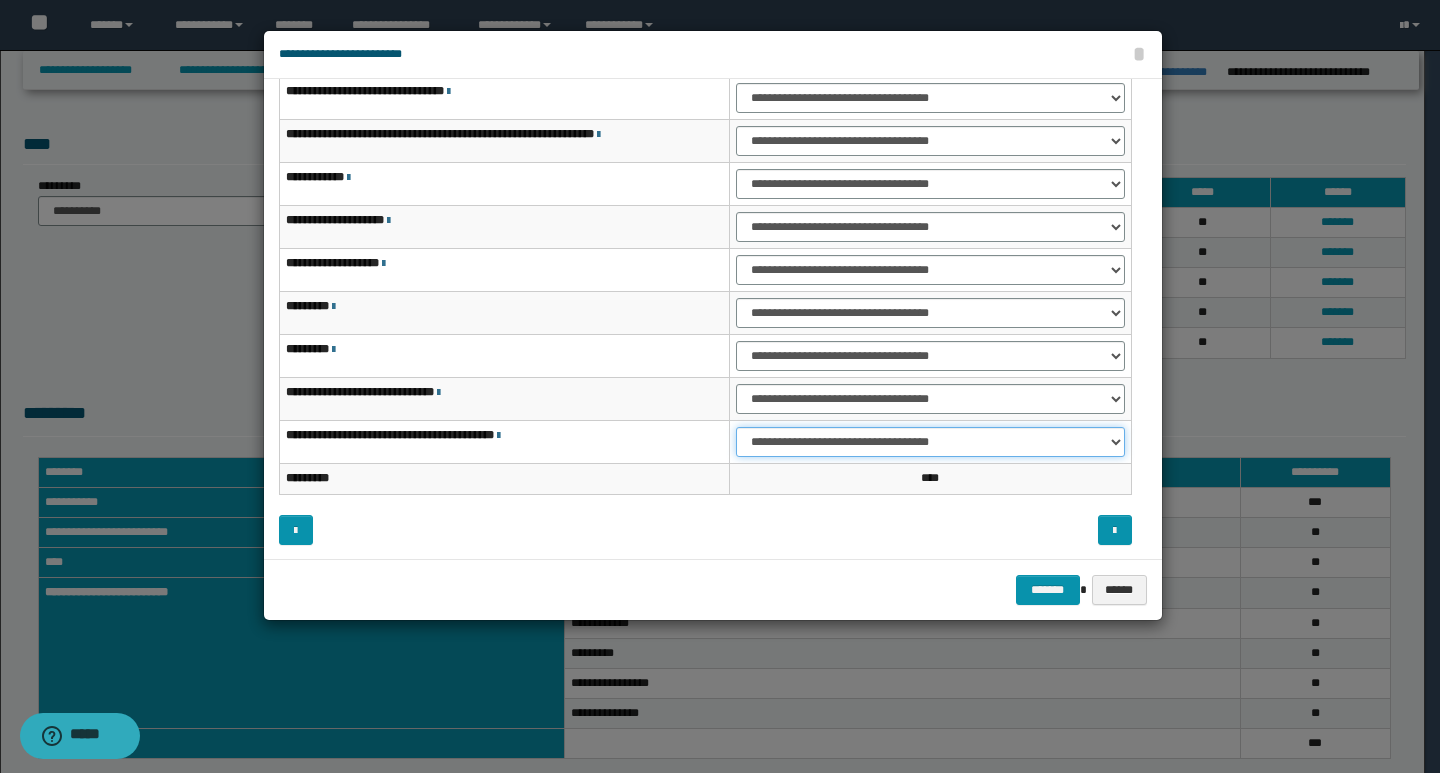click on "**********" at bounding box center (930, 442) 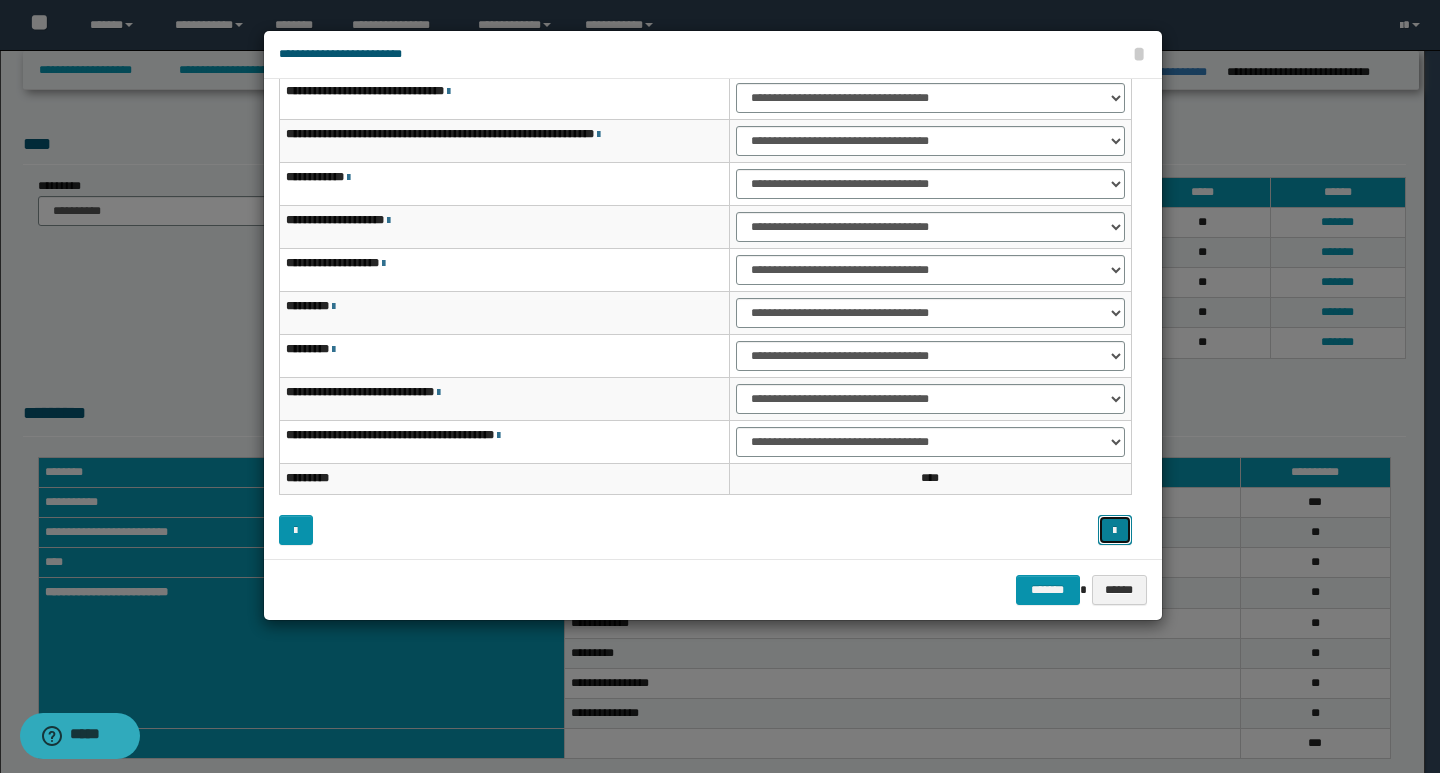 click at bounding box center (1114, 531) 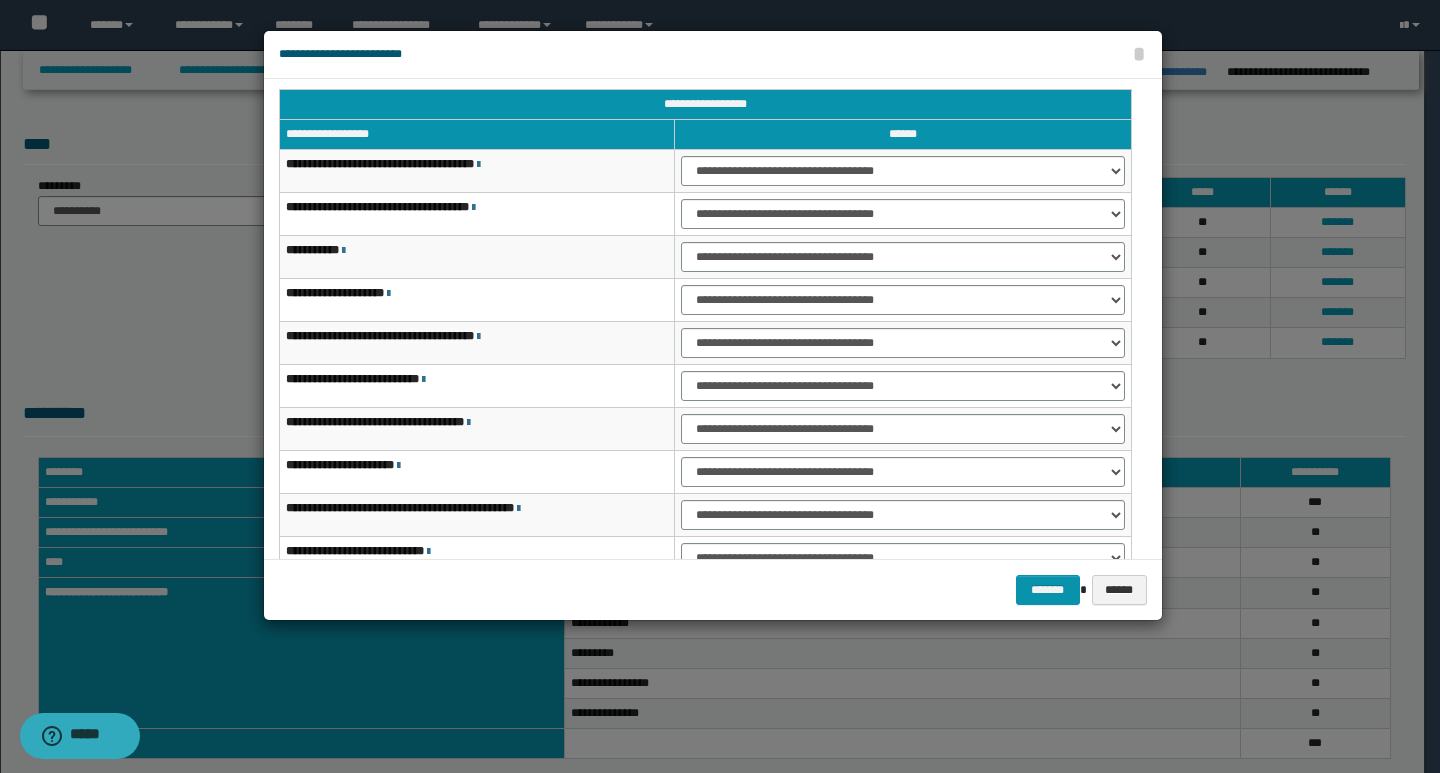 scroll, scrollTop: 0, scrollLeft: 0, axis: both 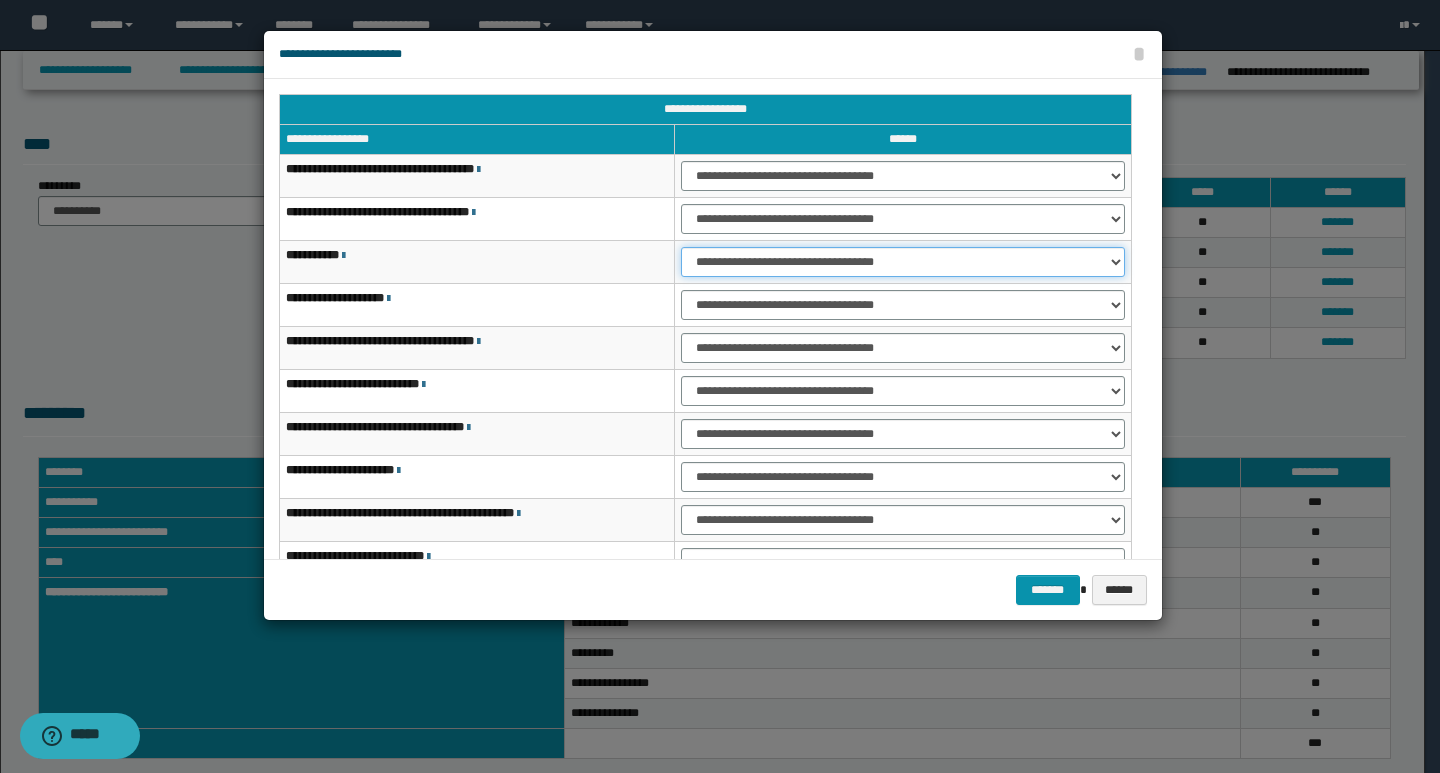 click on "**********" at bounding box center (902, 262) 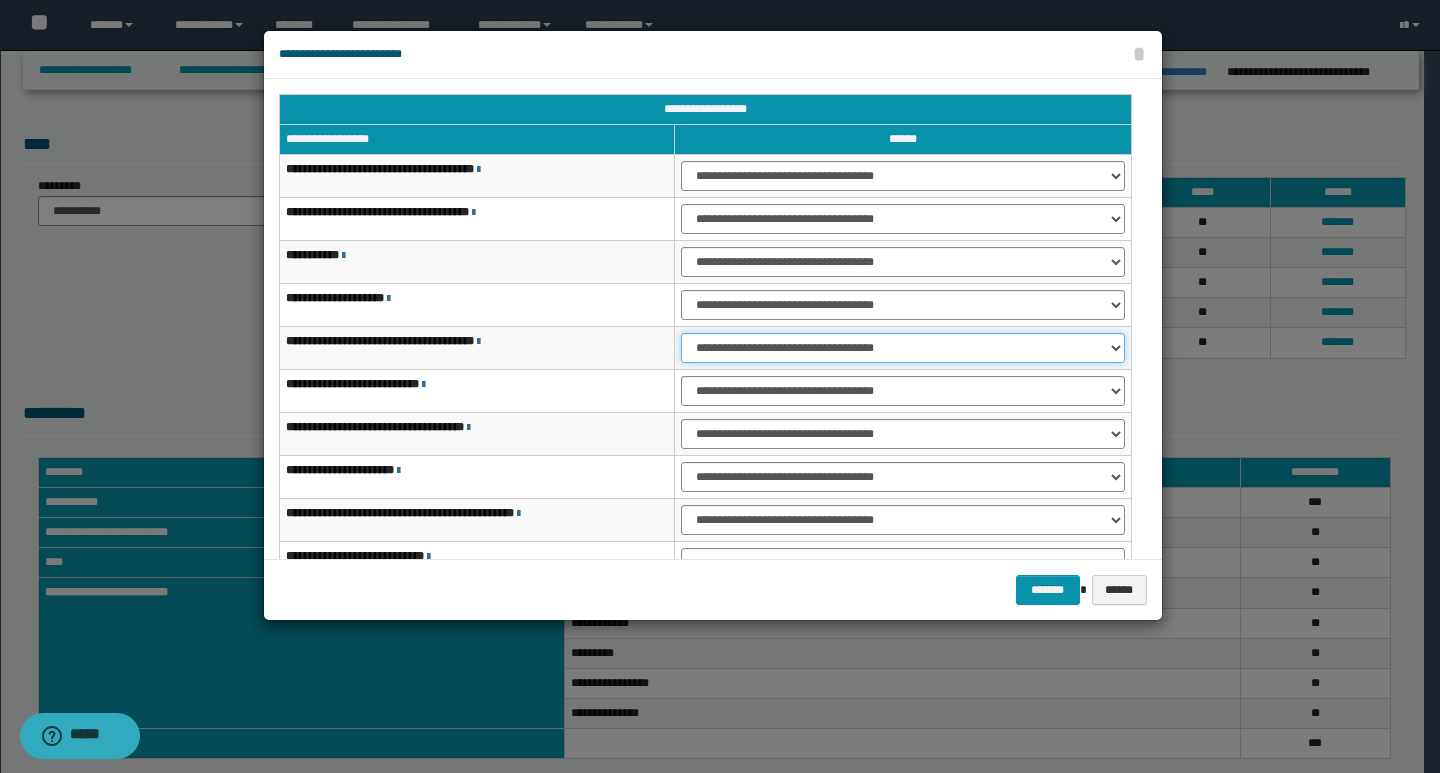 click on "**********" at bounding box center [902, 348] 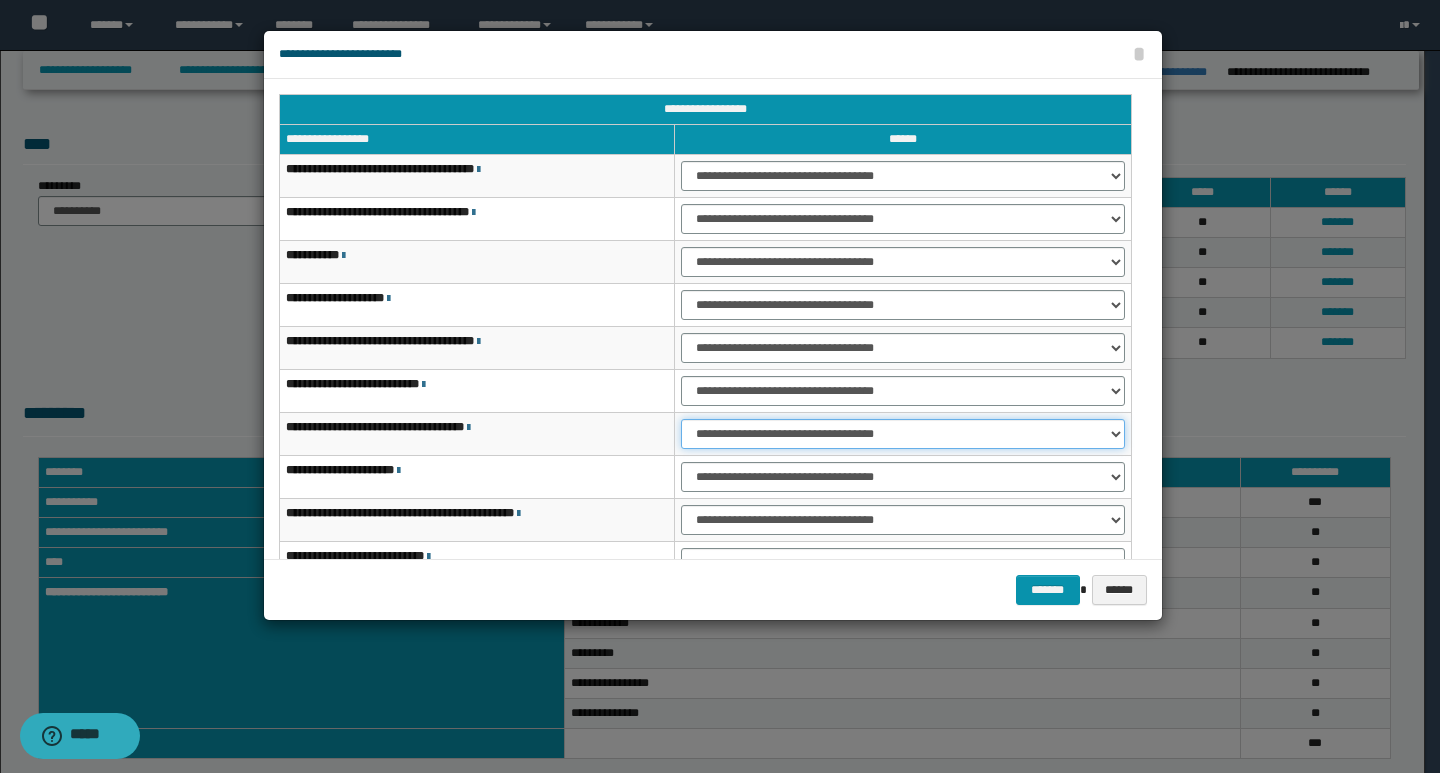 click on "**********" at bounding box center (902, 434) 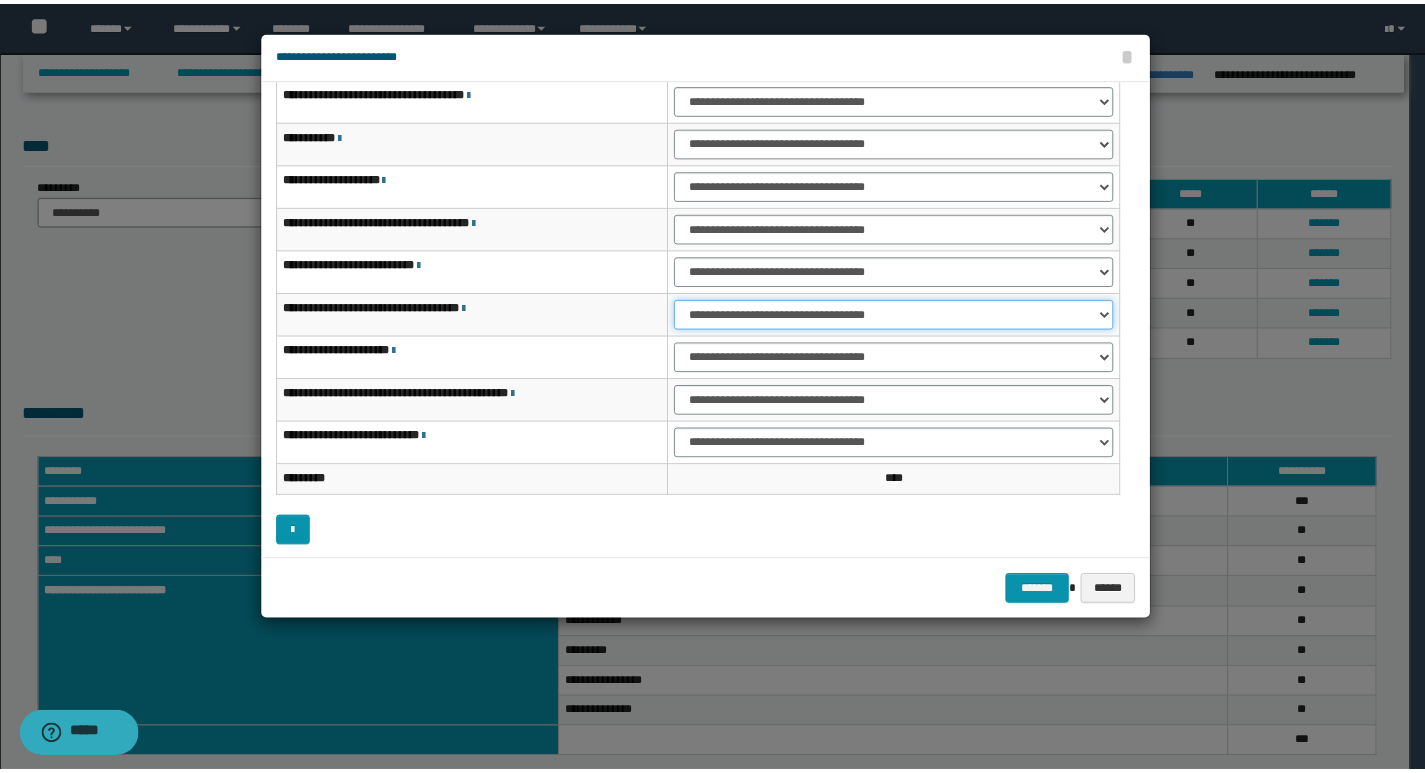 scroll, scrollTop: 121, scrollLeft: 0, axis: vertical 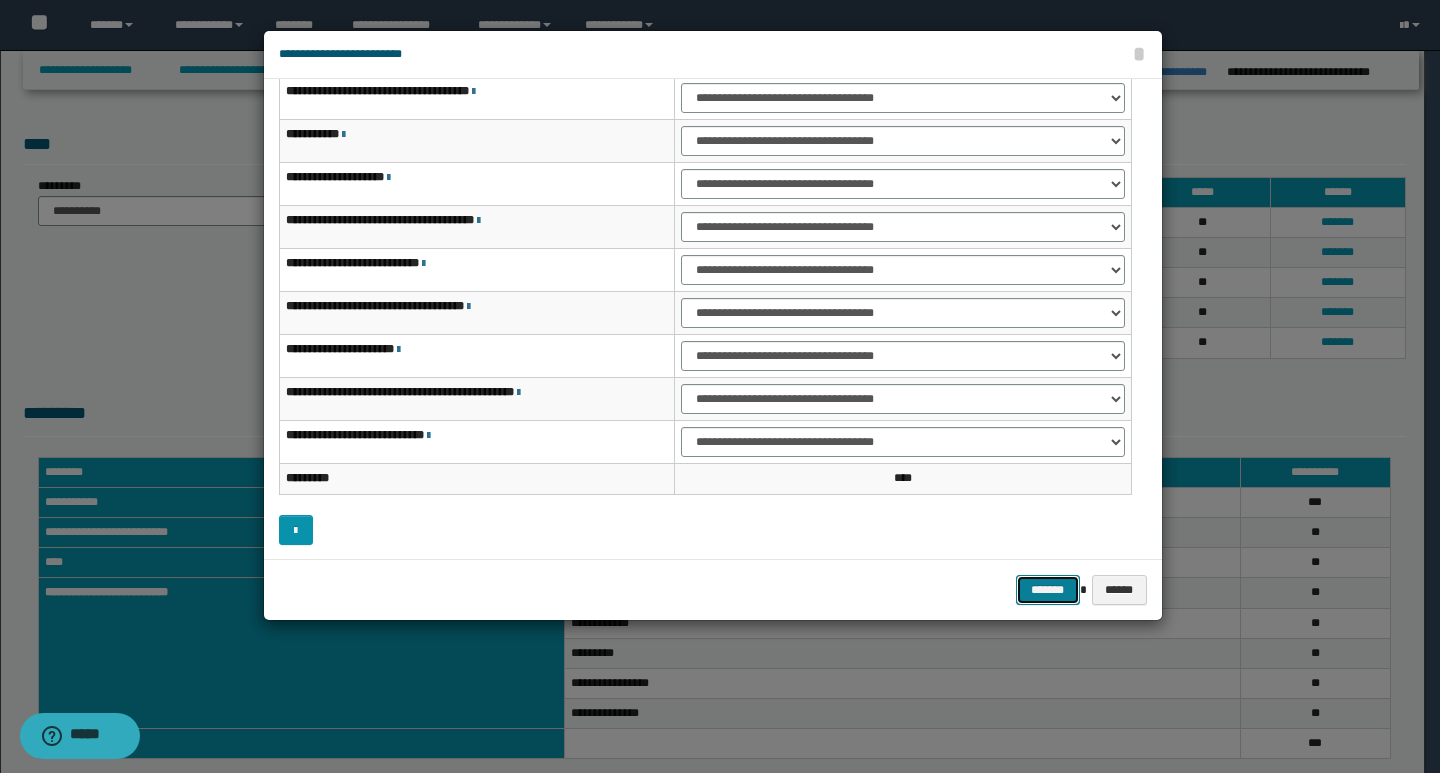 click on "*******" at bounding box center (1048, 590) 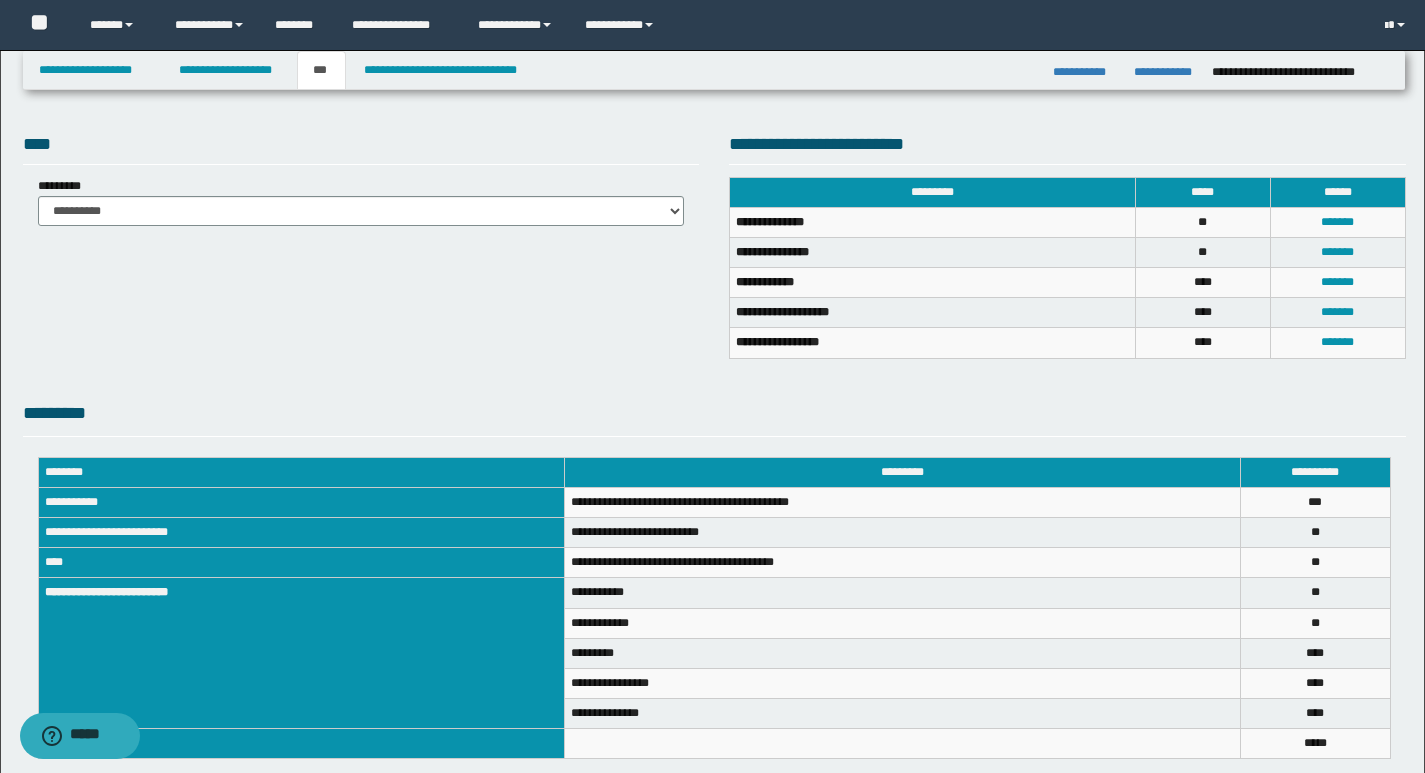 scroll, scrollTop: 500, scrollLeft: 0, axis: vertical 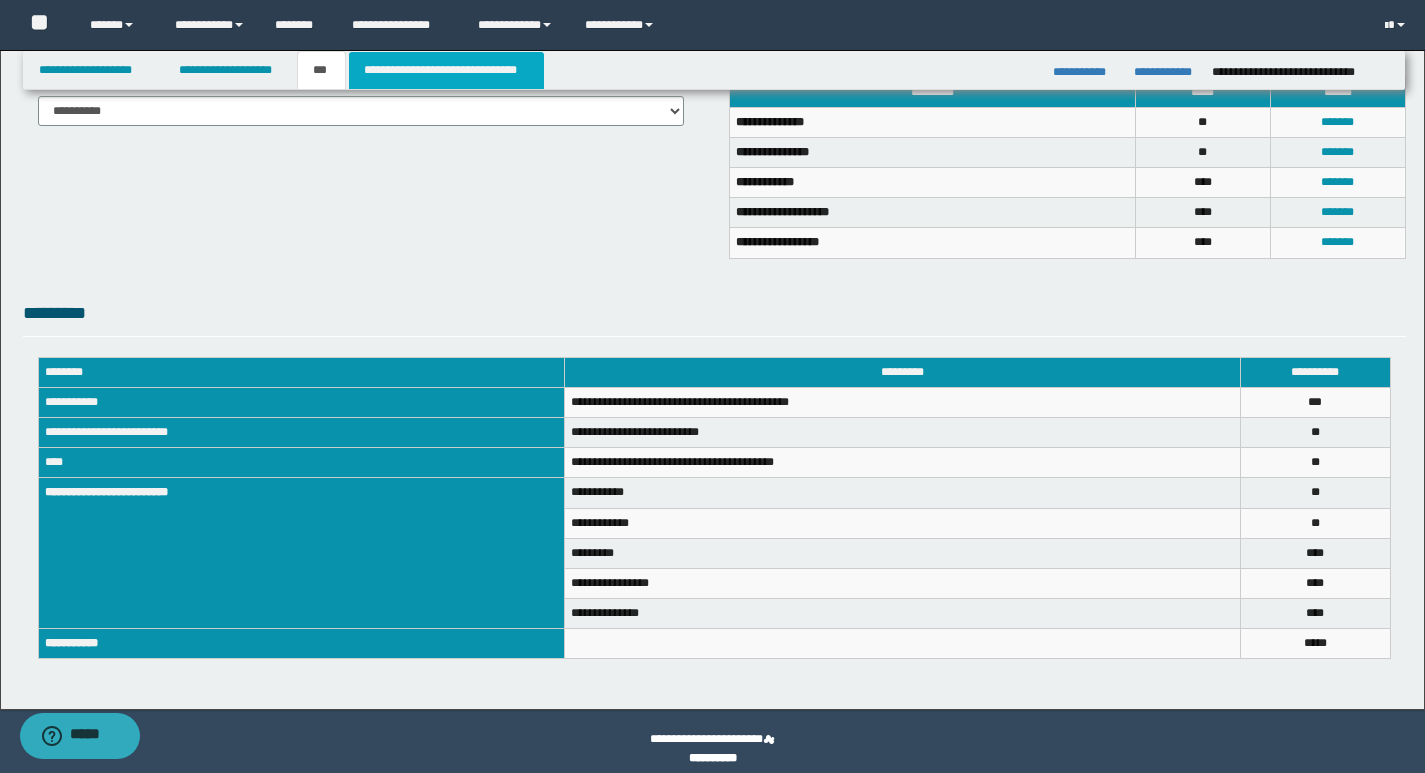 click on "**********" at bounding box center (446, 70) 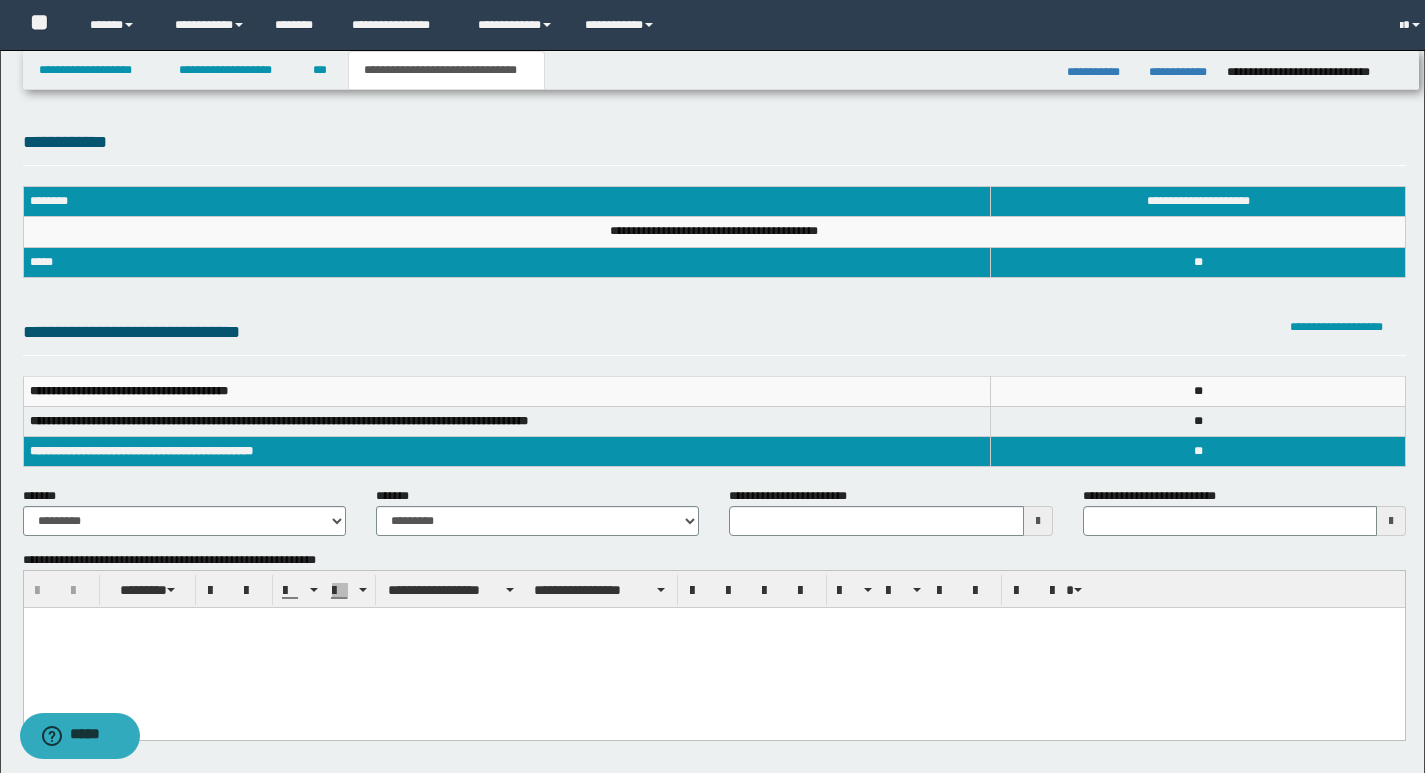 scroll, scrollTop: 0, scrollLeft: 0, axis: both 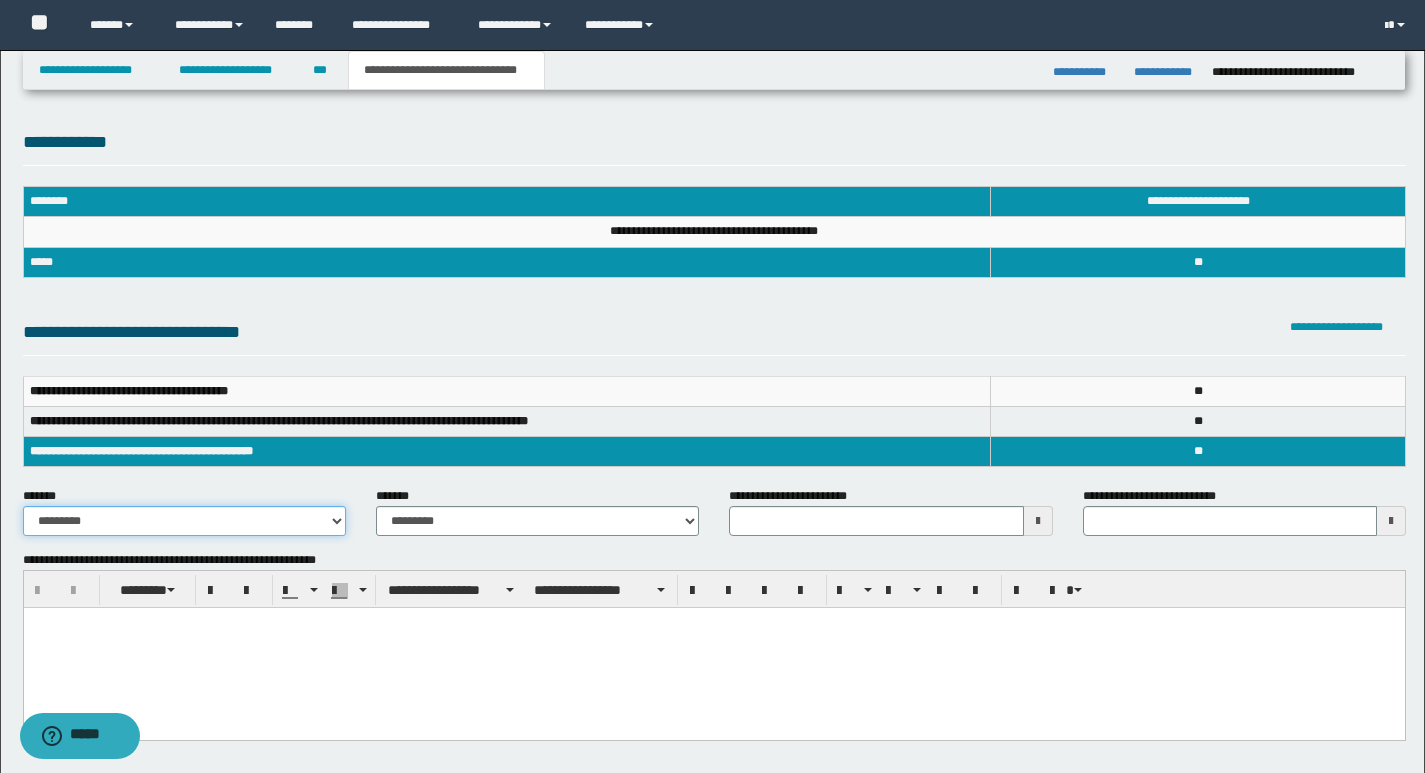 click on "**********" at bounding box center [184, 521] 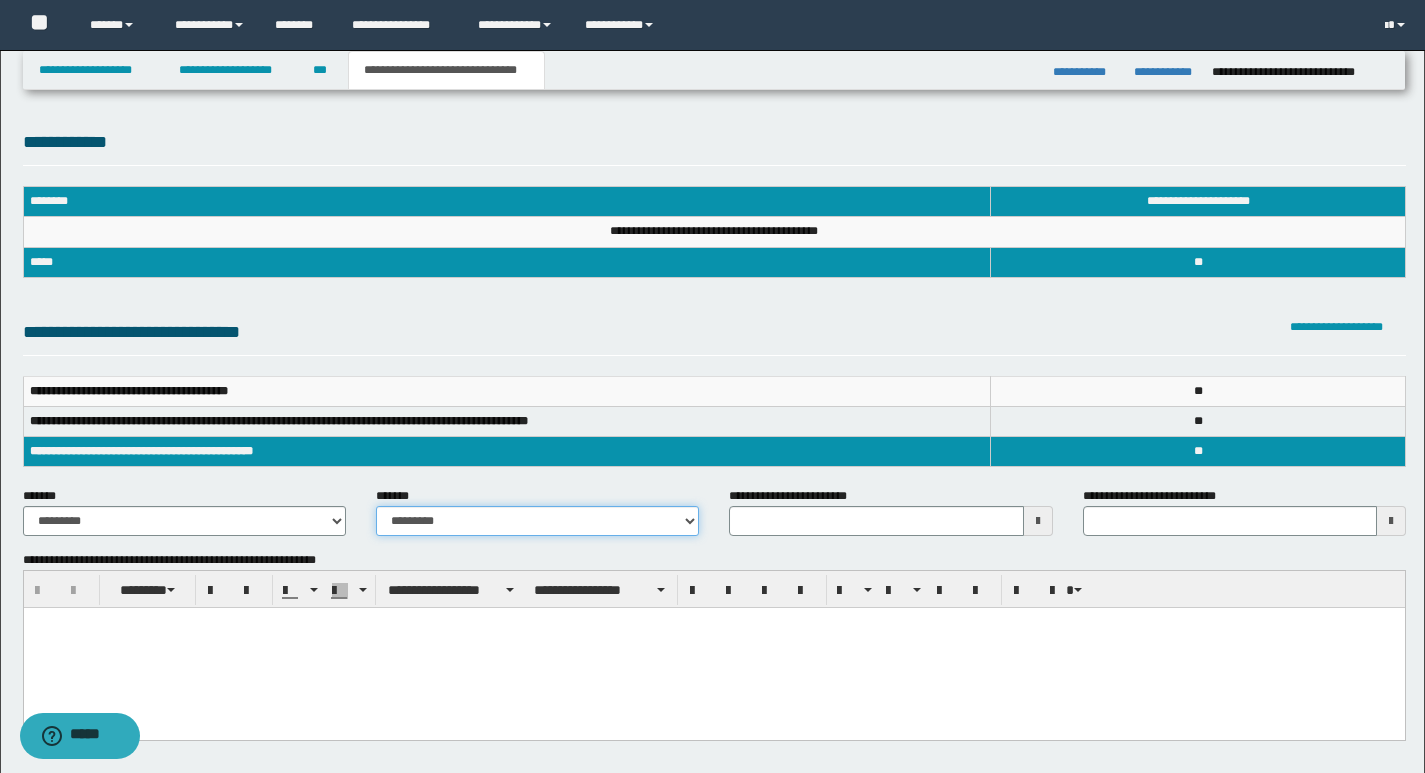 click on "**********" at bounding box center (537, 521) 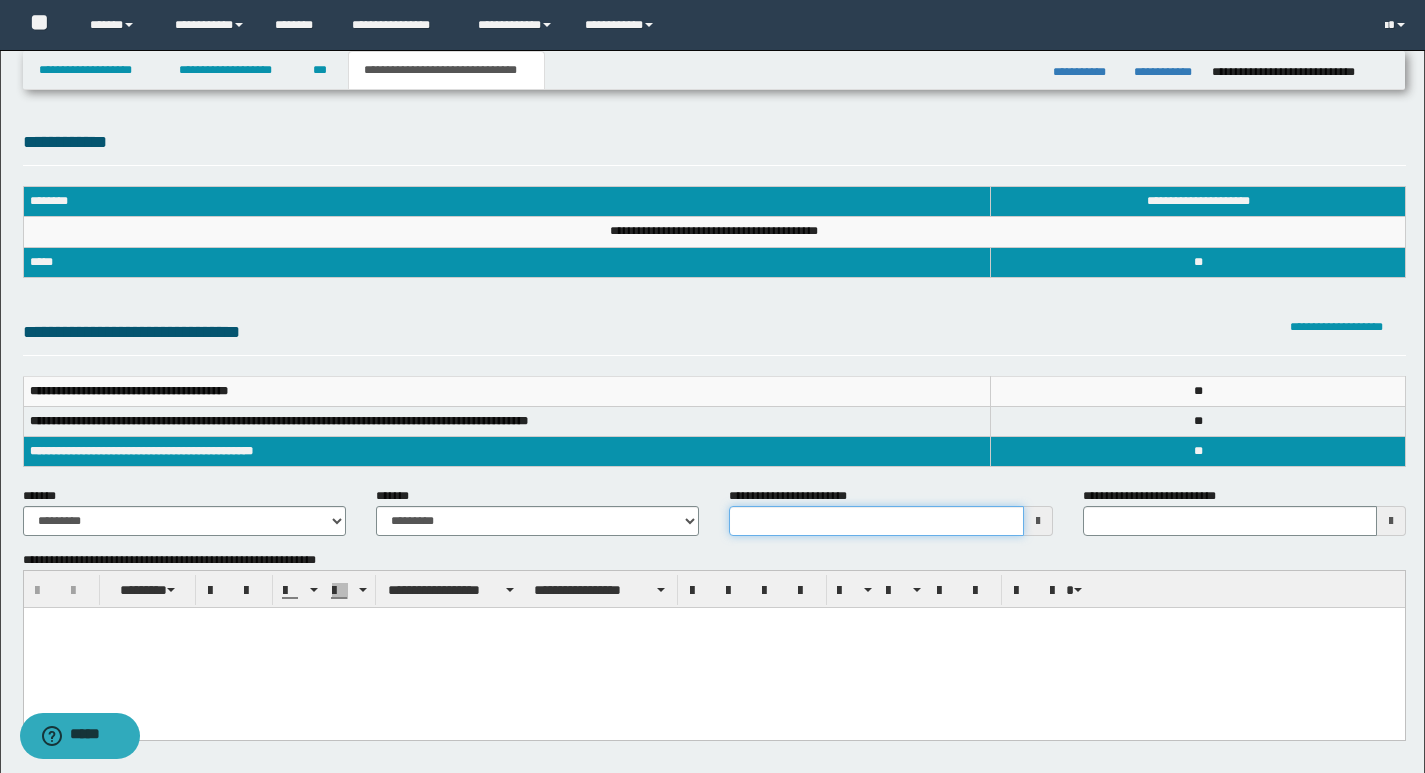 click on "**********" at bounding box center (876, 521) 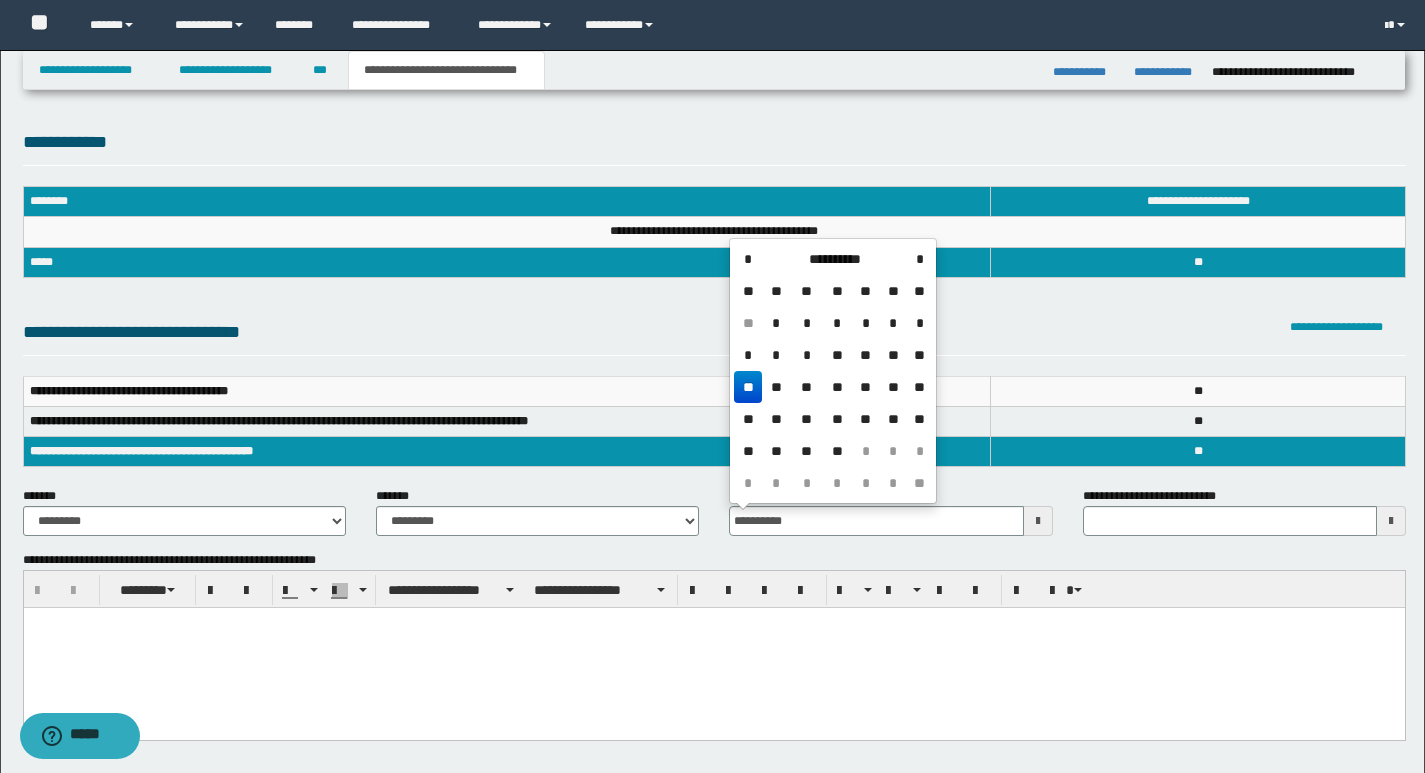click on "**" at bounding box center [748, 387] 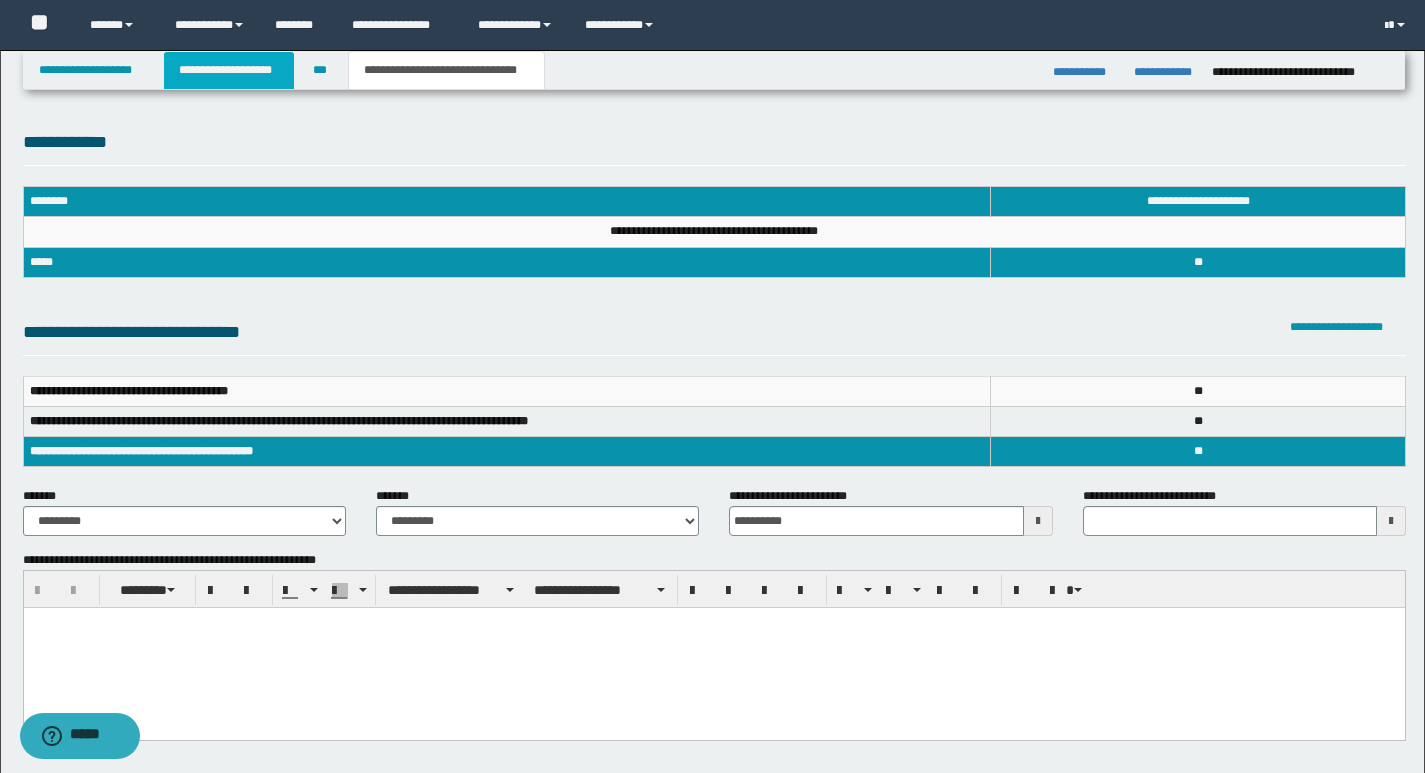 click on "**********" at bounding box center (229, 70) 